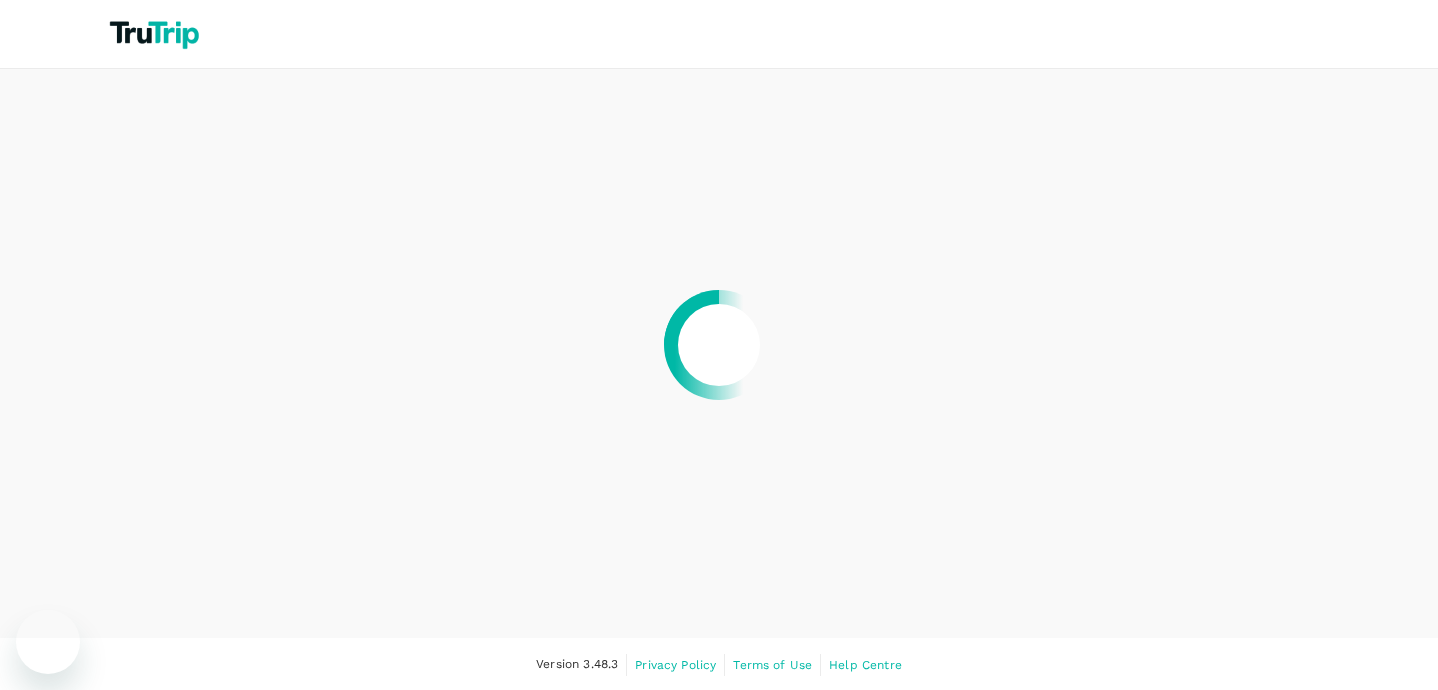 scroll, scrollTop: 0, scrollLeft: 0, axis: both 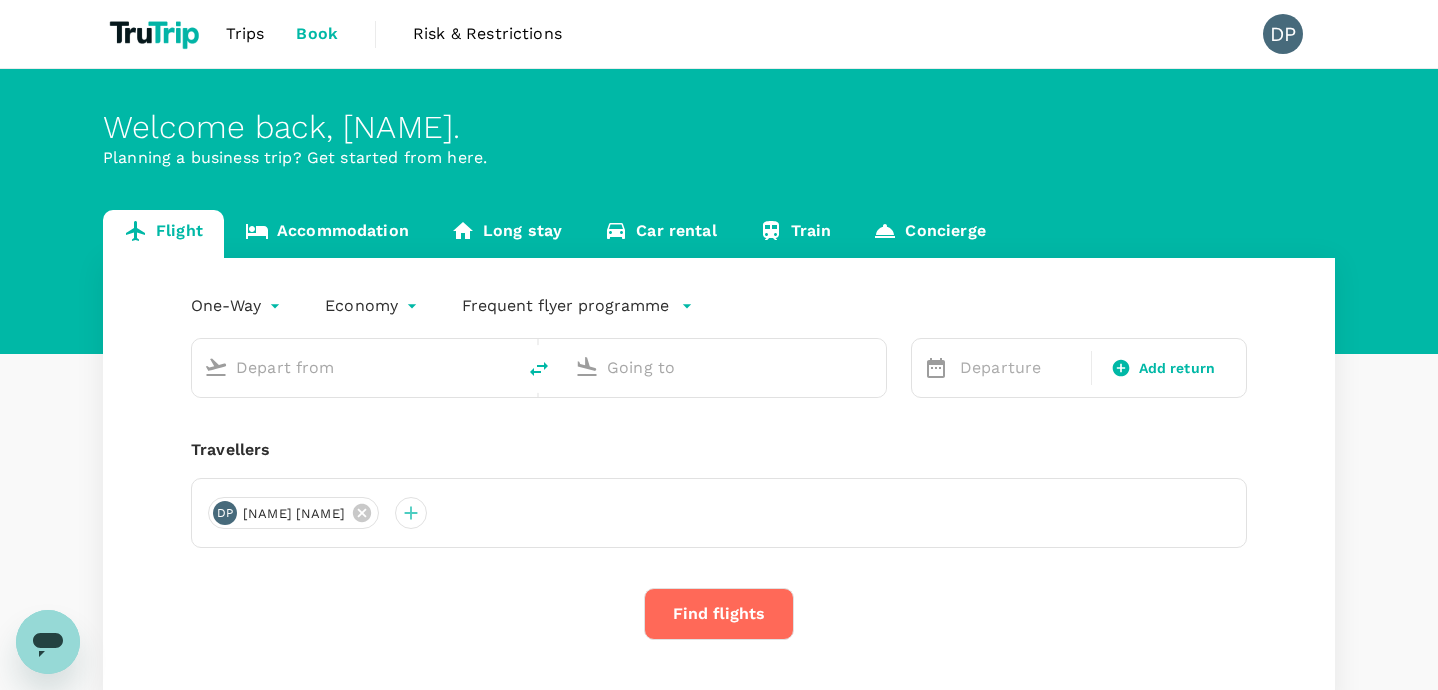 type on "roundtrip" 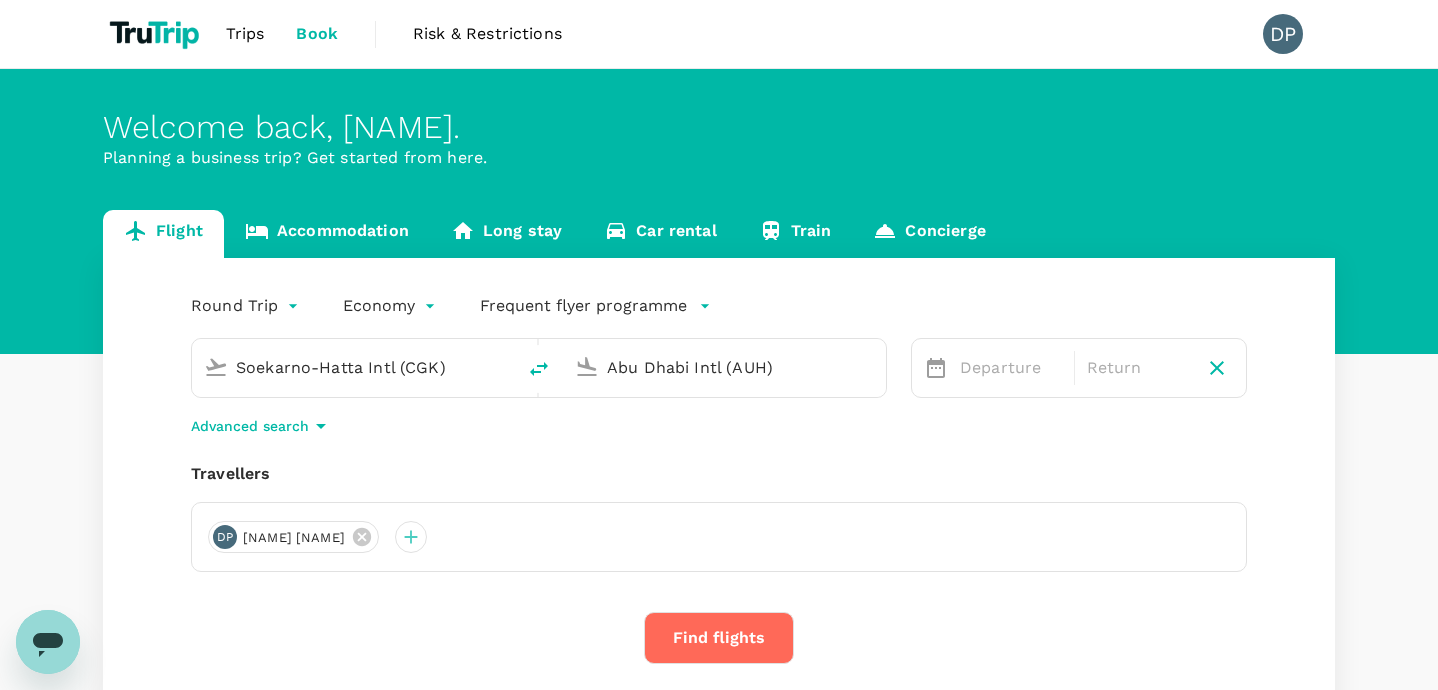 click on "Soekarno-Hatta Intl (CGK)" at bounding box center [349, 364] 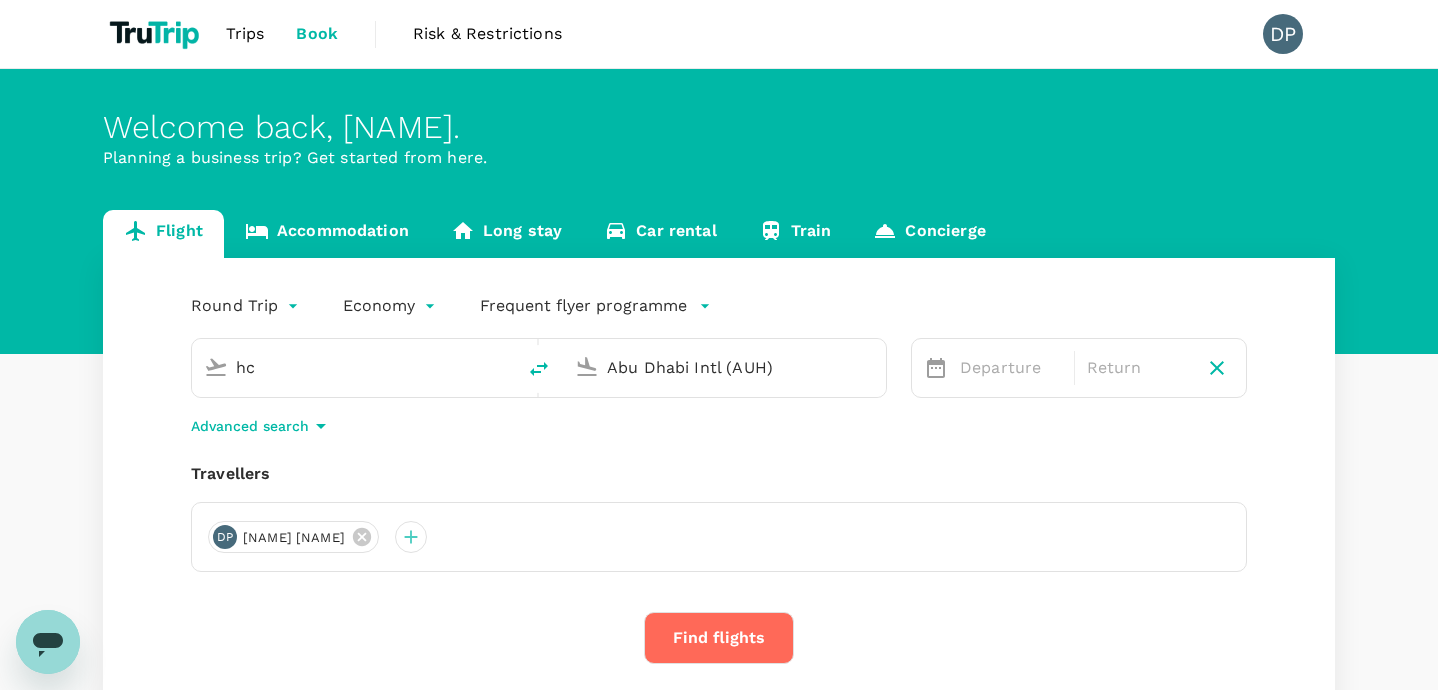 type on "h" 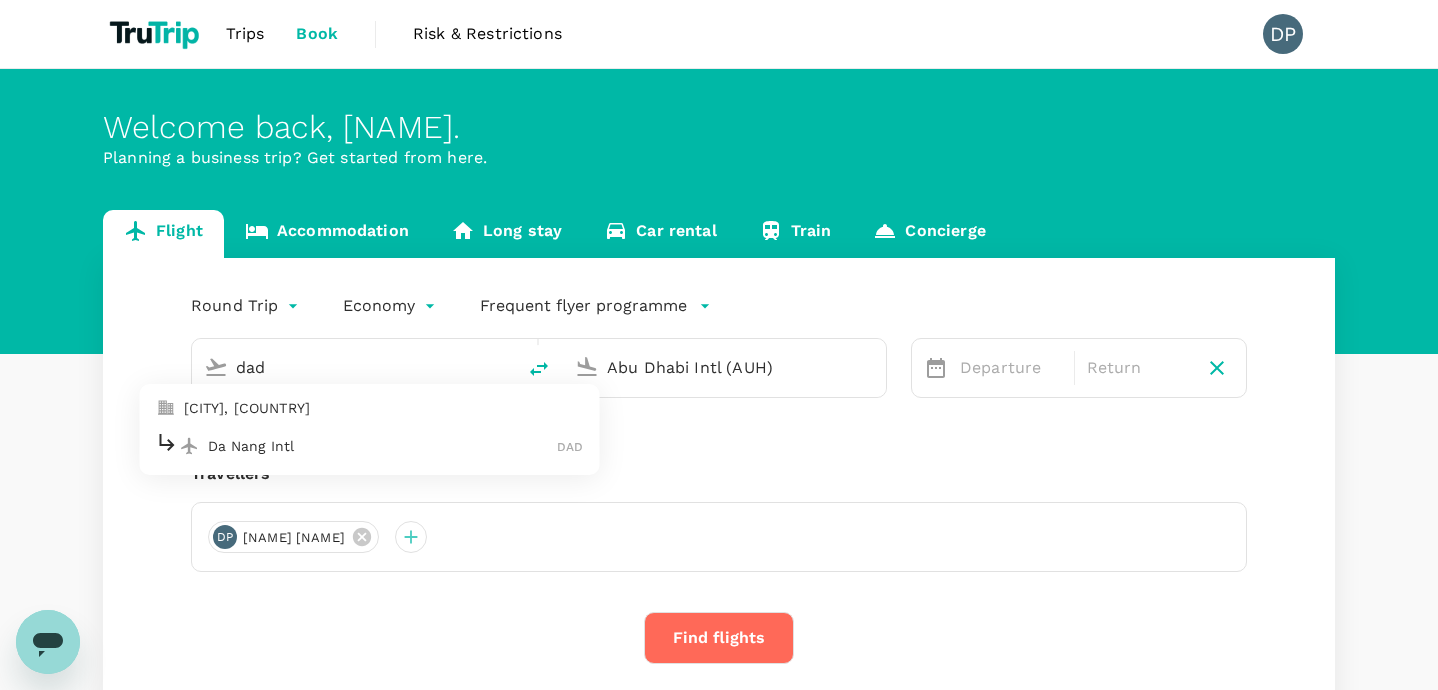 click on "[CITY], [COUNTRY]" at bounding box center [384, 408] 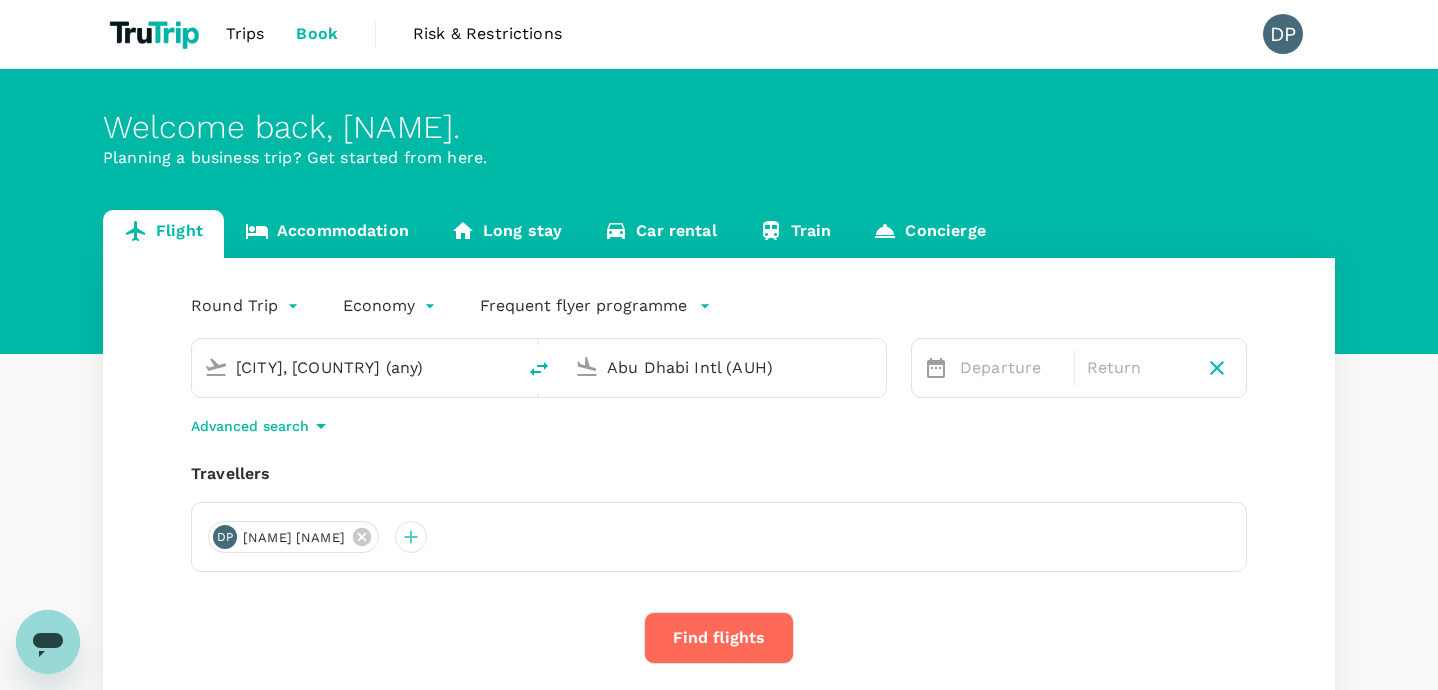 click on "Abu Dhabi Intl (AUH)" at bounding box center [725, 367] 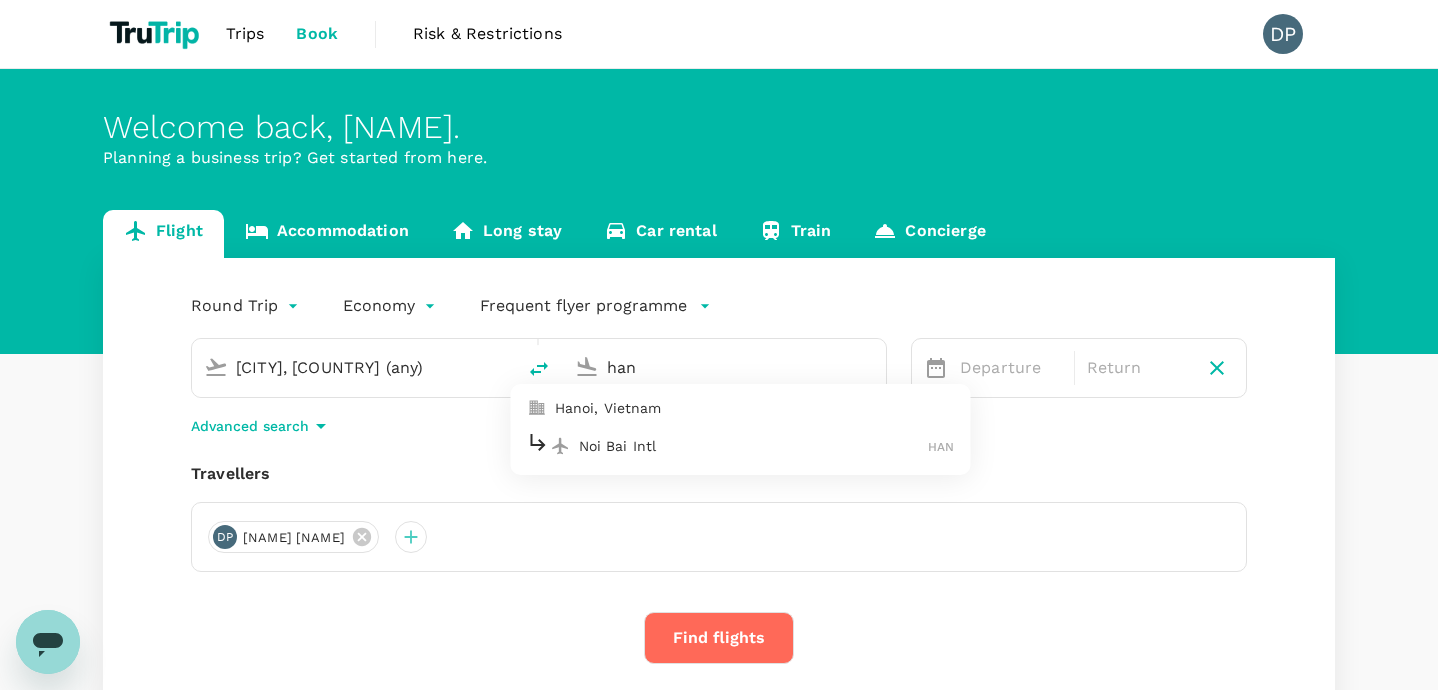 click on "Hanoi, Vietnam" at bounding box center [755, 408] 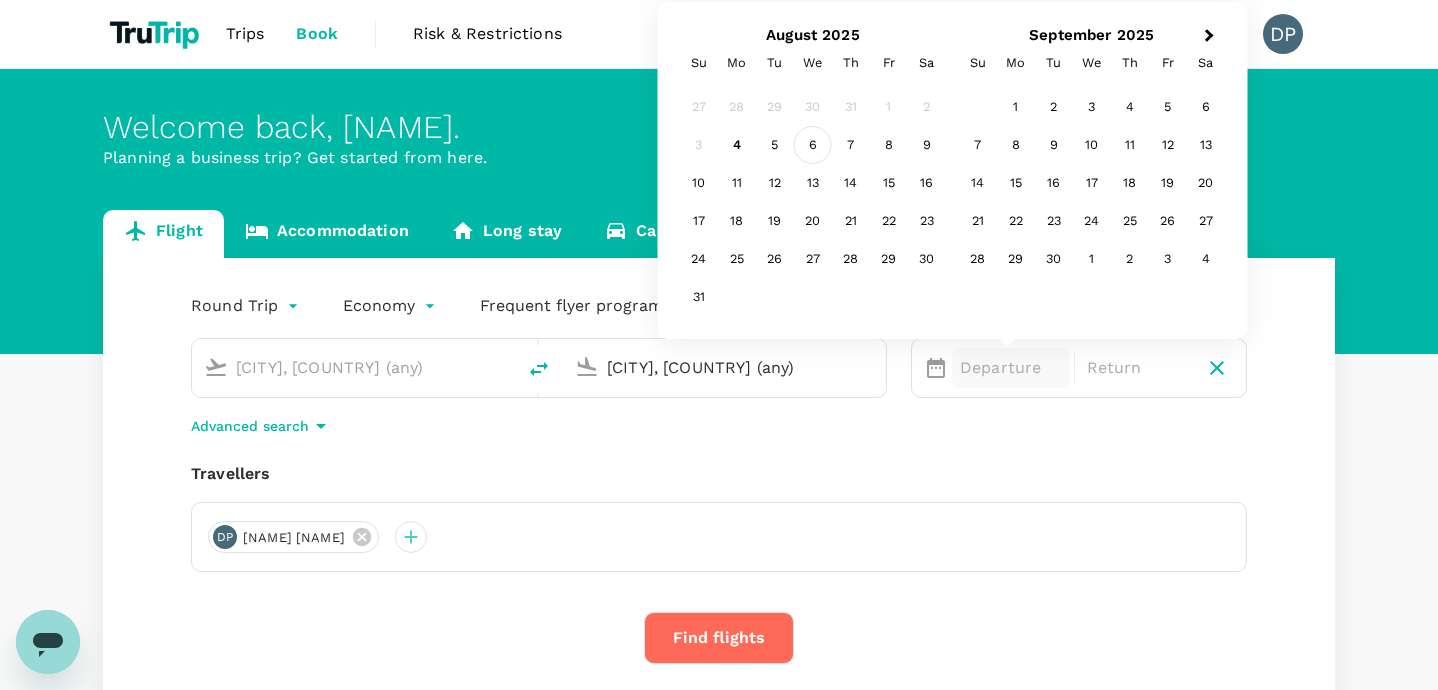 type on "[CITY], [COUNTRY] (any)" 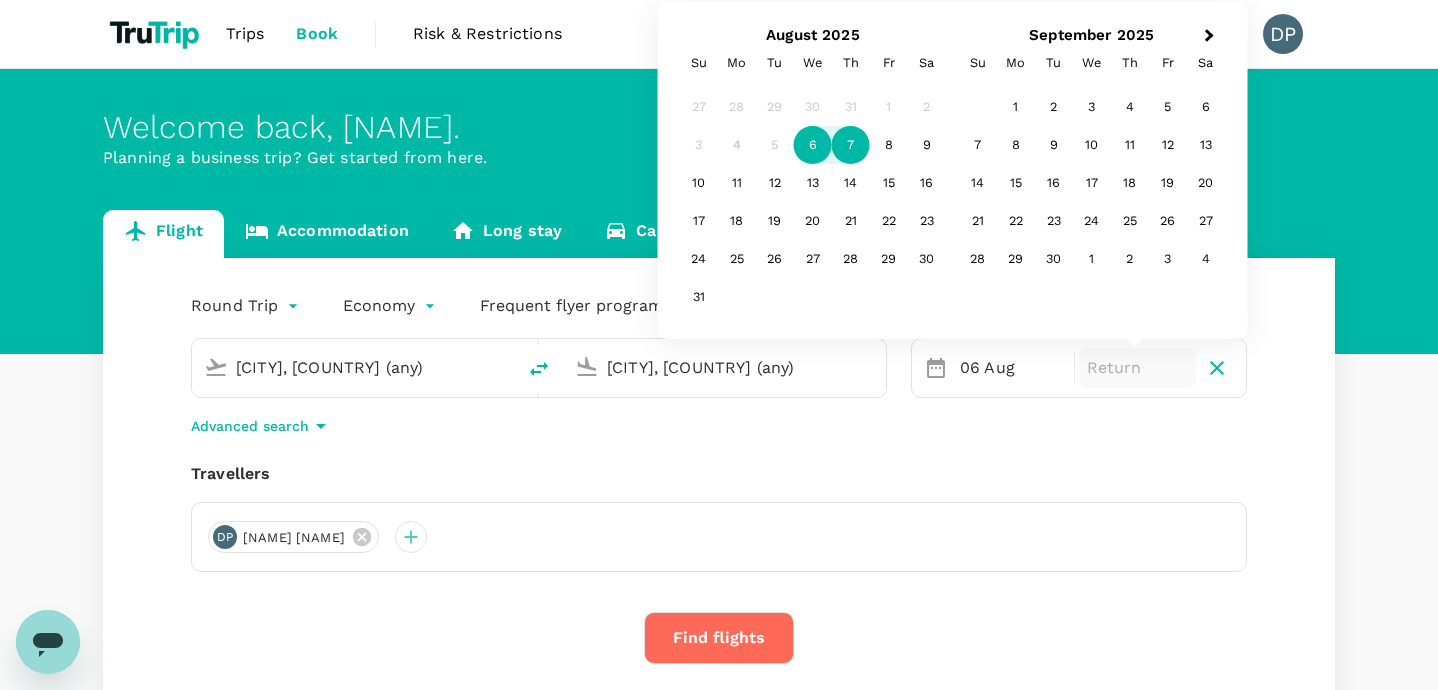 click on "7" at bounding box center [851, 145] 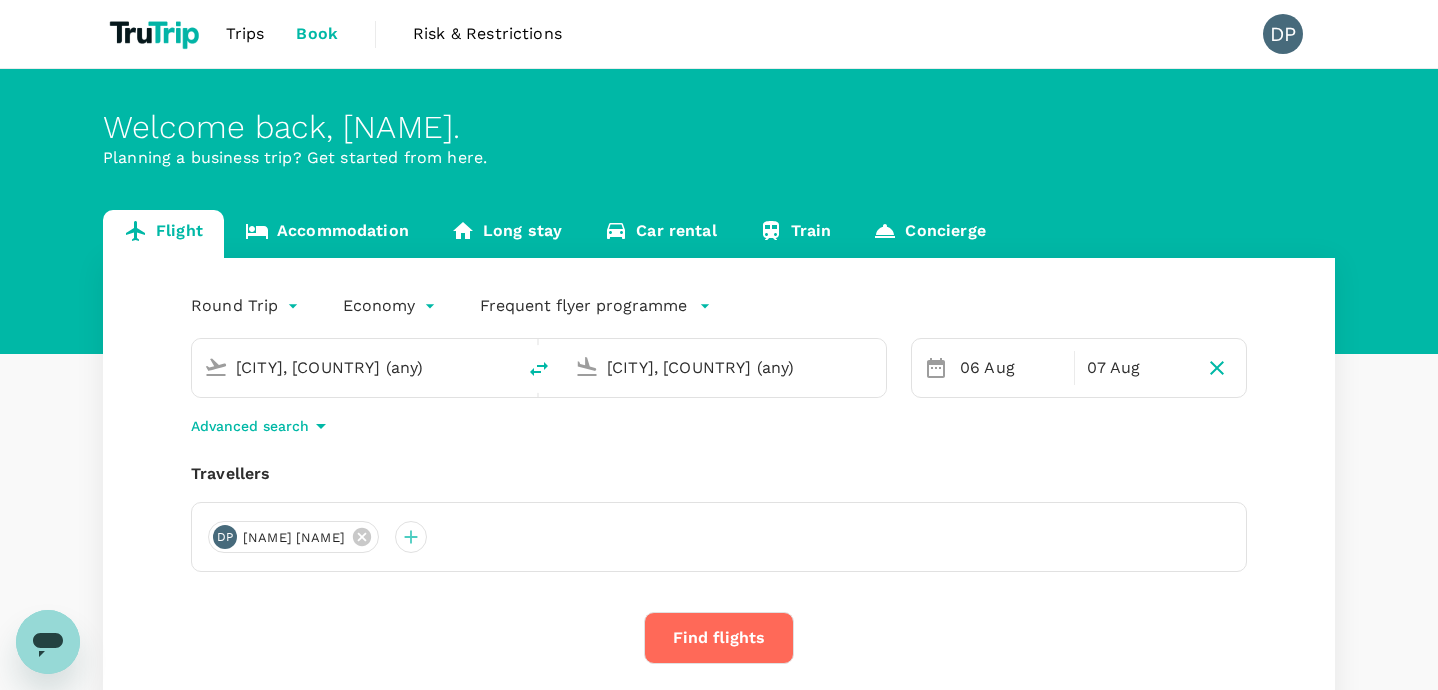 click on "Find flights" at bounding box center [719, 638] 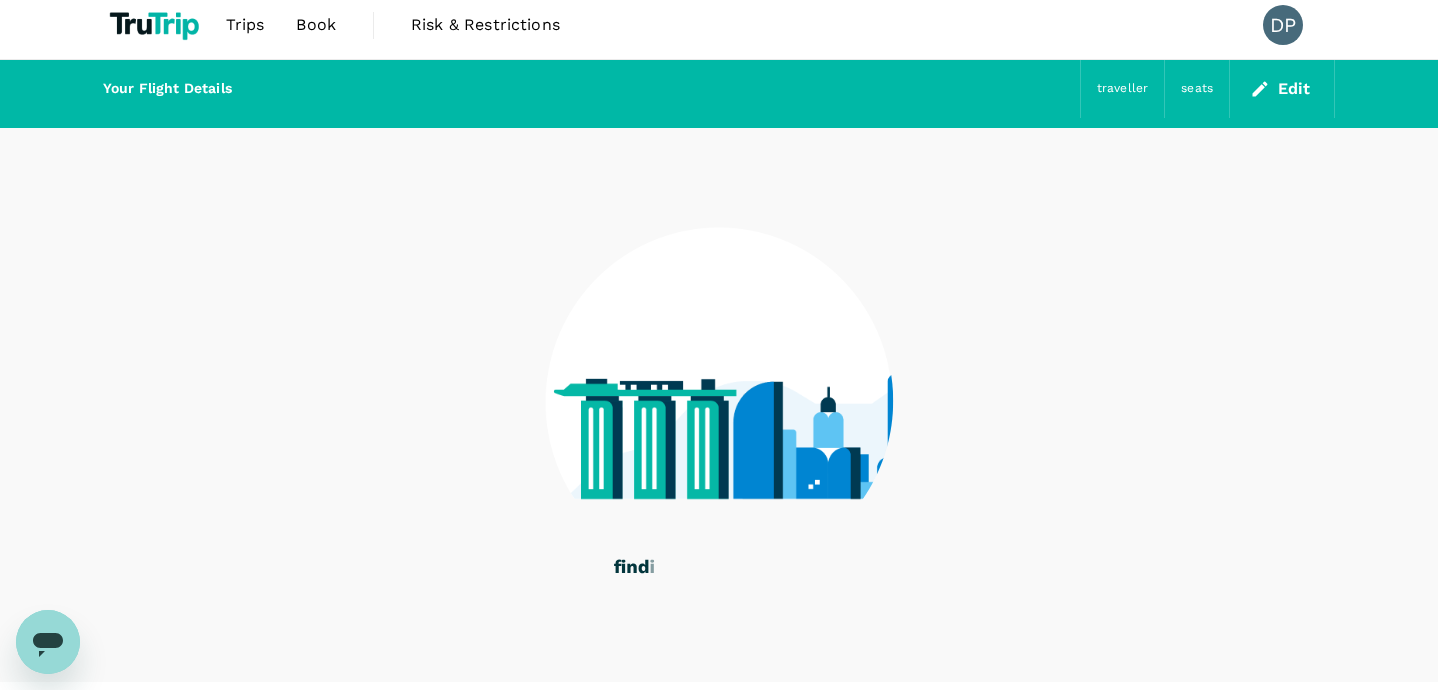 scroll, scrollTop: 0, scrollLeft: 0, axis: both 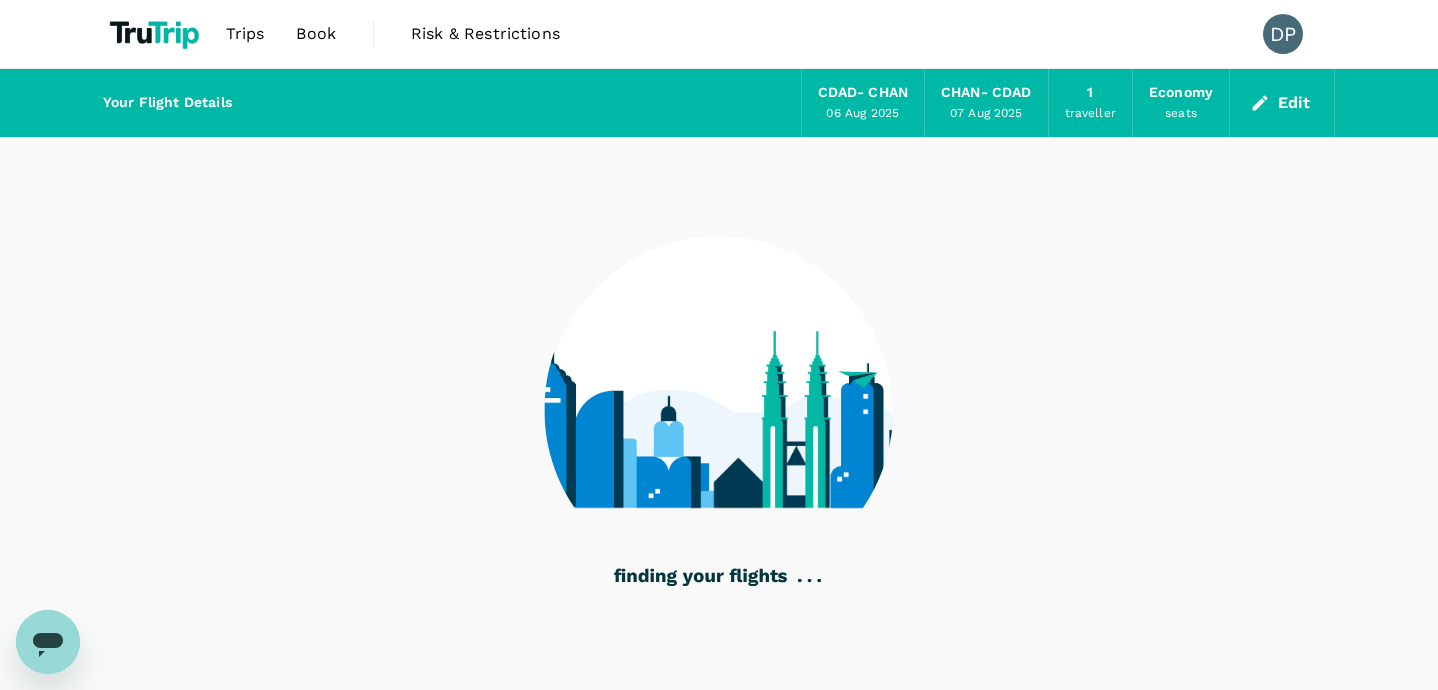 click on "CDAD  -   CHAN" at bounding box center [863, 93] 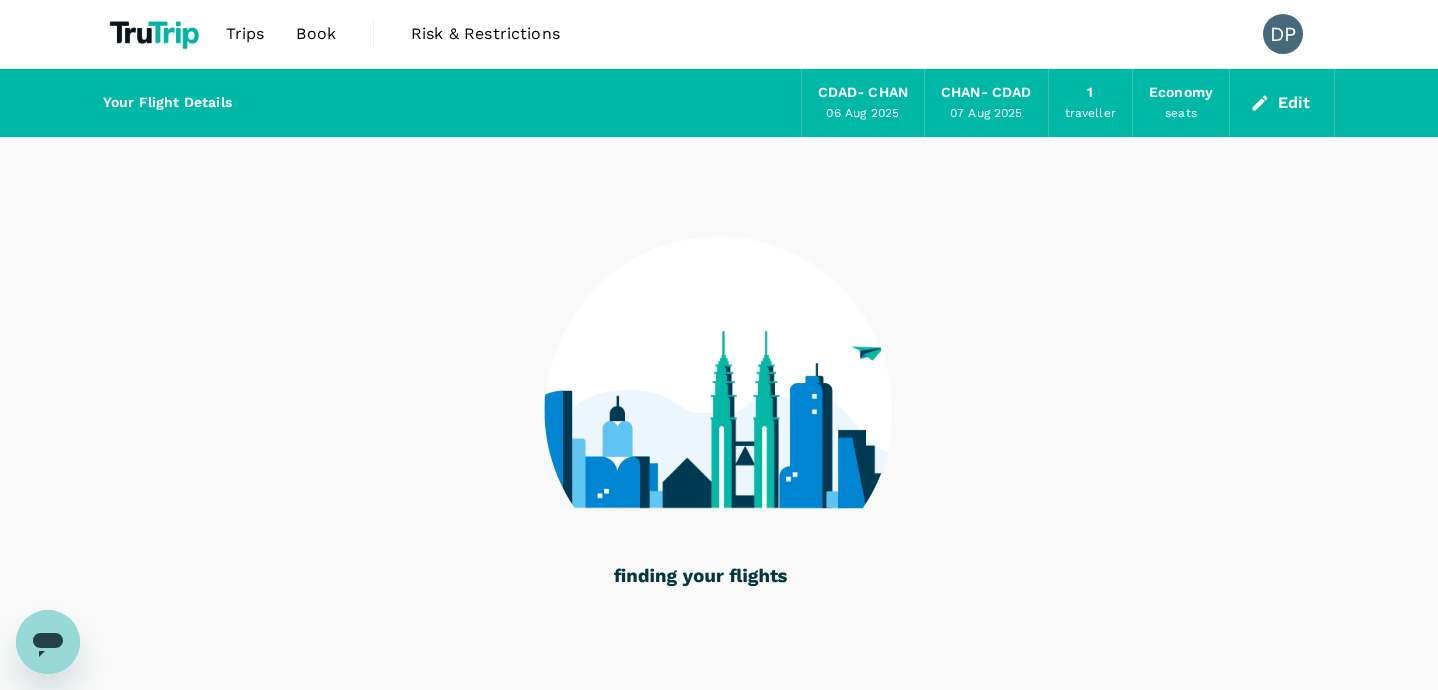click on "CDAD  -   CHAN" at bounding box center (863, 93) 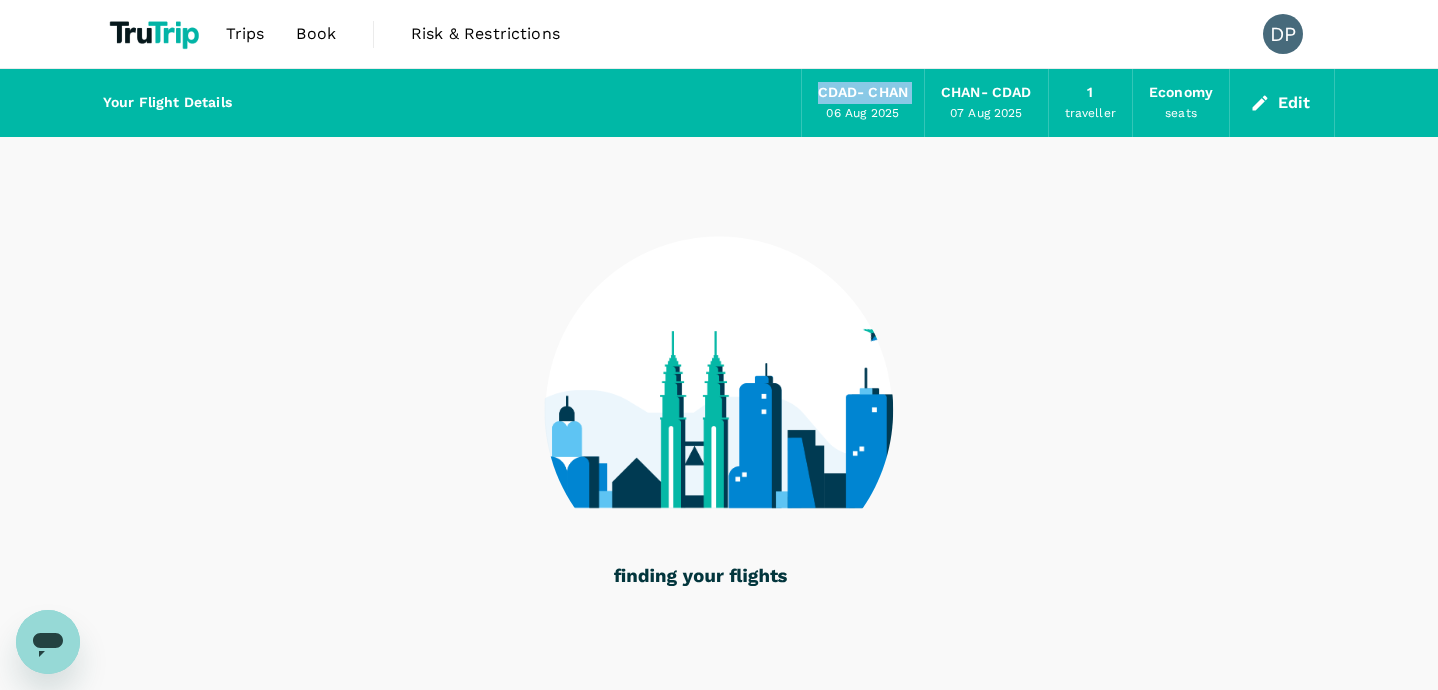 click on "CDAD  -   CHAN" at bounding box center (863, 93) 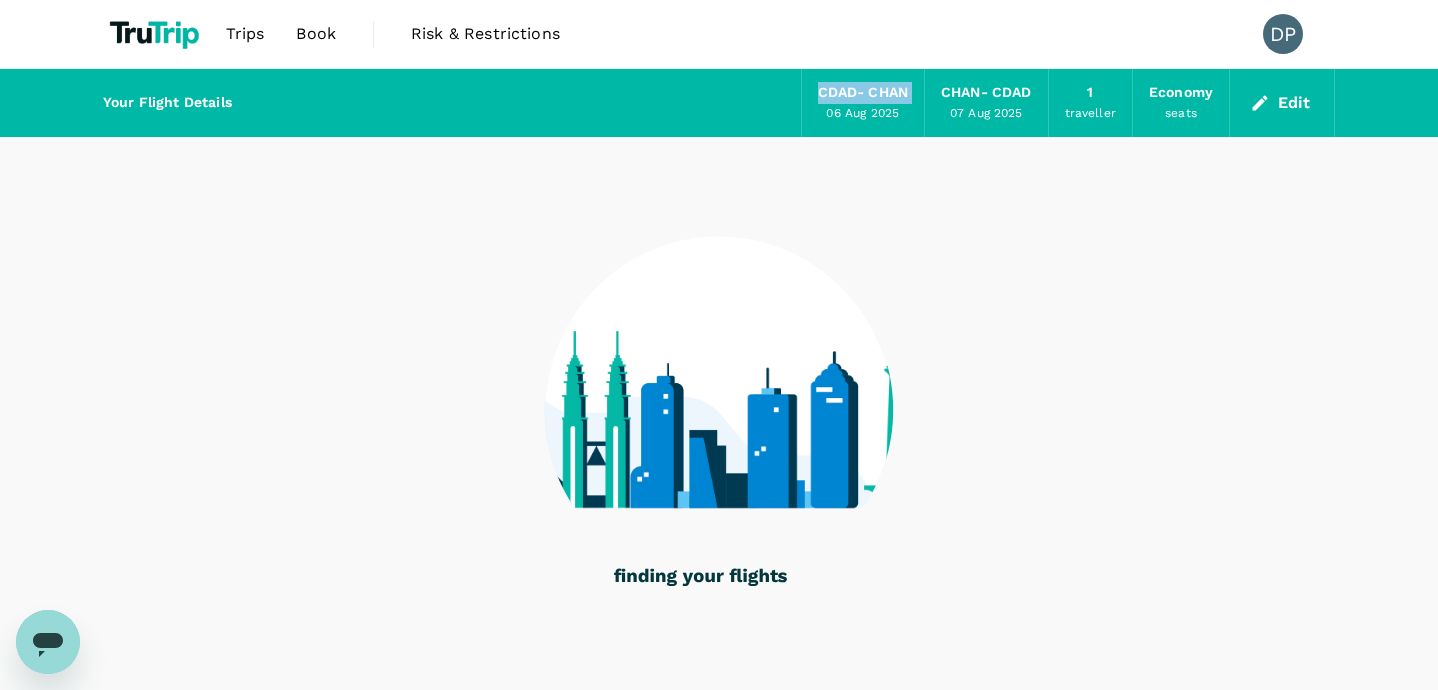 click on "CDAD  -   CHAN" at bounding box center (863, 93) 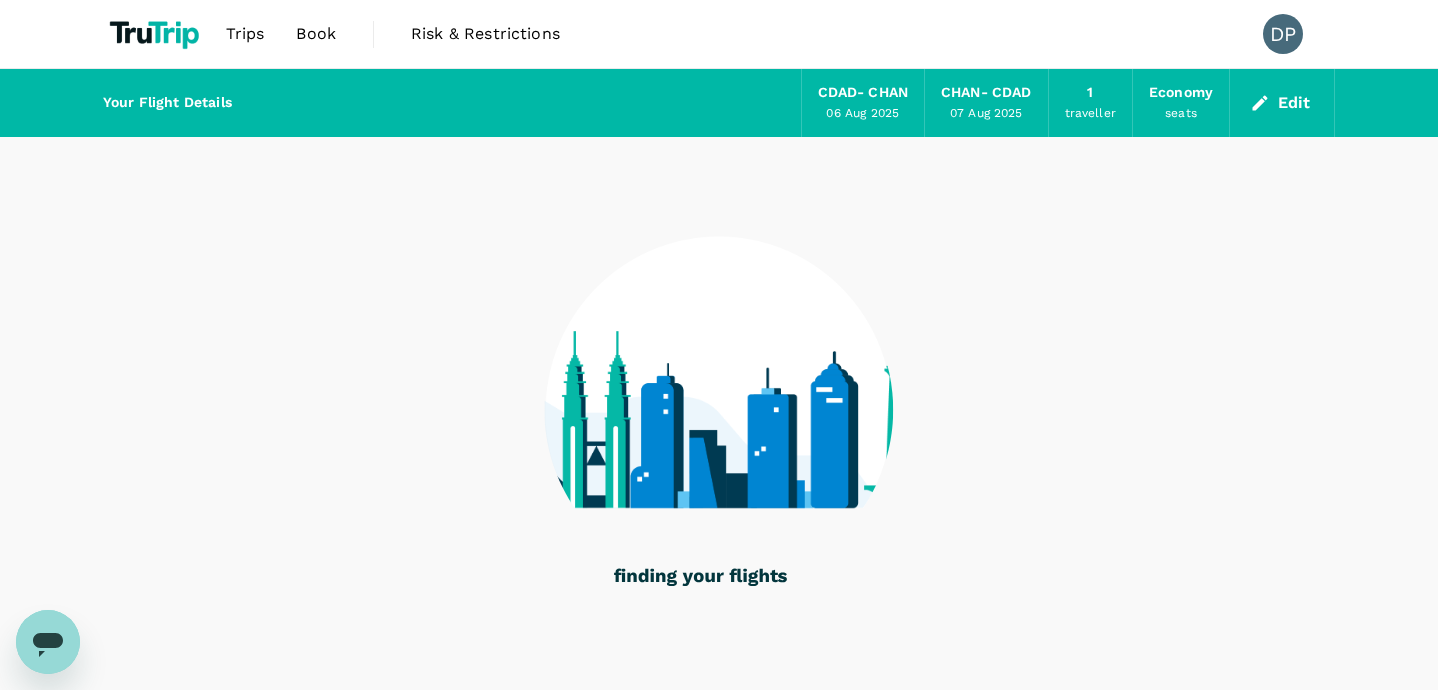 click on "CDAD  -   CHAN" at bounding box center [863, 93] 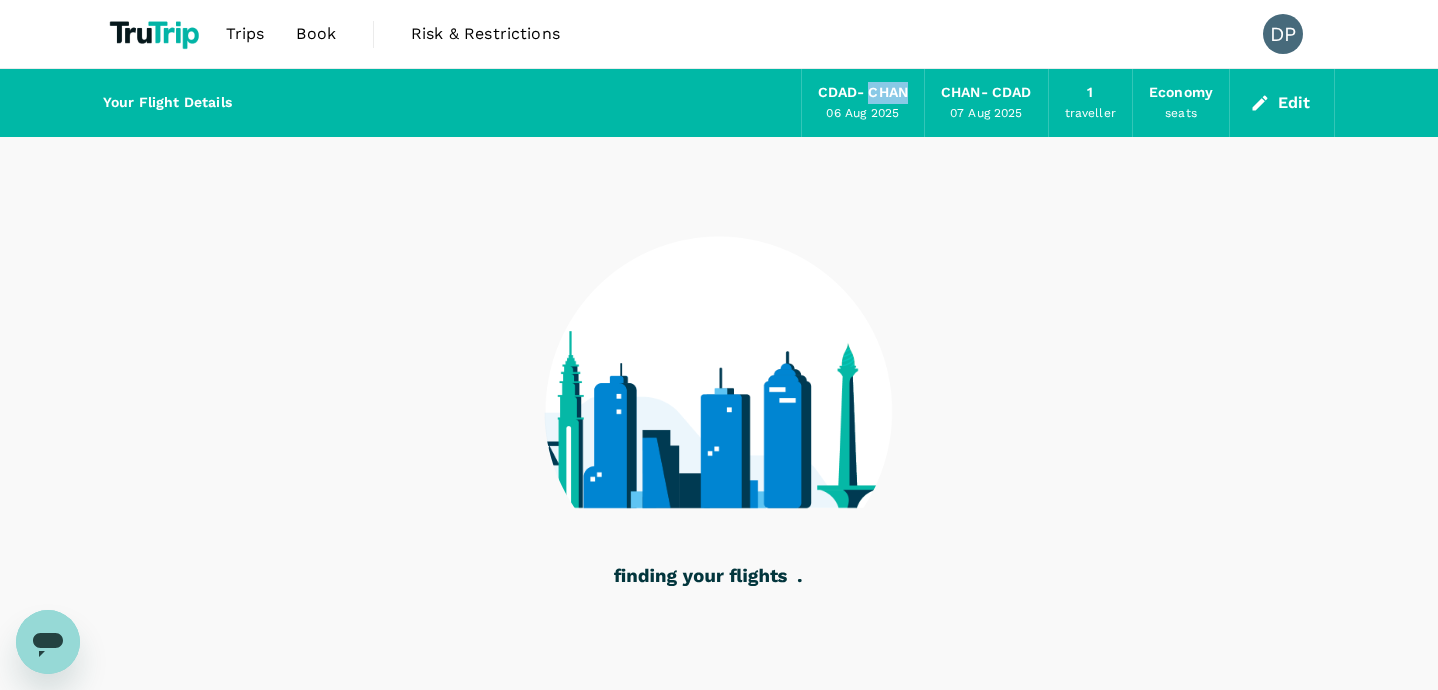 click on "CDAD  -   CHAN" at bounding box center (863, 93) 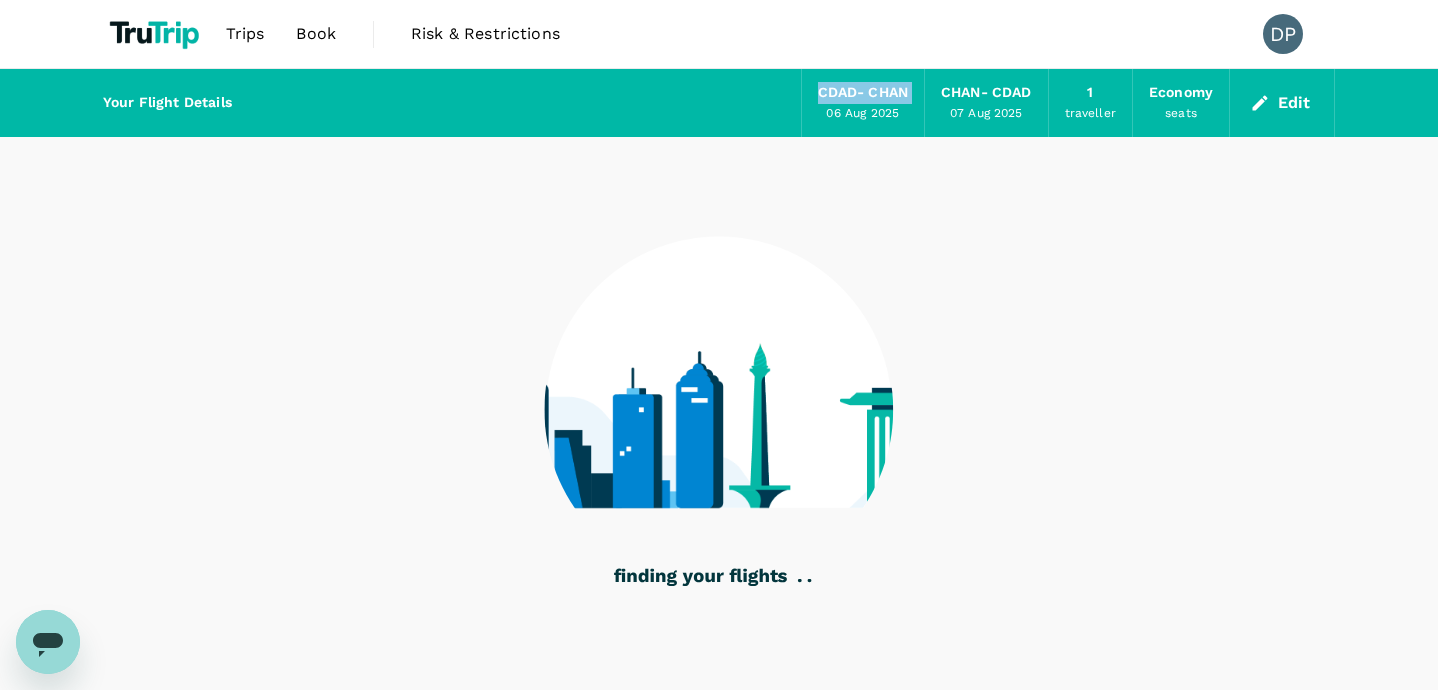 click on "CDAD  -   CHAN" at bounding box center (863, 93) 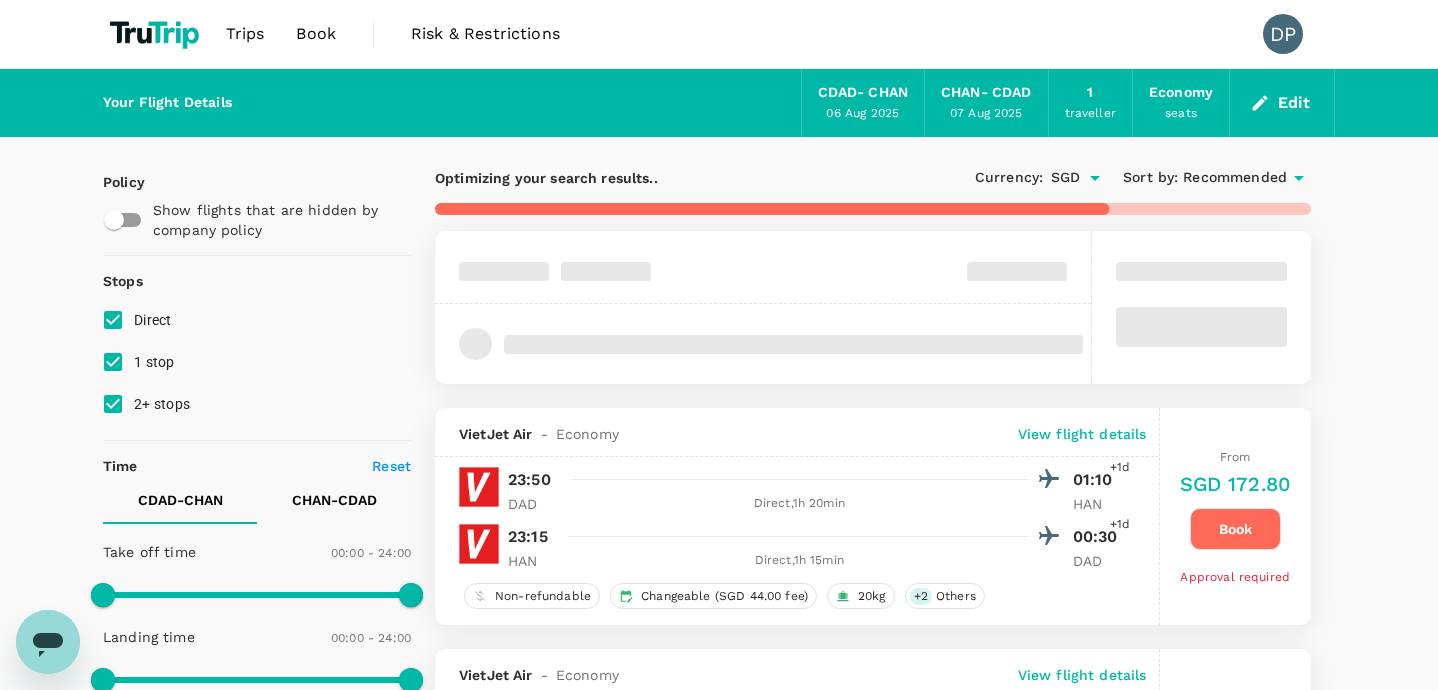 click on "06 Aug 2025" at bounding box center (862, 114) 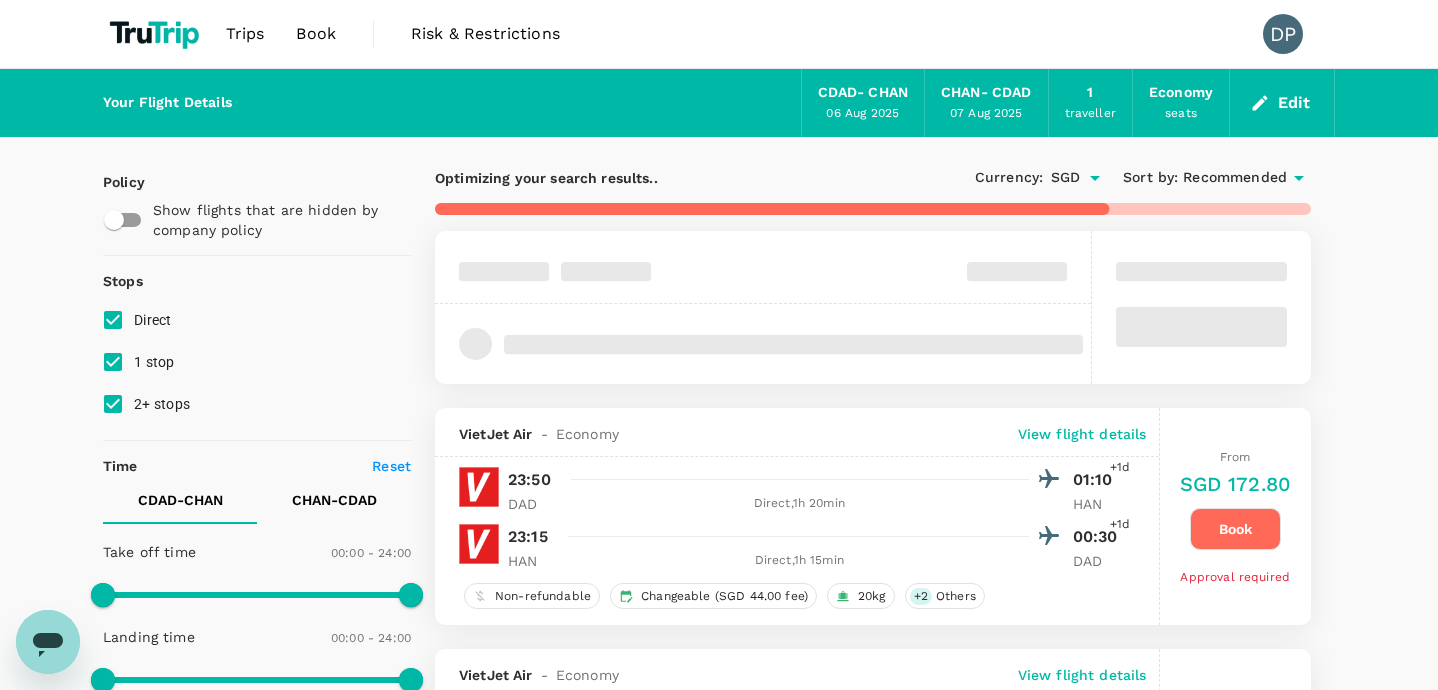 click on "06 Aug 2025" at bounding box center (862, 114) 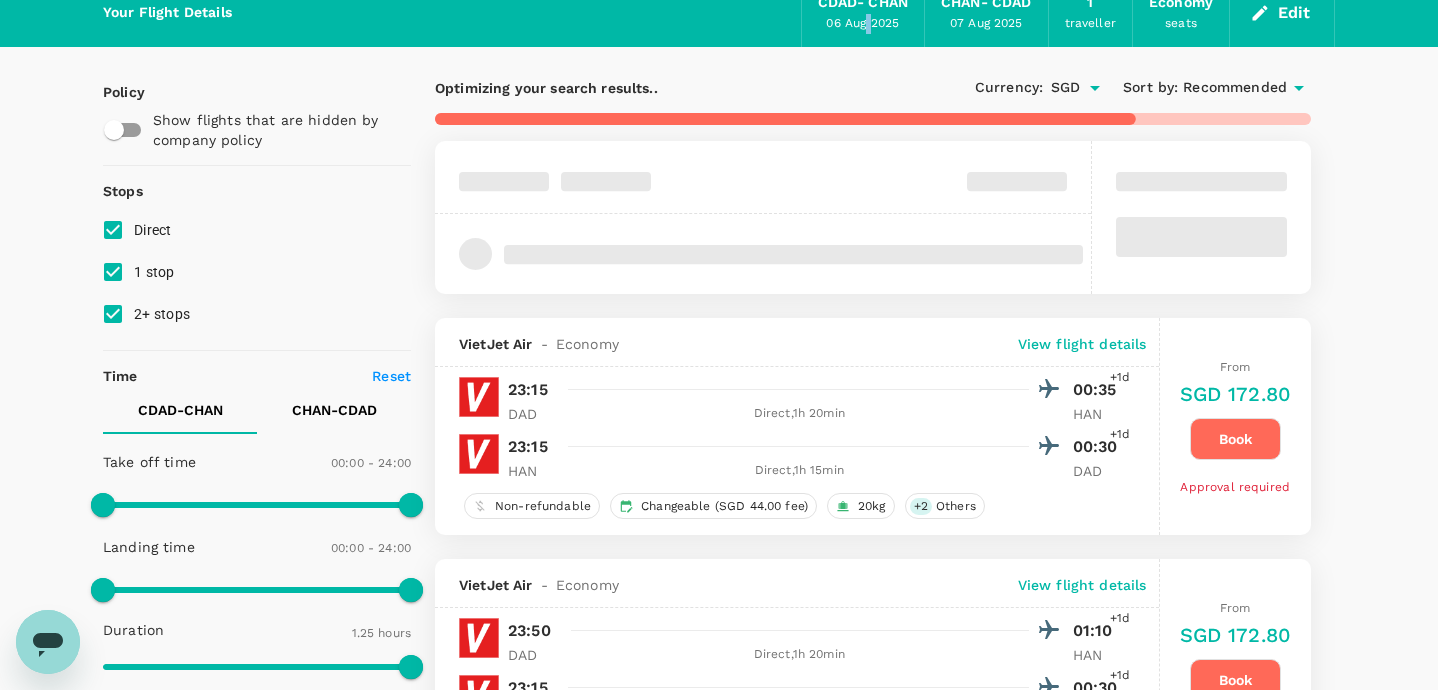 scroll, scrollTop: 56, scrollLeft: 0, axis: vertical 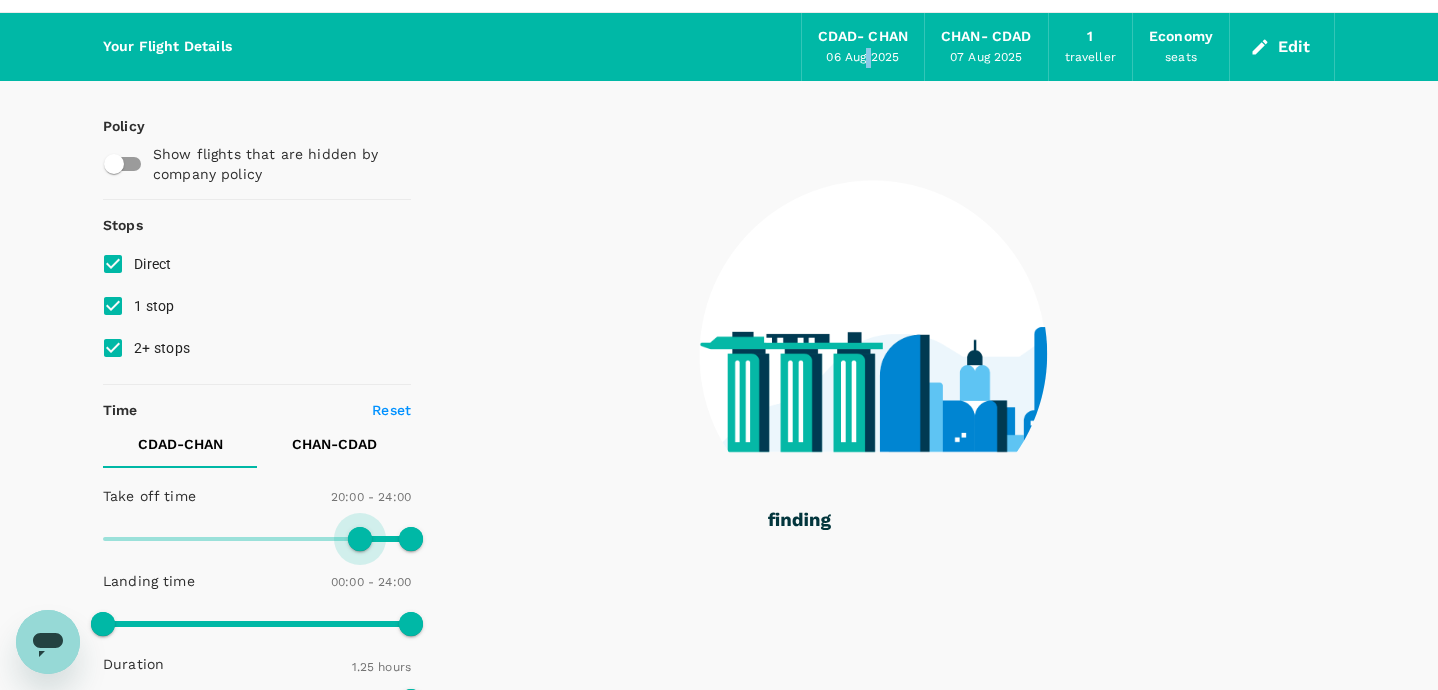 drag, startPoint x: 107, startPoint y: 538, endPoint x: 360, endPoint y: 545, distance: 253.09682 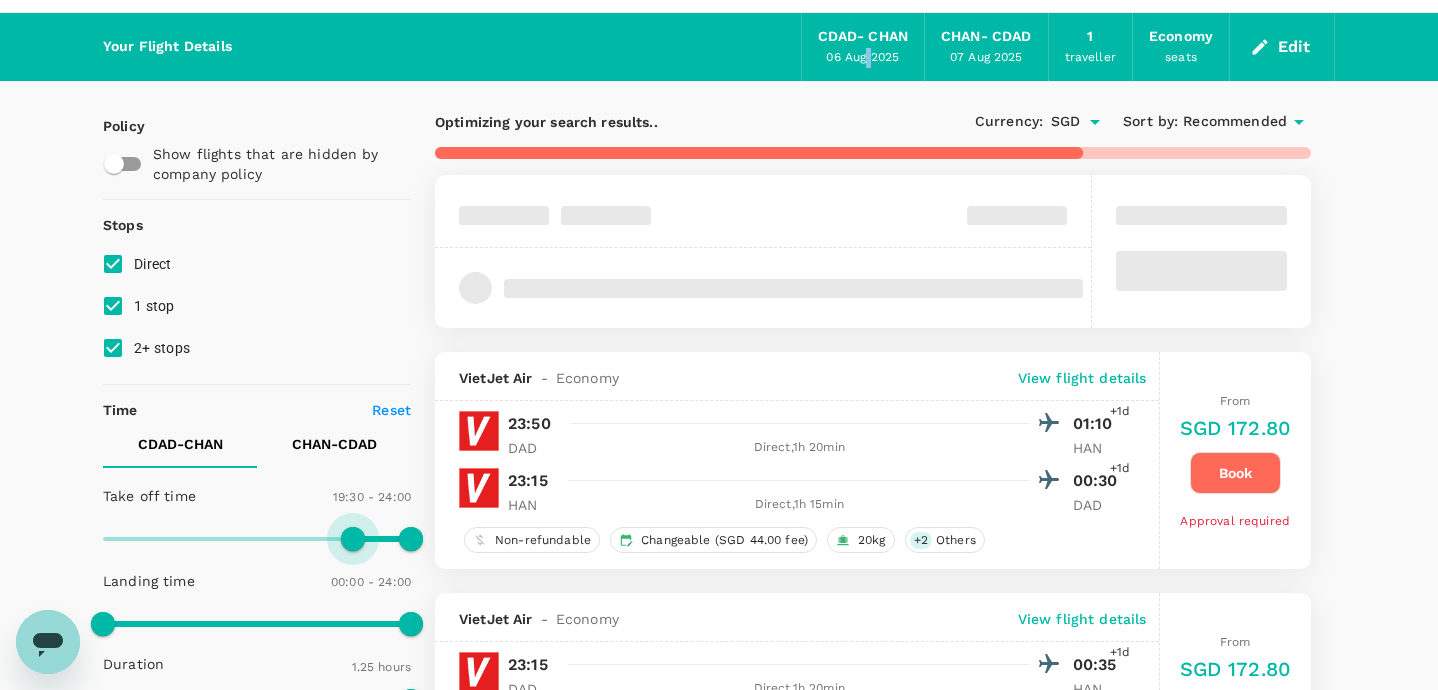 type on "1140" 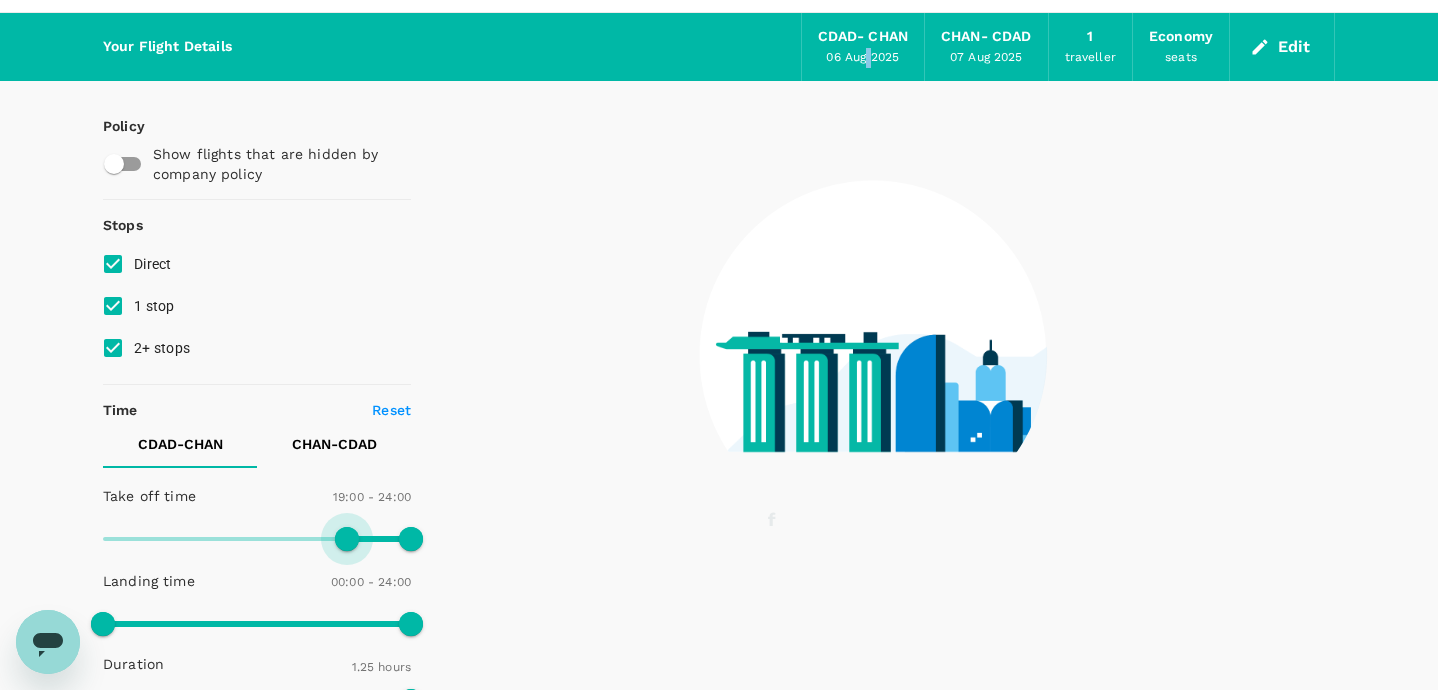 click at bounding box center [347, 539] 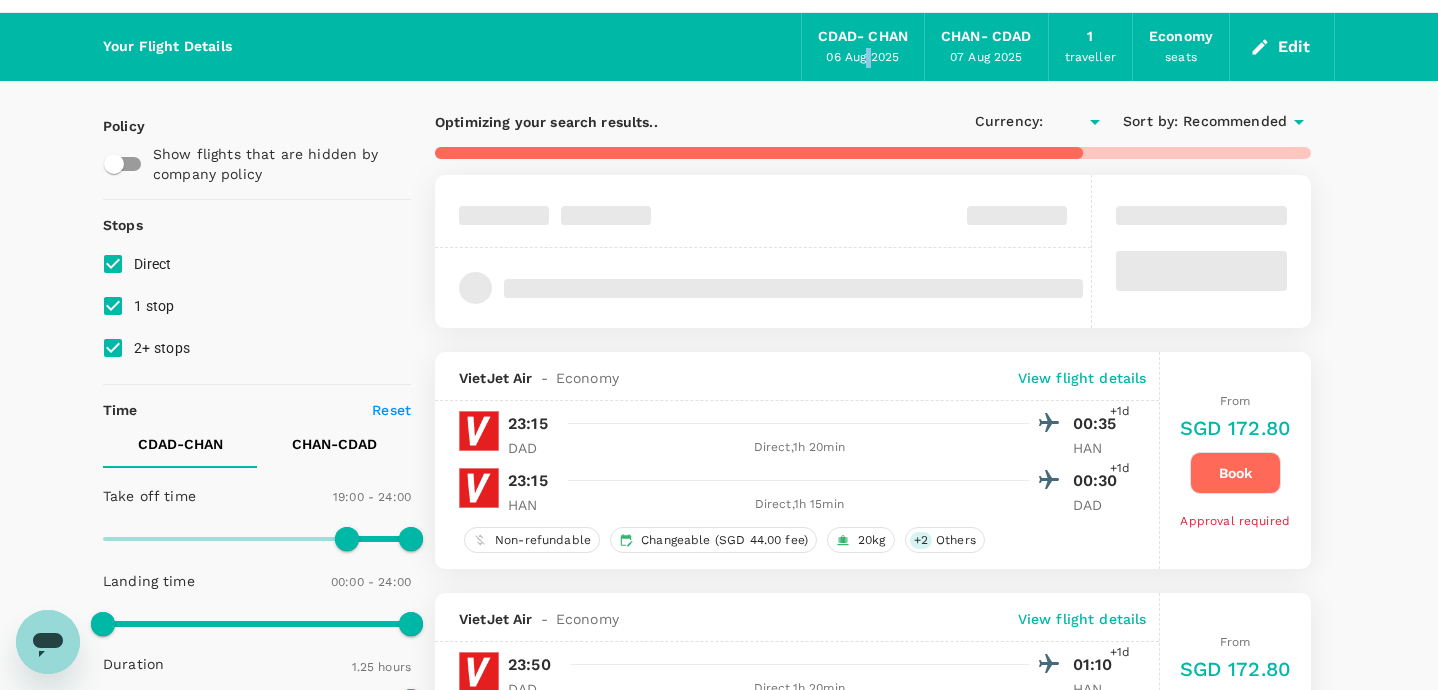 type on "SGD" 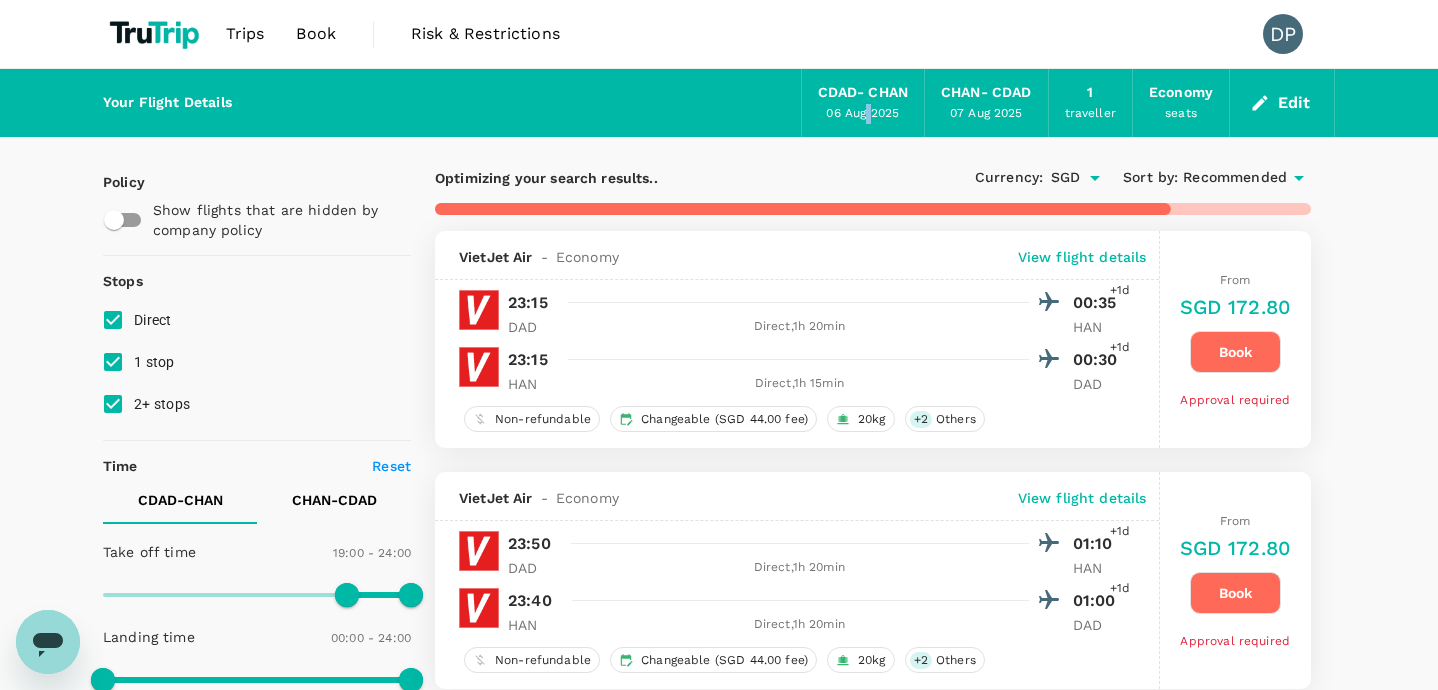scroll, scrollTop: 17, scrollLeft: 0, axis: vertical 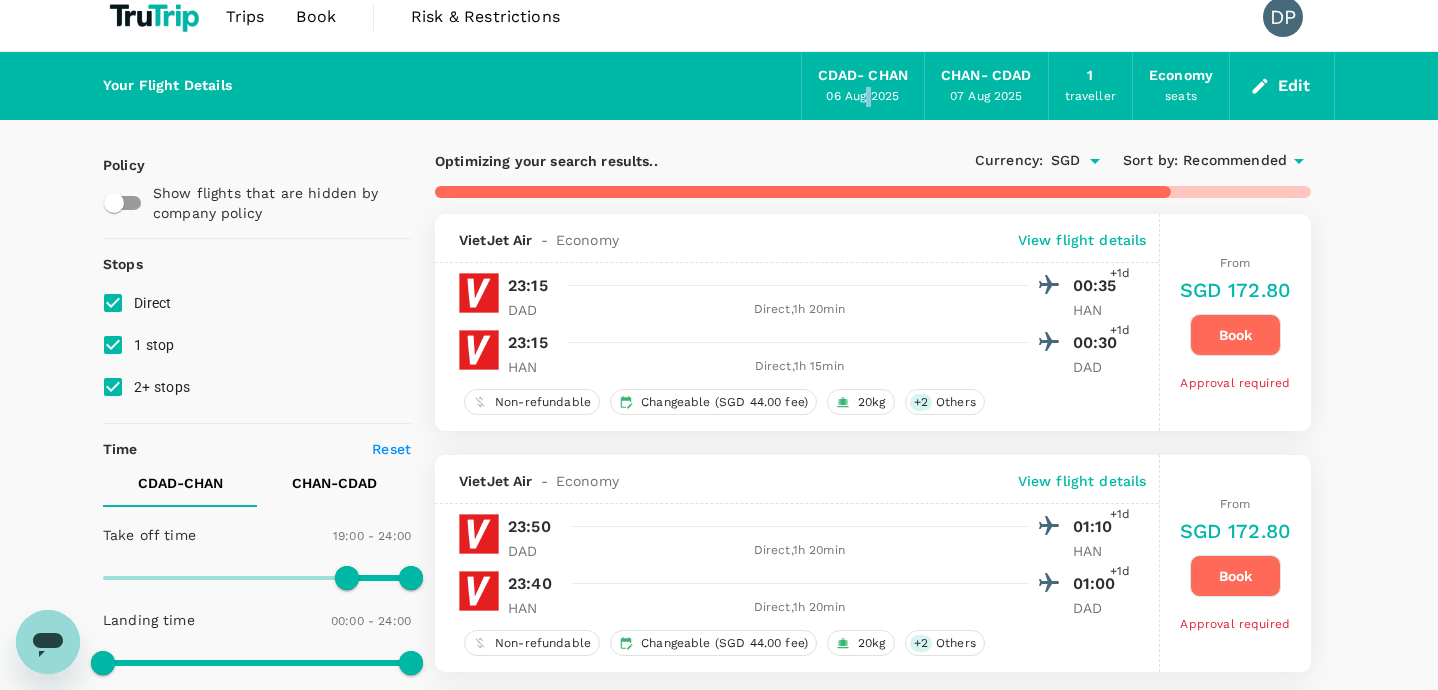 click on "Time Reset" at bounding box center (257, 449) 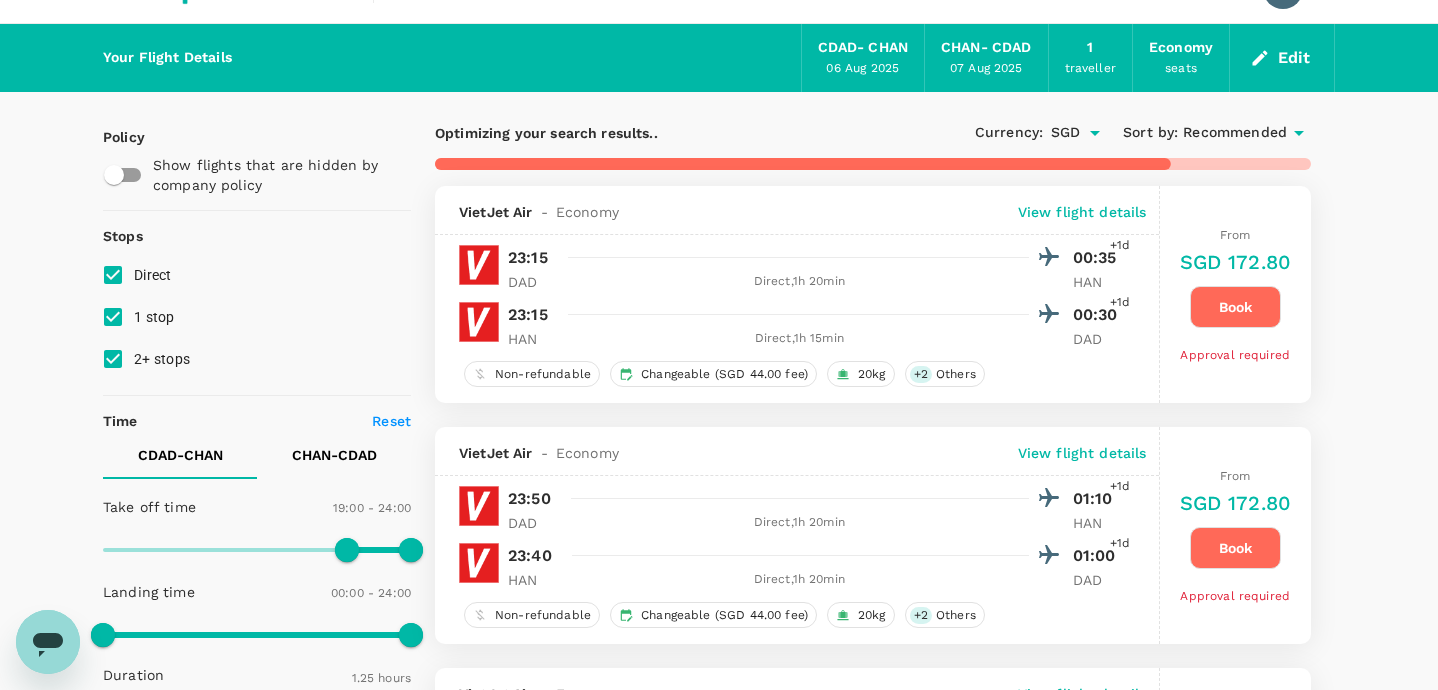 scroll, scrollTop: 70, scrollLeft: 0, axis: vertical 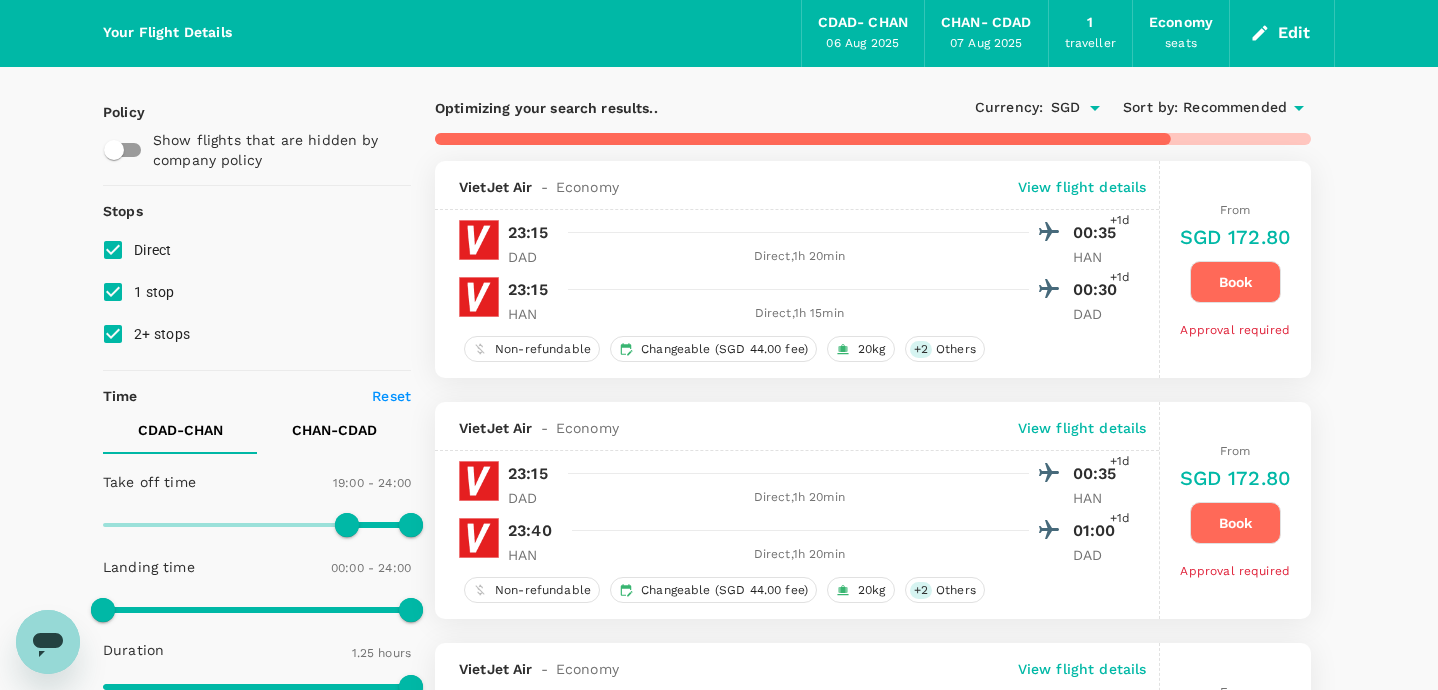 click at bounding box center [347, 525] 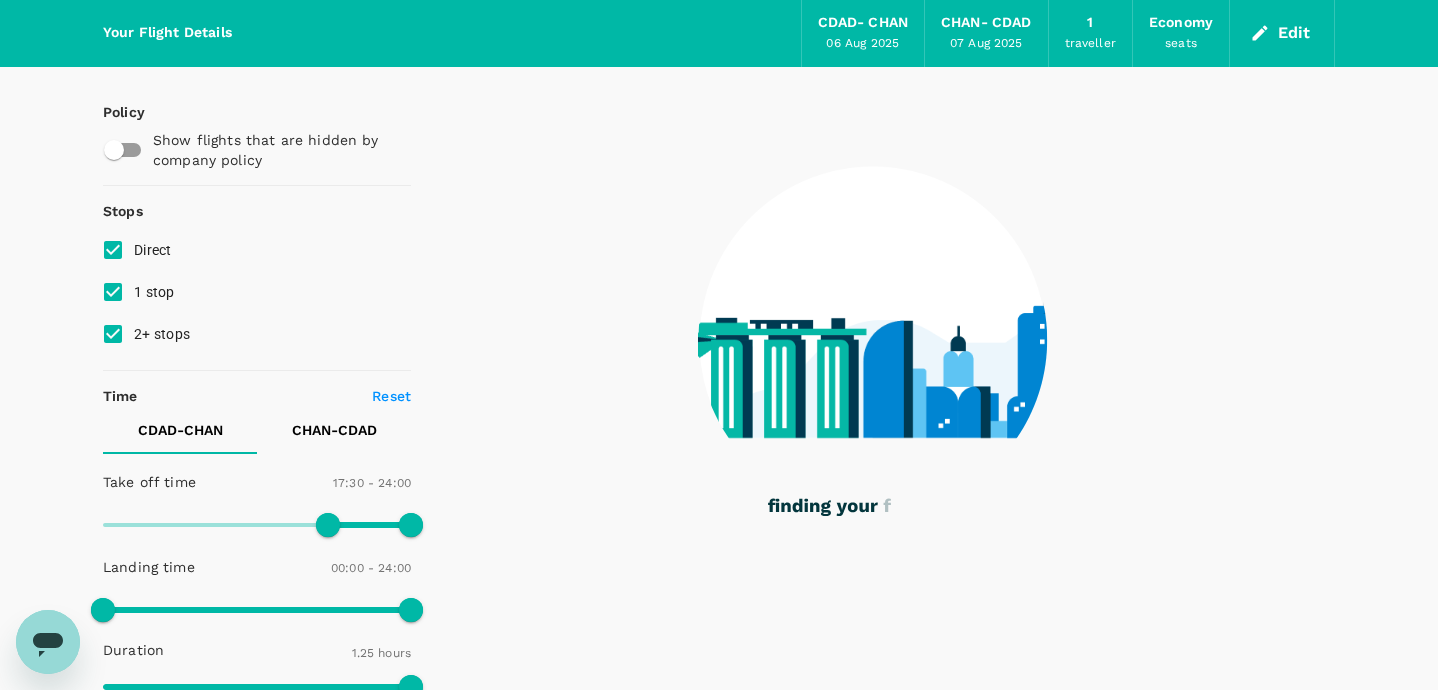 type on "1080" 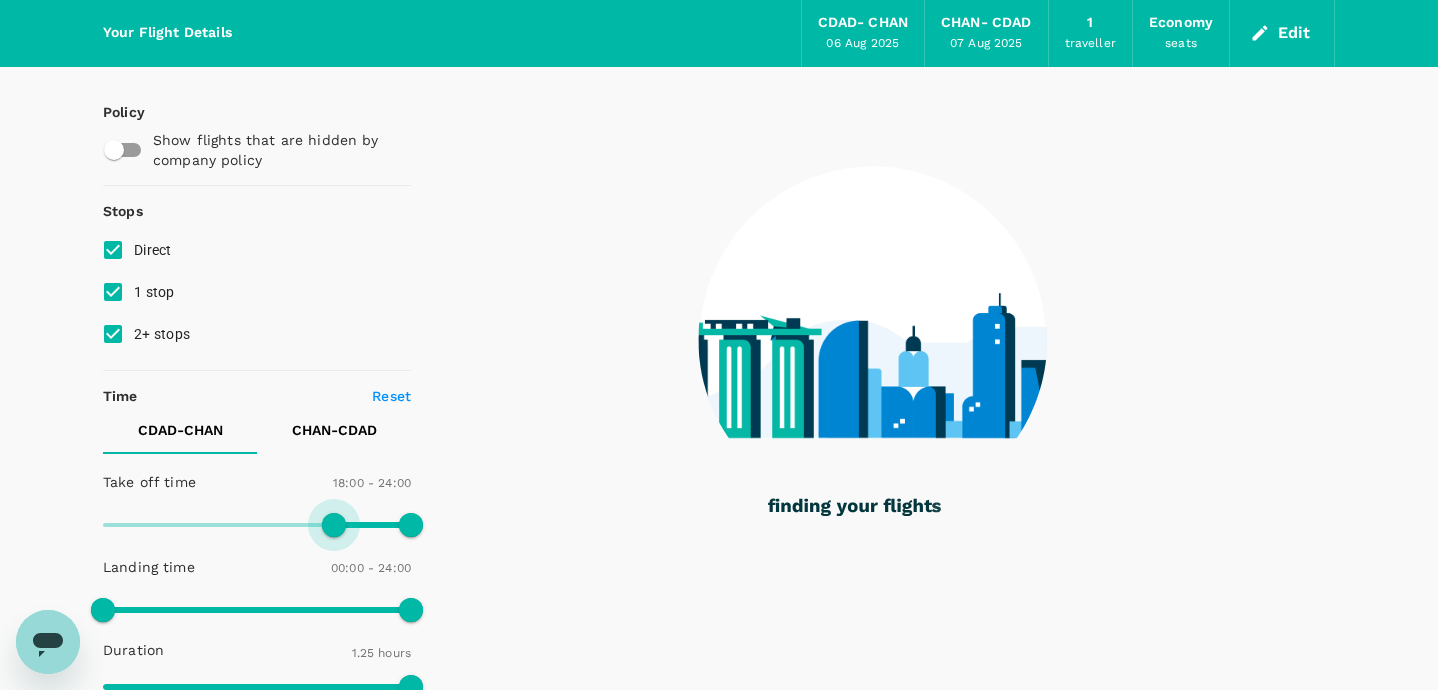 click at bounding box center [334, 525] 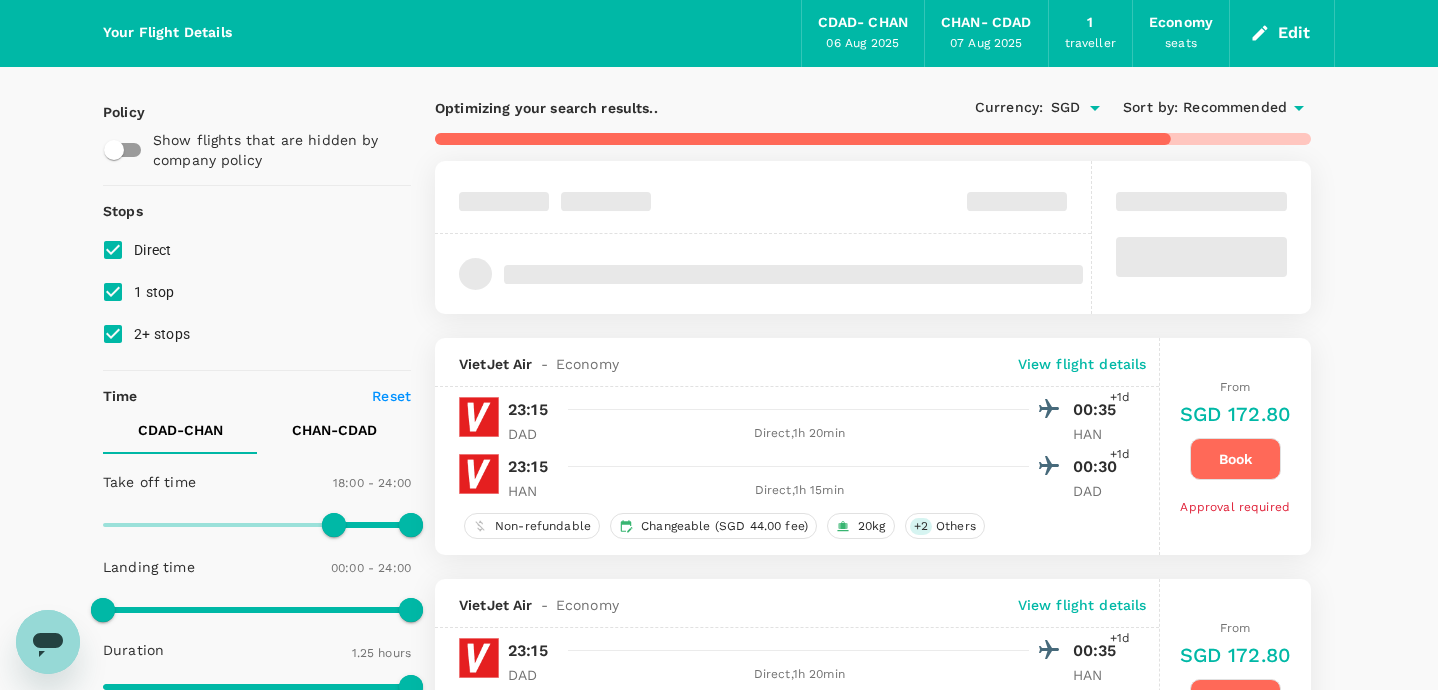 scroll, scrollTop: 0, scrollLeft: 0, axis: both 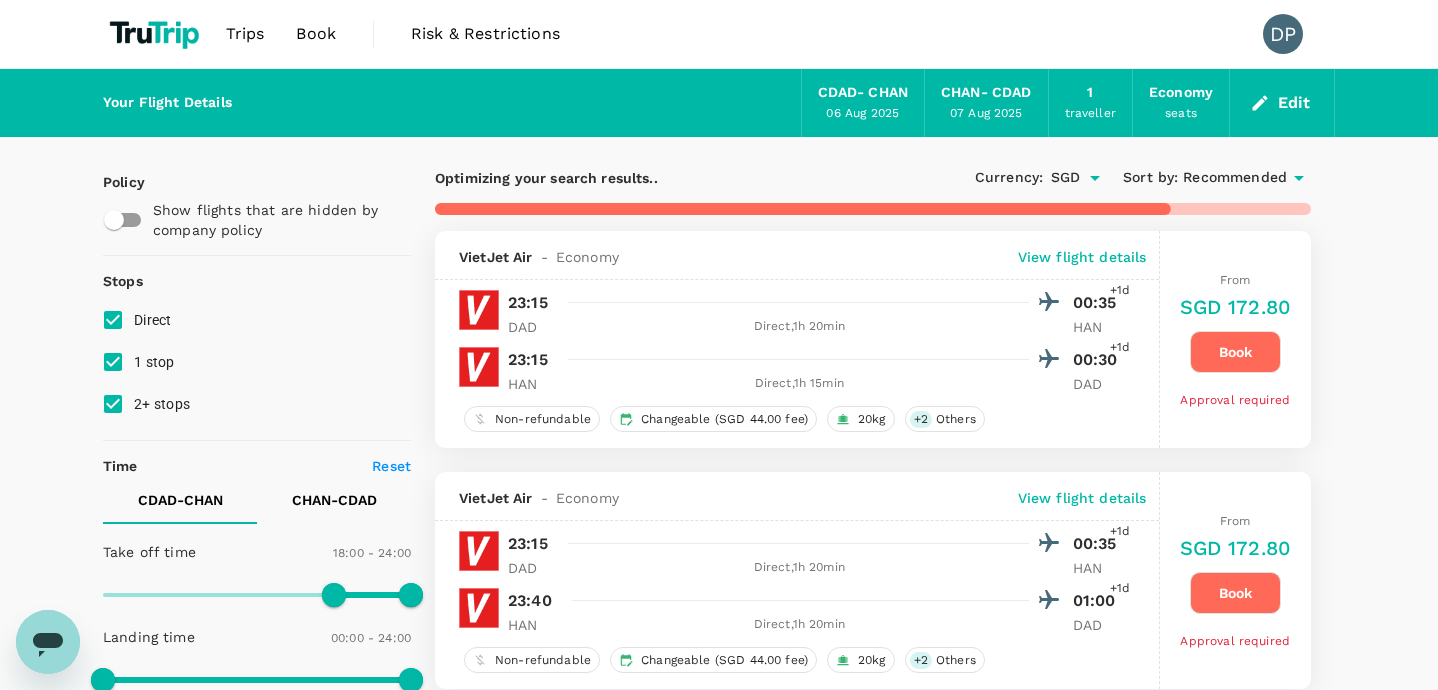 click on "Recommended" at bounding box center (1235, 178) 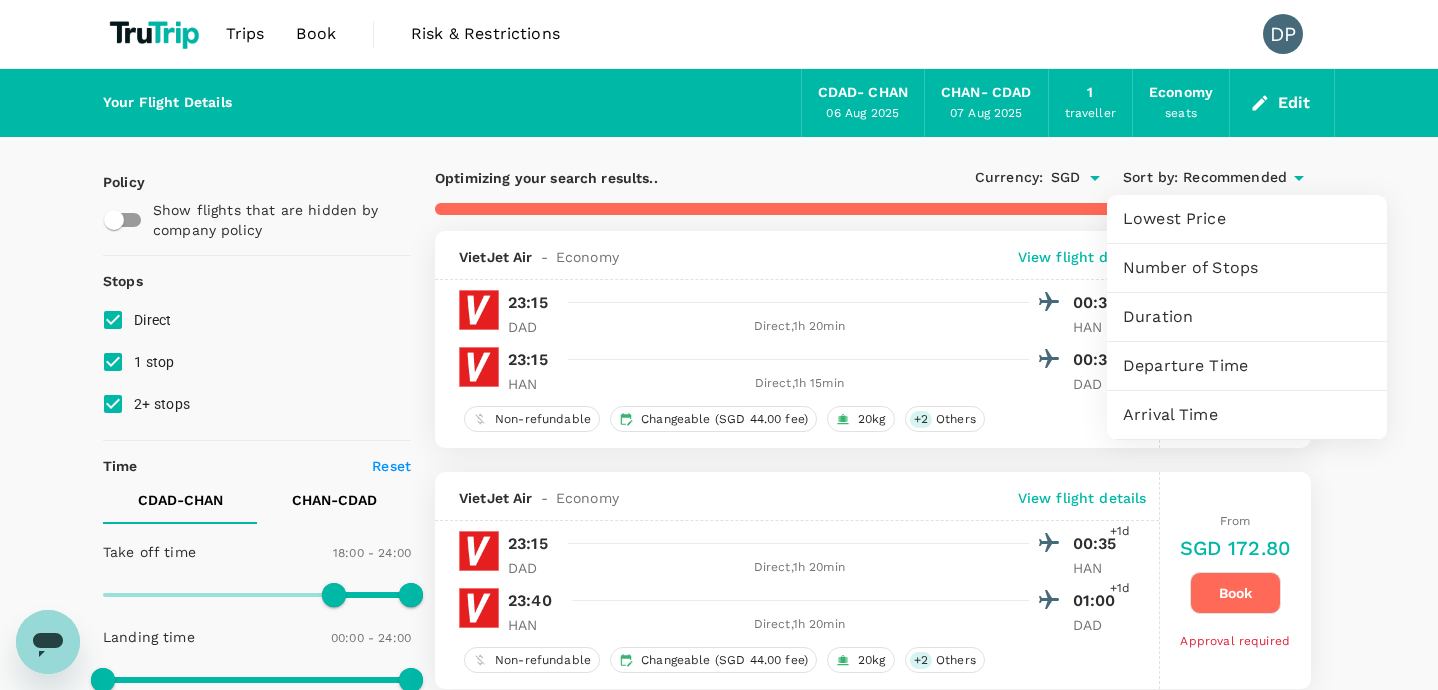 click at bounding box center (719, 345) 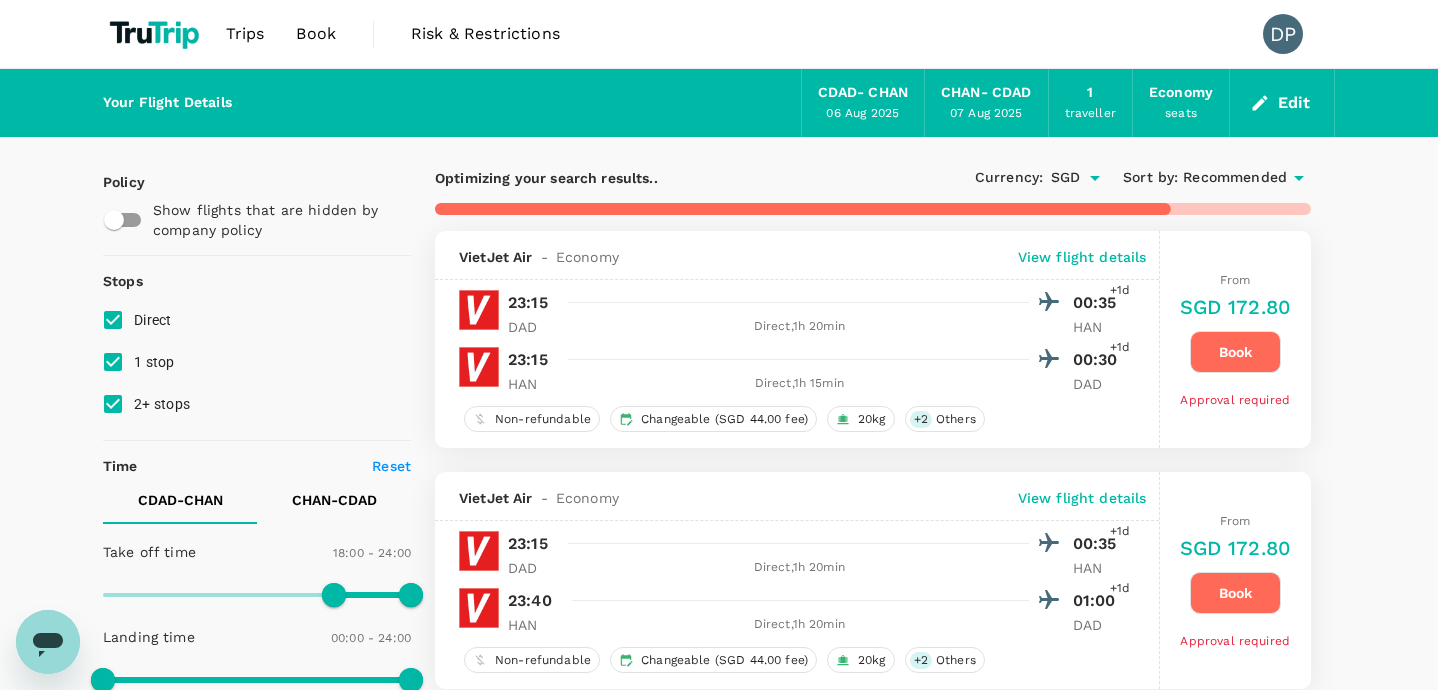 click on "Recommended" at bounding box center (1235, 178) 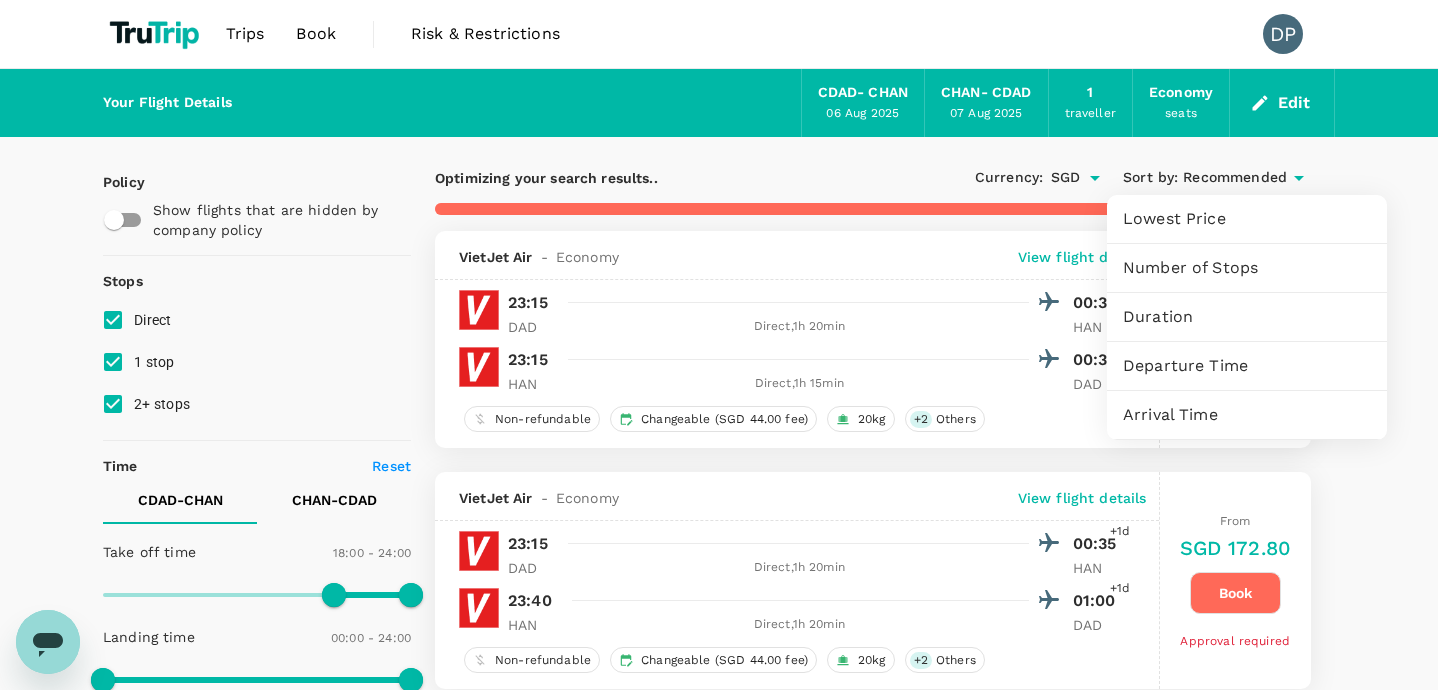 click on "Departure Time" at bounding box center (1247, 366) 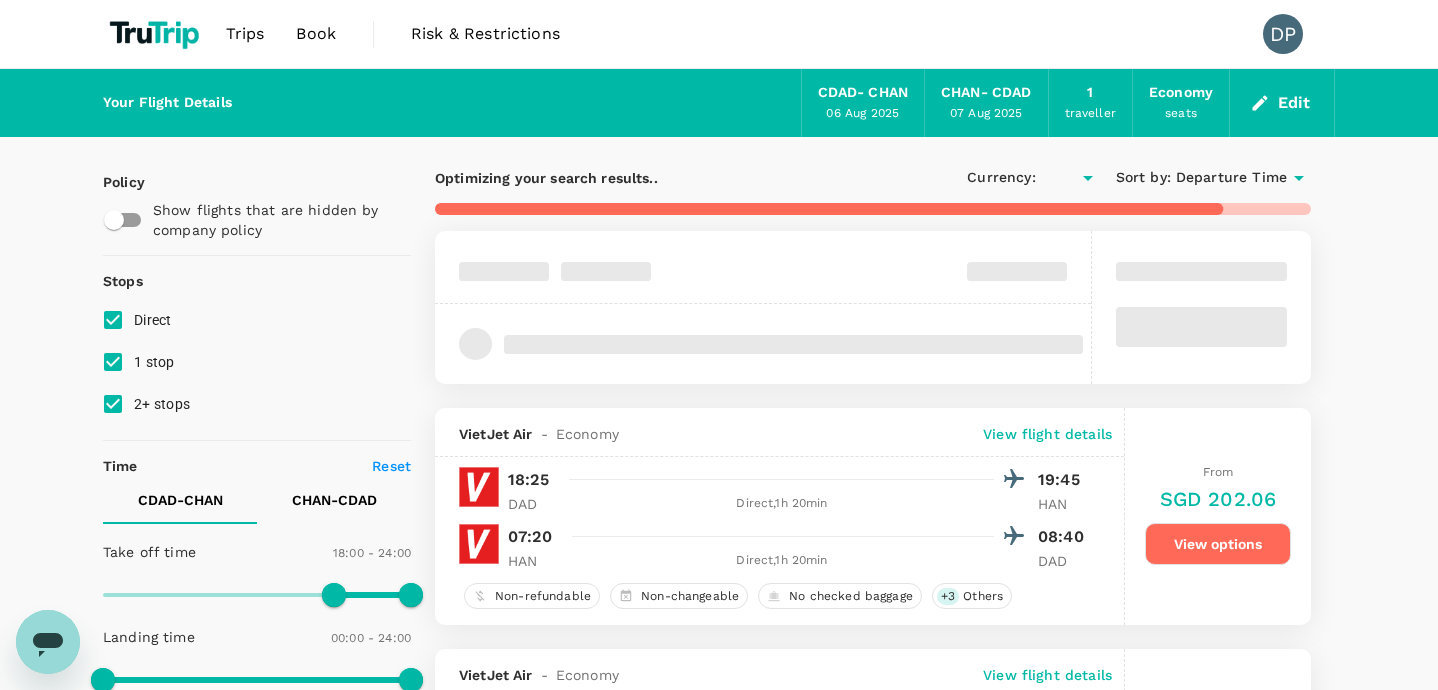 type on "SGD" 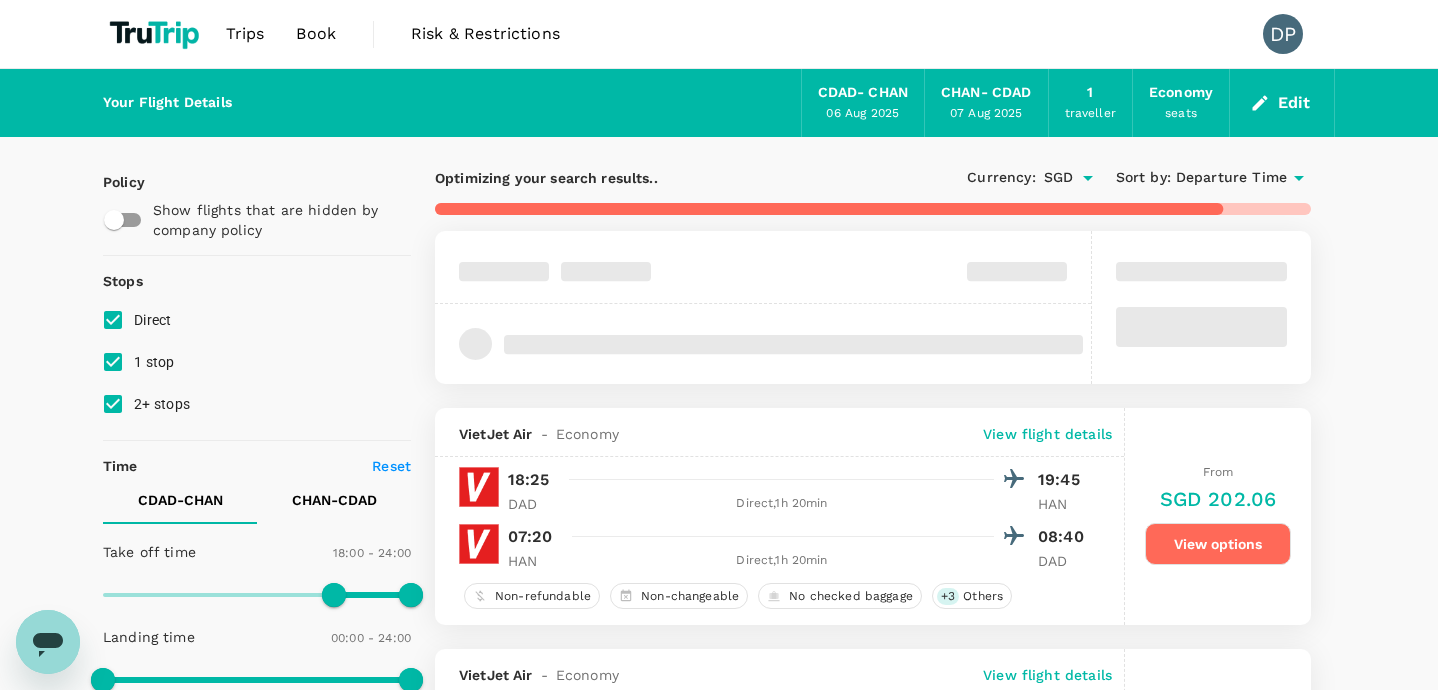 click at bounding box center [763, 344] 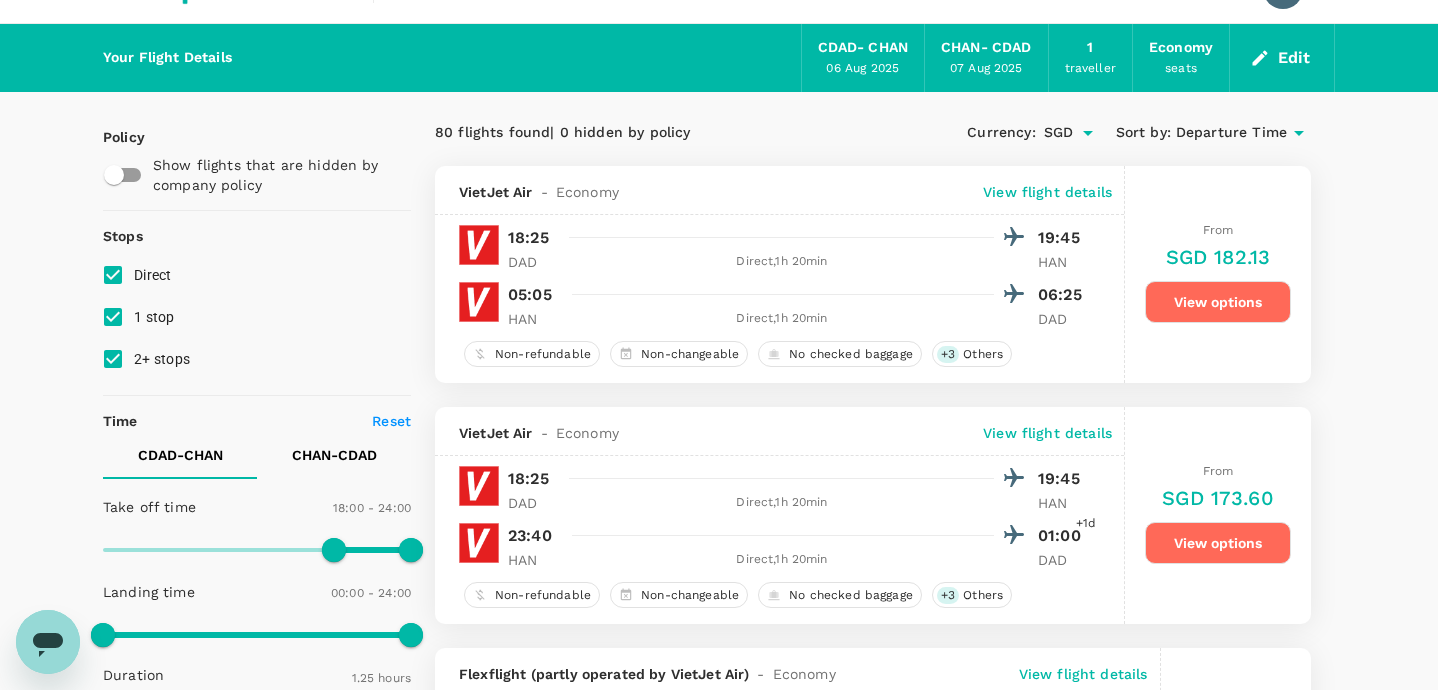 scroll, scrollTop: 72, scrollLeft: 0, axis: vertical 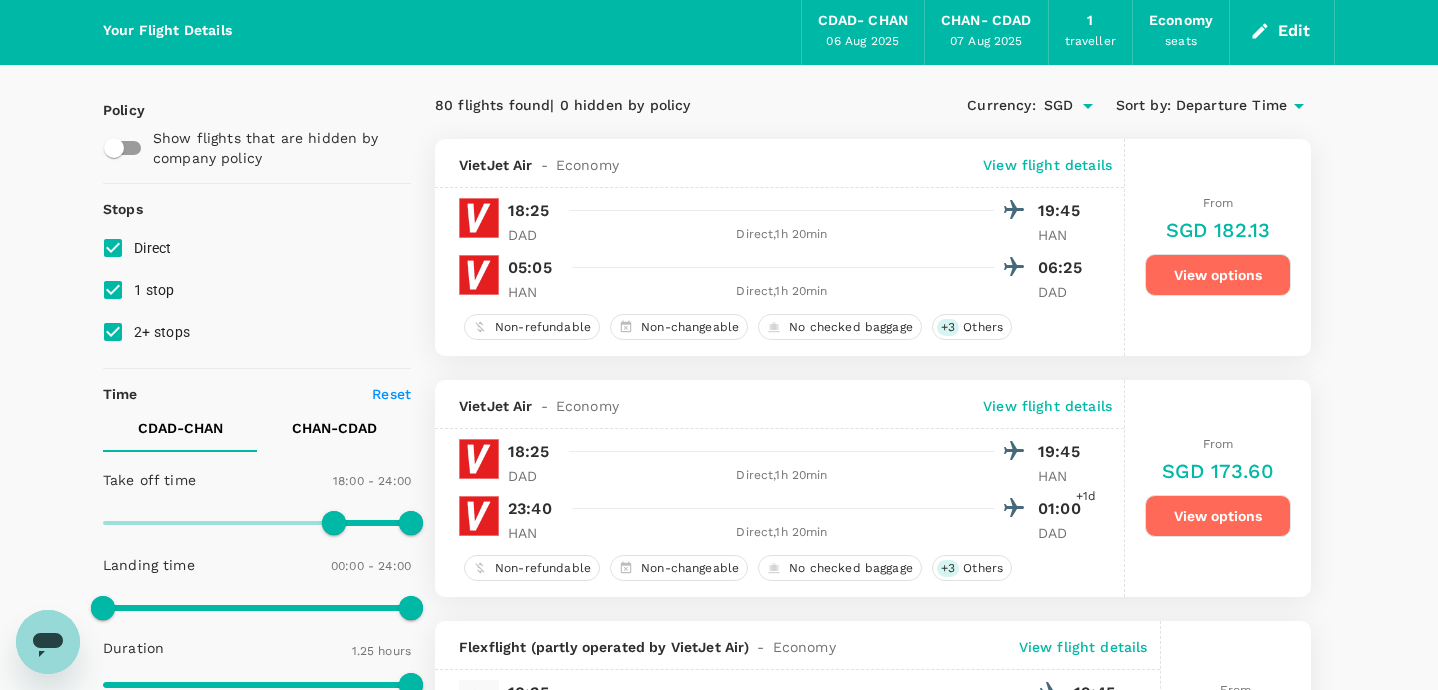 click on "Direct ,  1h 20min" at bounding box center [782, 235] 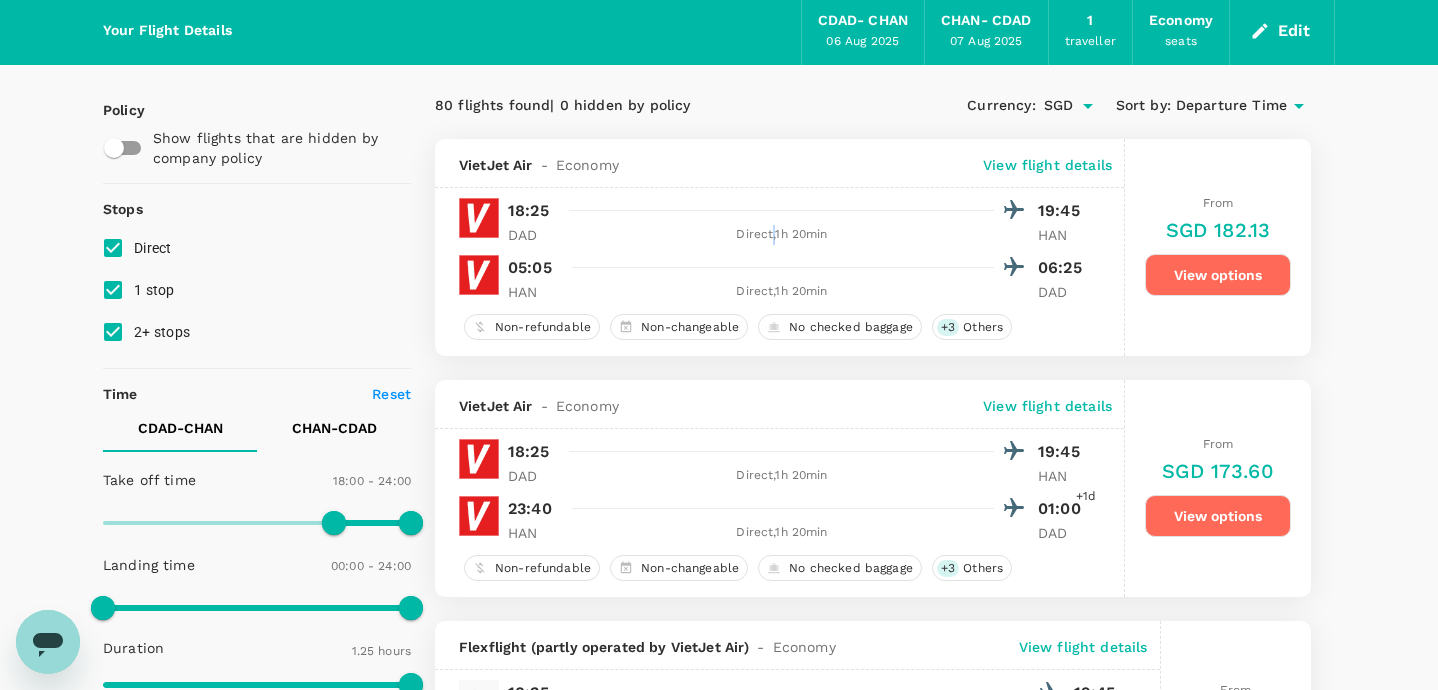 click on "Direct ,  1h 20min" at bounding box center (782, 235) 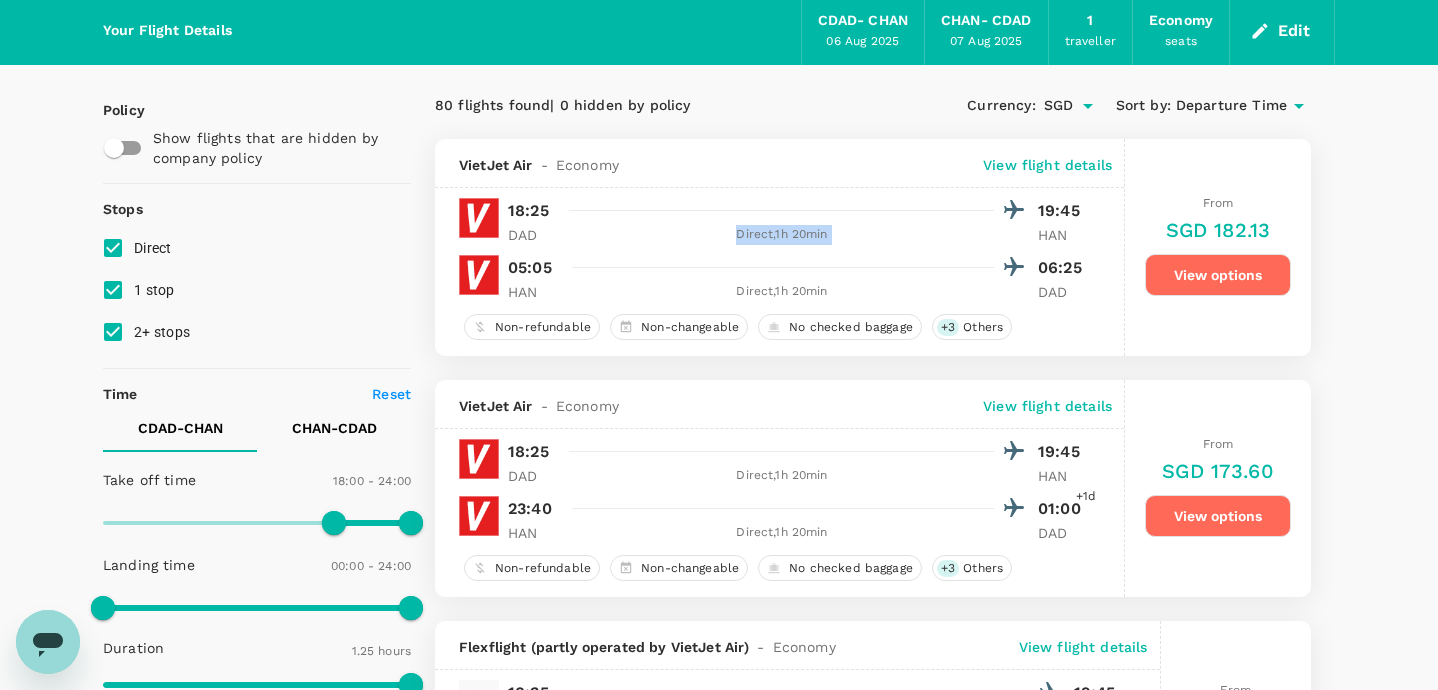 click at bounding box center [793, 210] 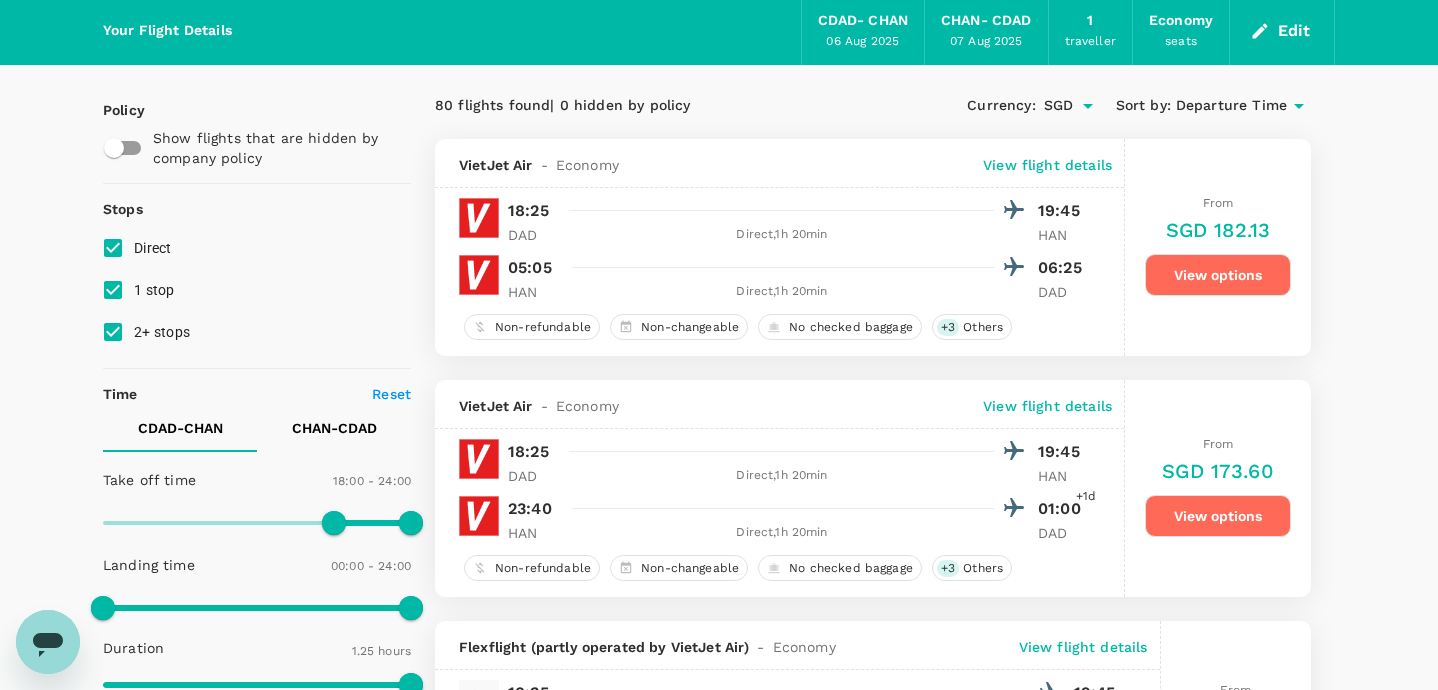 click at bounding box center (793, 210) 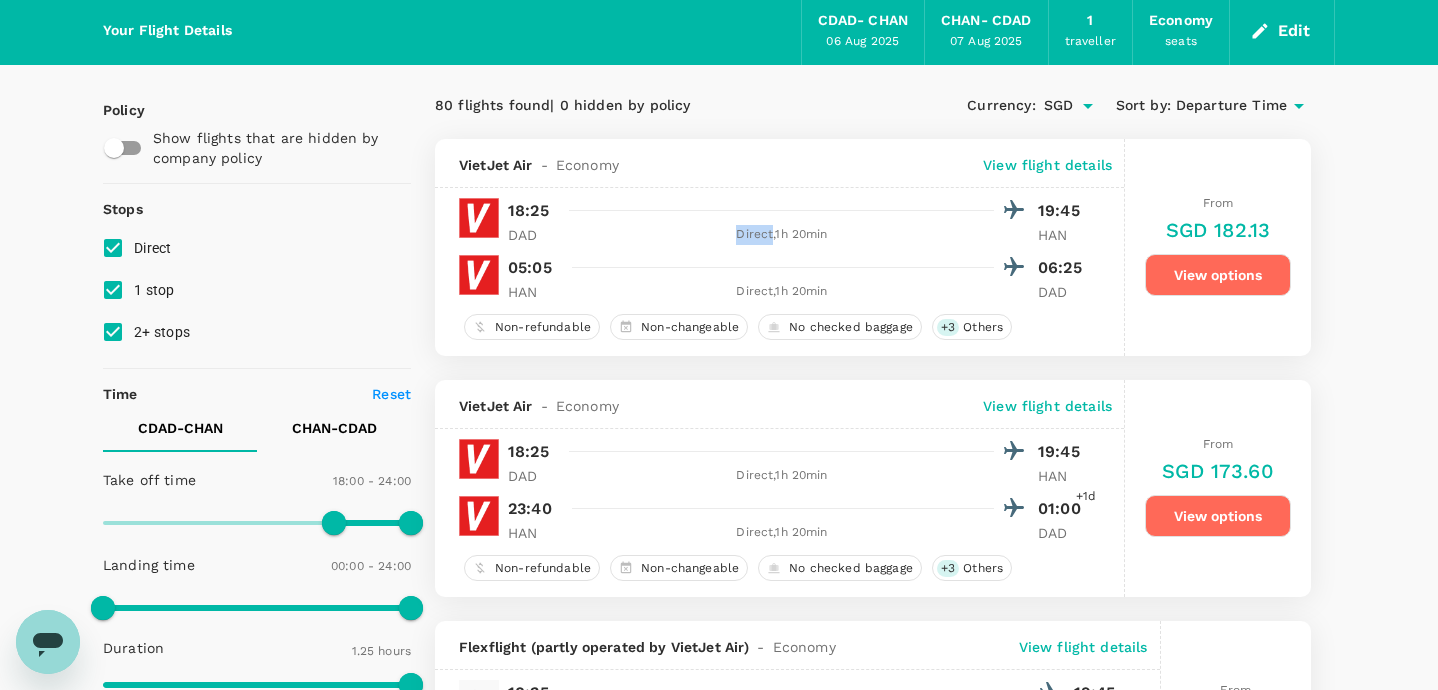 click on "Direct ,  1h 20min" at bounding box center (782, 235) 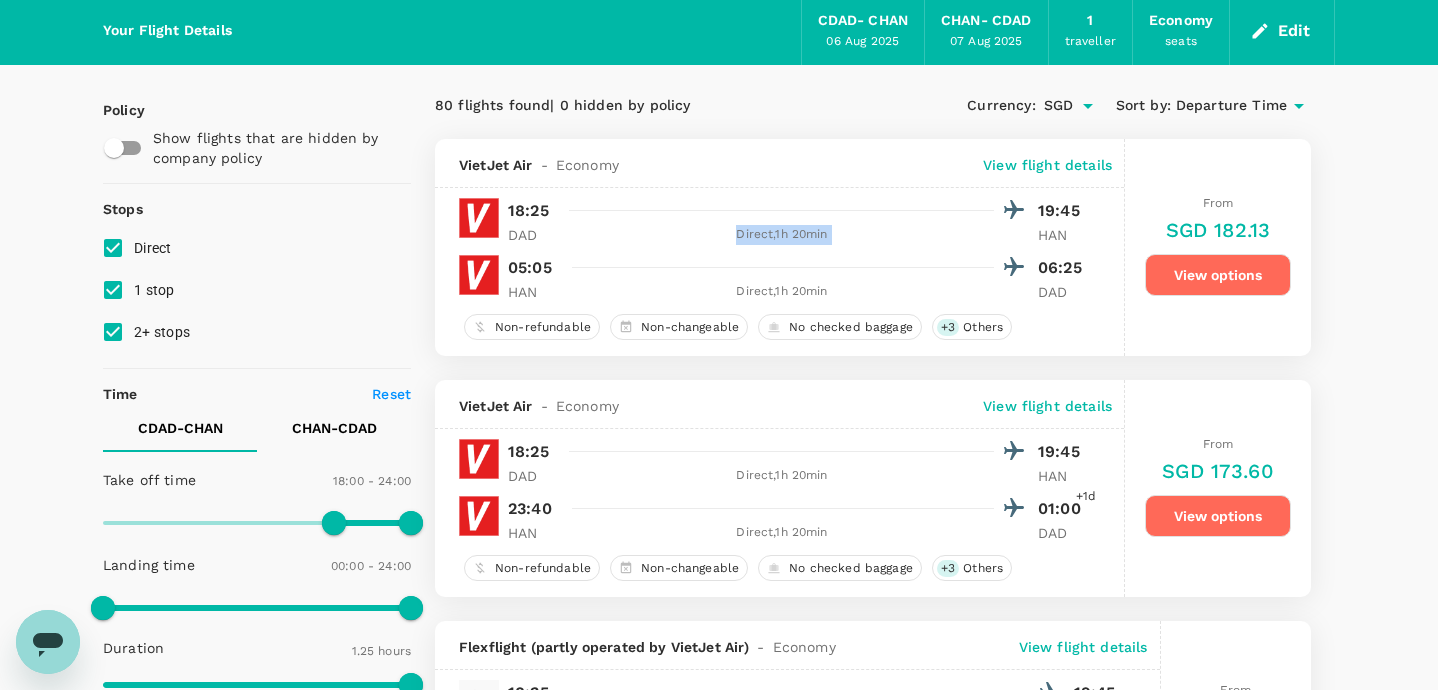 click at bounding box center [793, 210] 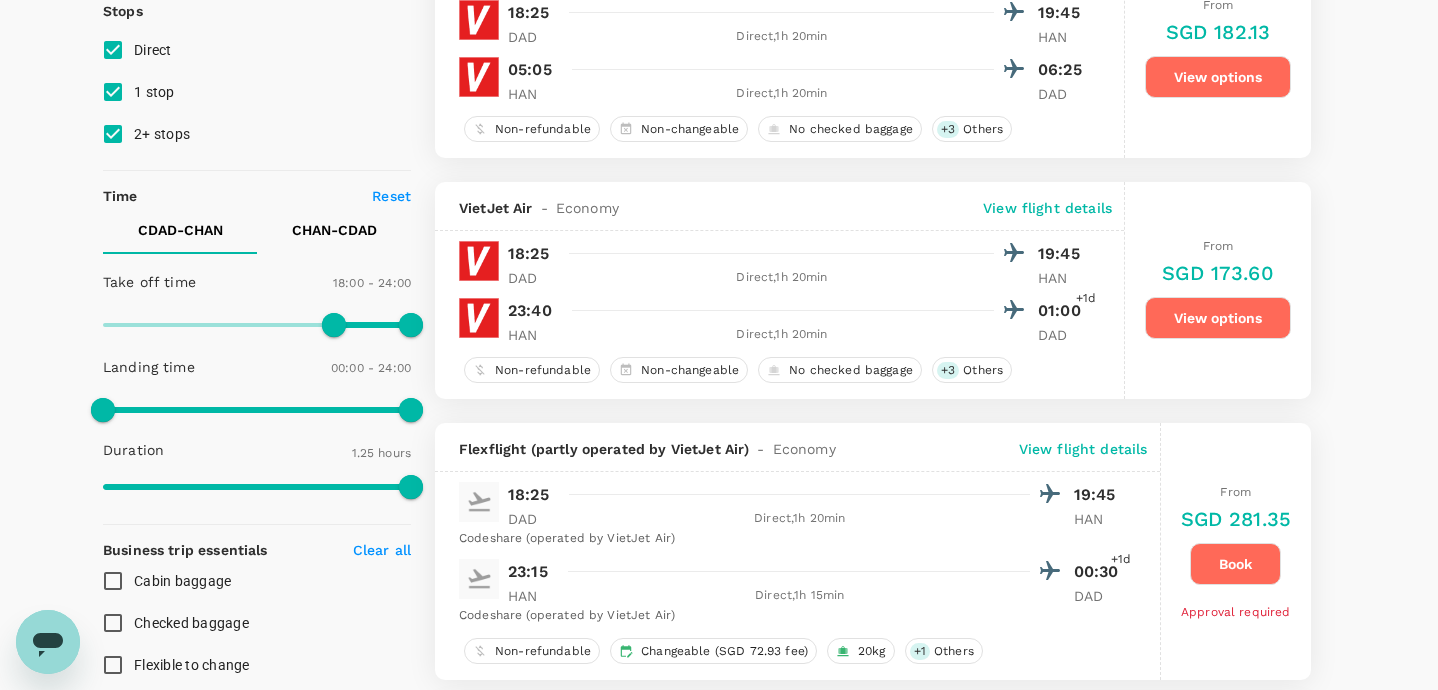 scroll, scrollTop: 0, scrollLeft: 0, axis: both 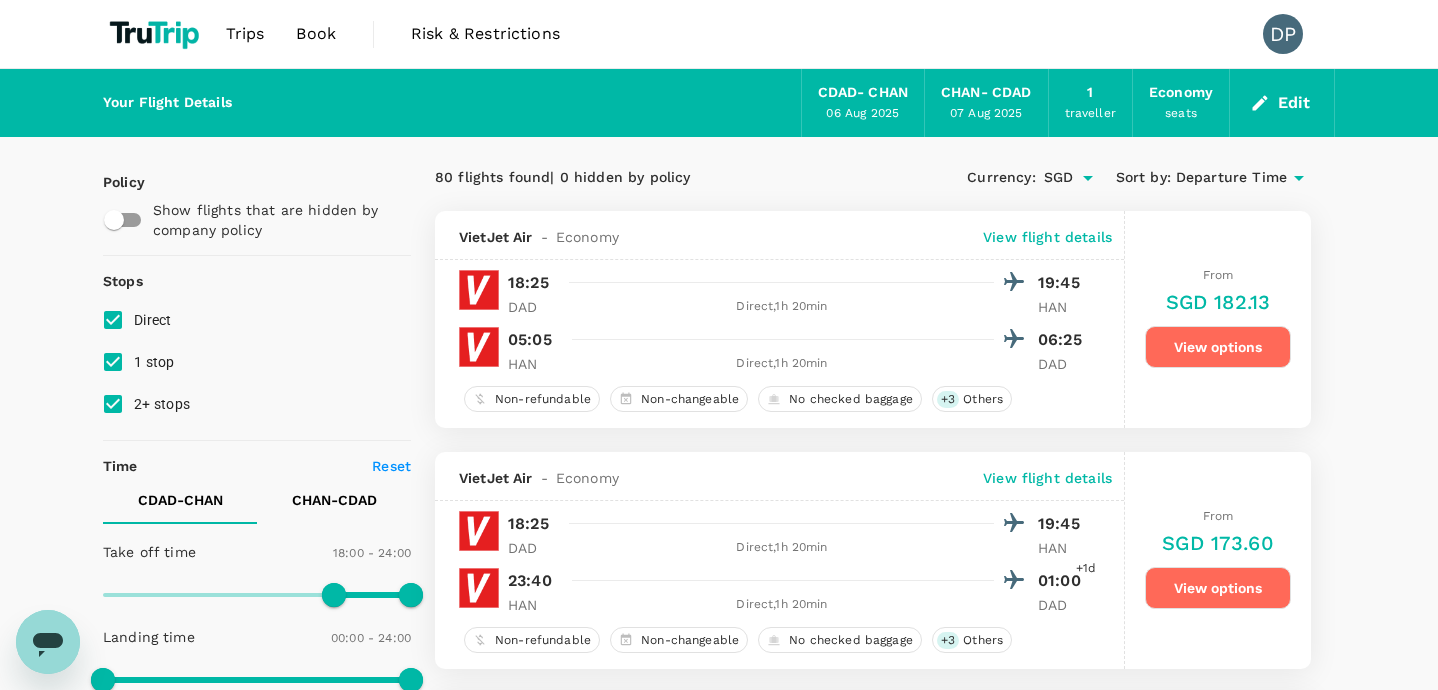 click on "Edit" at bounding box center (1282, 103) 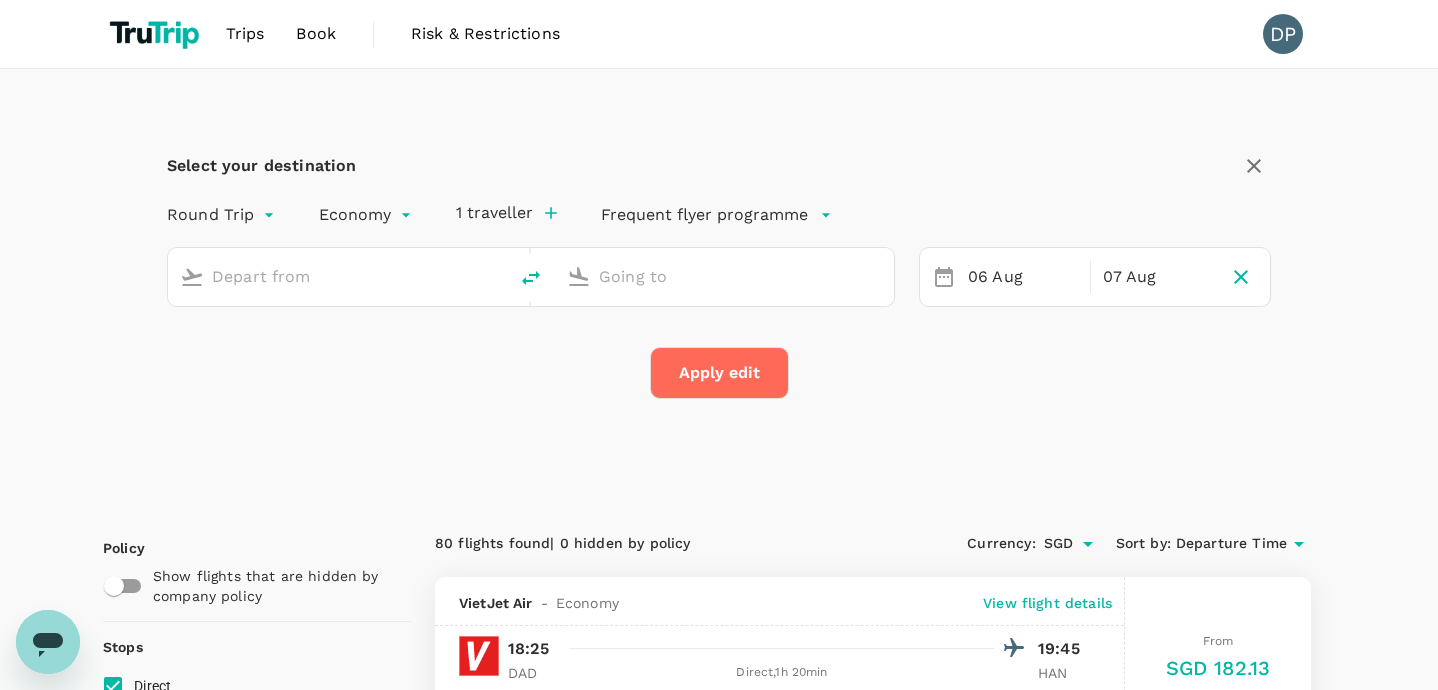 type on "[CITY], [COUNTRY] (any)" 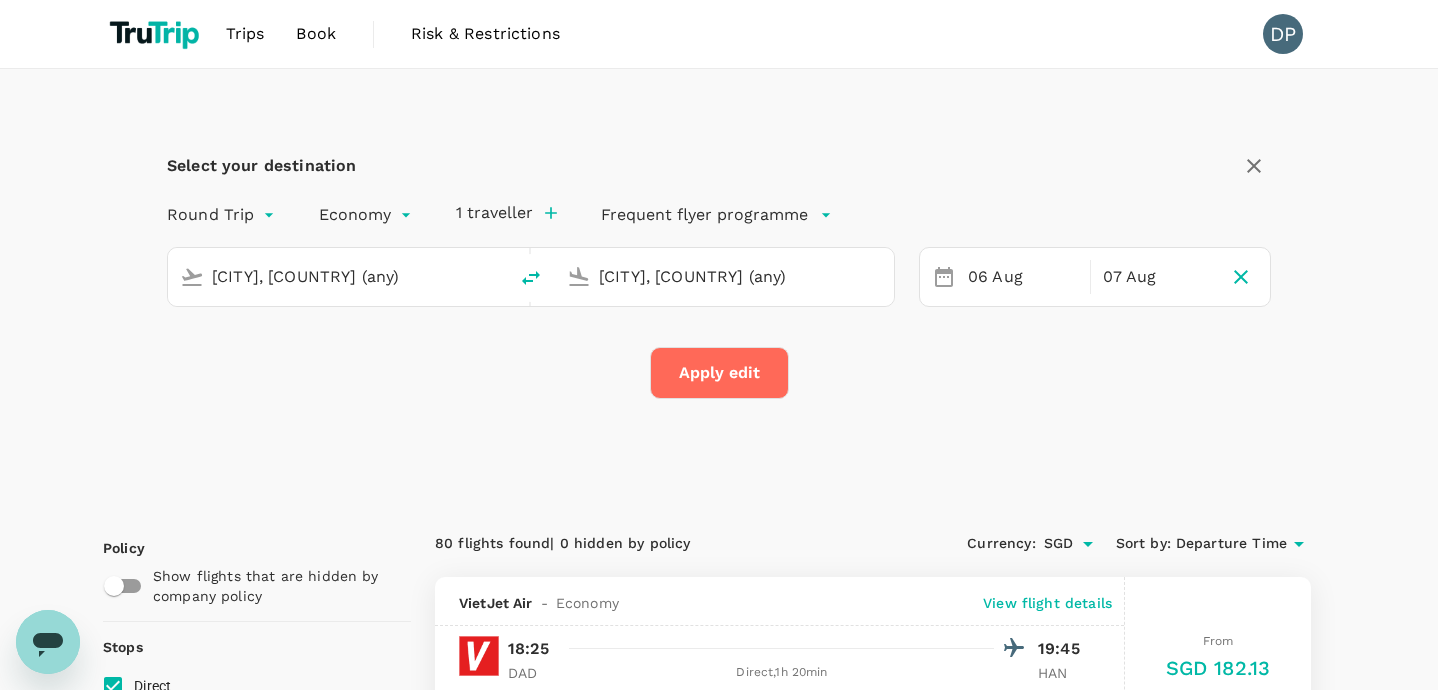 click on "Trips Book Risk & Restrictions DP Select your destination Round Trip roundtrip Economy economy 1   traveller Frequent flyer programme Da Nang, Vietnam (any) Hanoi, Vietnam (any) 06 Aug 07 Aug Apply edit Policy Show flights that are hidden by company policy Stops Direct 1 stop 2+ stops Time Reset CDAD - CHAN CHAN - CDAD Take off time 18:00 - 24:00 Landing time 00:00 - 24:00 Duration 1.25 hours Take off time 00:00 - 24:00 Landing time 00:00 - 24:00 Duration 1.30 hours Business trip essentials Clear all Cabin baggage Checked baggage Flexible to change Refundable Free seat selection Complimentary drinks and meal Cabin class Change Economy Only economy Airlines Clear all APG Distribution Flexflight VietJet Air Vietnam Airlines Other Exclude code share flights 80   flights found  |   0   hidden by policy Currency :  SGD Sort by :  Departure Time VietJet Air     - Economy   View flight details 18:25 19:45 DAD Direct ,  1h 20min HAN 05:05 06:25 HAN Direct ,  1h 20min DAD Non-refundable Non-changeable + 3 Others From" at bounding box center (719, 2921) 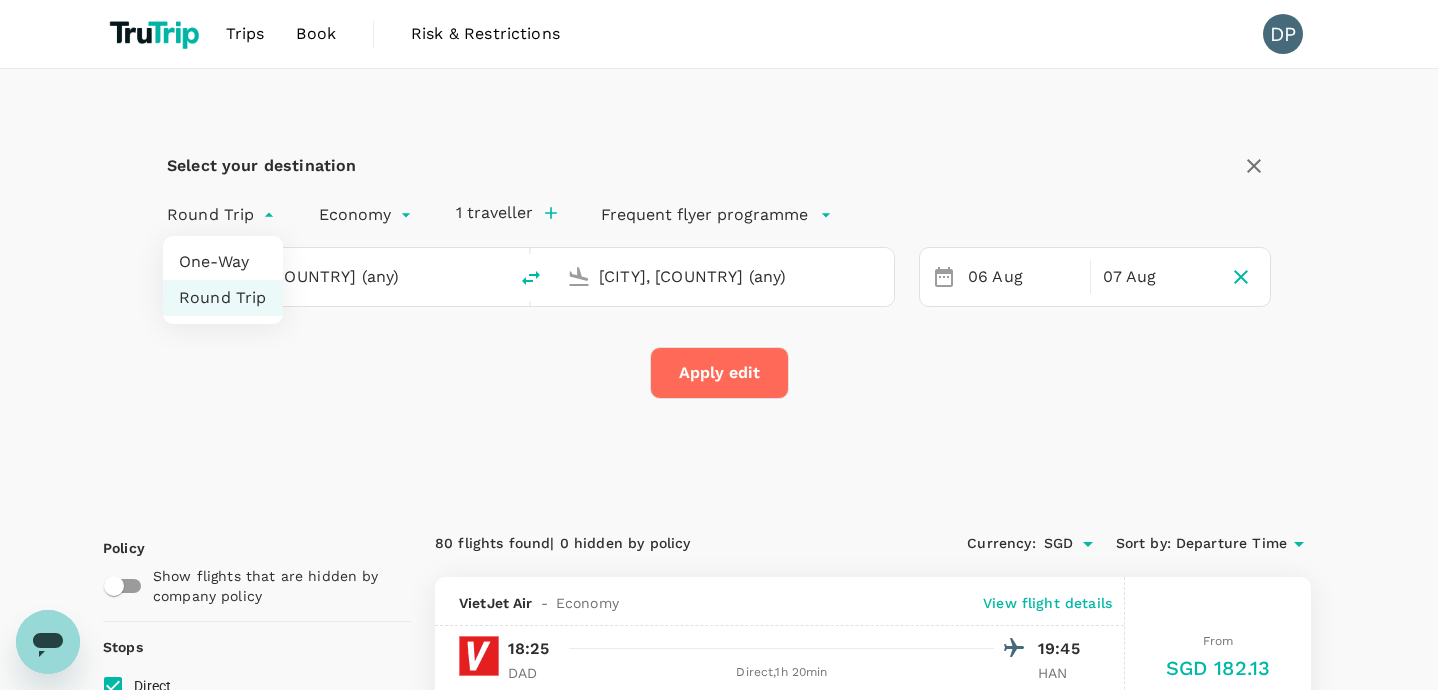 click on "One-Way" at bounding box center [223, 262] 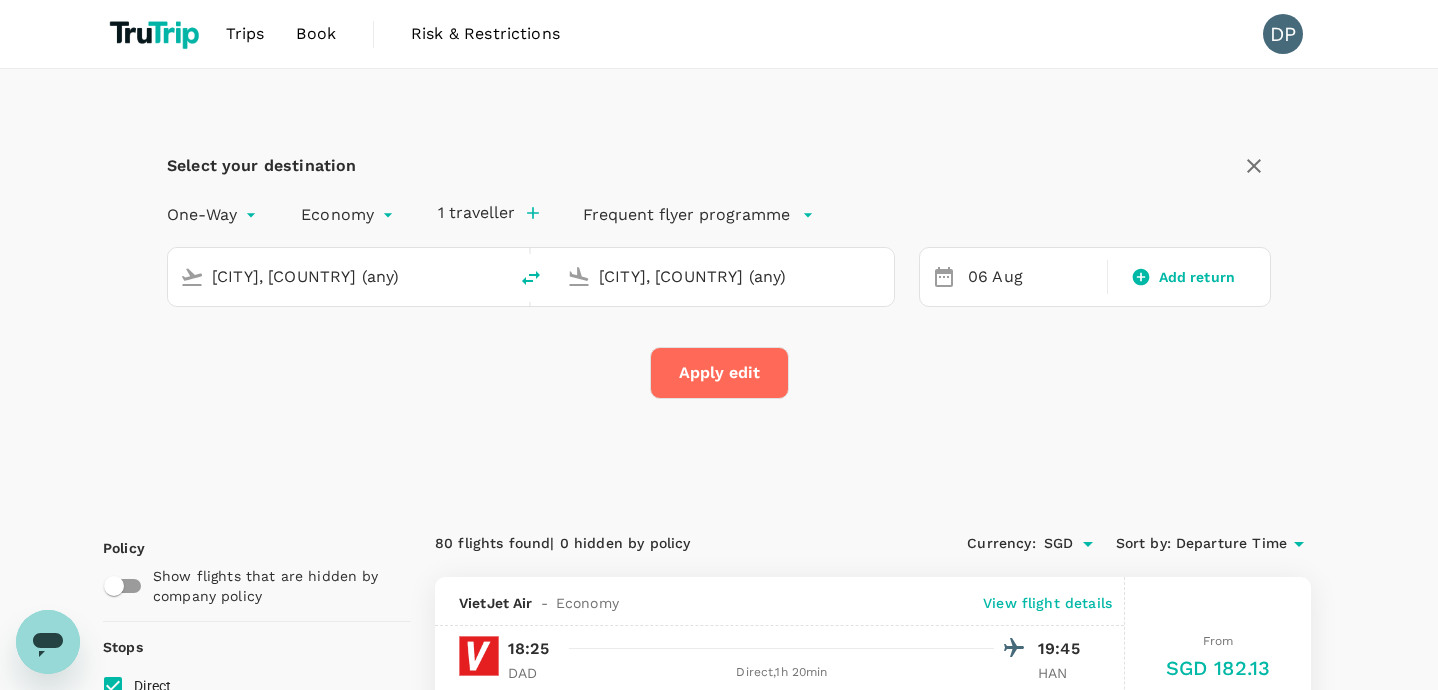 click on "Apply edit" at bounding box center [719, 373] 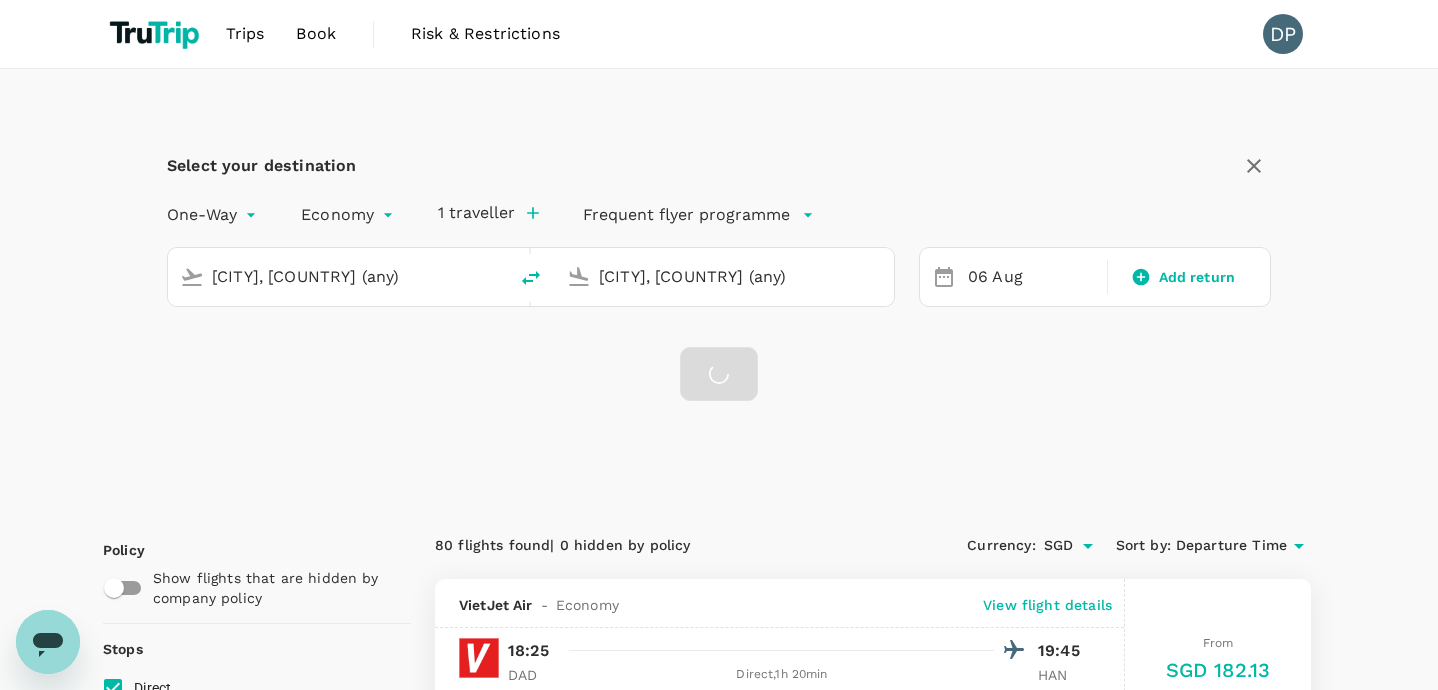 checkbox on "false" 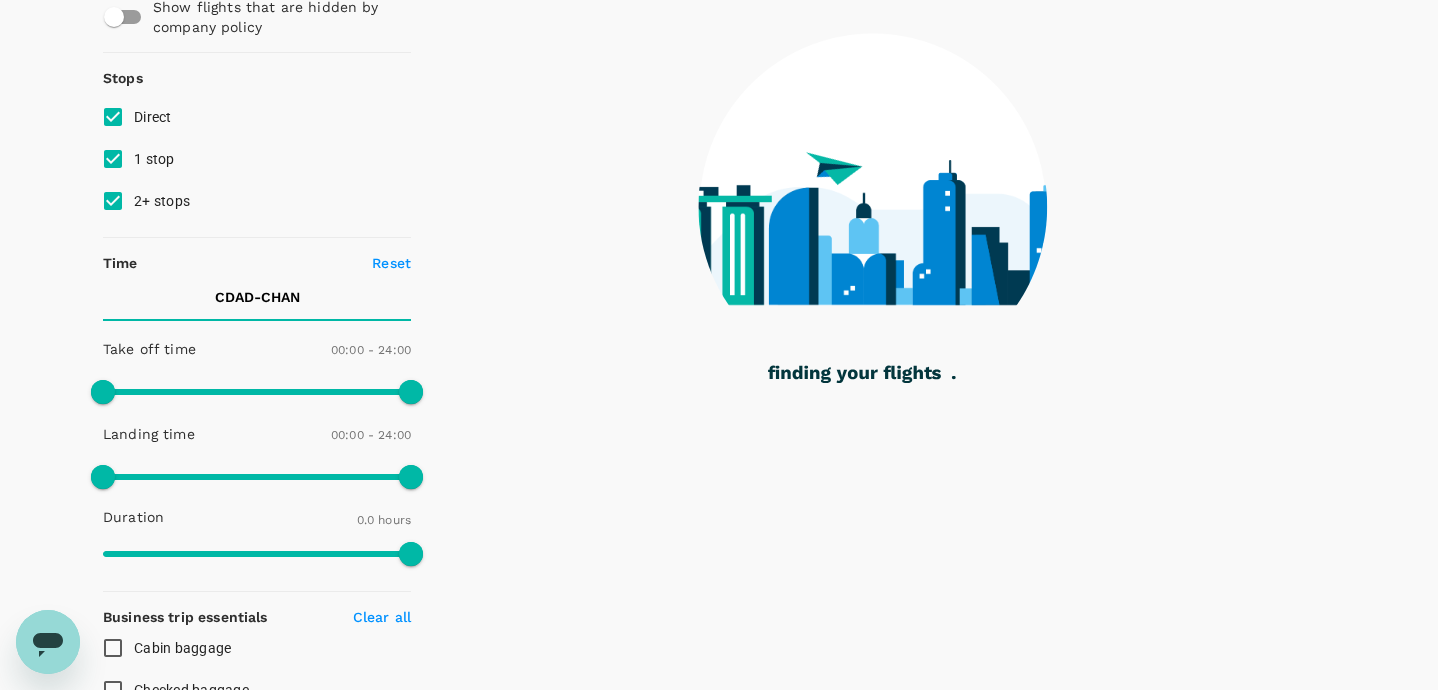 scroll, scrollTop: 252, scrollLeft: 0, axis: vertical 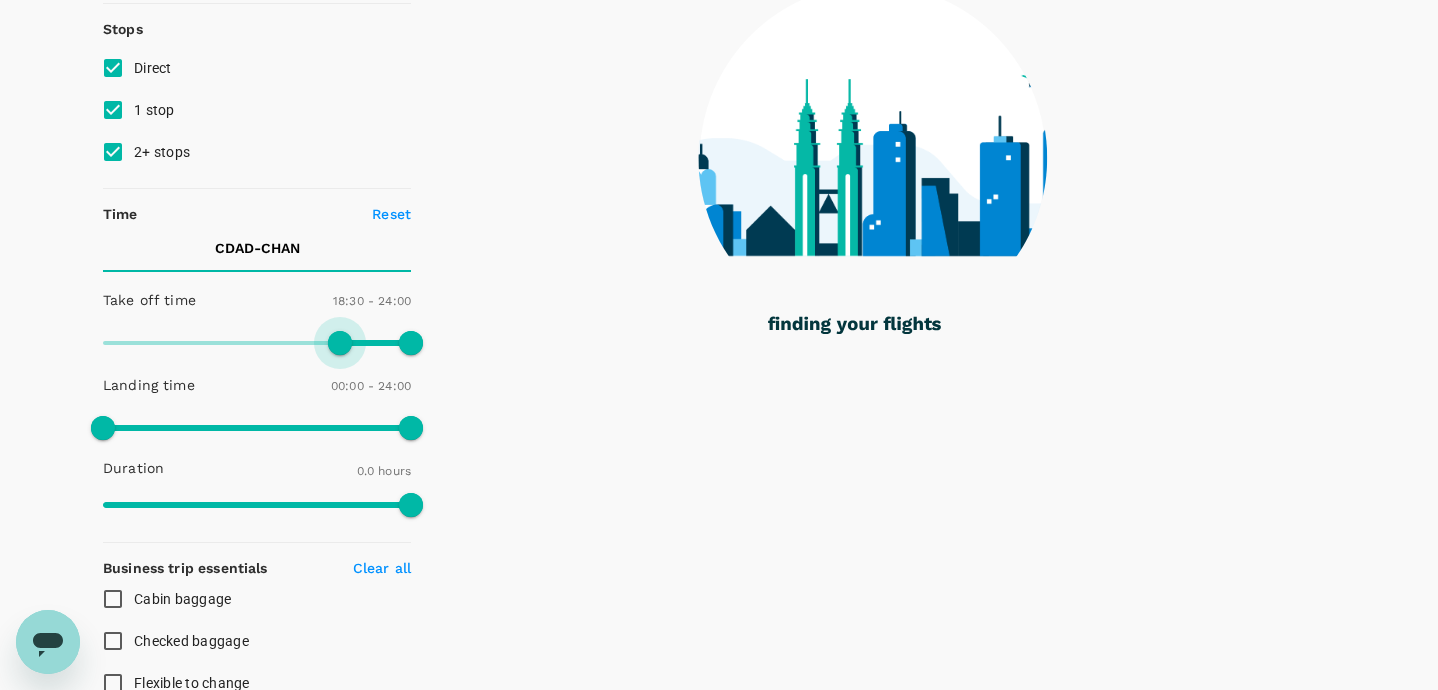 type on "1080" 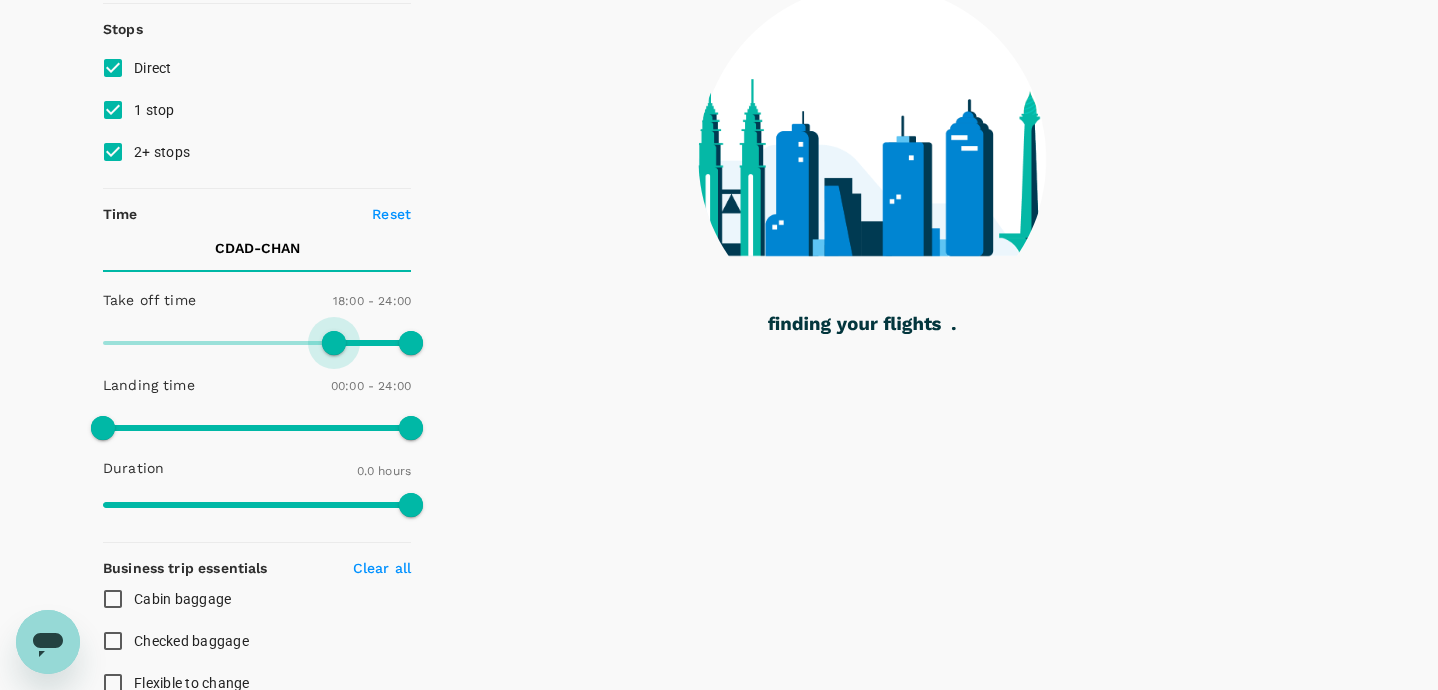drag, startPoint x: 97, startPoint y: 341, endPoint x: 332, endPoint y: 345, distance: 235.03404 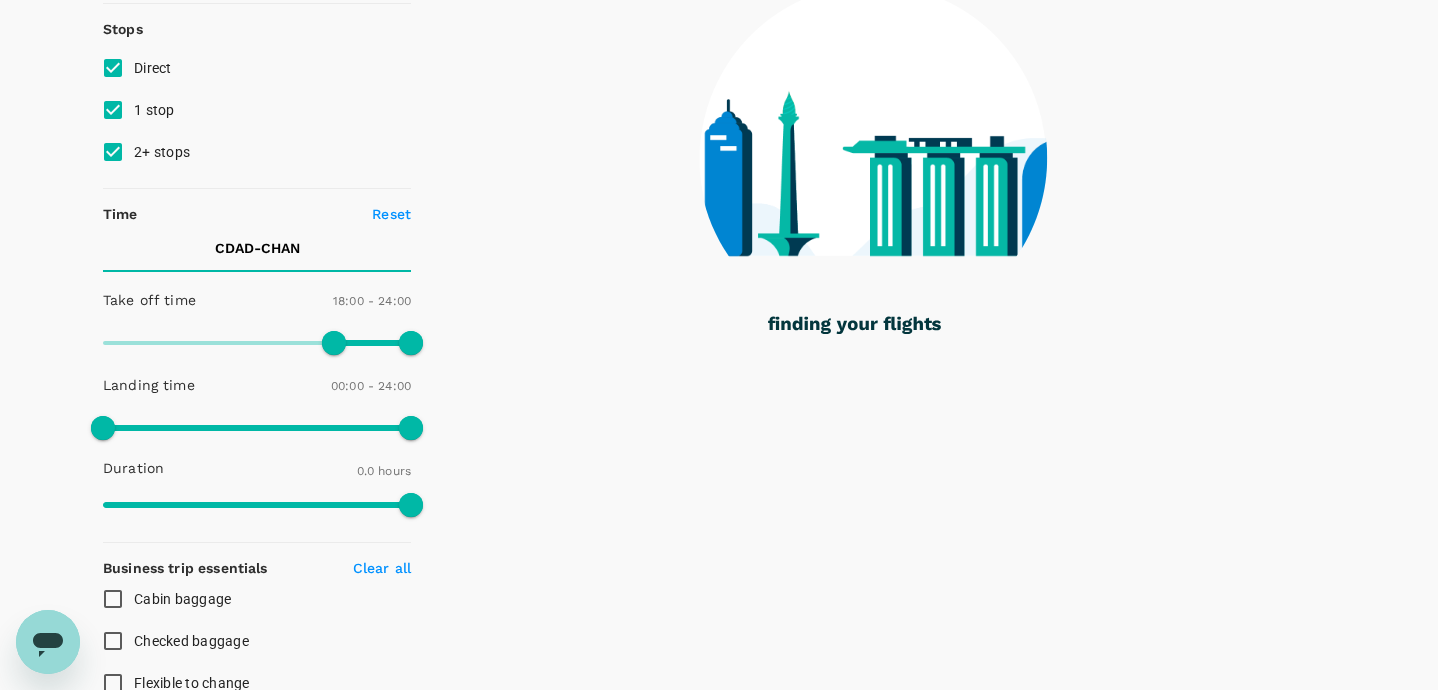 scroll, scrollTop: 0, scrollLeft: 0, axis: both 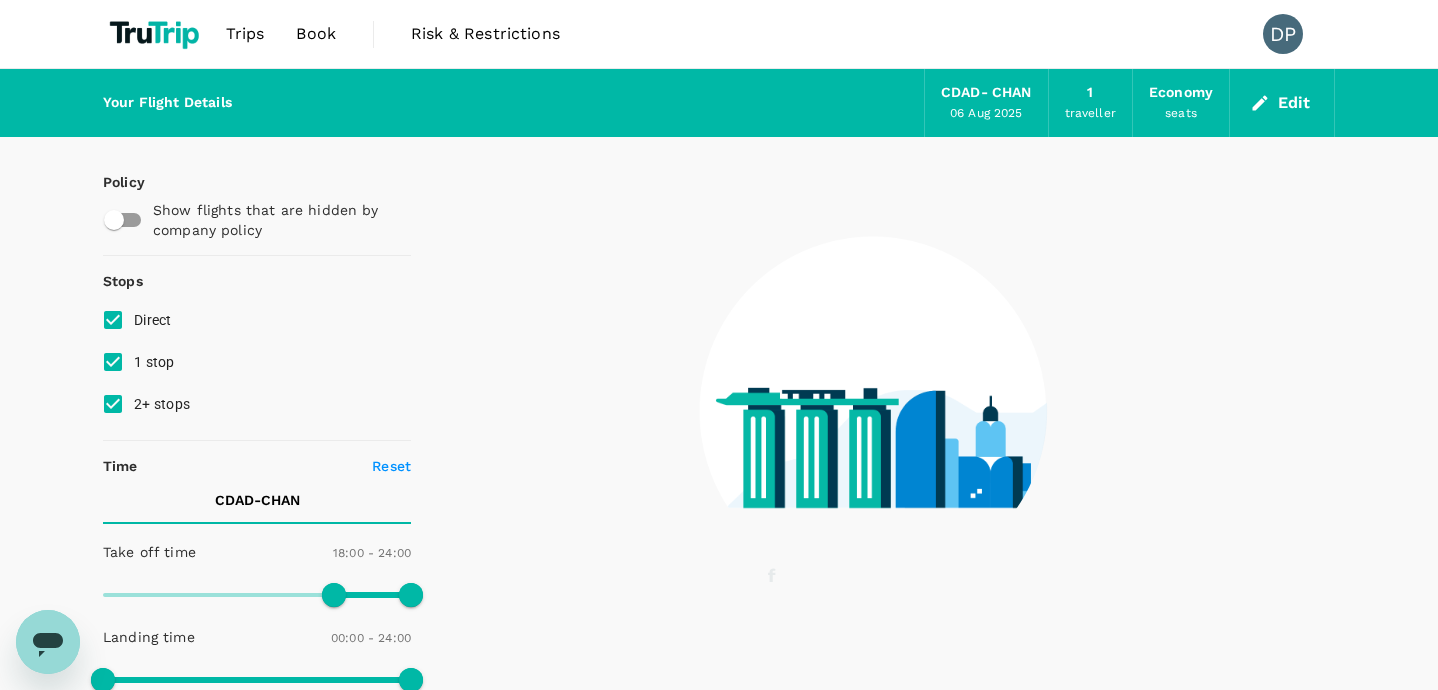 type on "80" 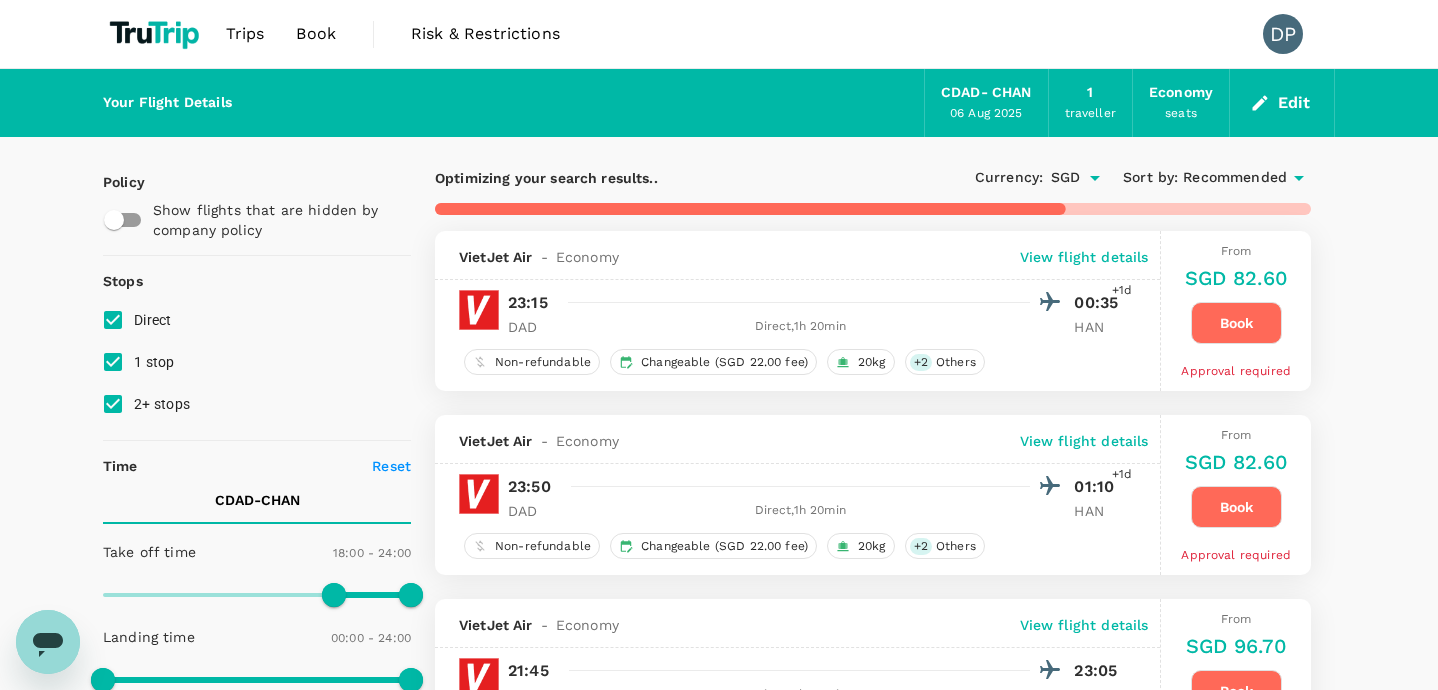 click on "Recommended" at bounding box center (1235, 178) 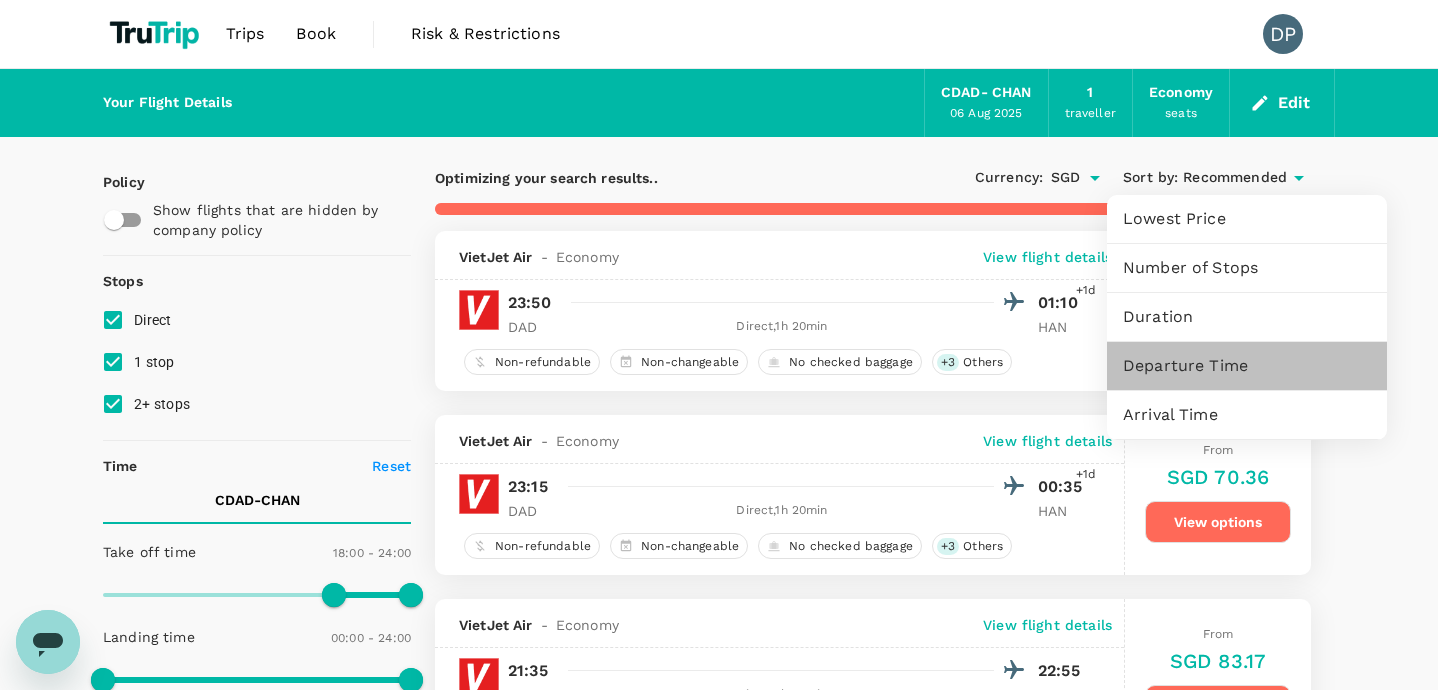 click on "Departure Time" at bounding box center (1247, 366) 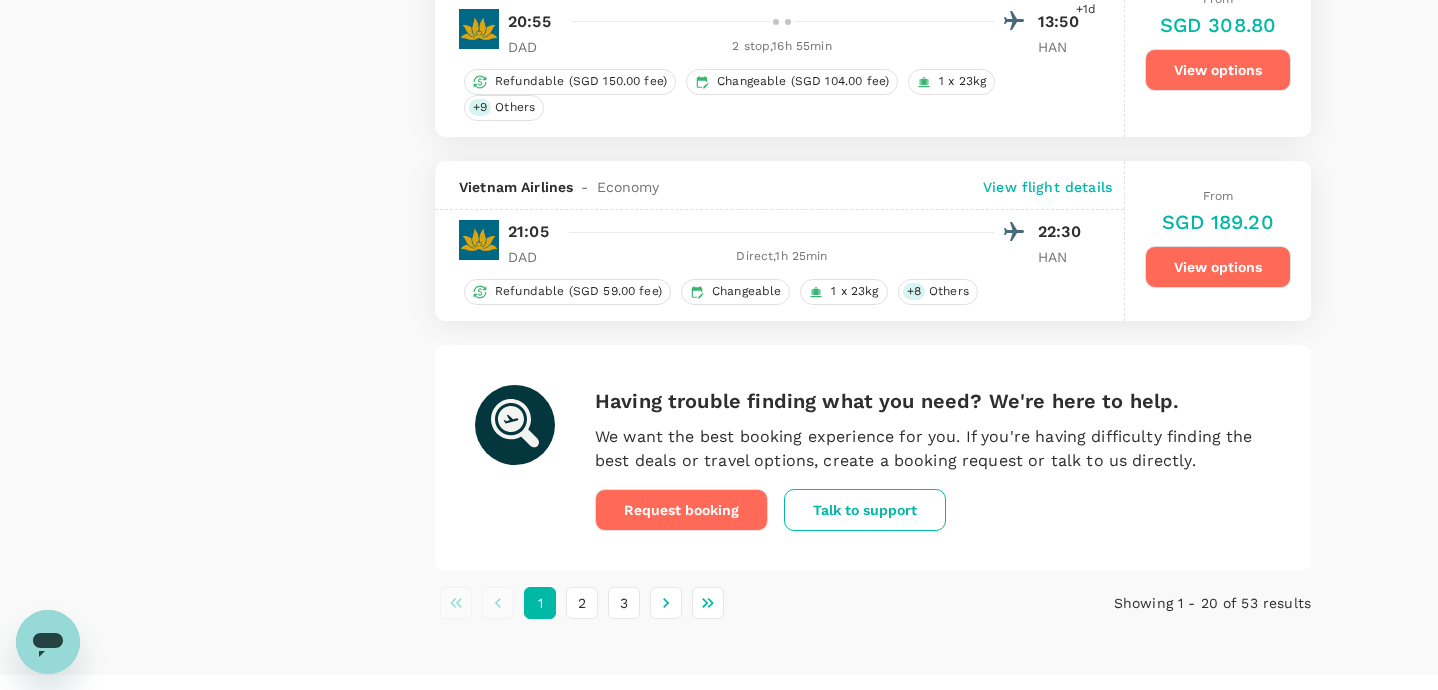 scroll, scrollTop: 3747, scrollLeft: 0, axis: vertical 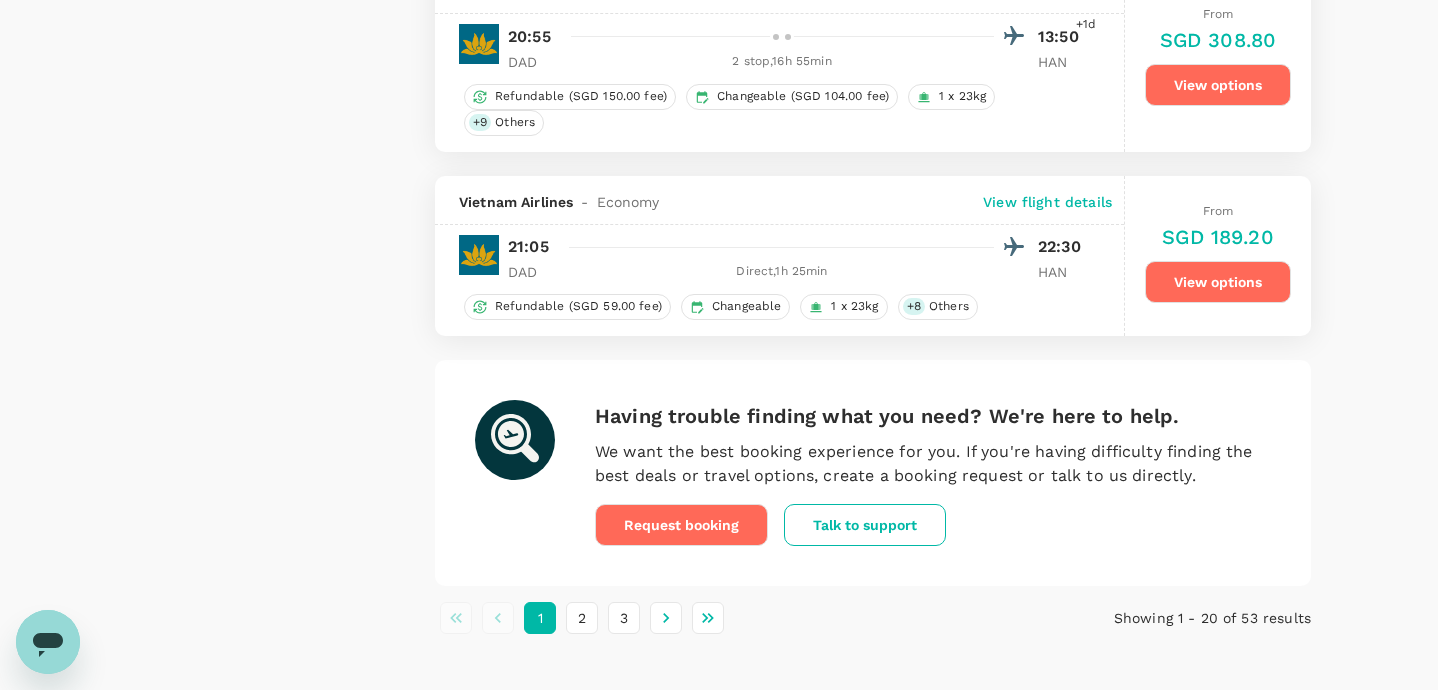 click at bounding box center (793, 247) 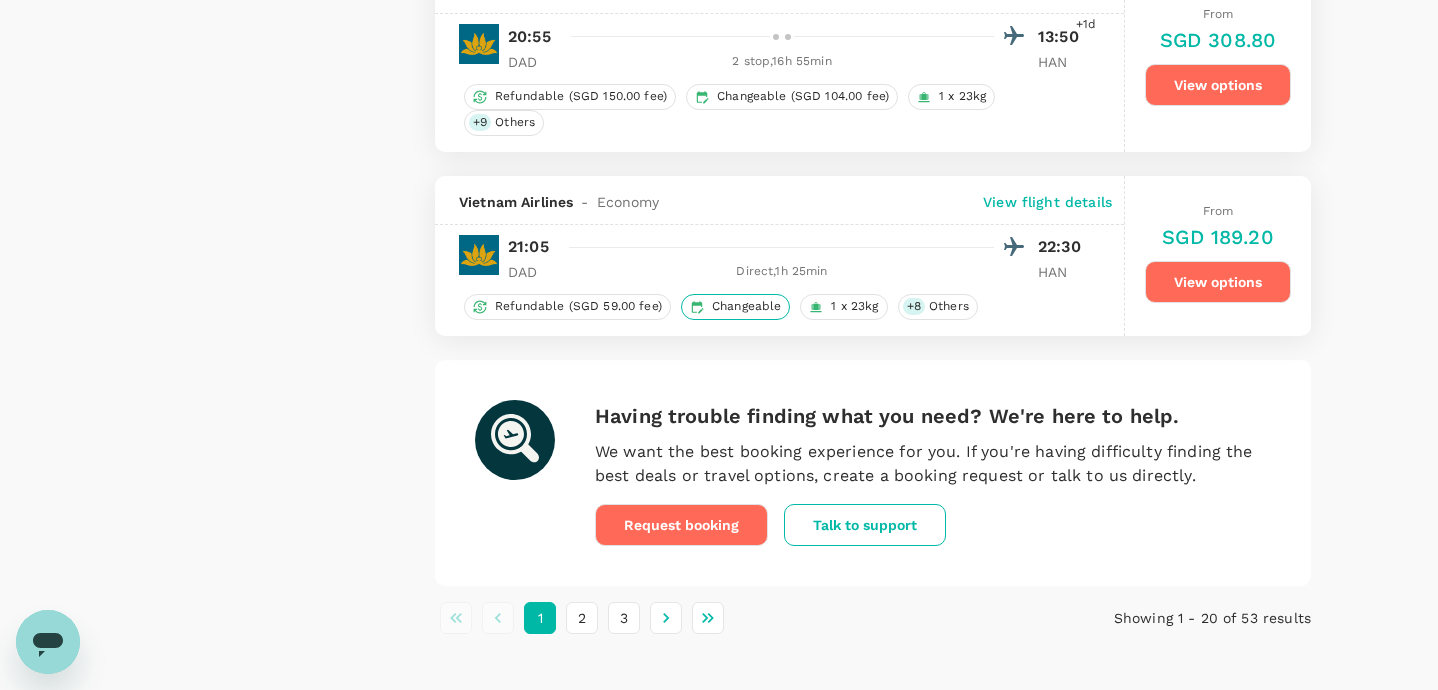 click on "Changeable" at bounding box center (736, 307) 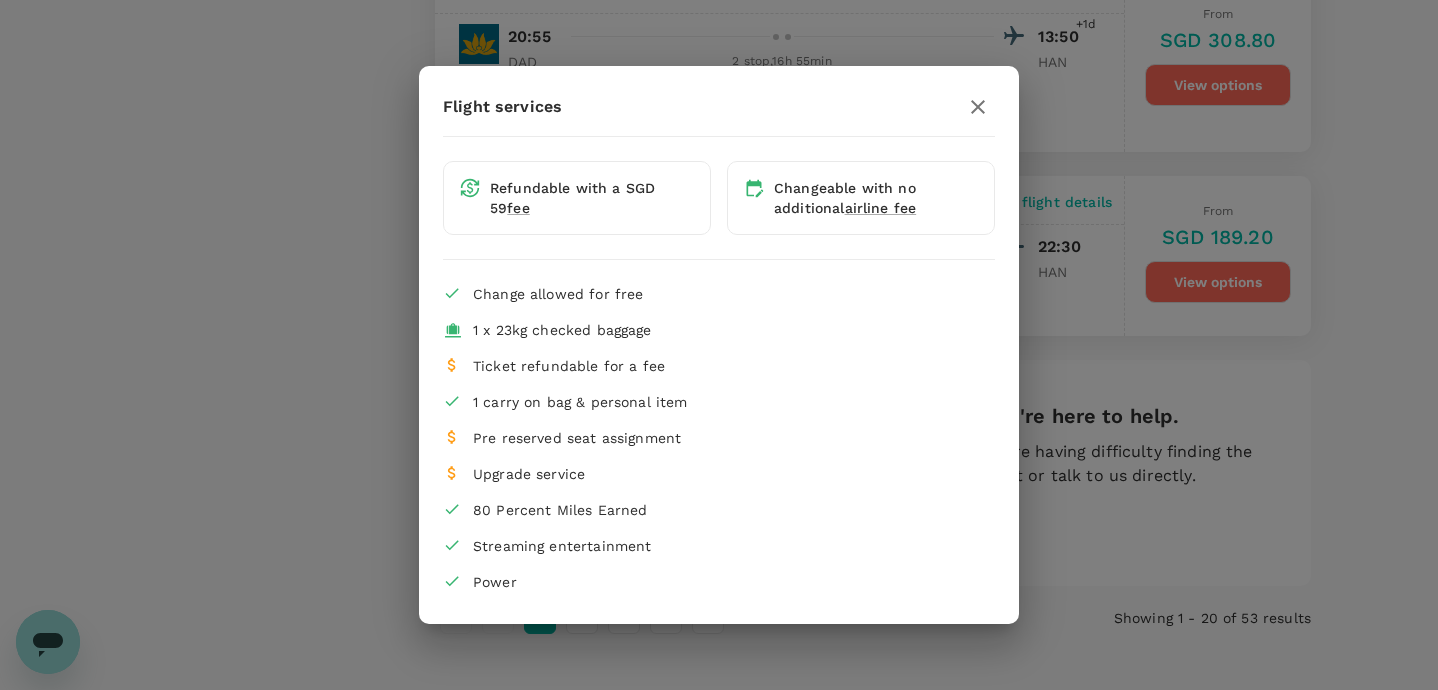 click on "Change allowed for free" at bounding box center (726, 294) 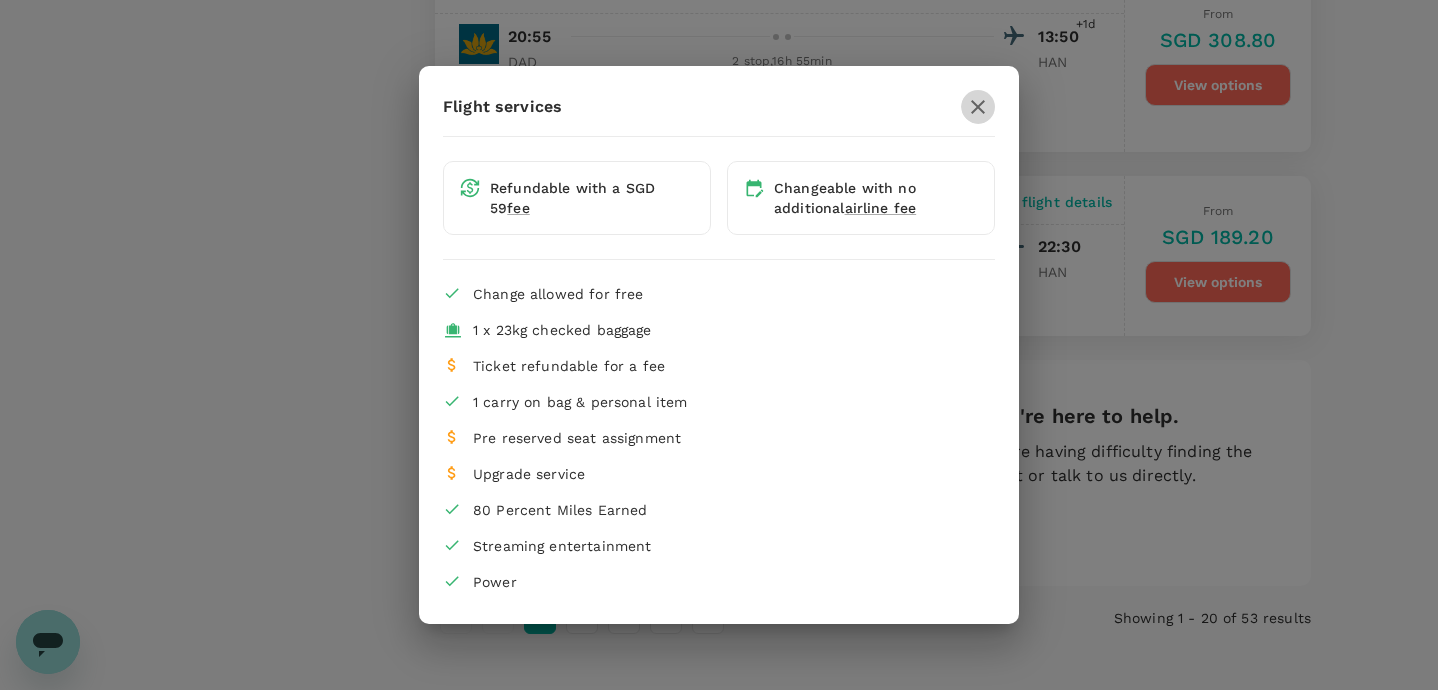 click 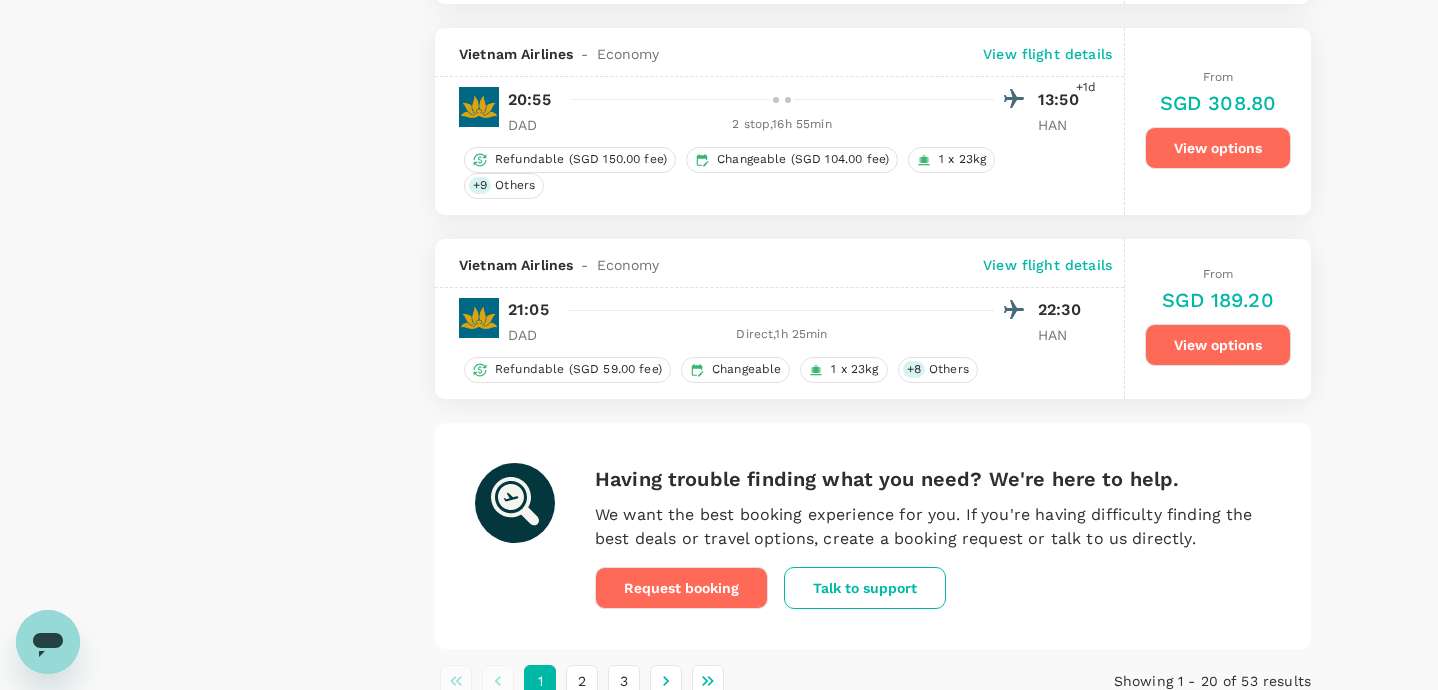 scroll, scrollTop: 3539, scrollLeft: 0, axis: vertical 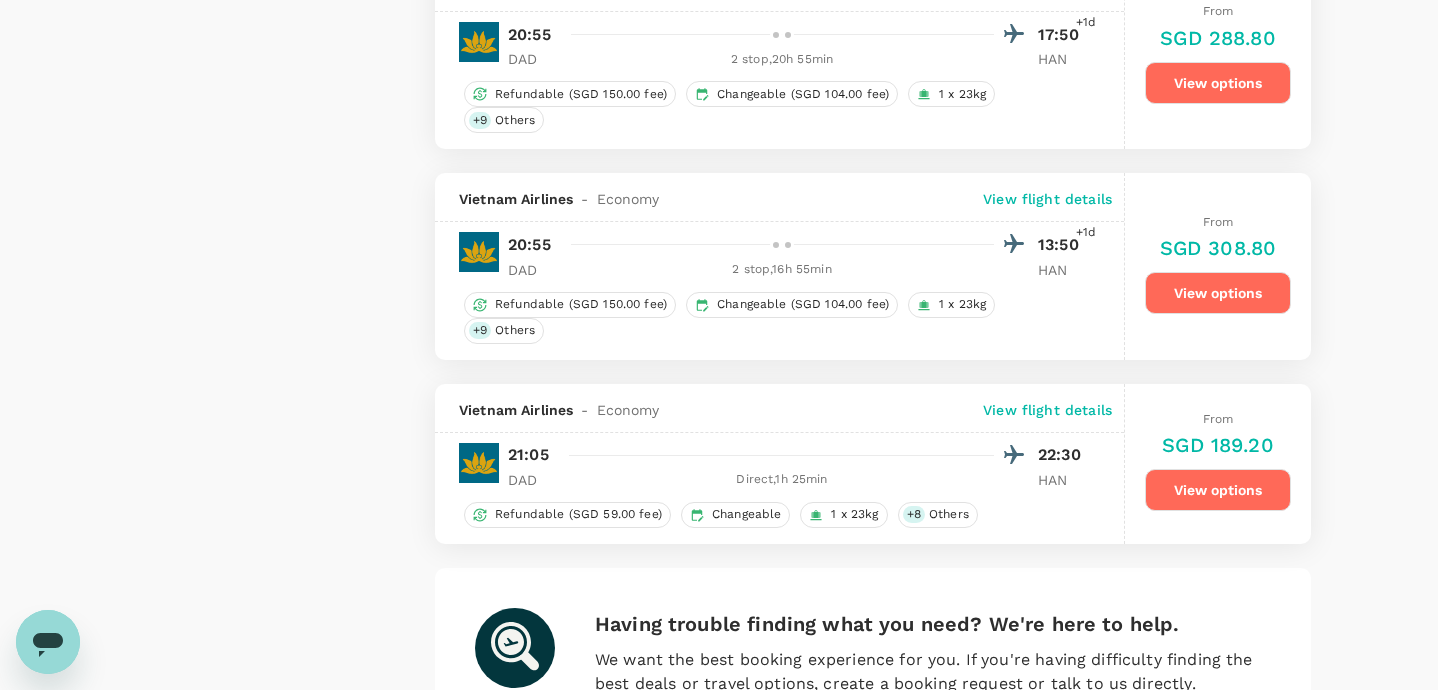 click at bounding box center (794, 244) 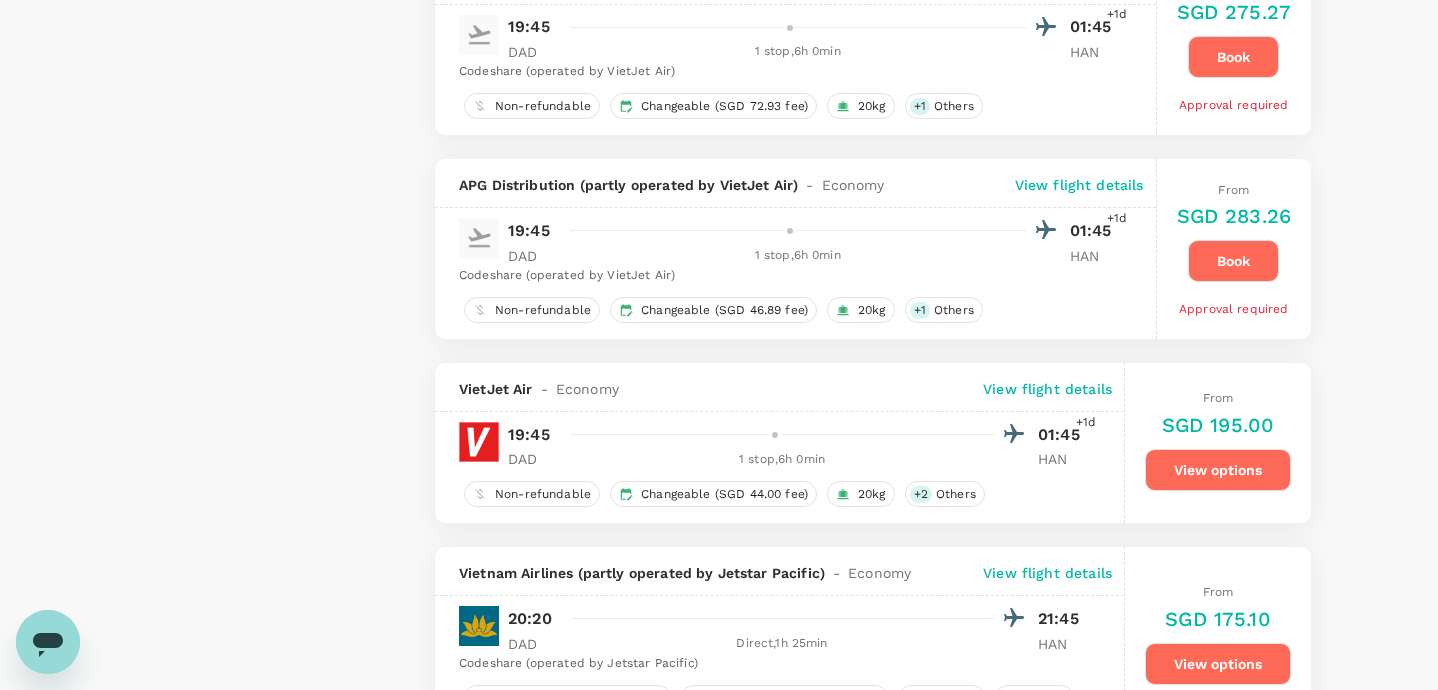 scroll, scrollTop: 3809, scrollLeft: 0, axis: vertical 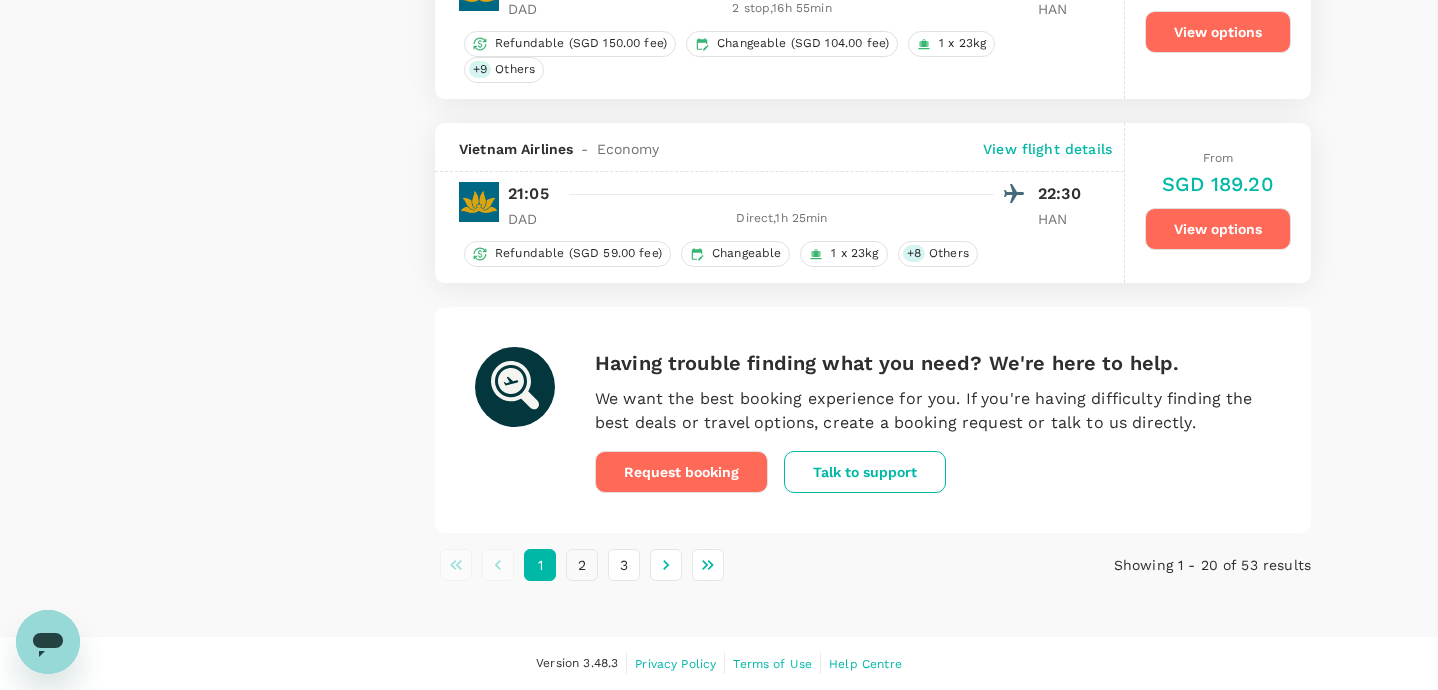 click on "2" at bounding box center (582, 565) 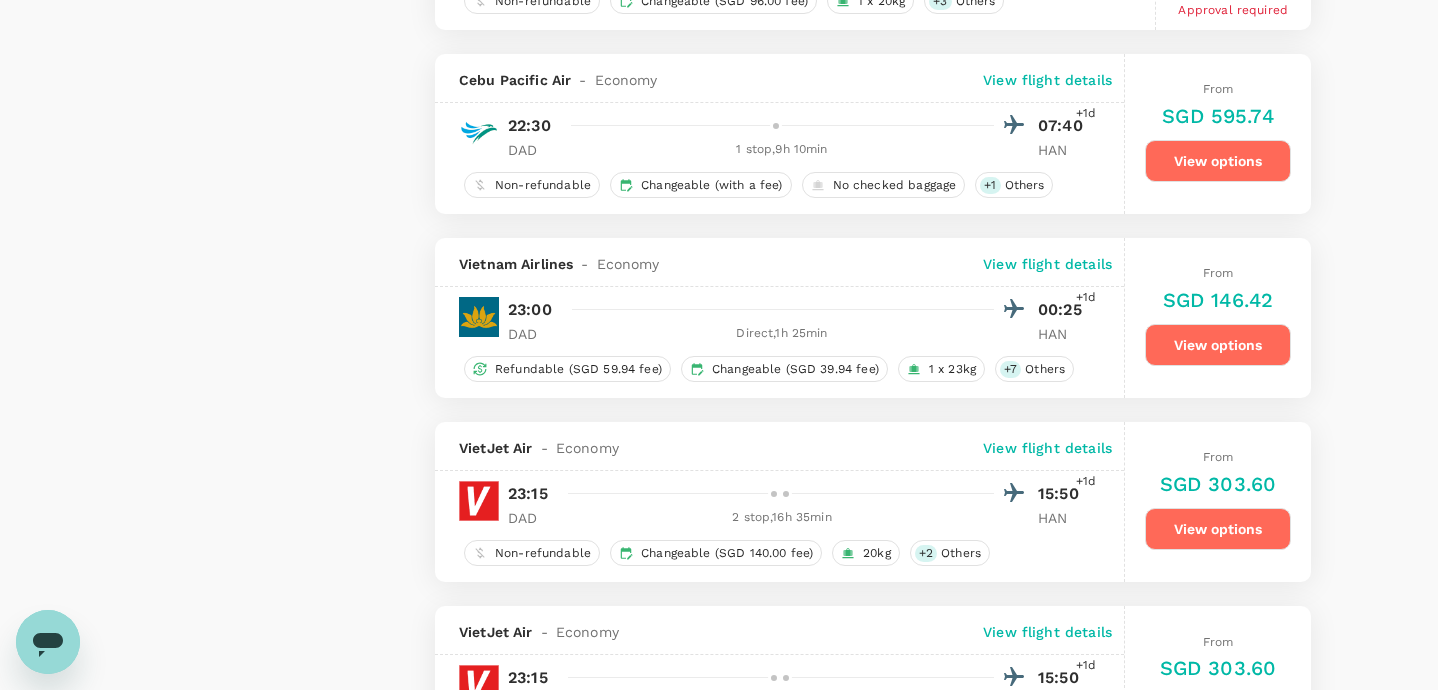 scroll, scrollTop: 3714, scrollLeft: 0, axis: vertical 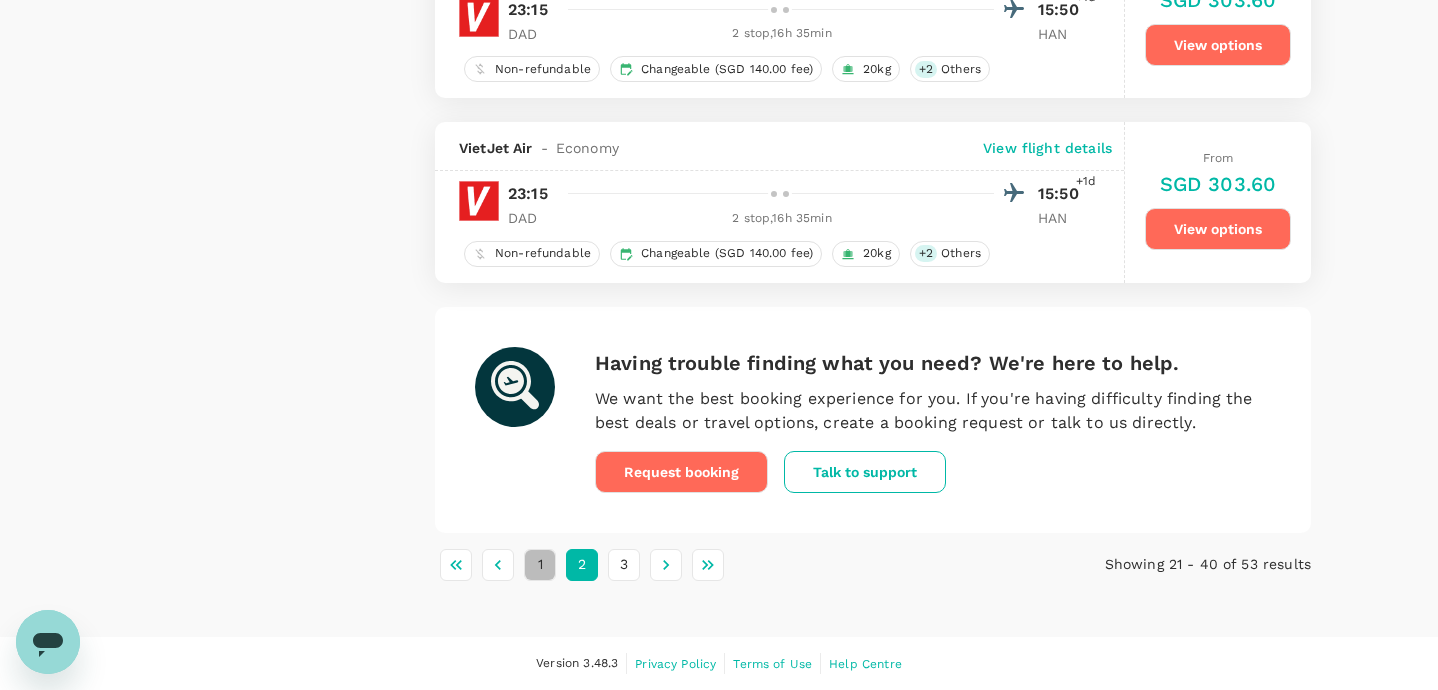click on "1" at bounding box center (540, 565) 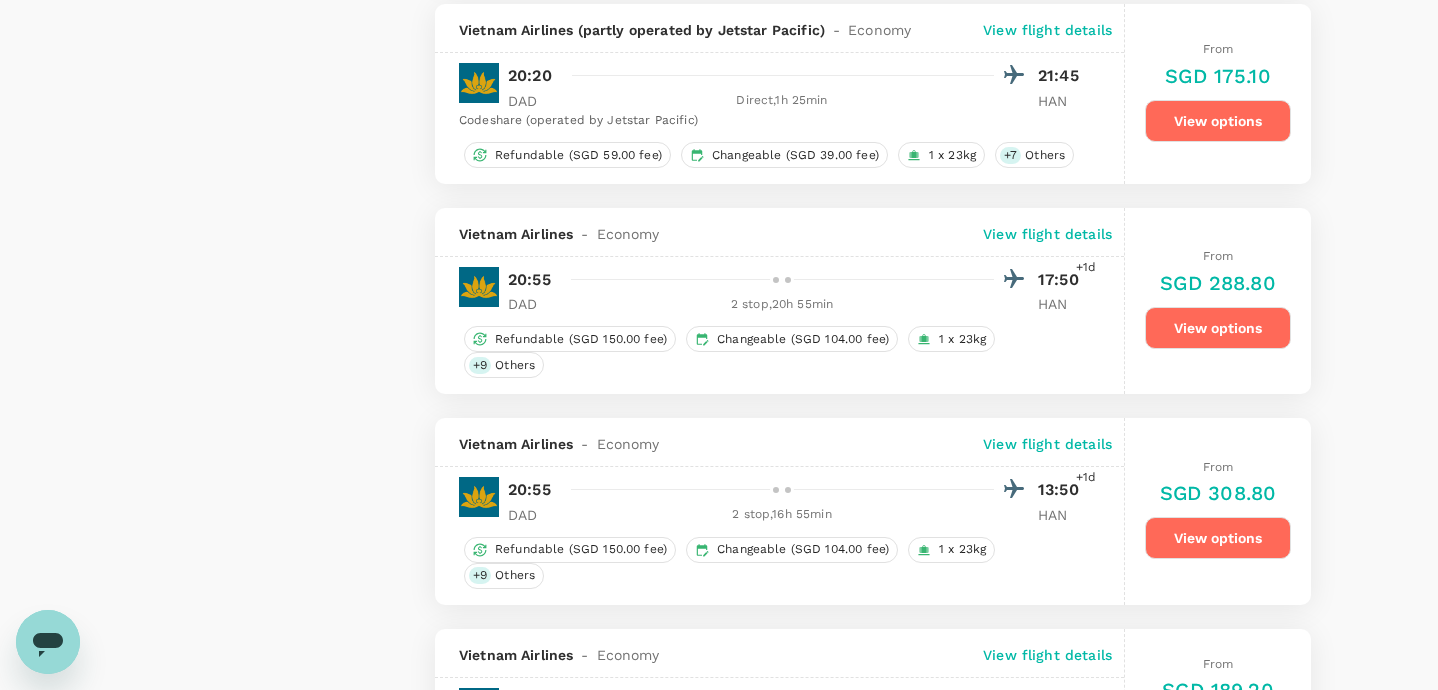 scroll, scrollTop: 3396, scrollLeft: 0, axis: vertical 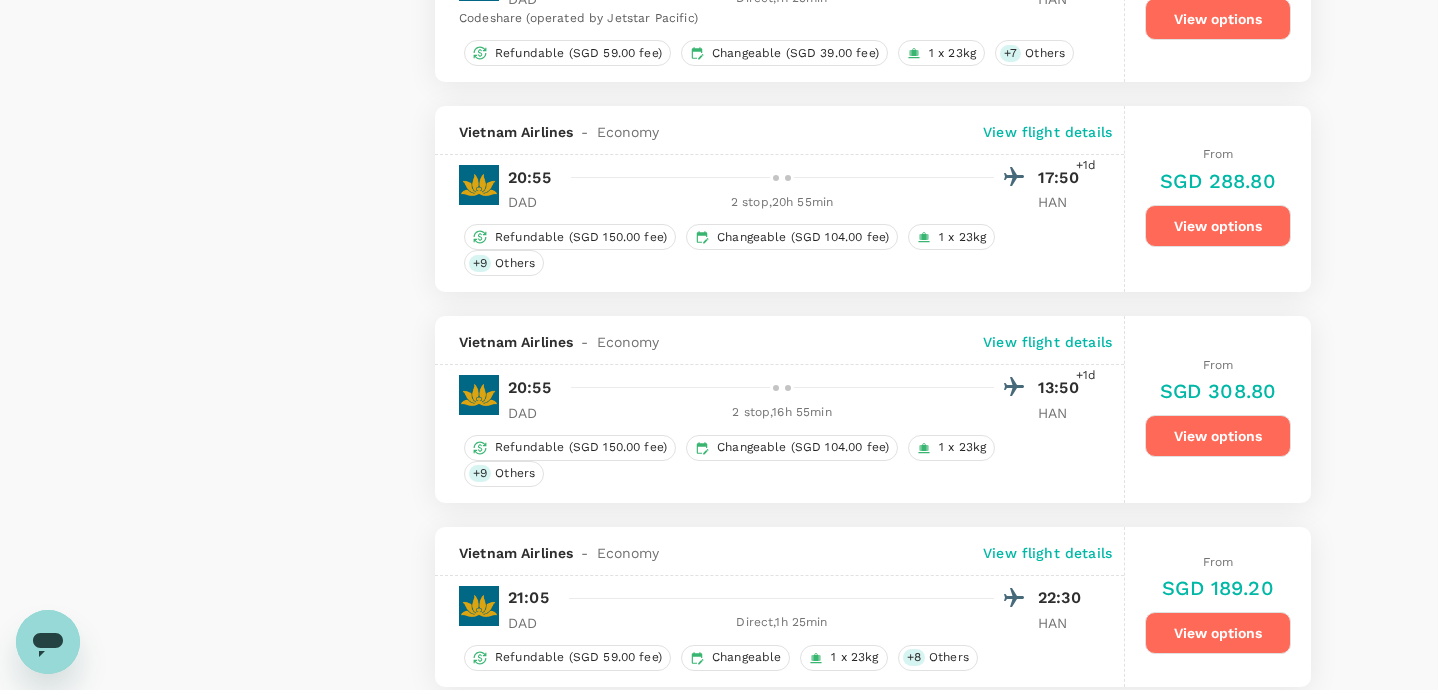 click on "2 stop ,  16h 55min" at bounding box center [782, 413] 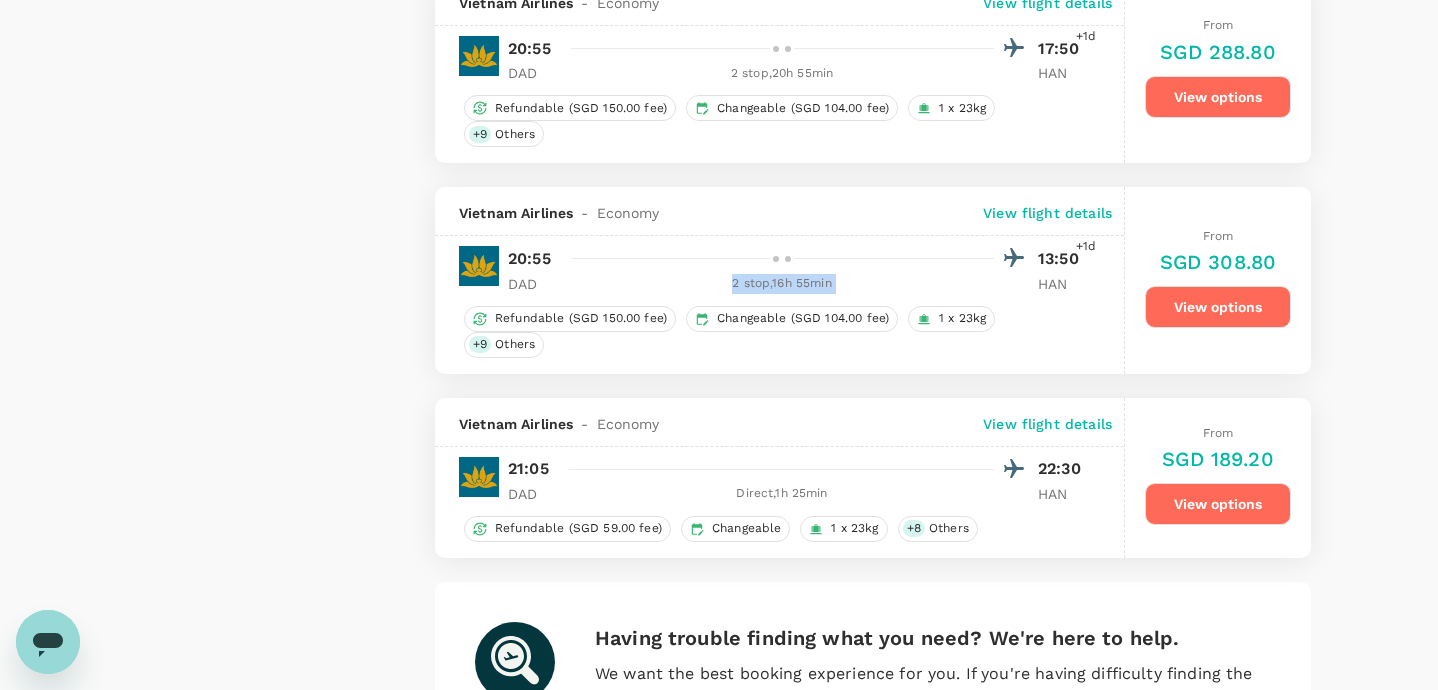 scroll, scrollTop: 3658, scrollLeft: 0, axis: vertical 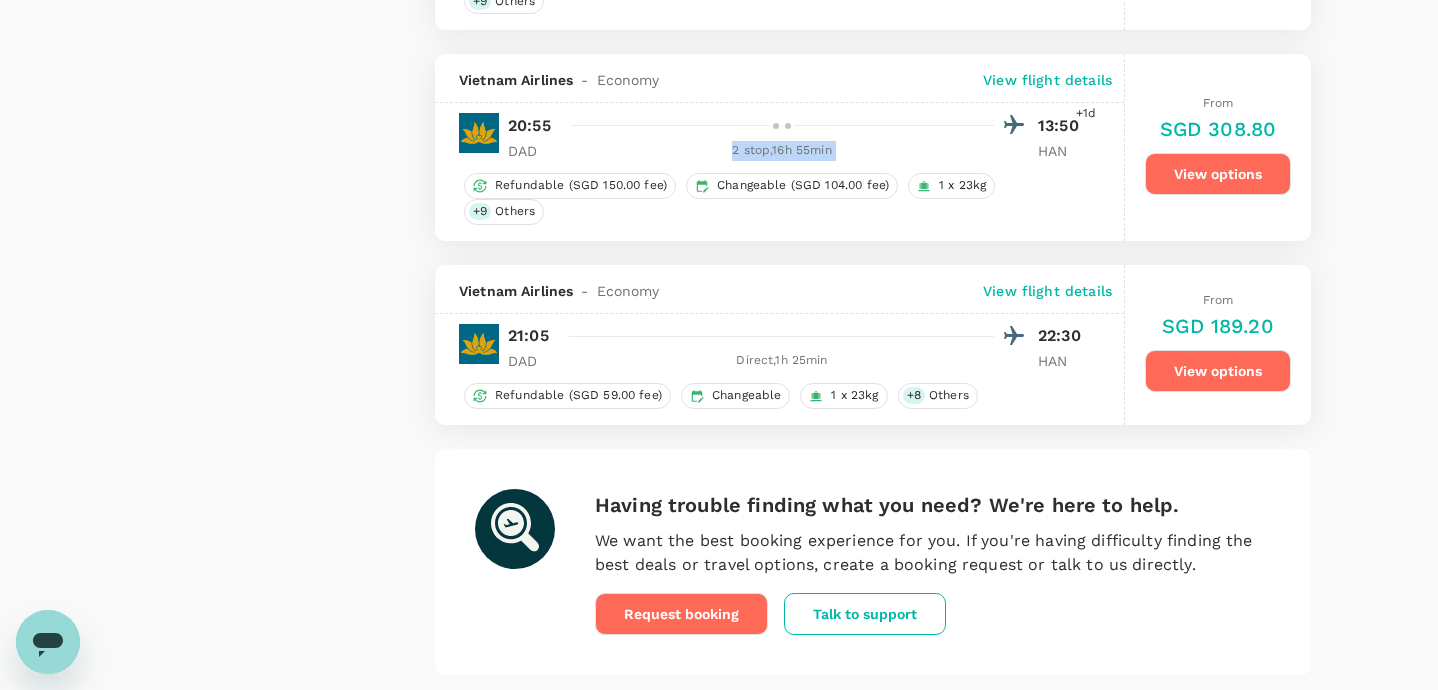 click on "Direct ,  1h 25min" at bounding box center [782, 361] 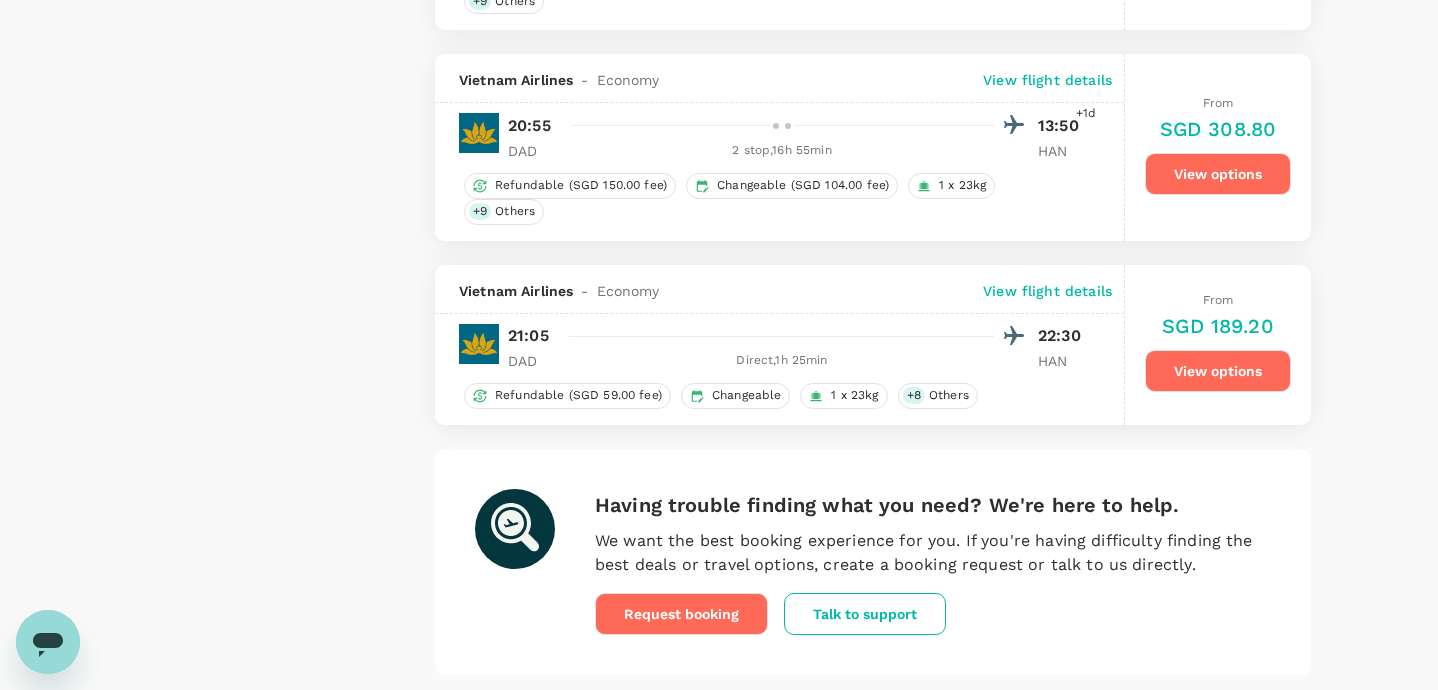 click on "Direct ,  1h 25min" at bounding box center [782, 361] 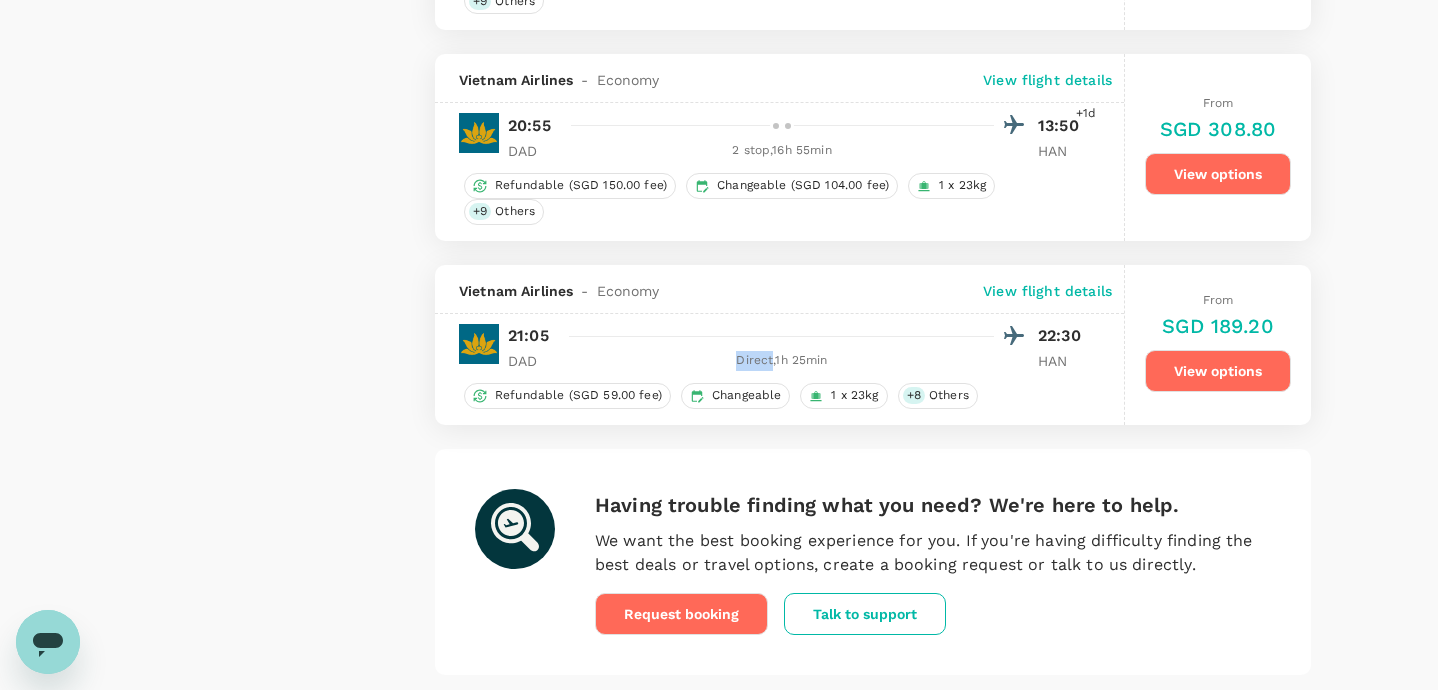 click on "Direct ,  1h 25min" at bounding box center [782, 361] 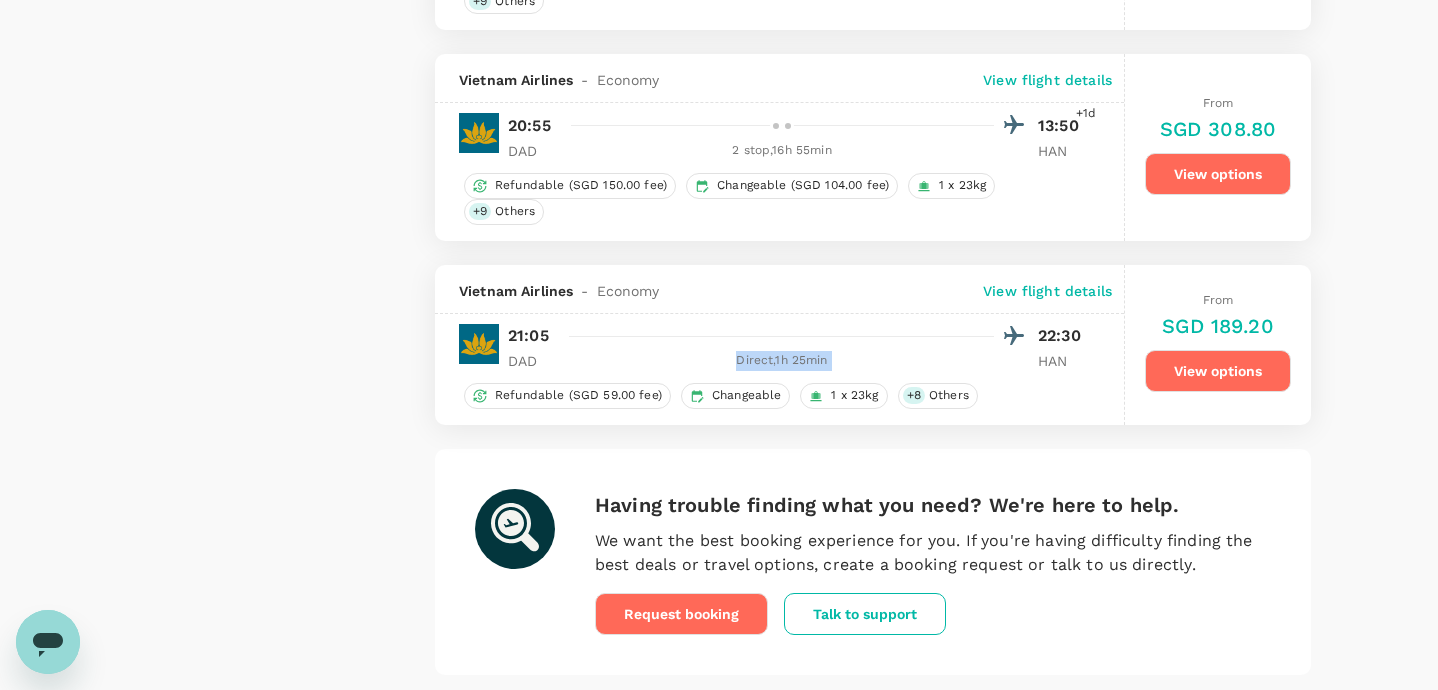 click on "Direct ,  1h 25min" at bounding box center [782, 361] 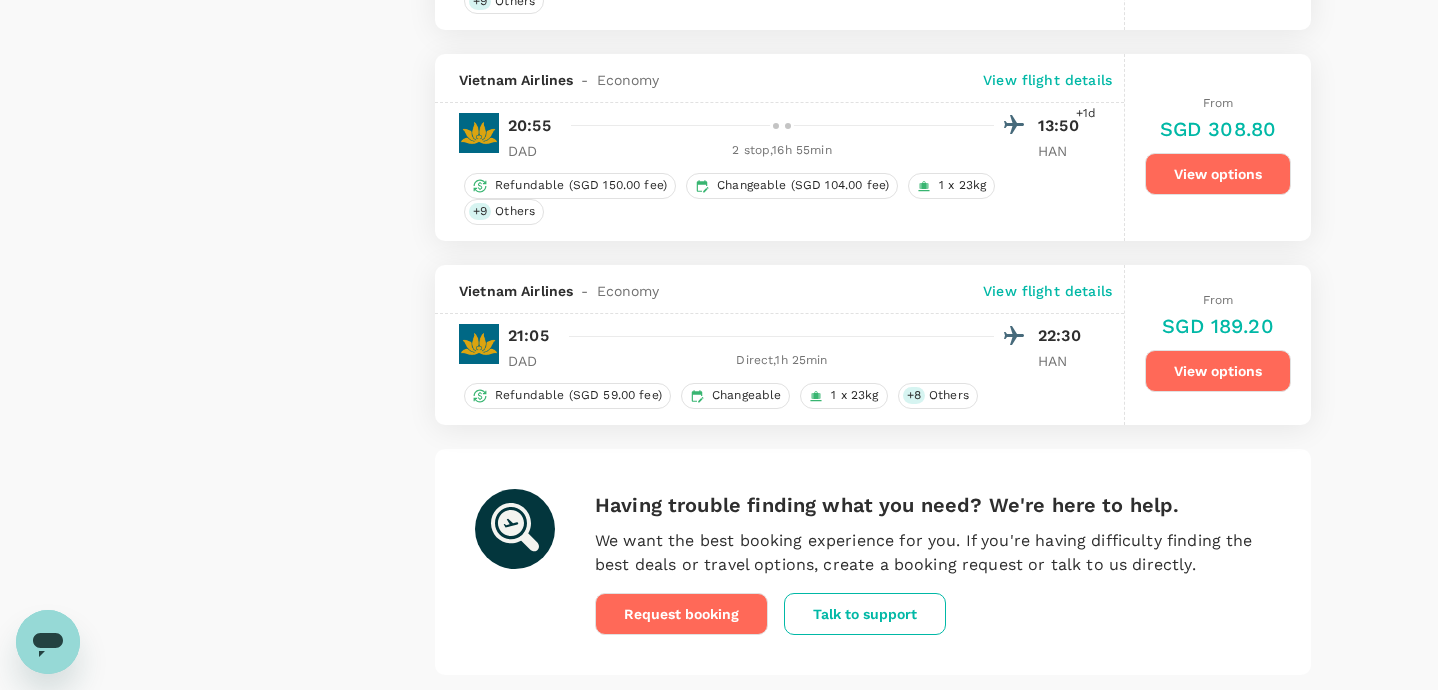click on "Direct ,  1h 25min" at bounding box center [782, 361] 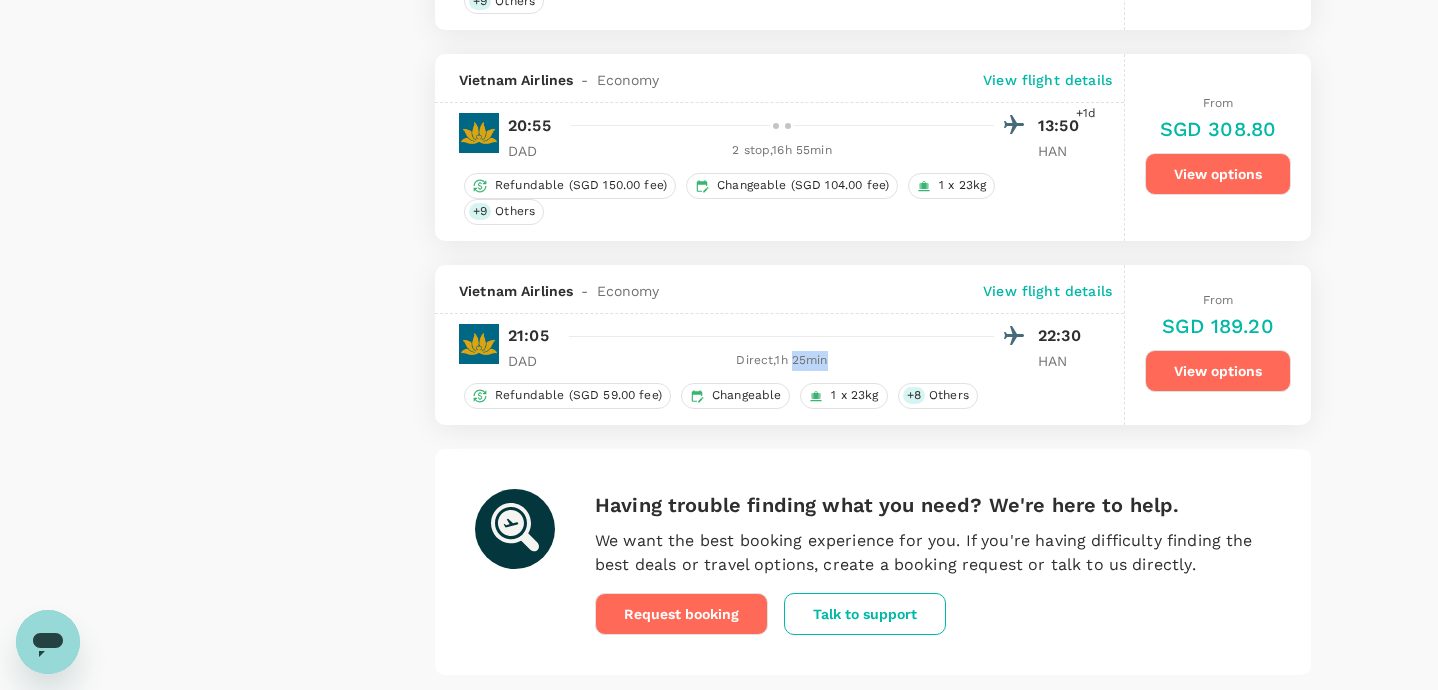 click on "Direct ,  1h 25min" at bounding box center (782, 361) 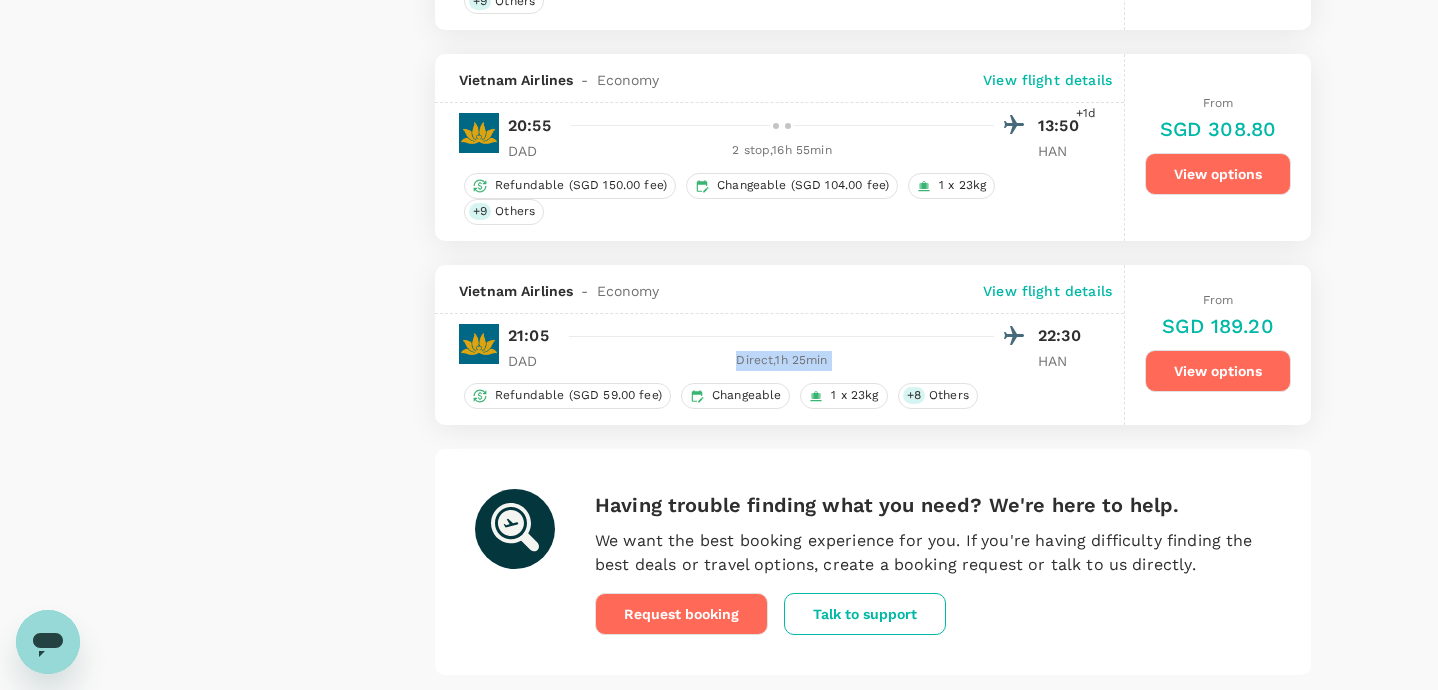 click on "Direct ,  1h 25min" at bounding box center [782, 361] 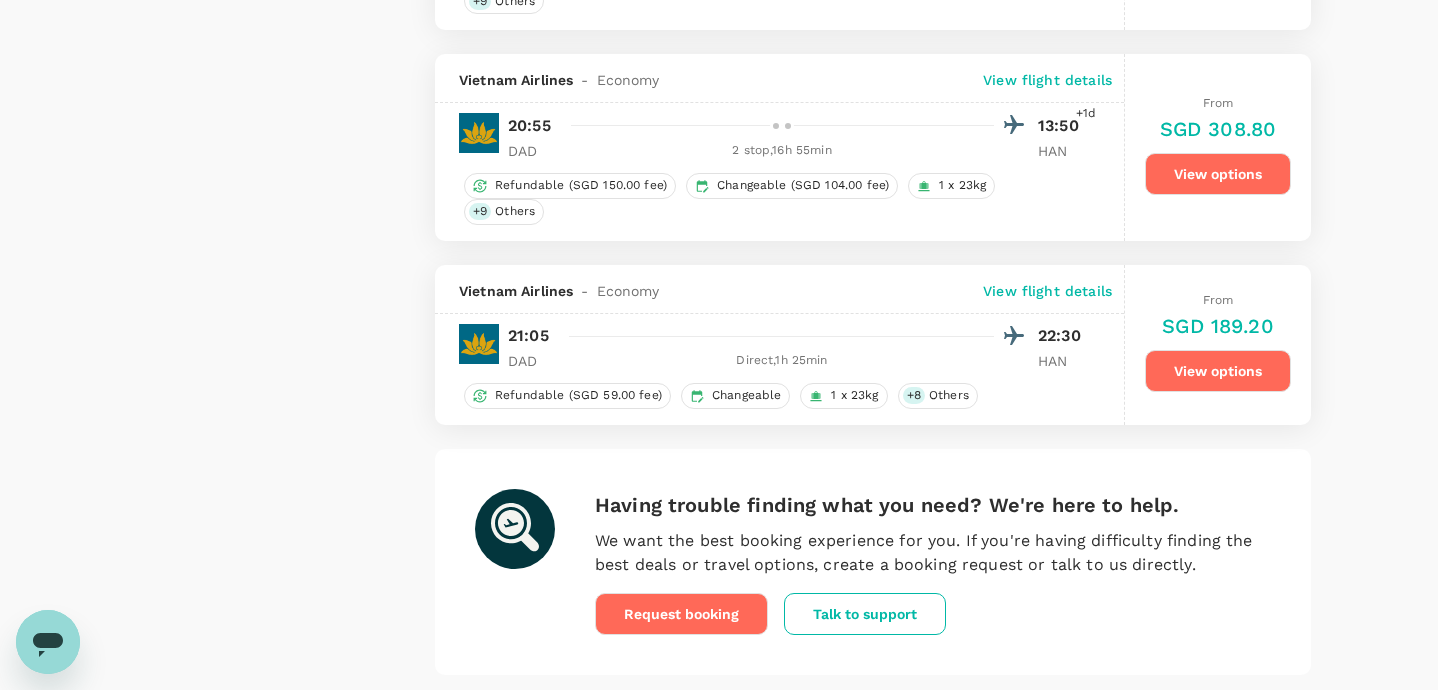 click on "Direct ,  1h 25min" at bounding box center [782, 361] 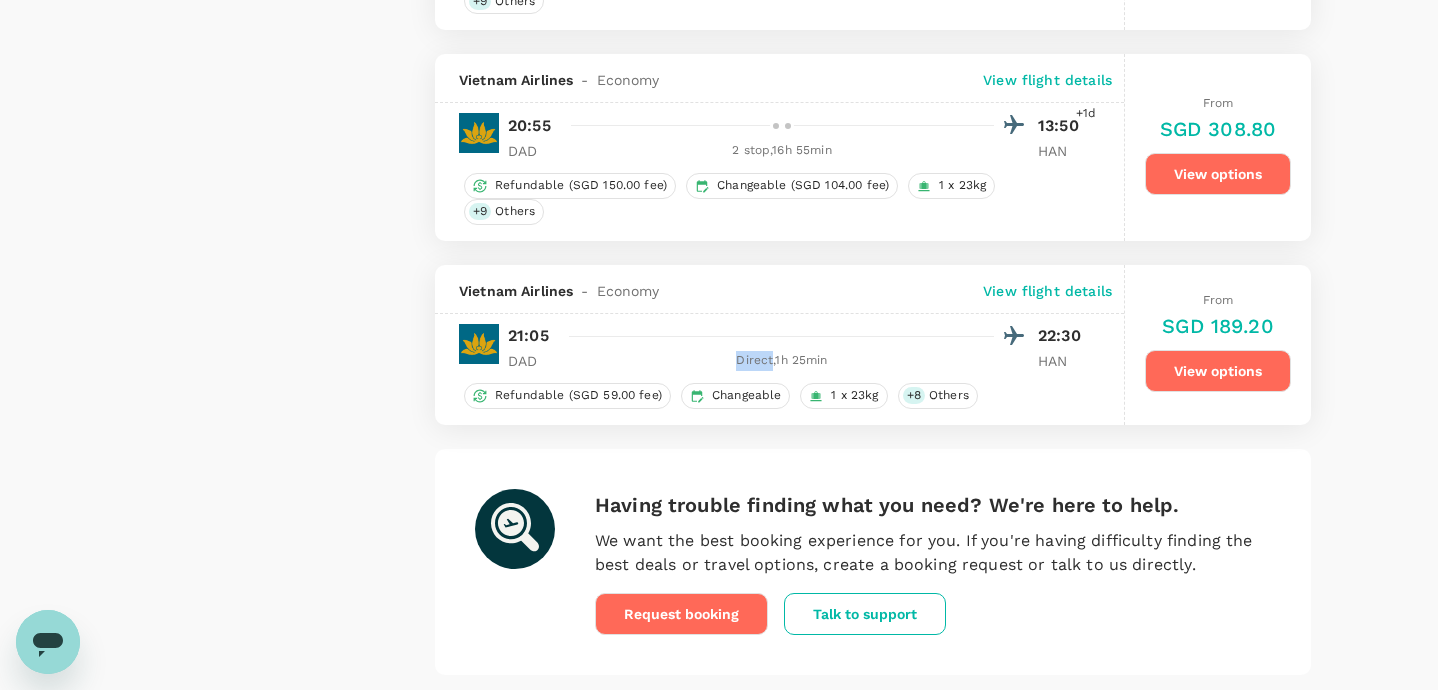 click on "Direct ,  1h 25min" at bounding box center [782, 361] 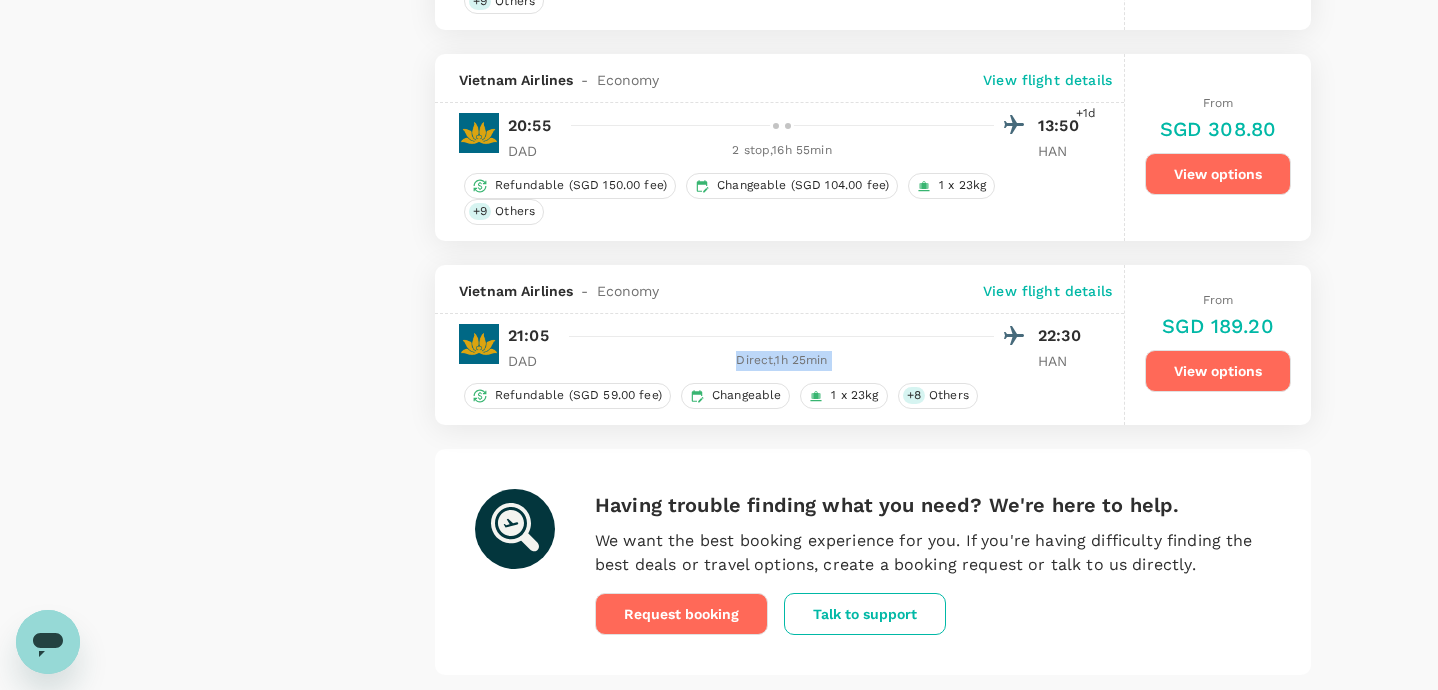 click at bounding box center [793, 336] 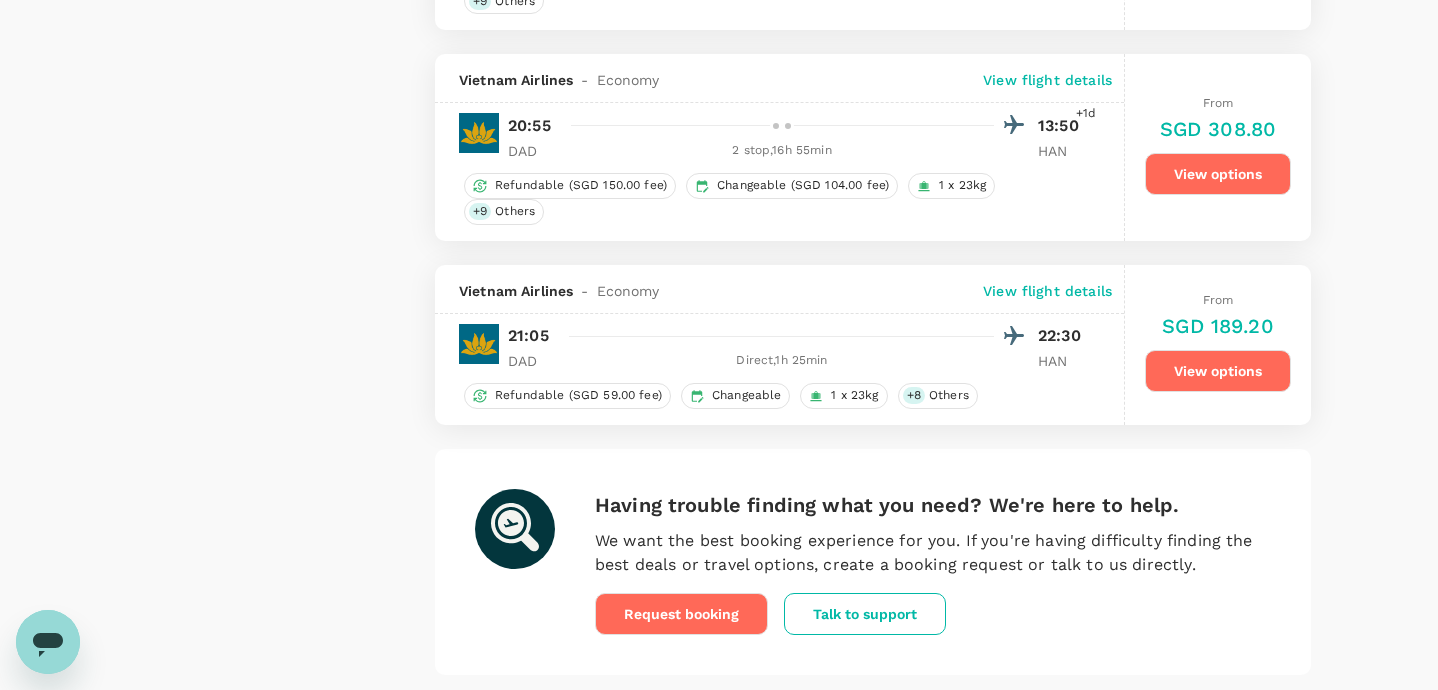 click on "View options" at bounding box center (1218, 371) 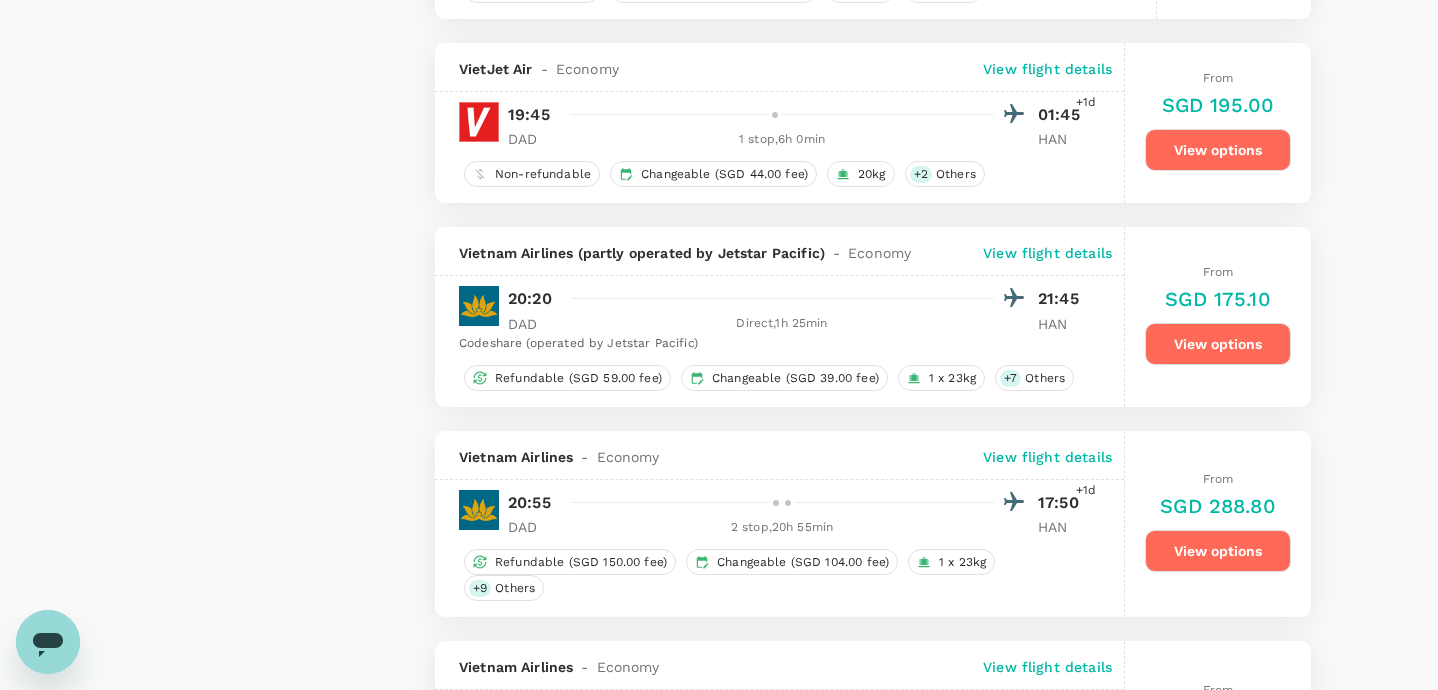 scroll, scrollTop: 3070, scrollLeft: 0, axis: vertical 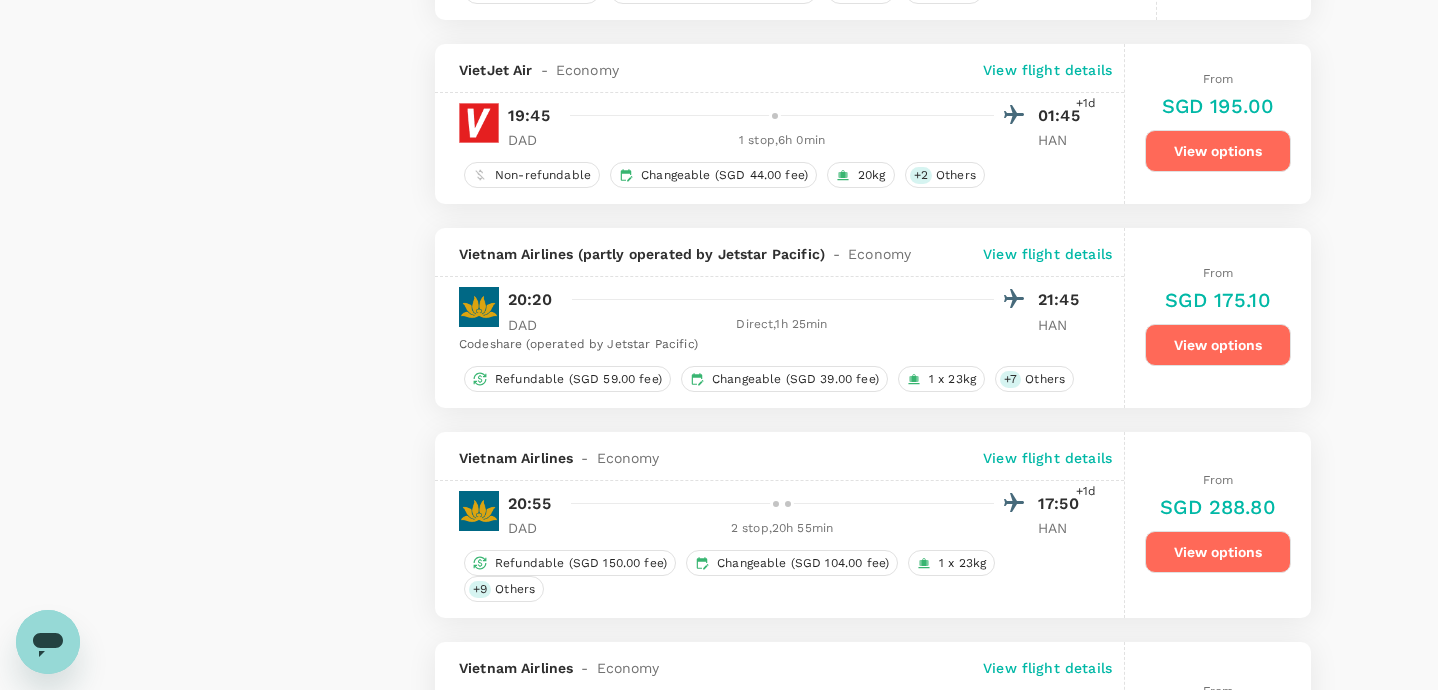 click on "Codeshare (operated by Jetstar Pacific)" at bounding box center (773, 345) 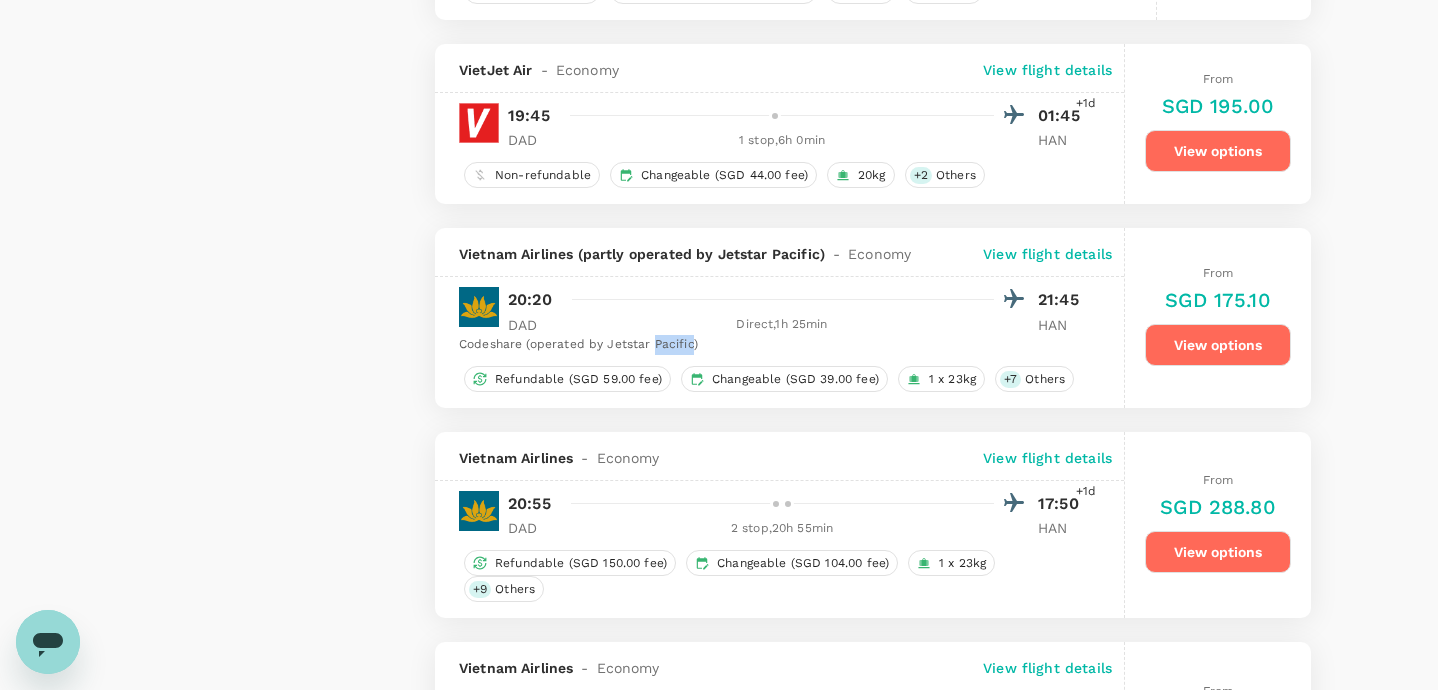 click on "Codeshare (operated by Jetstar Pacific)" at bounding box center (773, 345) 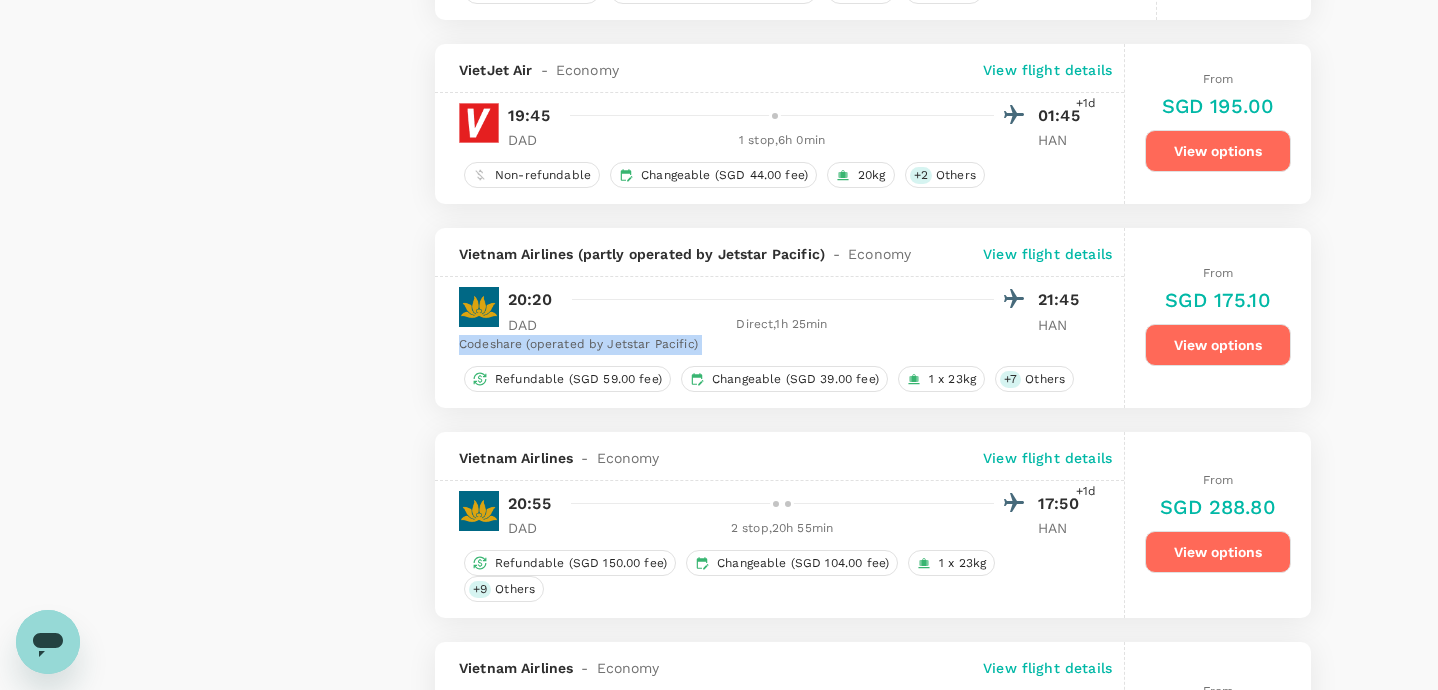 click on "Codeshare (operated by Jetstar Pacific)" at bounding box center [773, 345] 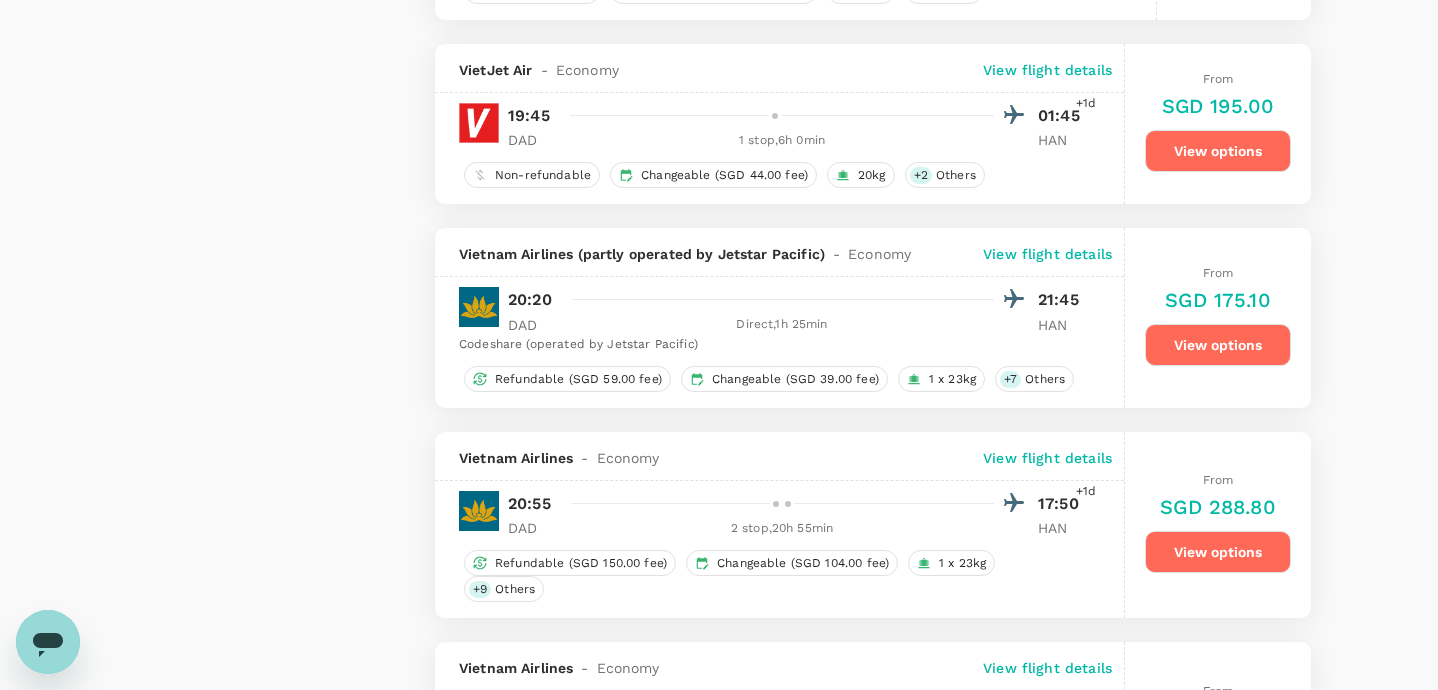 click on "View options" at bounding box center [1218, 345] 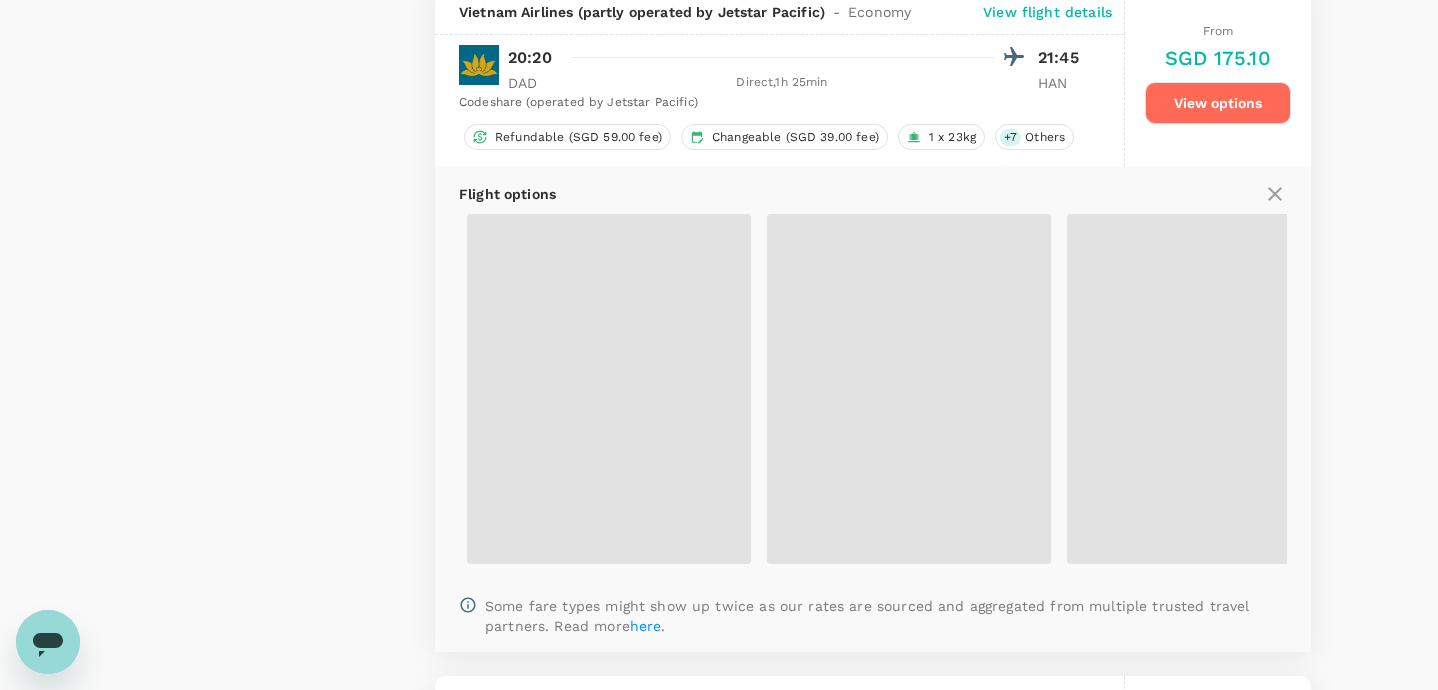 scroll, scrollTop: 3308, scrollLeft: 0, axis: vertical 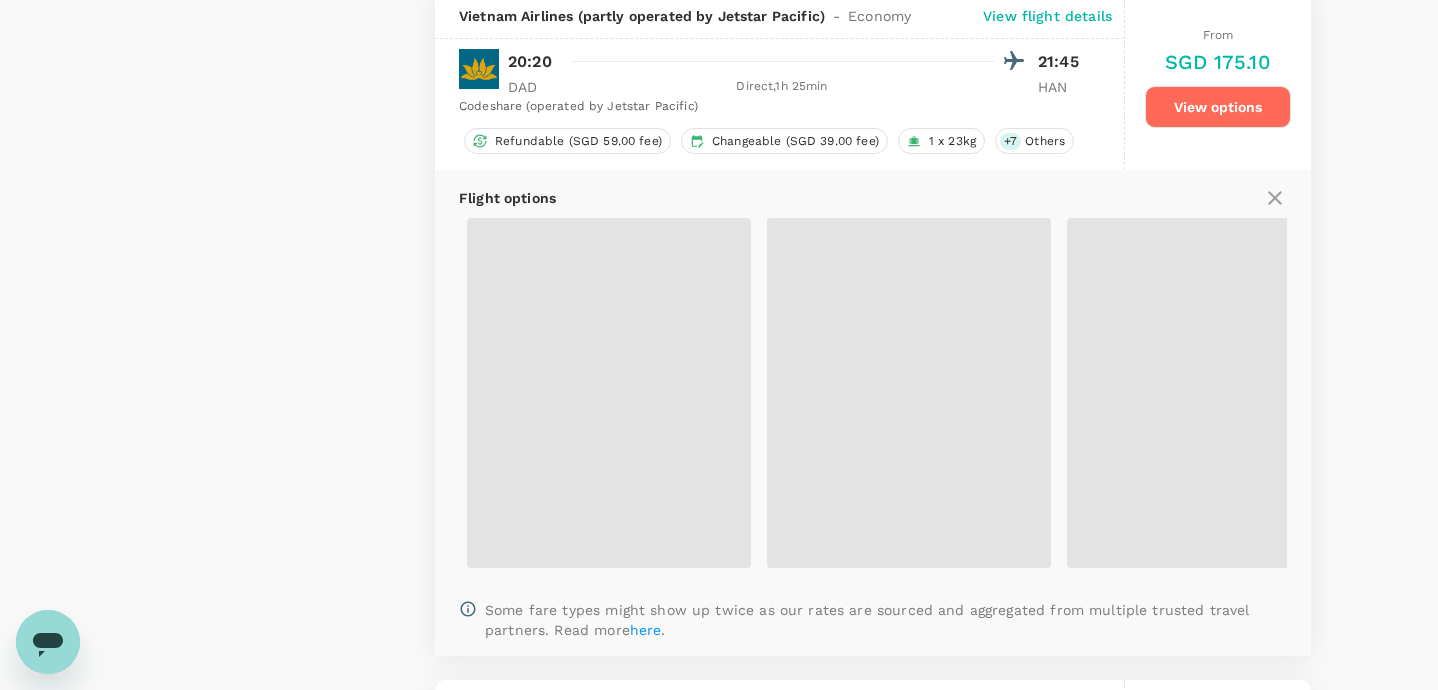 click on "Flight options" at bounding box center [873, 198] 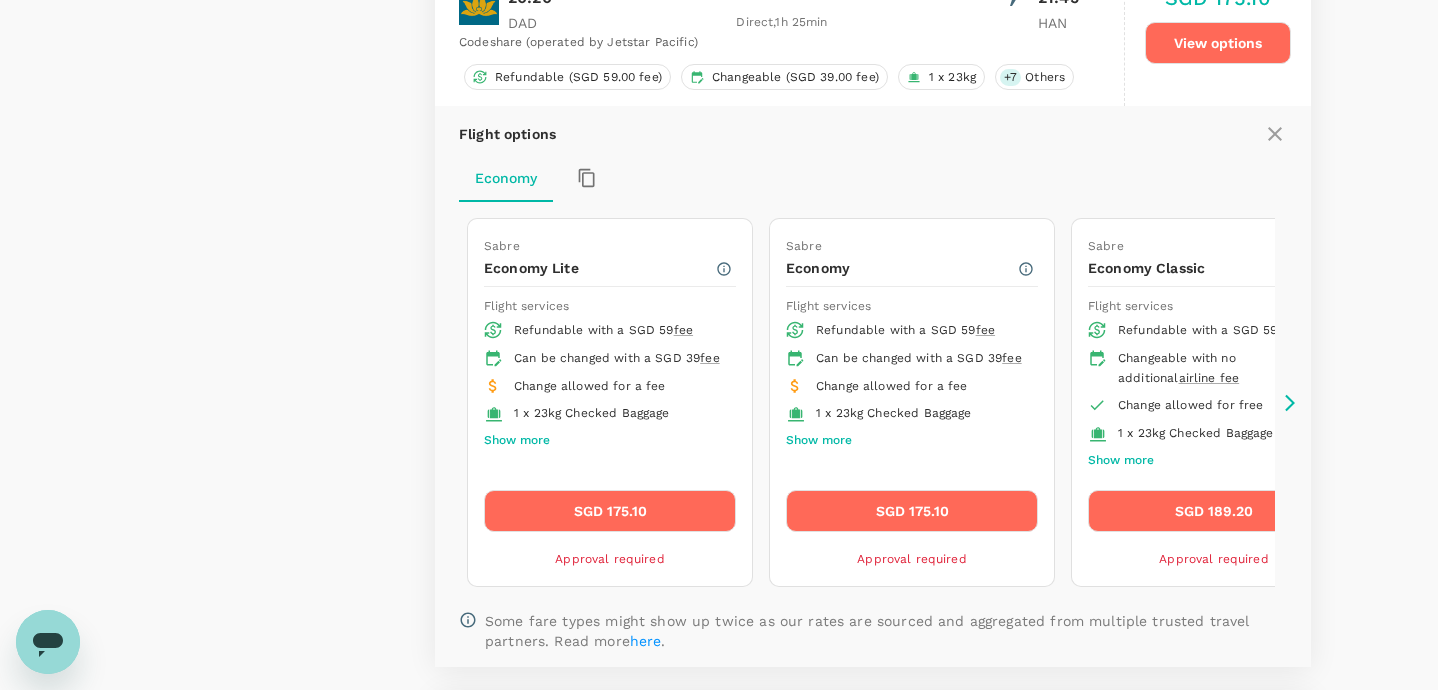 scroll, scrollTop: 3378, scrollLeft: 0, axis: vertical 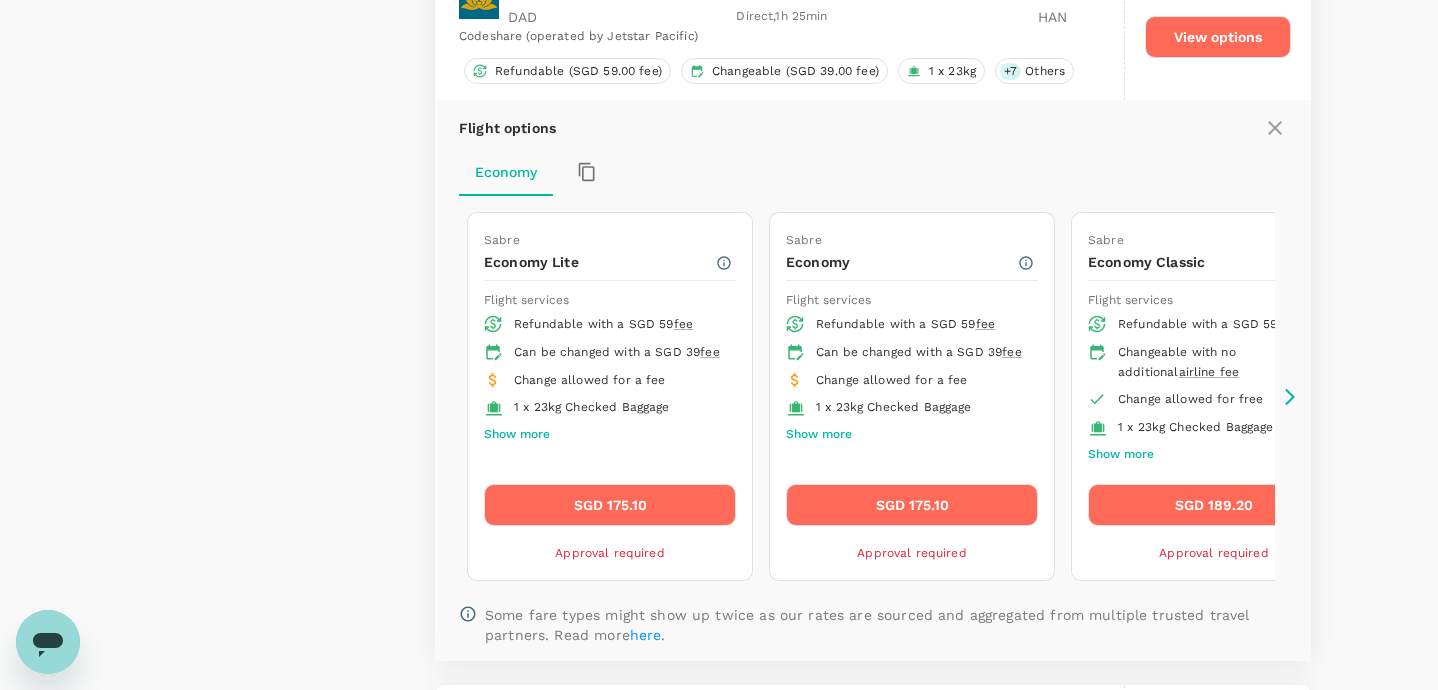click on "Refundable with a SGD 59  fee" at bounding box center (617, 325) 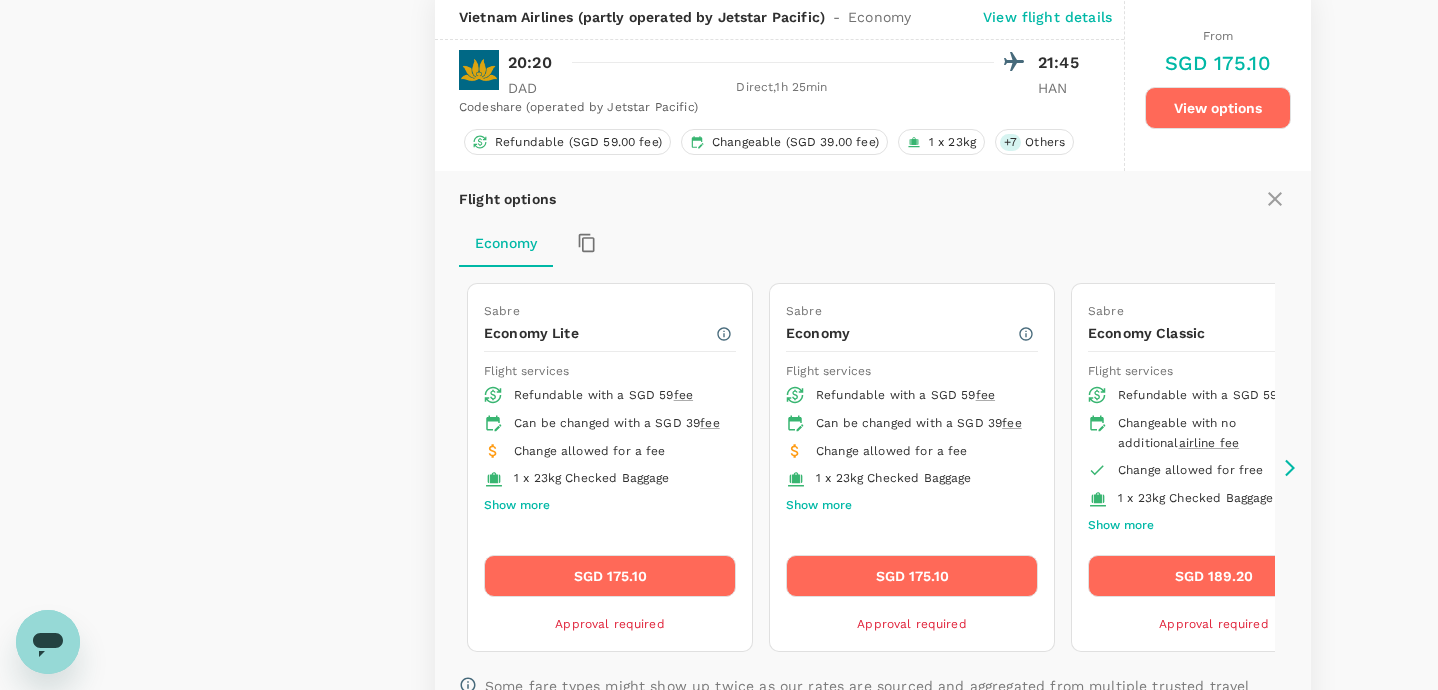 scroll, scrollTop: 3302, scrollLeft: 0, axis: vertical 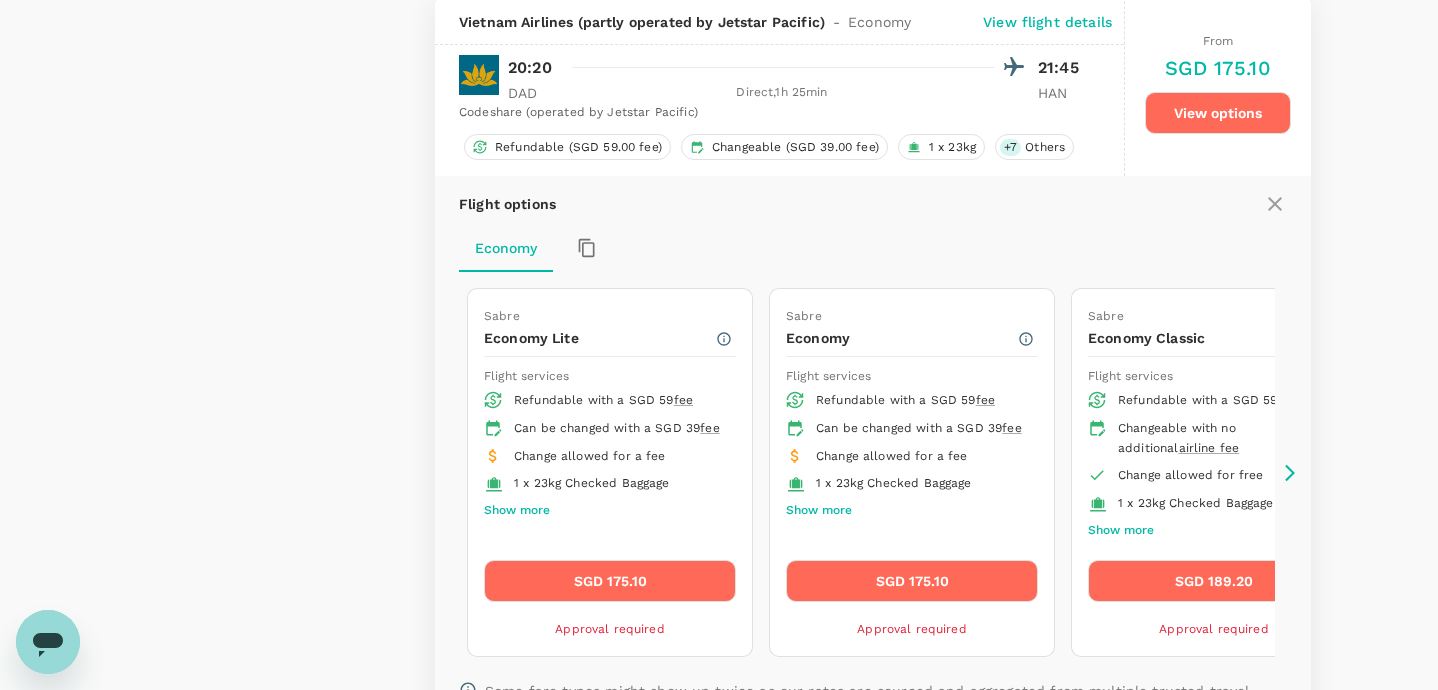click on "DAD" at bounding box center [533, 93] 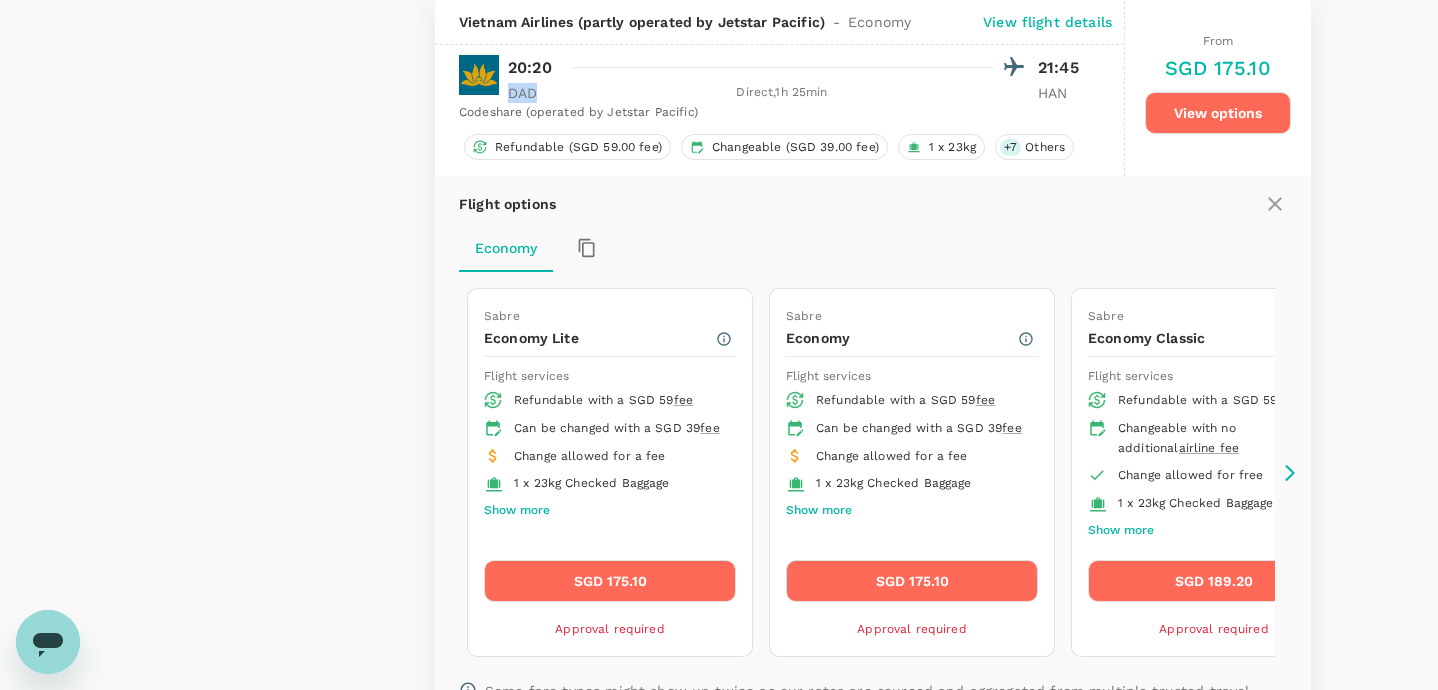 click on "DAD" at bounding box center [533, 93] 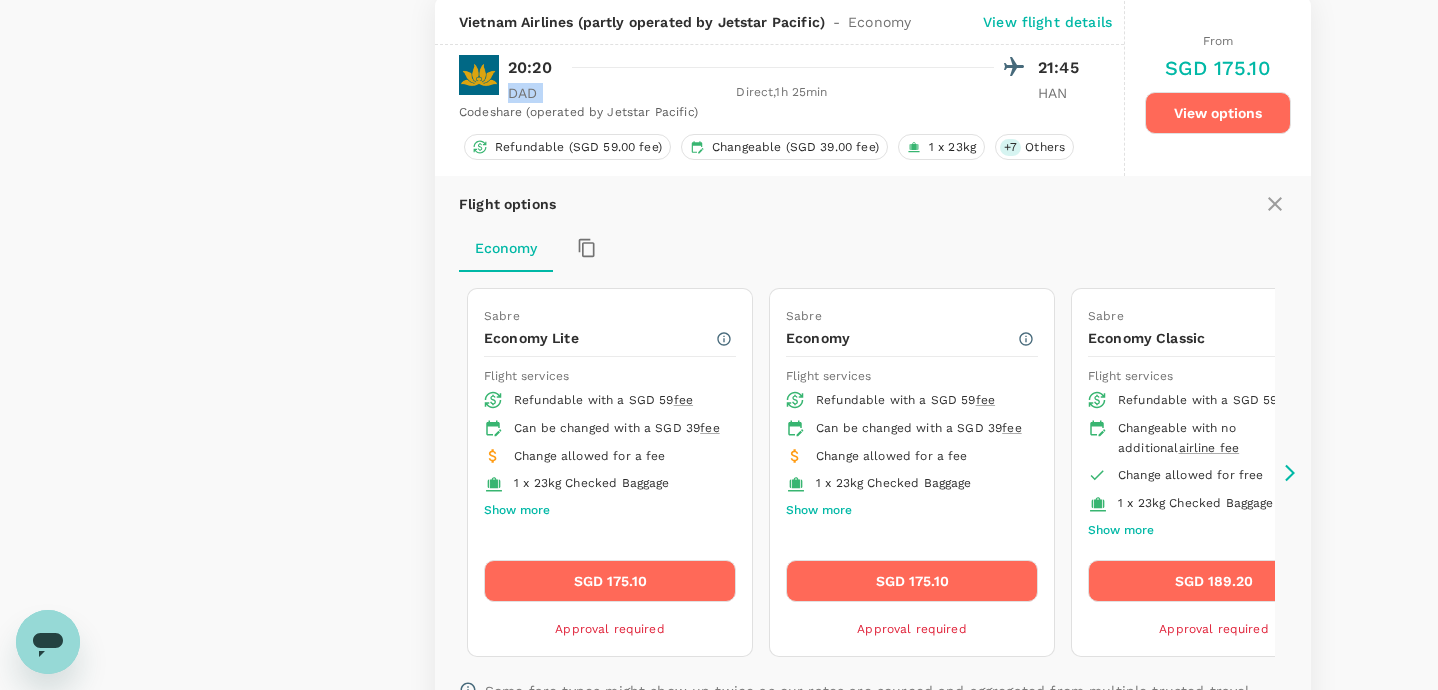 click on "DAD" at bounding box center (533, 93) 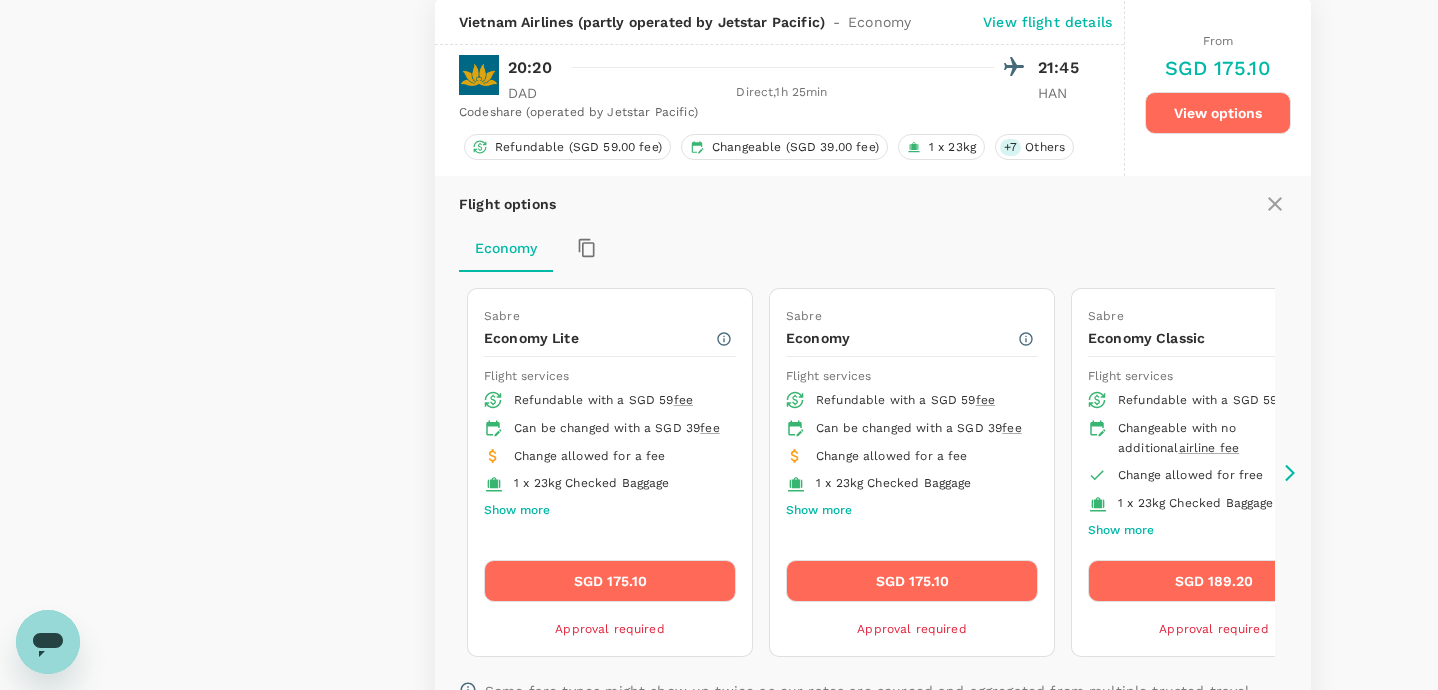 click on "SGD 175.10" at bounding box center [610, 581] 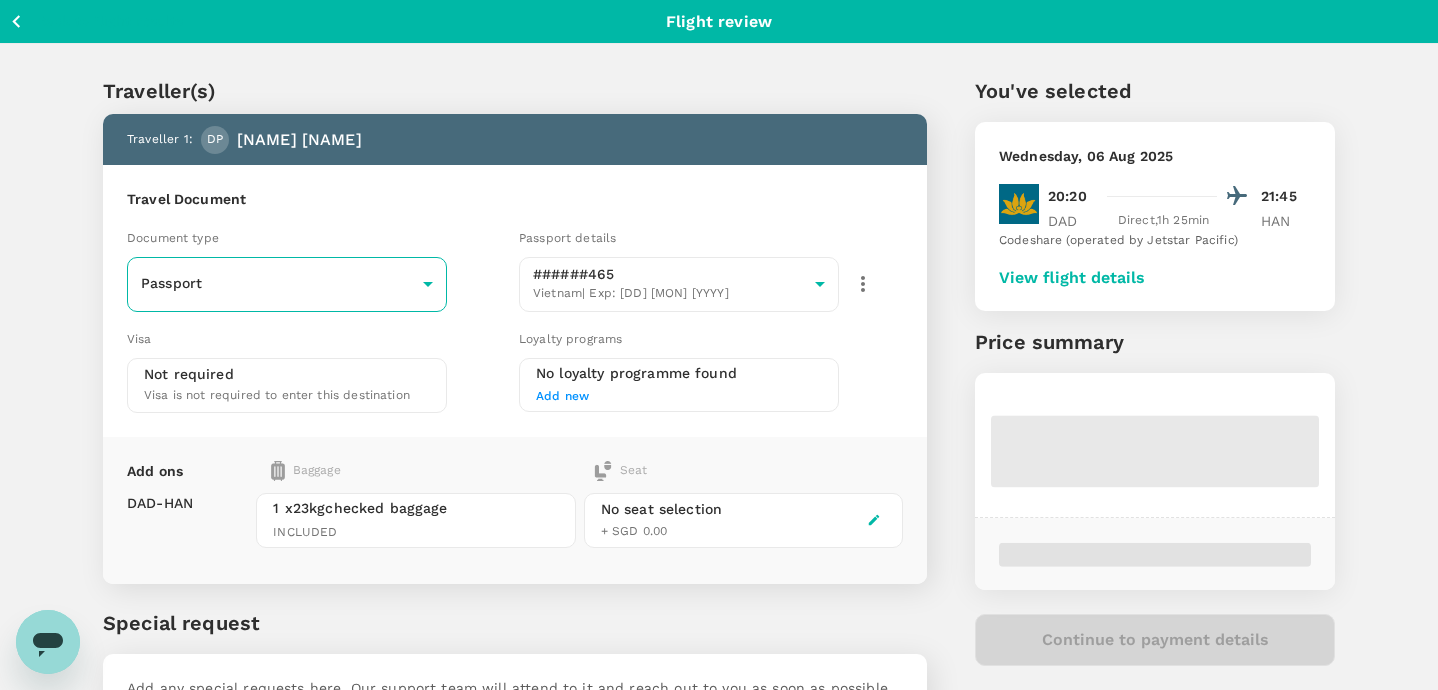 click on "Back to flight results Flight review Traveller(s) Traveller   1 : DP [NAME]   [NAME] Travel Document Document type Passport Passport ​ Passport details ######465 [COUNTRY]  | Exp:   [DD] [MON] [YYYY] b0240ef8-d3d0-4cfa-8138-29ade55002df ​ Visa Not required Visa is not required to enter this destination Loyalty programs No loyalty programme found Add new Add ons Baggage Seat DAD  -  HAN 1 x  23kg  checked baggage INCLUDED No seat selection + SGD 0.00 Special request Add any special requests here. Our support team will attend to it and reach out to you as soon as possible. Add request You've selected Wednesday, 06 Aug 2025 20:20 21:45 DAD Direct ,  1h 25min HAN Codeshare (operated by Jetstar Pacific) View flight details Price summary Continue to payment details Version 3.48.3 Privacy Policy Terms of Use Help Centre View details Edit Add new" at bounding box center [719, 420] 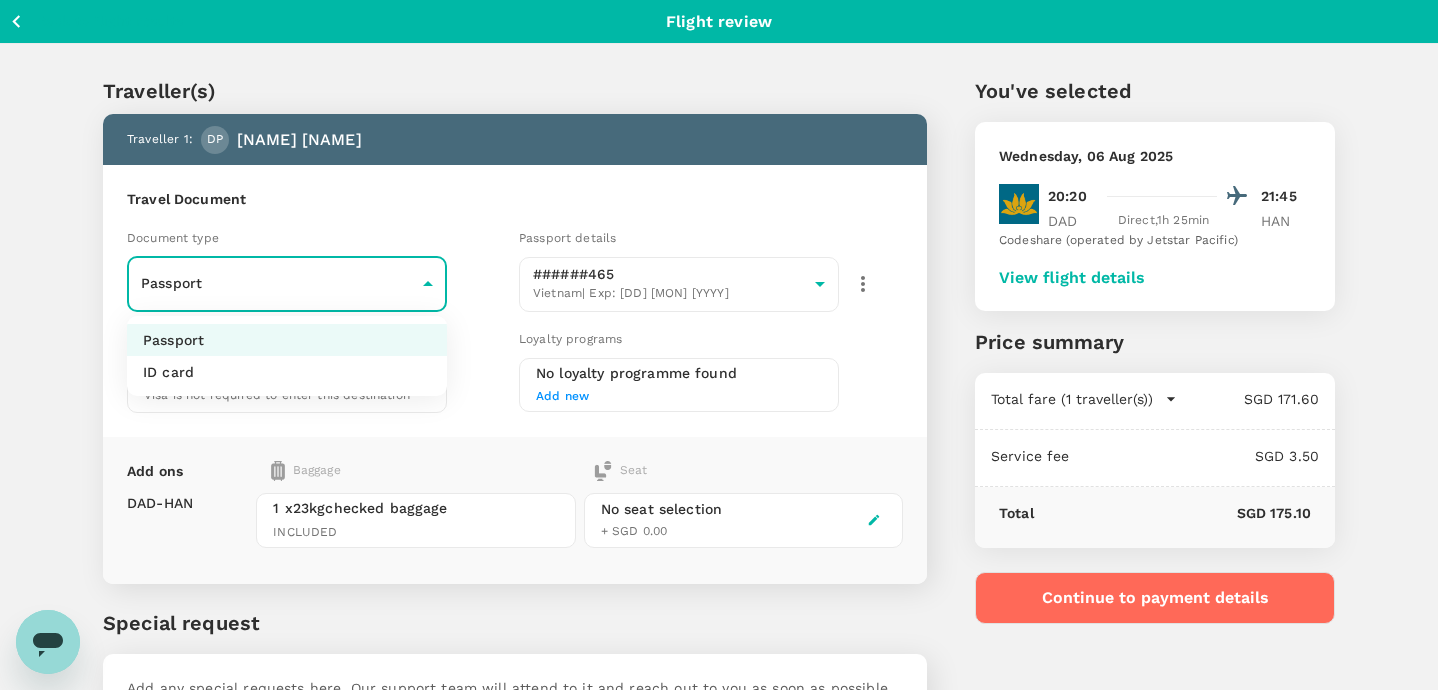 click on "Passport" at bounding box center [287, 340] 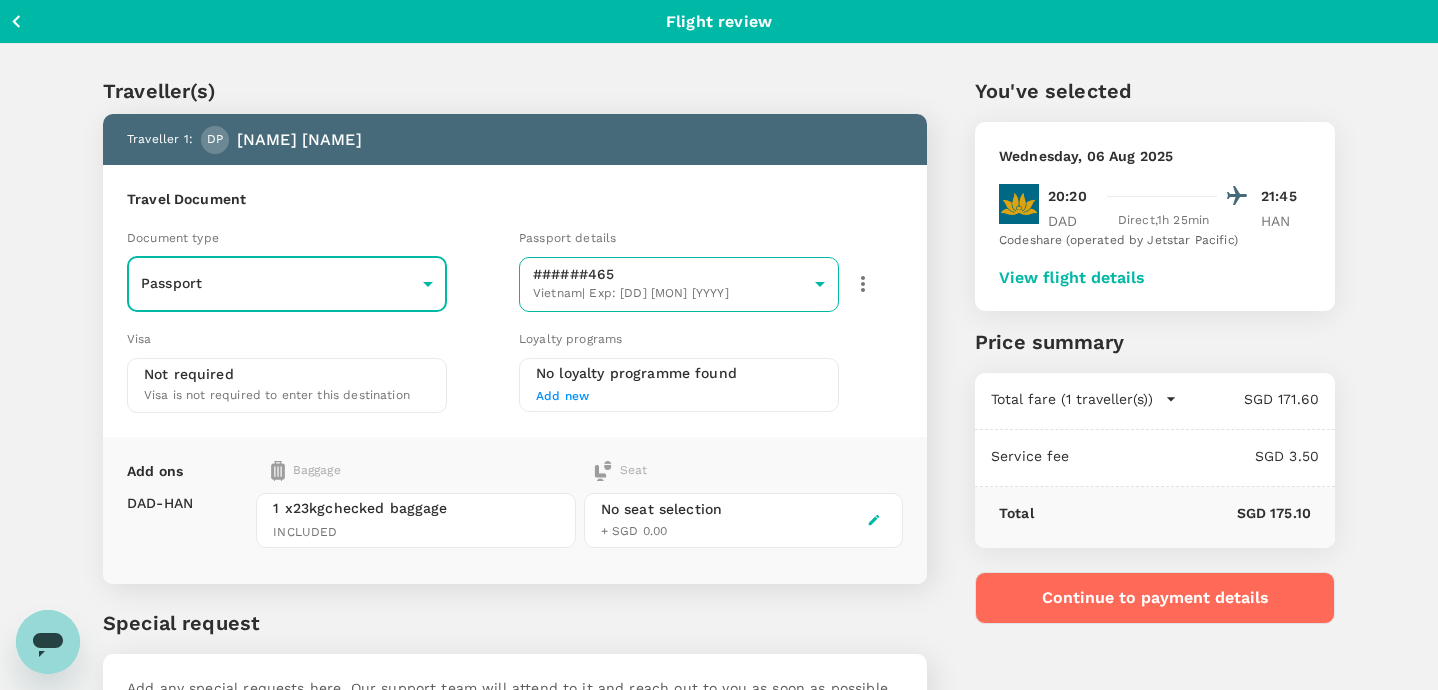 click on "Back to flight results Flight review Traveller(s) Traveller   1 : DP [NAME]   [NAME] Travel Document Document type Passport Passport ​ Passport details ######465 [COUNTRY]  | Exp:   [DD] [MON] [YYYY] b0240ef8-d3d0-4cfa-8138-29ade55002df ​ Visa Not required Visa is not required to enter this destination Loyalty programs No loyalty programme found Add new Add ons Baggage Seat DAD  -  HAN 1 x  23kg  checked baggage INCLUDED No seat selection + SGD 0.00 Special request Add any special requests here. Our support team will attend to it and reach out to you as soon as possible. Add request You've selected Wednesday, 06 Aug 2025 20:20 21:45 DAD Direct ,  1h 25min HAN Codeshare (operated by Jetstar Pacific) View flight details Price summary Total fare (1 traveller(s)) SGD 171.60 Air fare SGD 171.60 Baggage fee SGD 0.00 Seat fee SGD 0.00 Service fee SGD 3.50 Total SGD 175.10 Continue to payment details Version 3.48.3 Privacy Policy Terms of Use Help Centre View details Edit Add new" at bounding box center (719, 420) 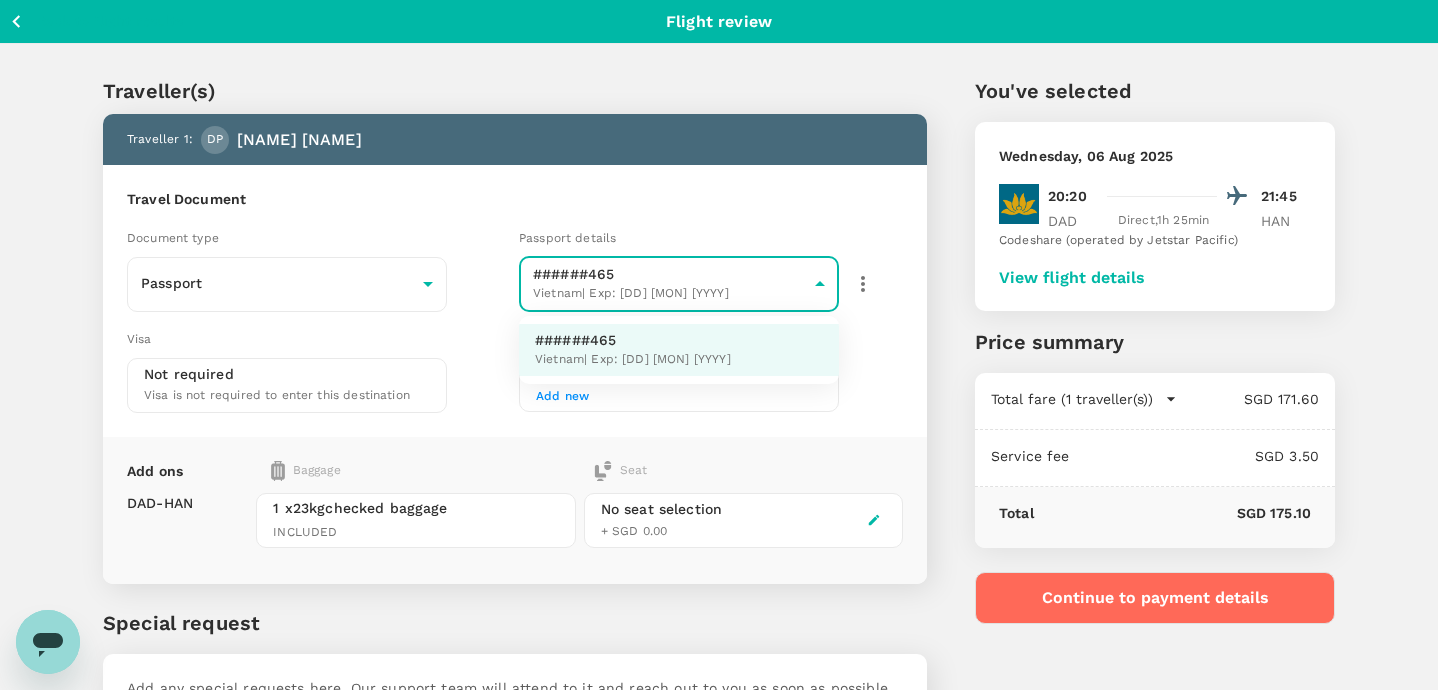 click at bounding box center [719, 345] 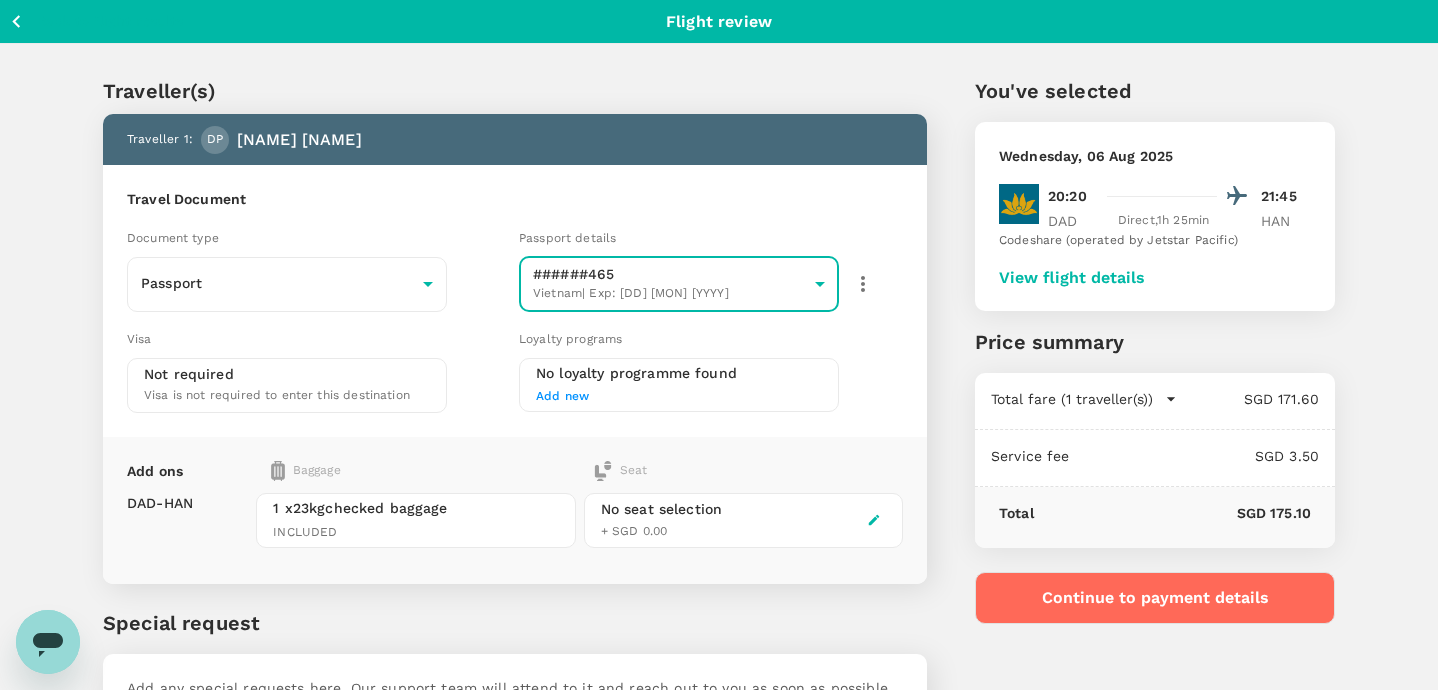 click on "Back to flight results Flight review Traveller(s) Traveller   1 : DP [NAME]   [NAME] Travel Document Document type Passport Passport ​ Passport details ######465 [COUNTRY]  | Exp:   [DD] [MON] [YYYY] b0240ef8-d3d0-4cfa-8138-29ade55002df ​ Visa Not required Visa is not required to enter this destination Loyalty programs No loyalty programme found Add new Add ons Baggage Seat DAD  -  HAN 1 x  23kg  checked baggage INCLUDED No seat selection + SGD 0.00 Special request Add any special requests here. Our support team will attend to it and reach out to you as soon as possible. Add request You've selected Wednesday, 06 Aug 2025 20:20 21:45 DAD Direct ,  1h 25min HAN Codeshare (operated by Jetstar Pacific) View flight details Price summary Total fare (1 traveller(s)) SGD 171.60 Air fare SGD 171.60 Baggage fee SGD 0.00 Seat fee SGD 0.00 Service fee SGD 3.50 Total SGD 175.10 Continue to payment details Version 3.48.3 Privacy Policy Terms of Use Help Centre View details Edit Add new" at bounding box center [719, 420] 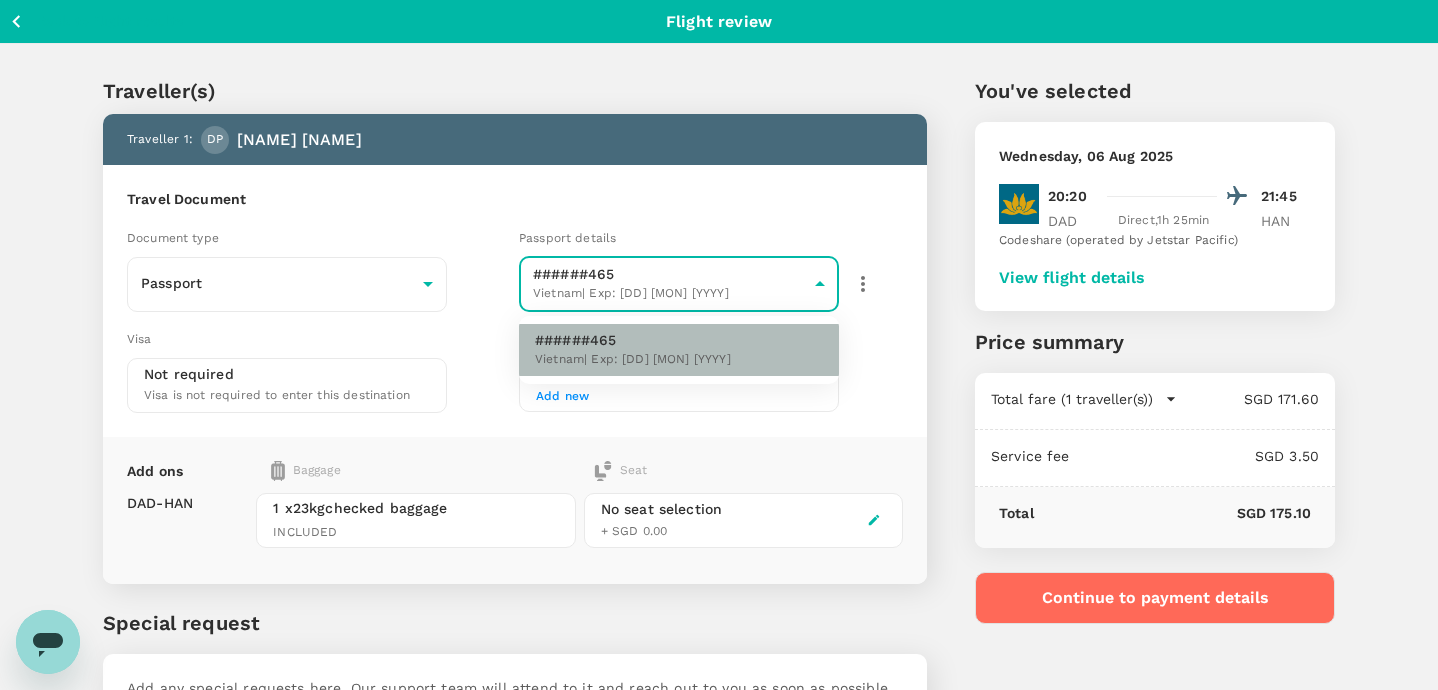 click on "######465 [COUNTRY]  | Exp:   [DD] [MON] [YYYY]" at bounding box center (679, 350) 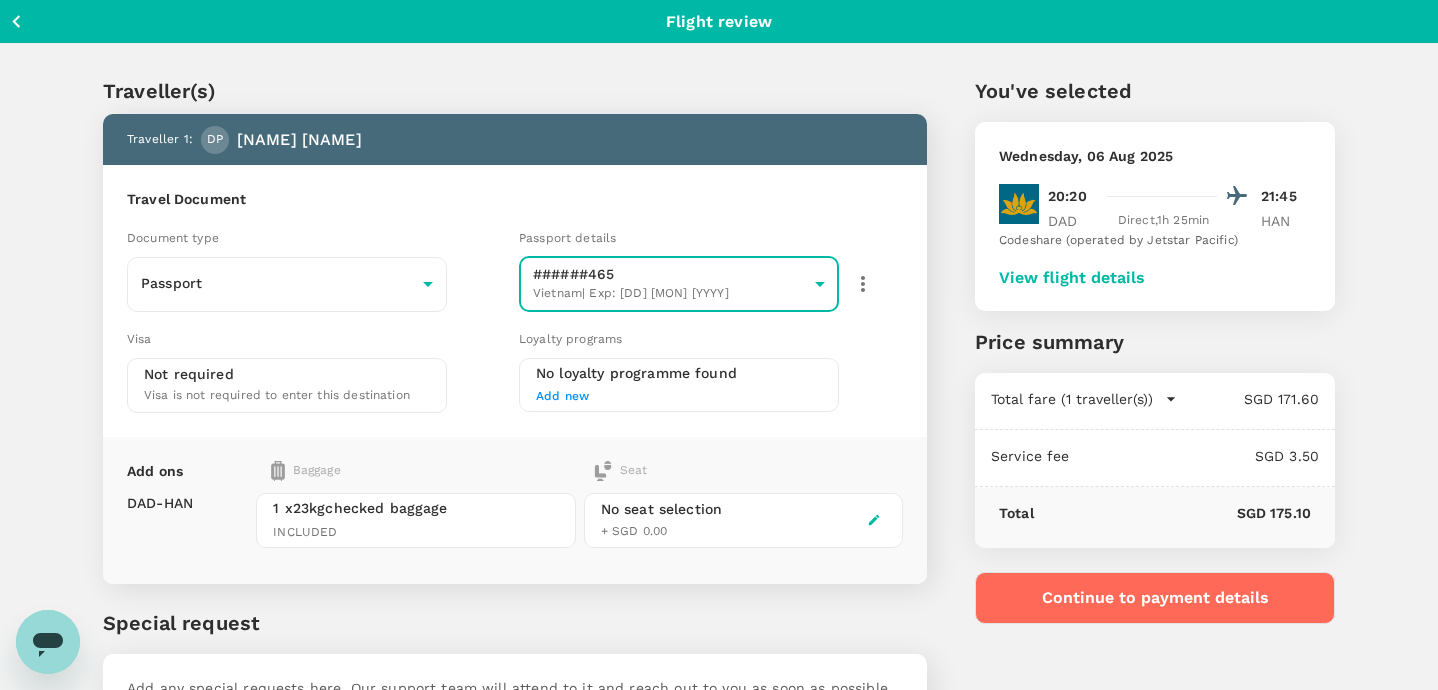 click 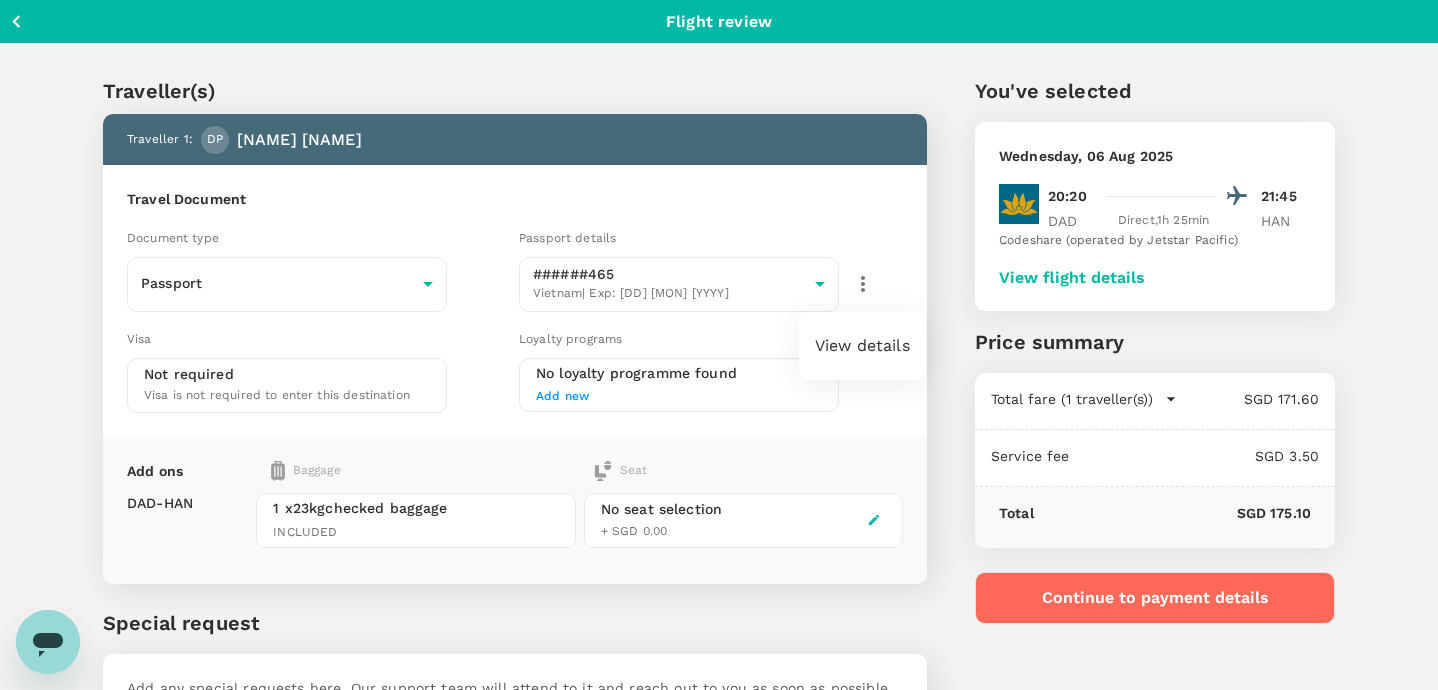 click on "View details" at bounding box center [862, 346] 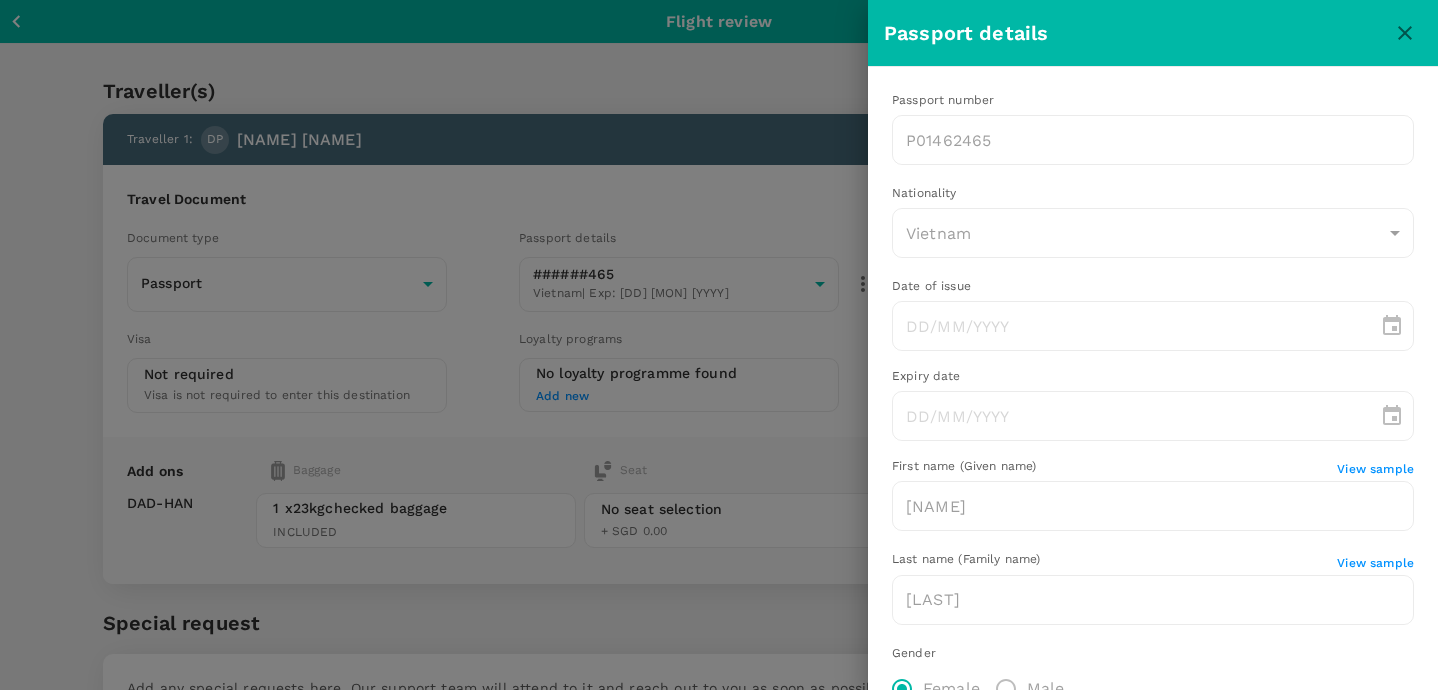type on "[DD]/[MM]/[YYYY]" 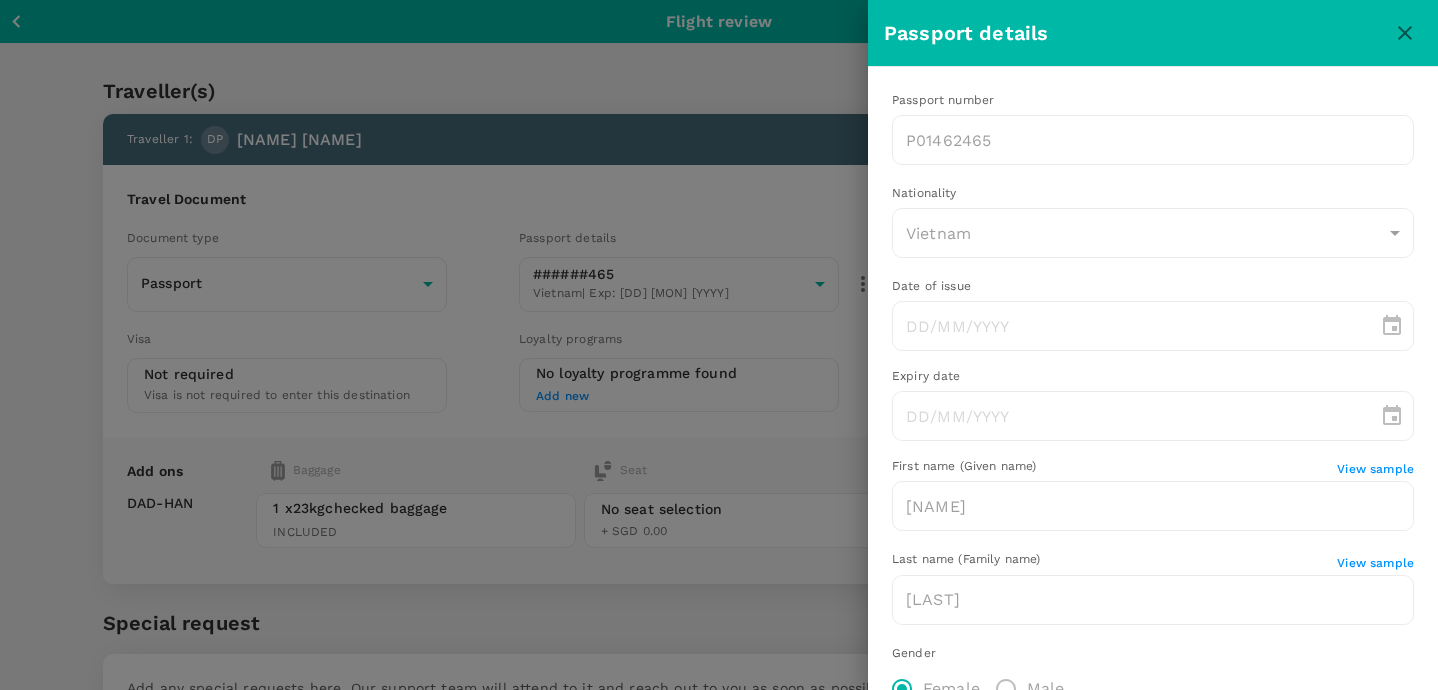 type on "[DD]/[MM]/[YYYY]" 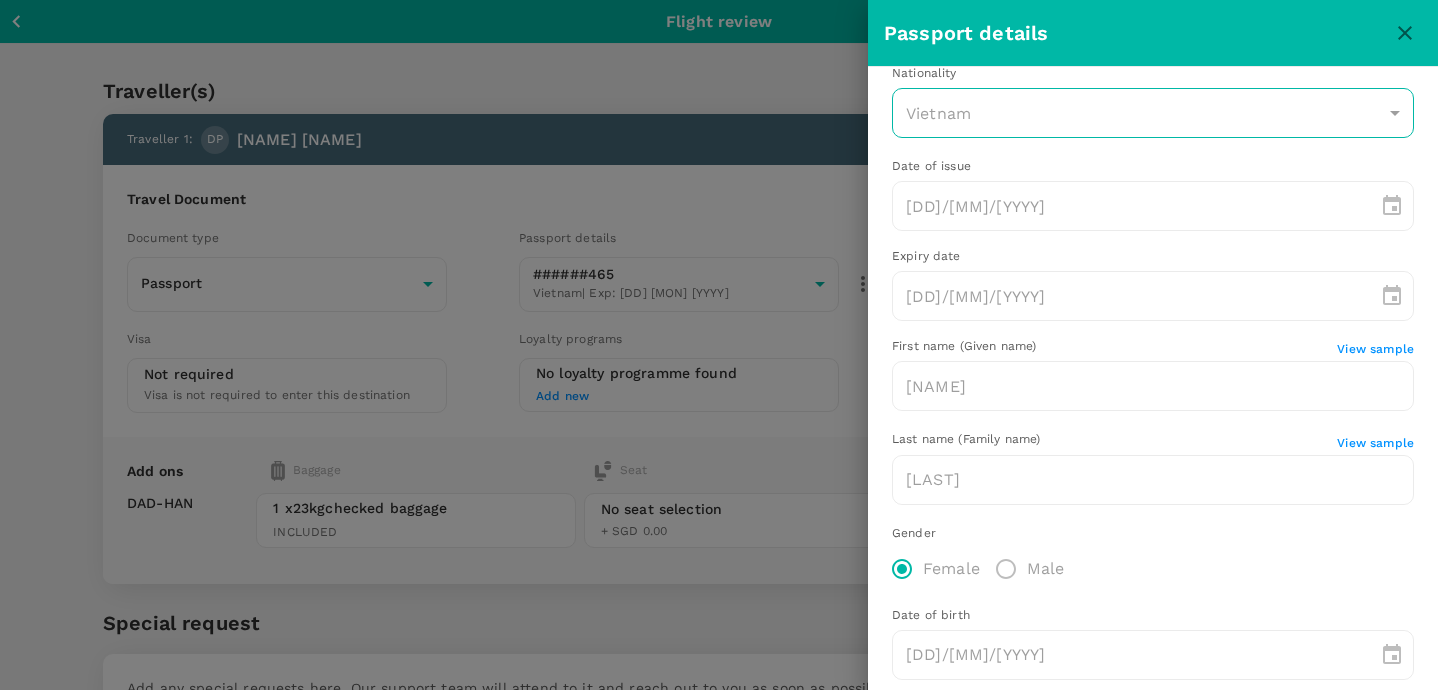scroll, scrollTop: 150, scrollLeft: 0, axis: vertical 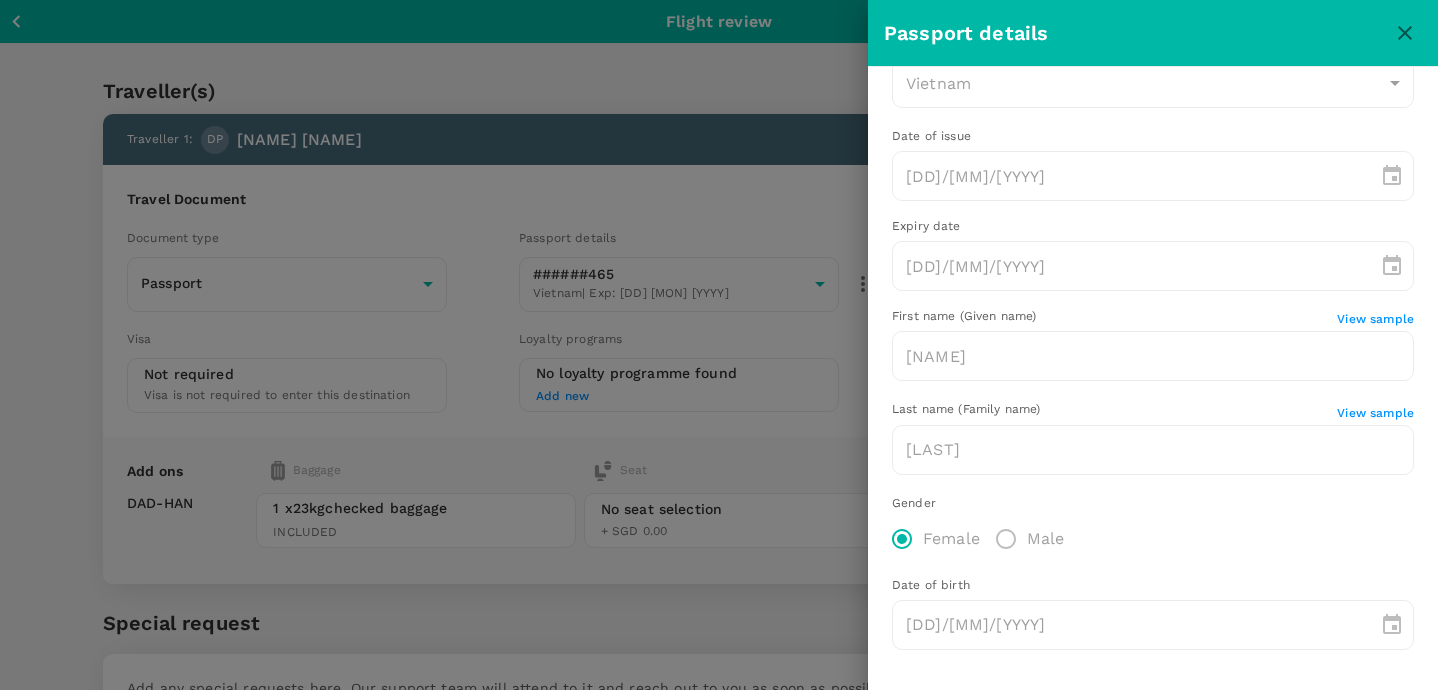 click at bounding box center [719, 345] 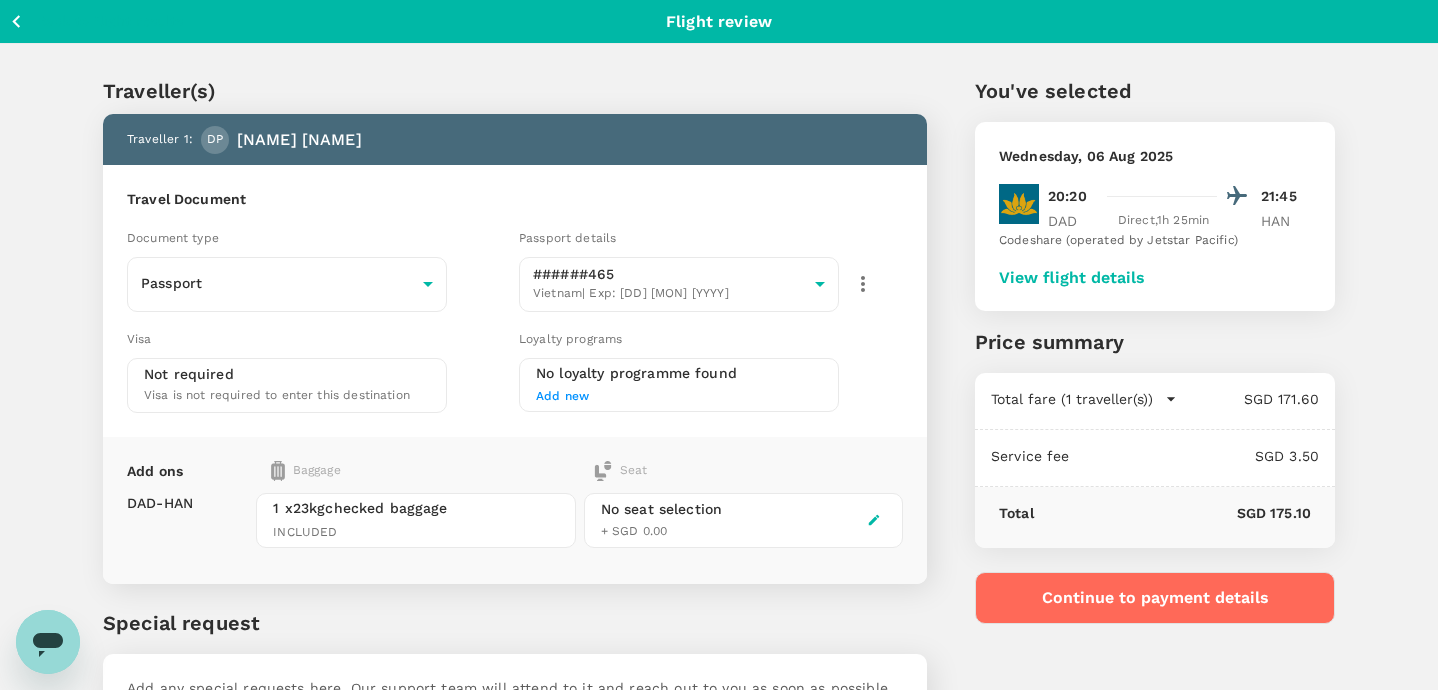 scroll, scrollTop: 147, scrollLeft: 0, axis: vertical 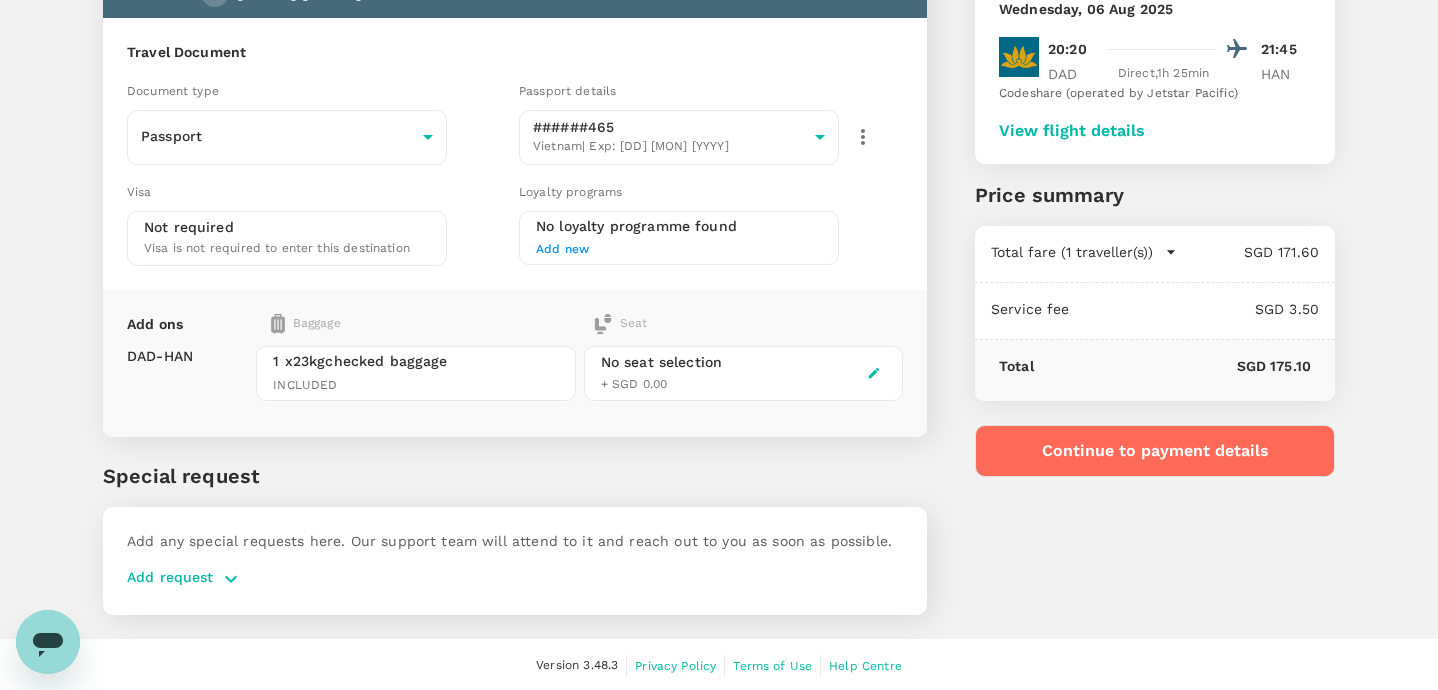 click 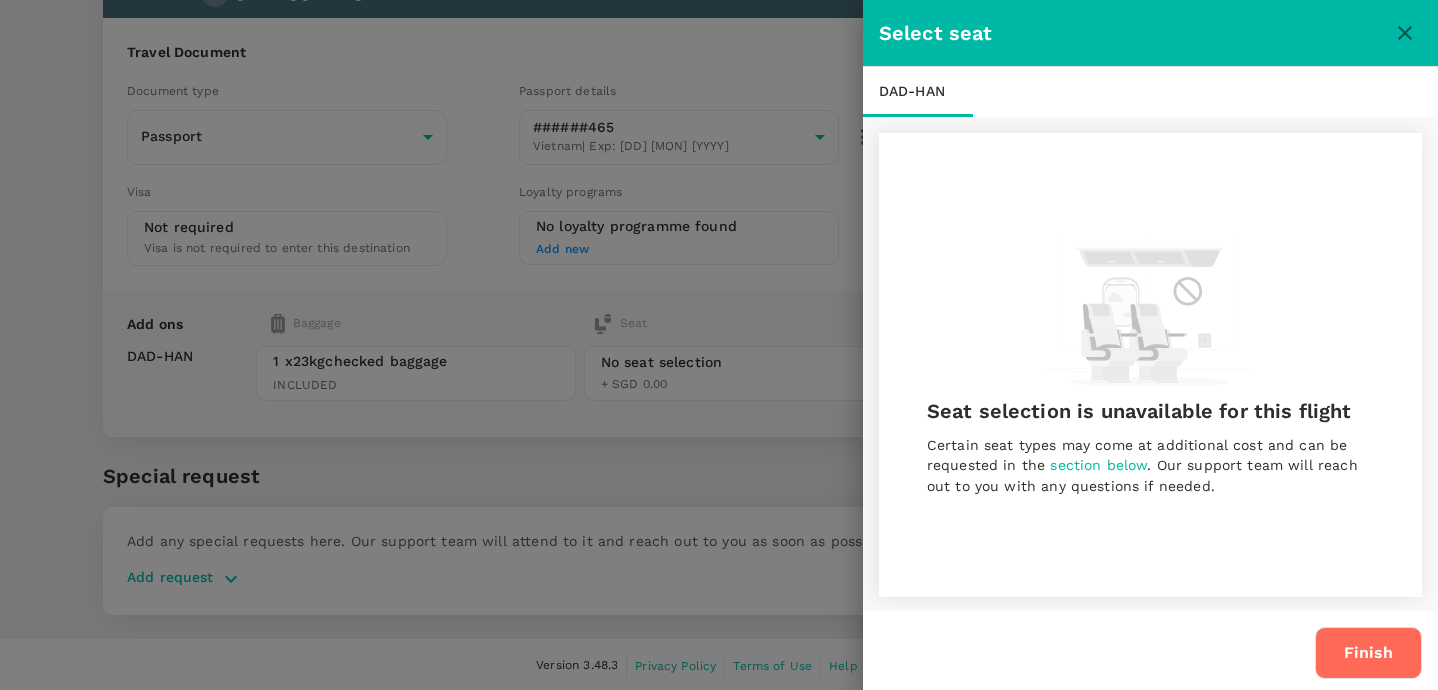 scroll, scrollTop: 3, scrollLeft: 0, axis: vertical 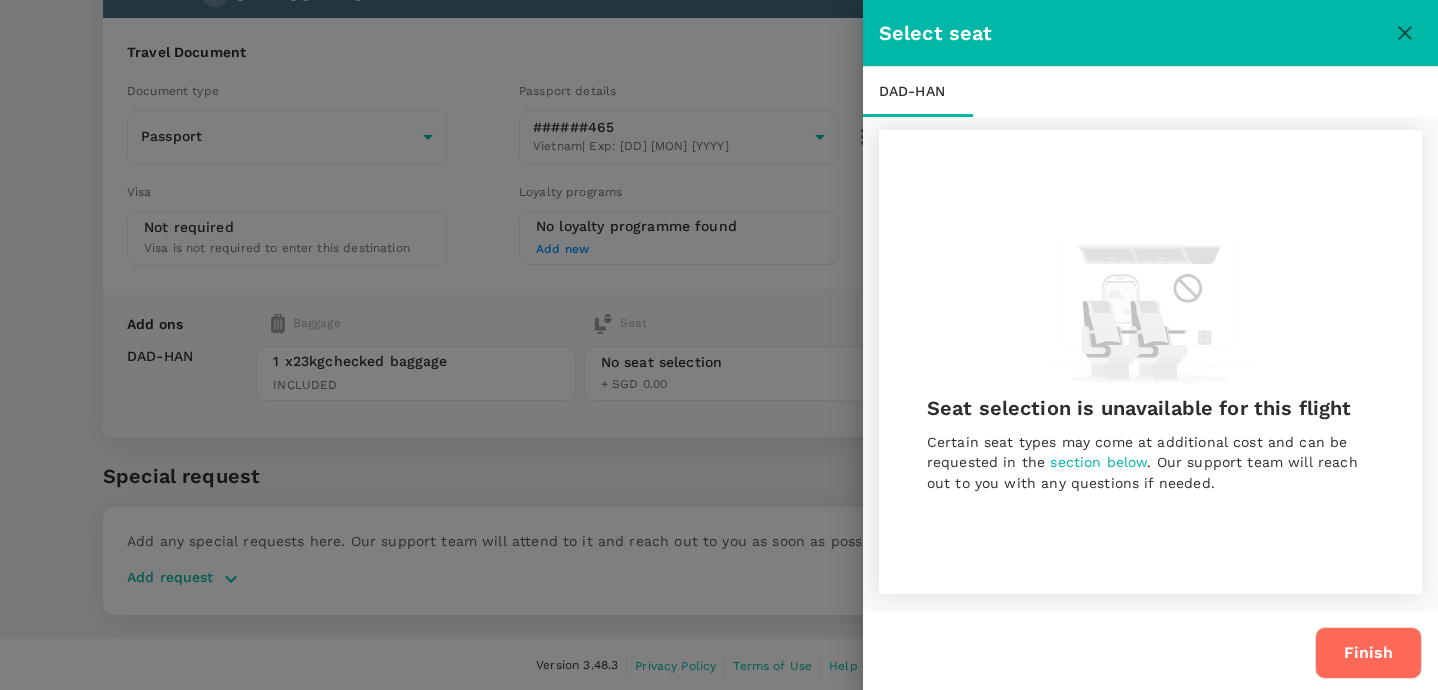 click at bounding box center [719, 345] 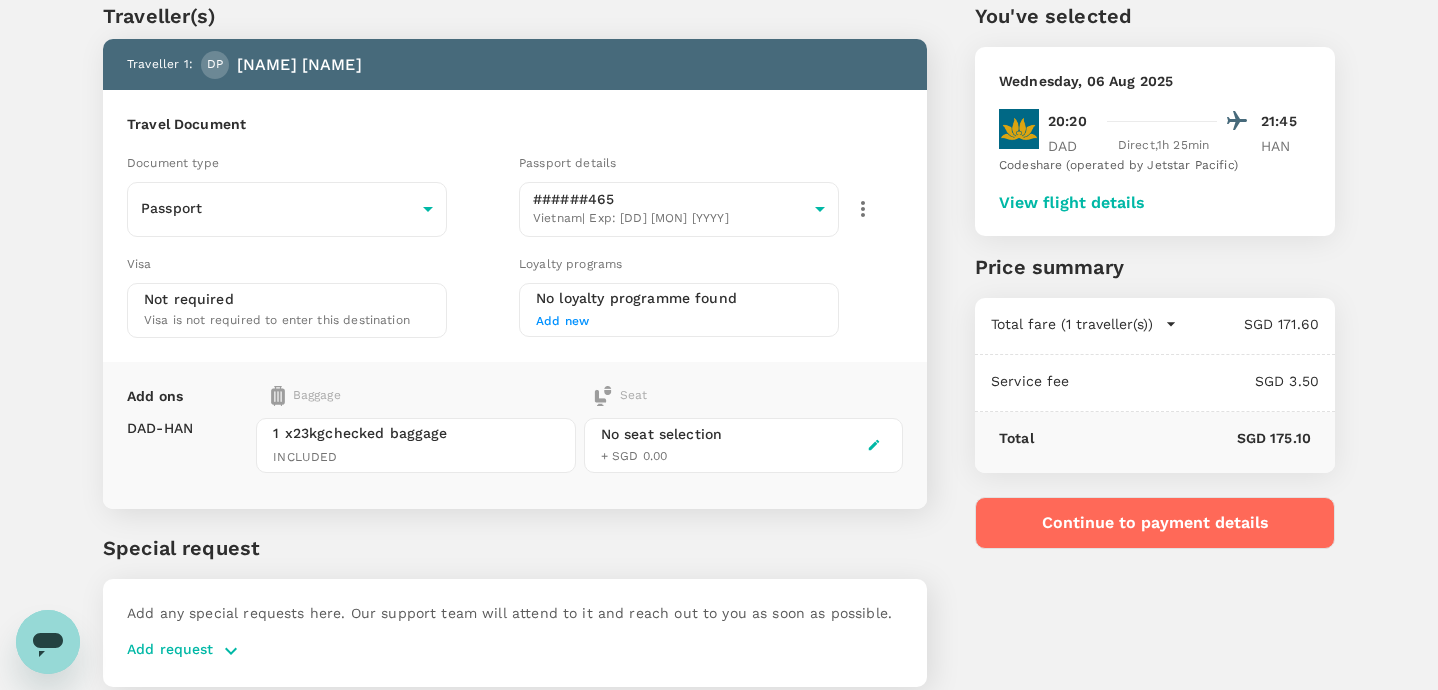scroll, scrollTop: 38, scrollLeft: 0, axis: vertical 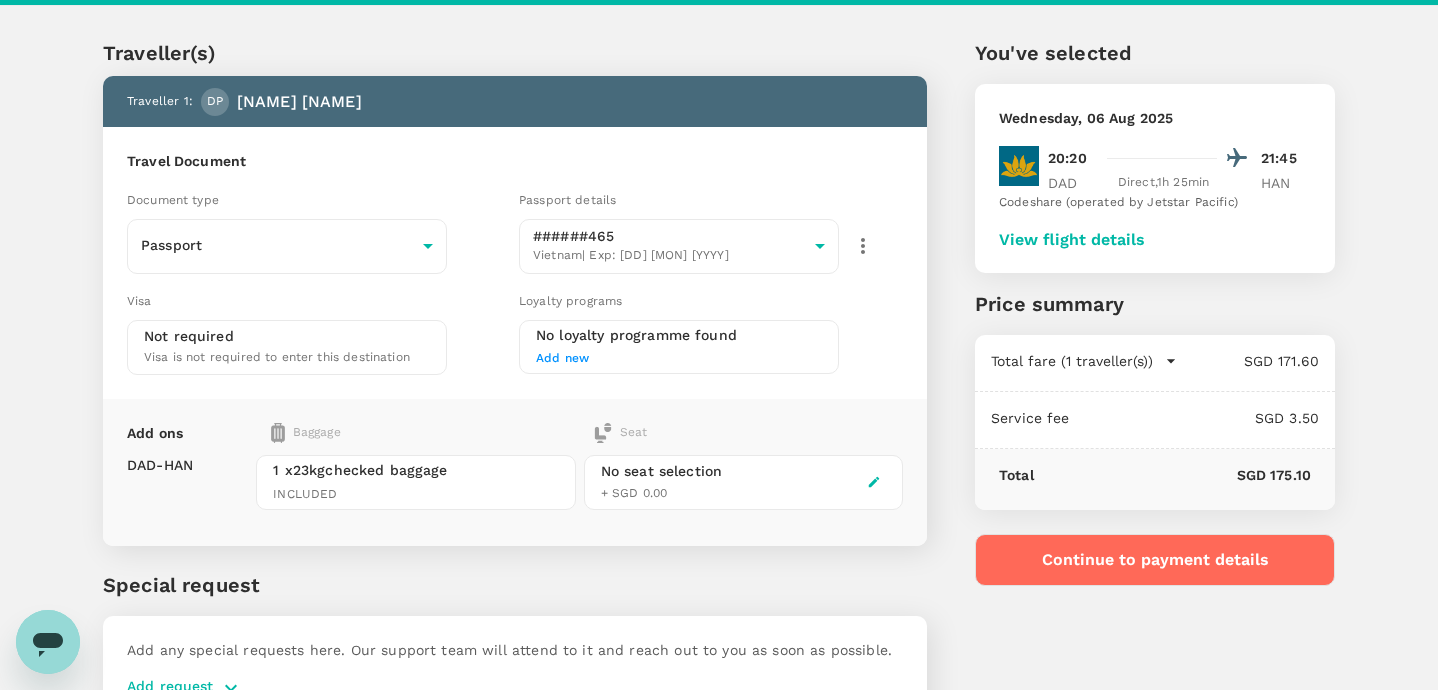 click on "SGD 3.50" at bounding box center (1194, 418) 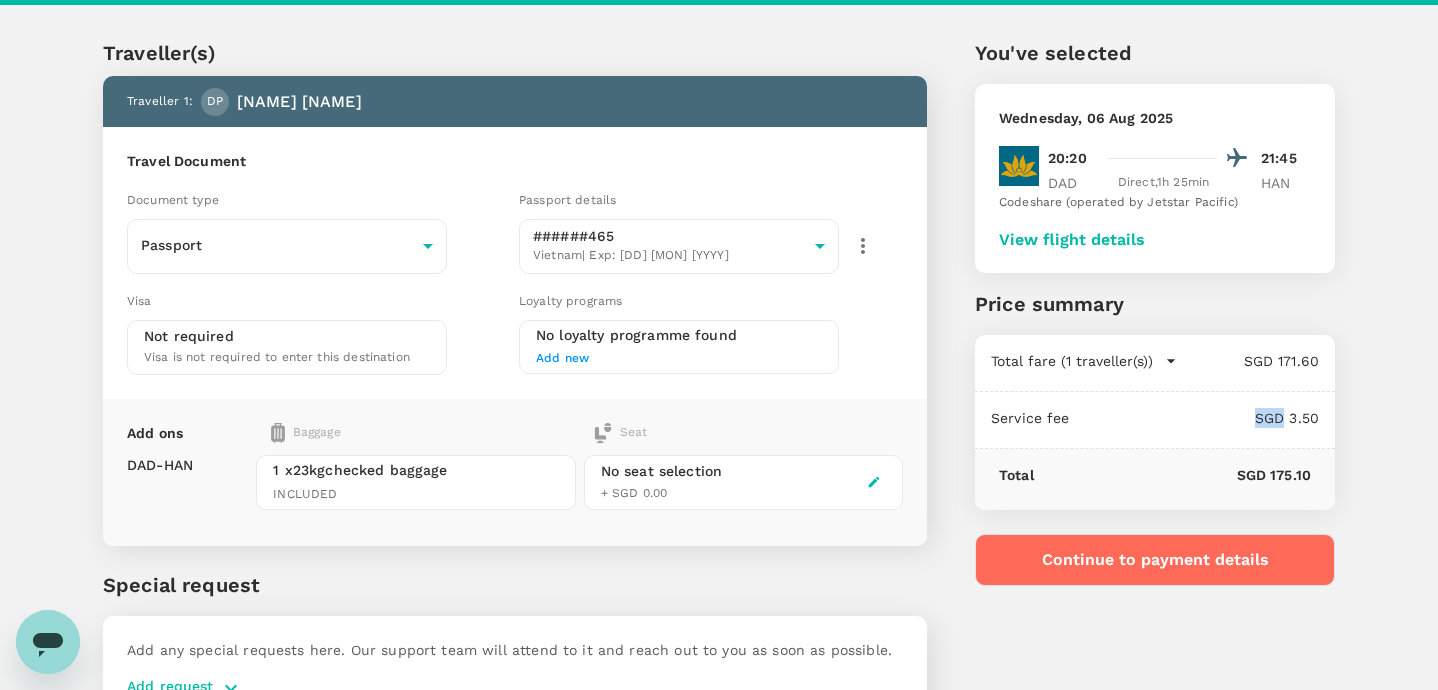 click on "SGD 3.50" at bounding box center [1194, 418] 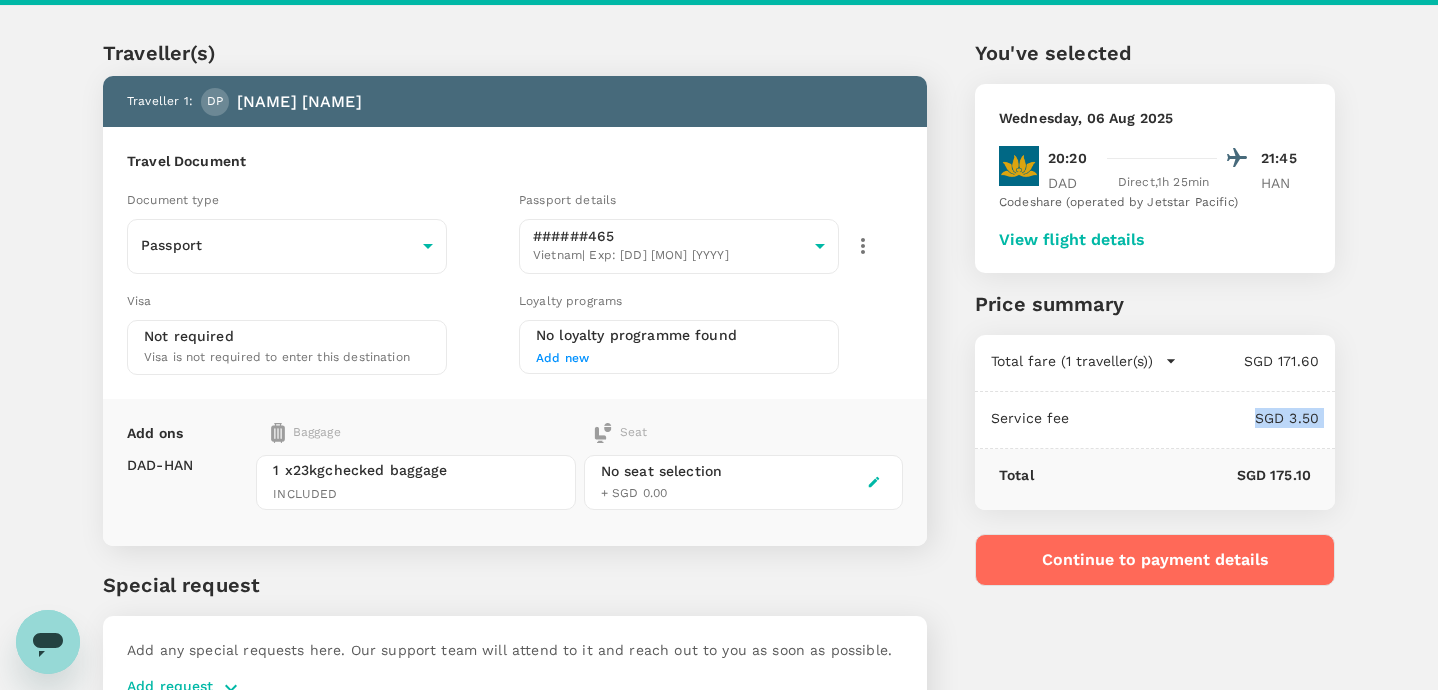 click on "Service fee" at bounding box center (1030, 418) 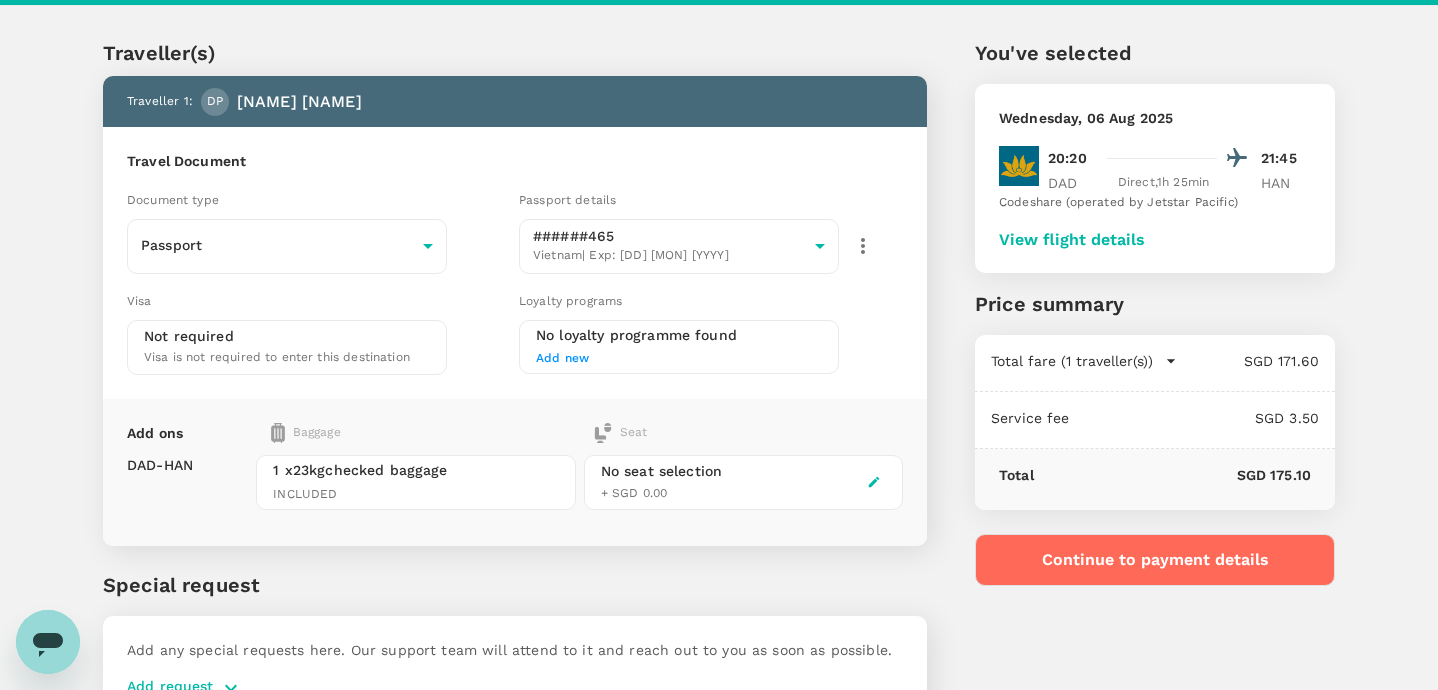click on "Service fee" at bounding box center (1030, 418) 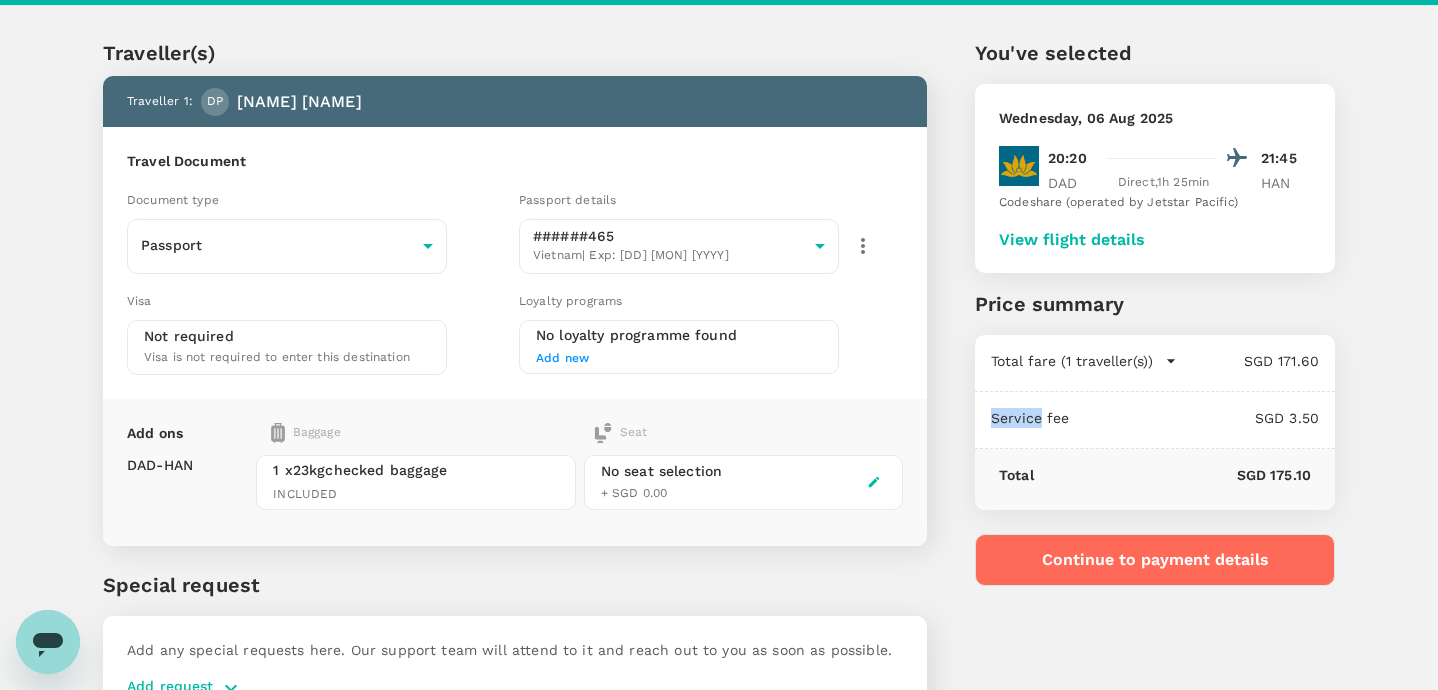click on "Service fee" at bounding box center (1030, 418) 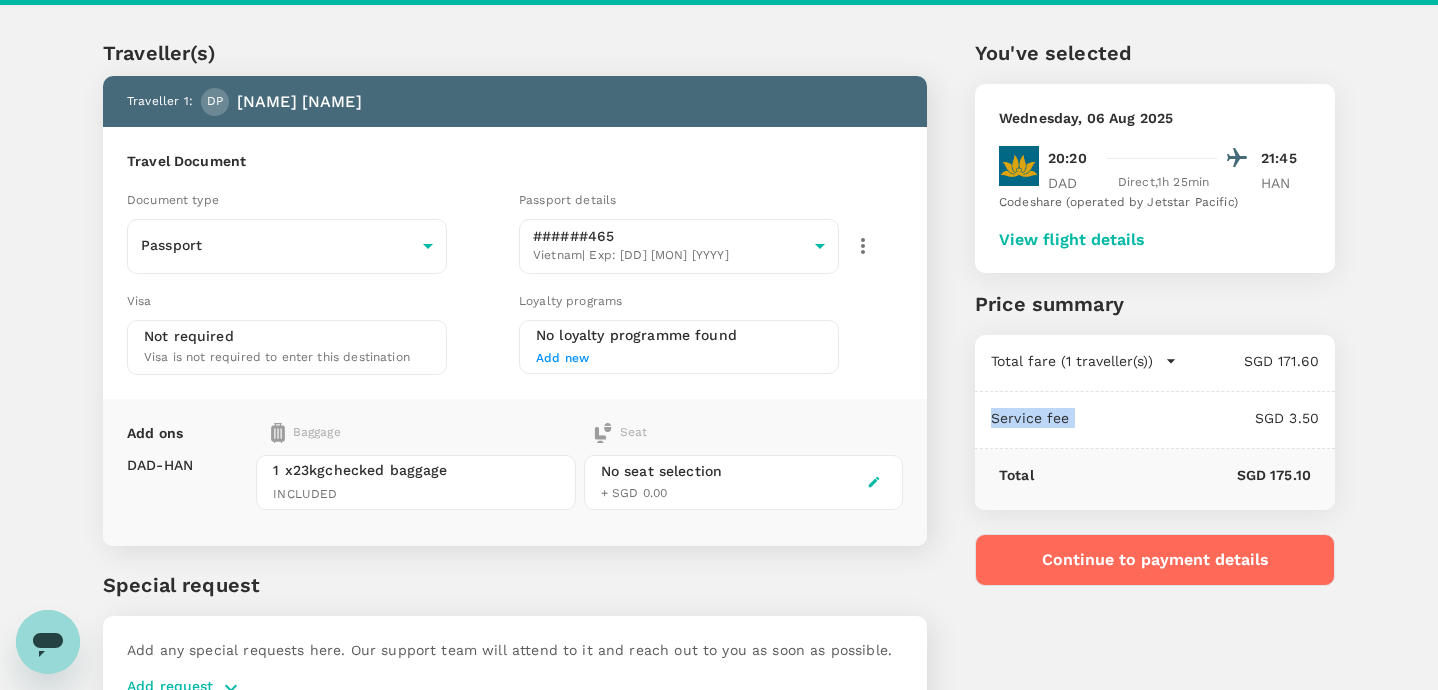 click on "Total fare (1 traveller(s)) SGD 171.60 Air fare SGD 171.60 Baggage fee SGD 0.00 Seat fee SGD 0.00" at bounding box center (1155, 363) 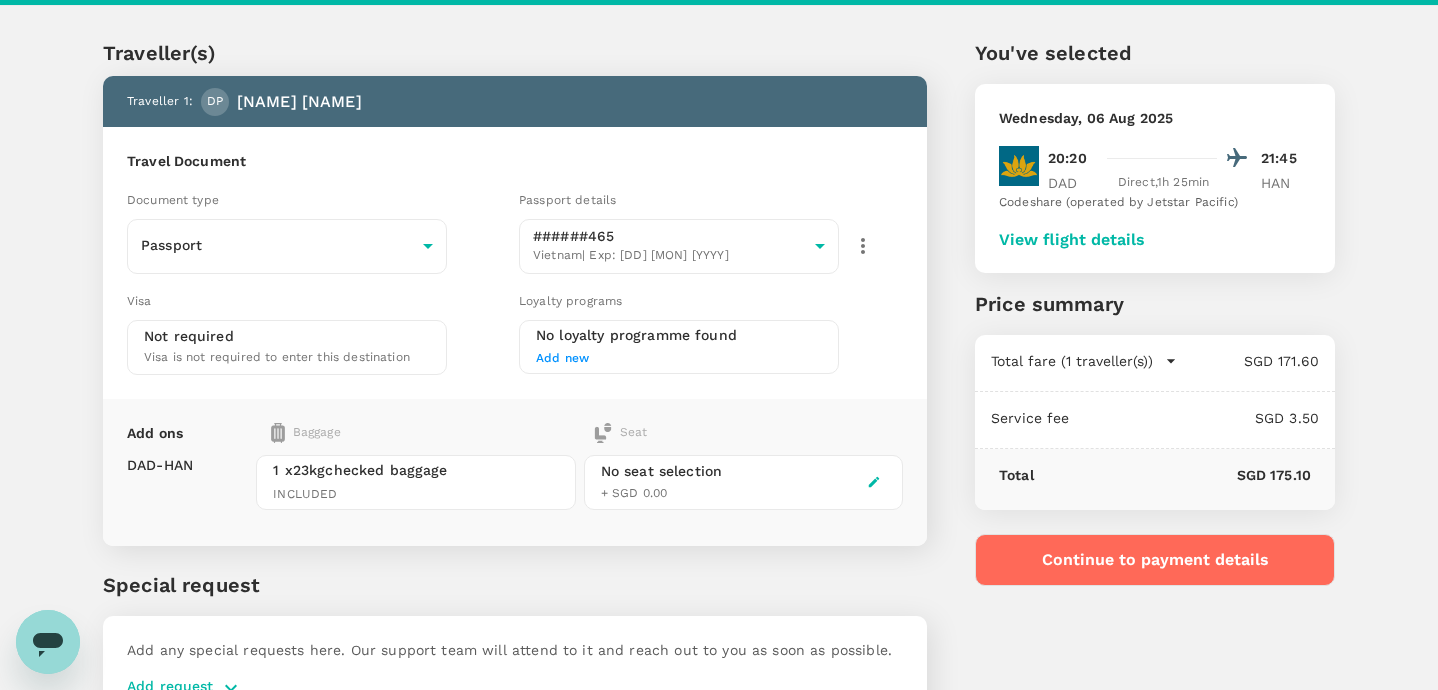 click on "View flight details" at bounding box center [1072, 240] 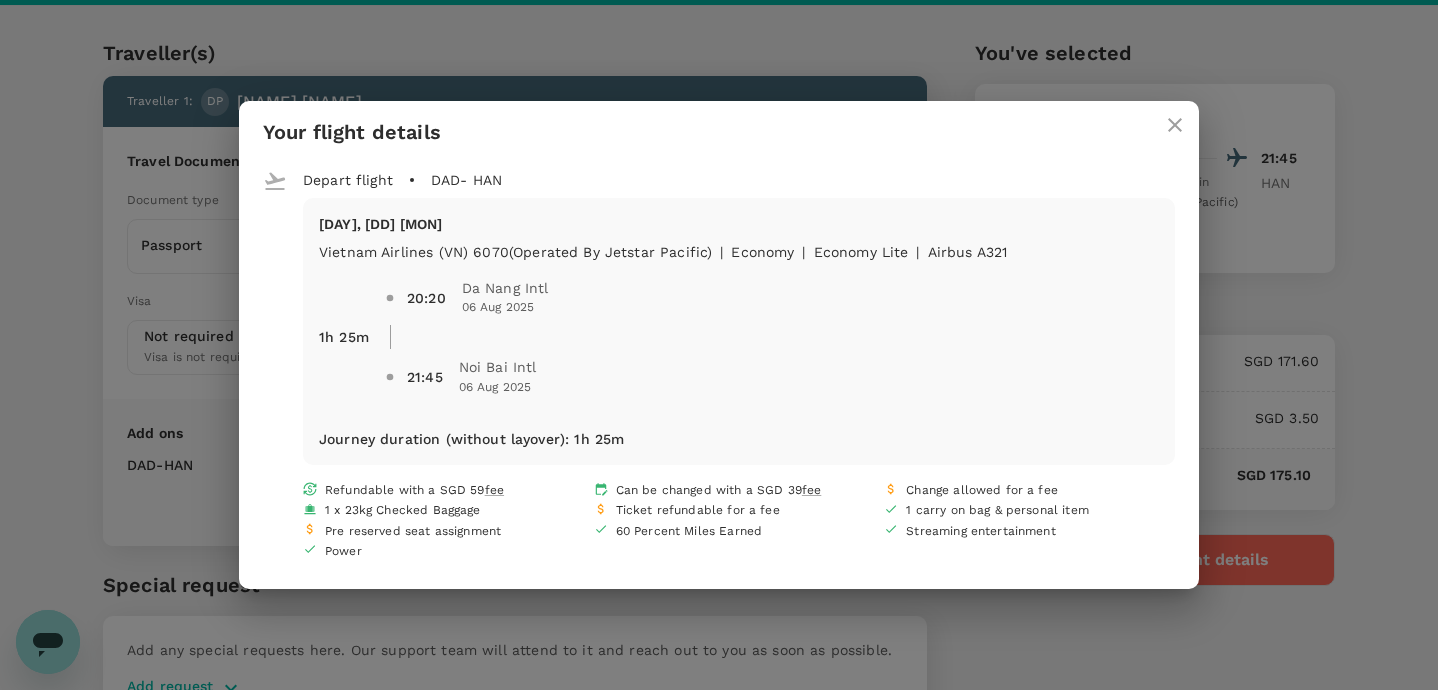 click on "[HH]:[MM] [CITY] [DD] [MON] [YYYY] [HH]:[MM] [CITY] [DD] [MON] [YYYY]" at bounding box center (772, 338) 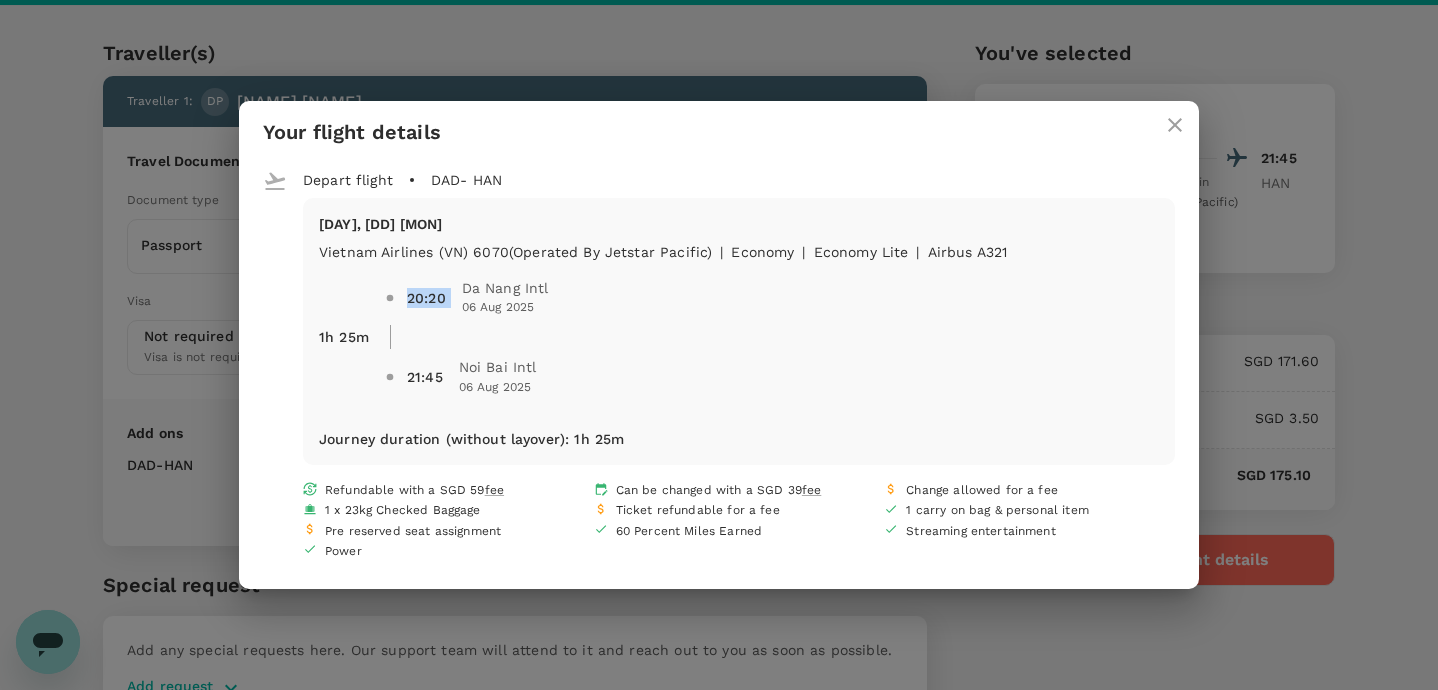 click on "[HH]:[MM] [CITY] [DD] [MON] [YYYY] [HH]:[MM] [CITY] [DD] [MON] [YYYY]" at bounding box center (772, 338) 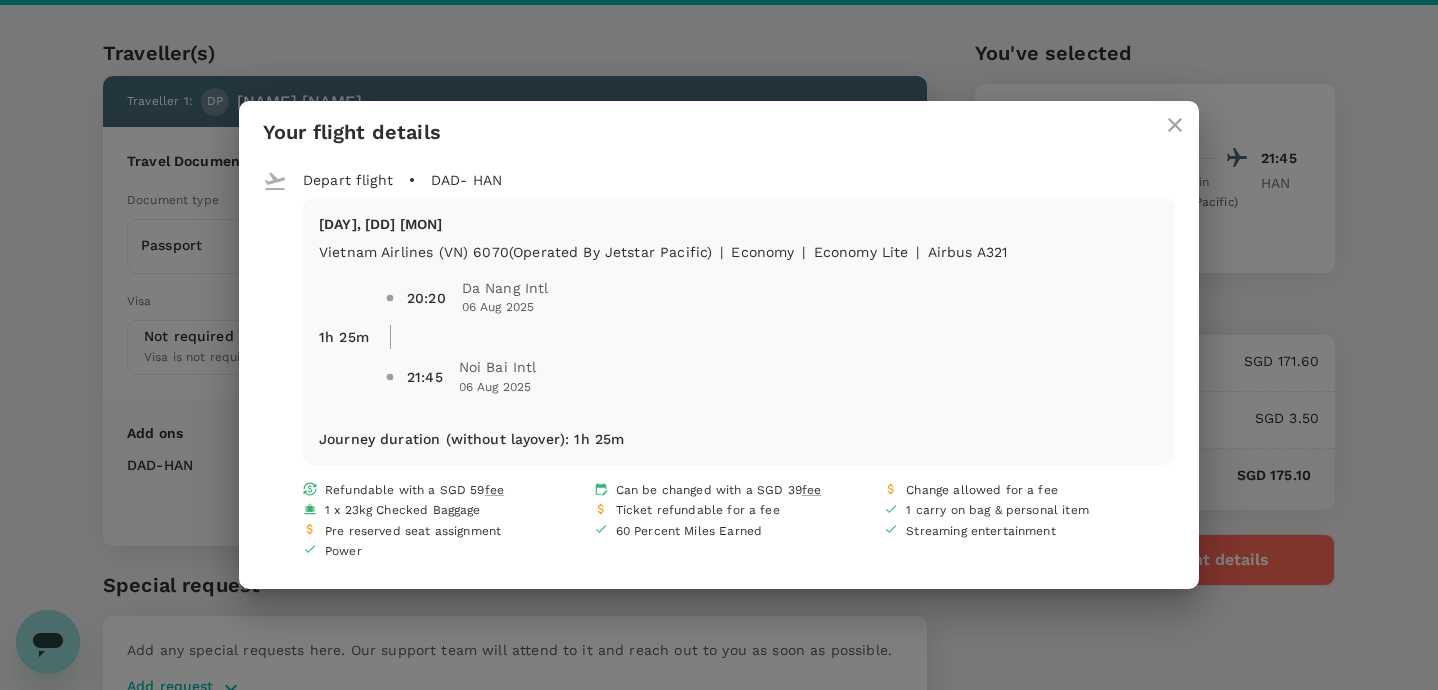 click on "[HH]:[MM] [CITY] [DD] [MON] [YYYY] [HH]:[MM] [CITY] [DD] [MON] [YYYY]" at bounding box center [764, 330] 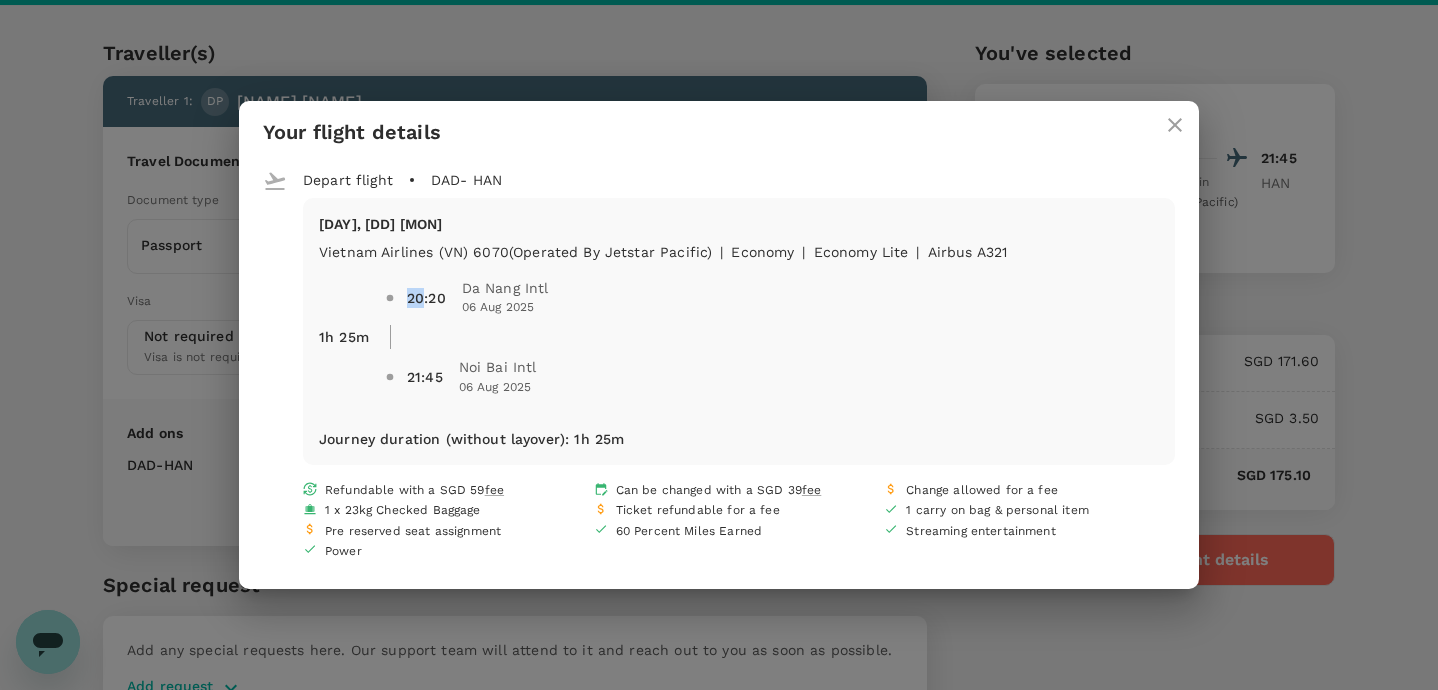 click on "[HH]:[MM] [CITY] [DD] [MON] [YYYY] [HH]:[MM] [CITY] [DD] [MON] [YYYY]" at bounding box center [764, 330] 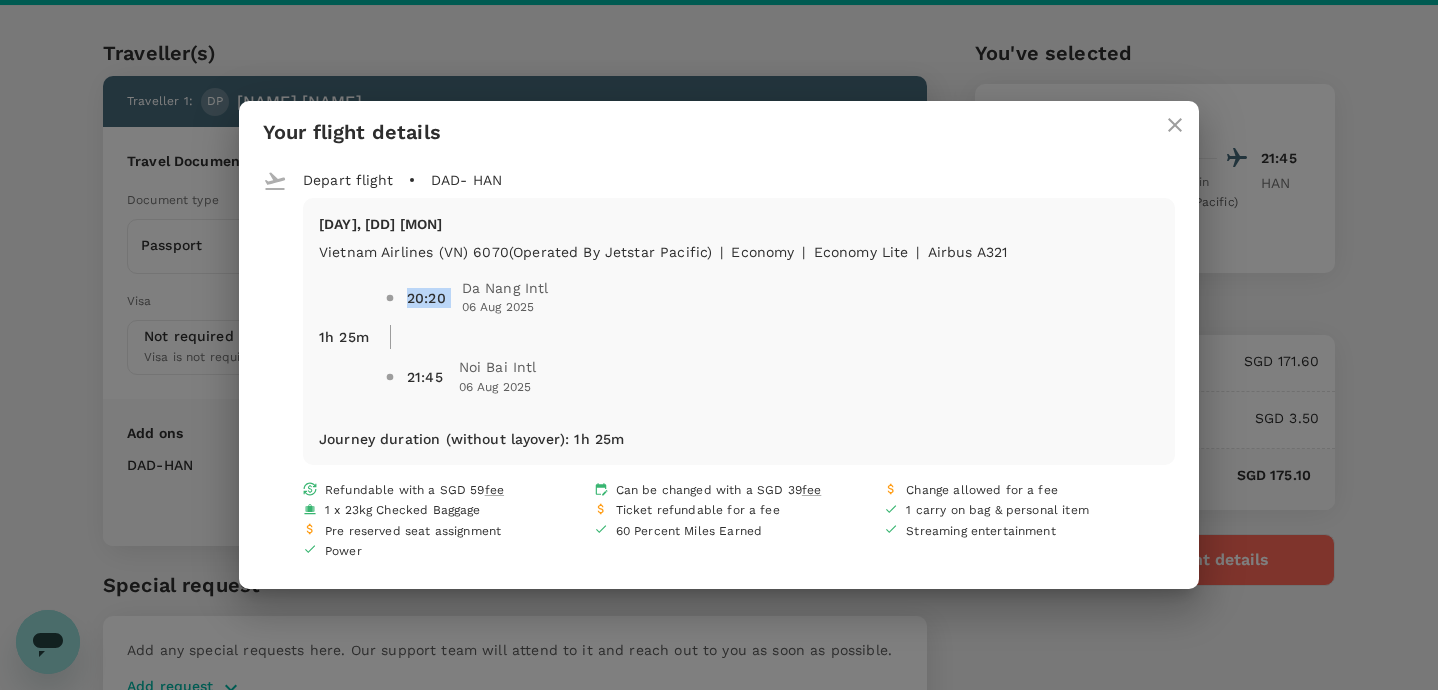 click on "Vietnam Airlines (VN) 6070   (Operated by Jetstar Pacific)" at bounding box center [511, 248] 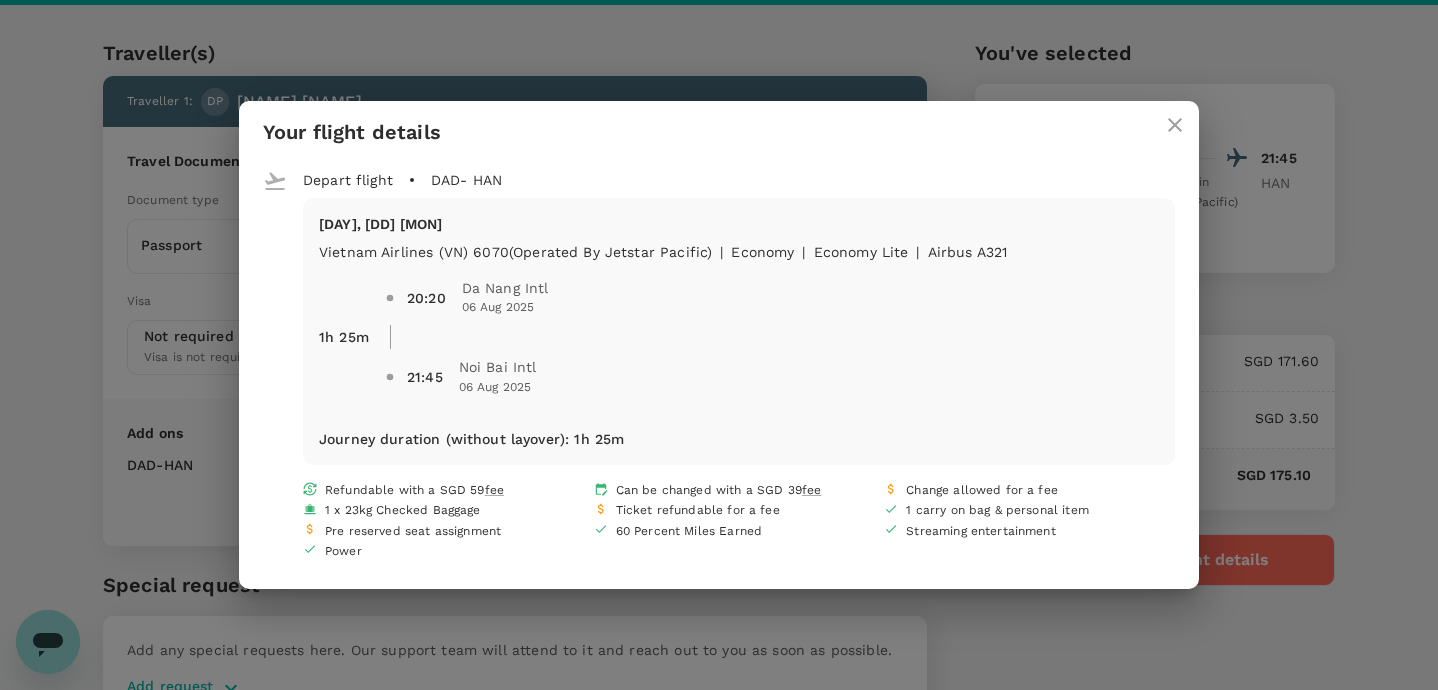 click on "Vietnam Airlines (VN) 6070   (Operated by Jetstar Pacific)" at bounding box center (511, 248) 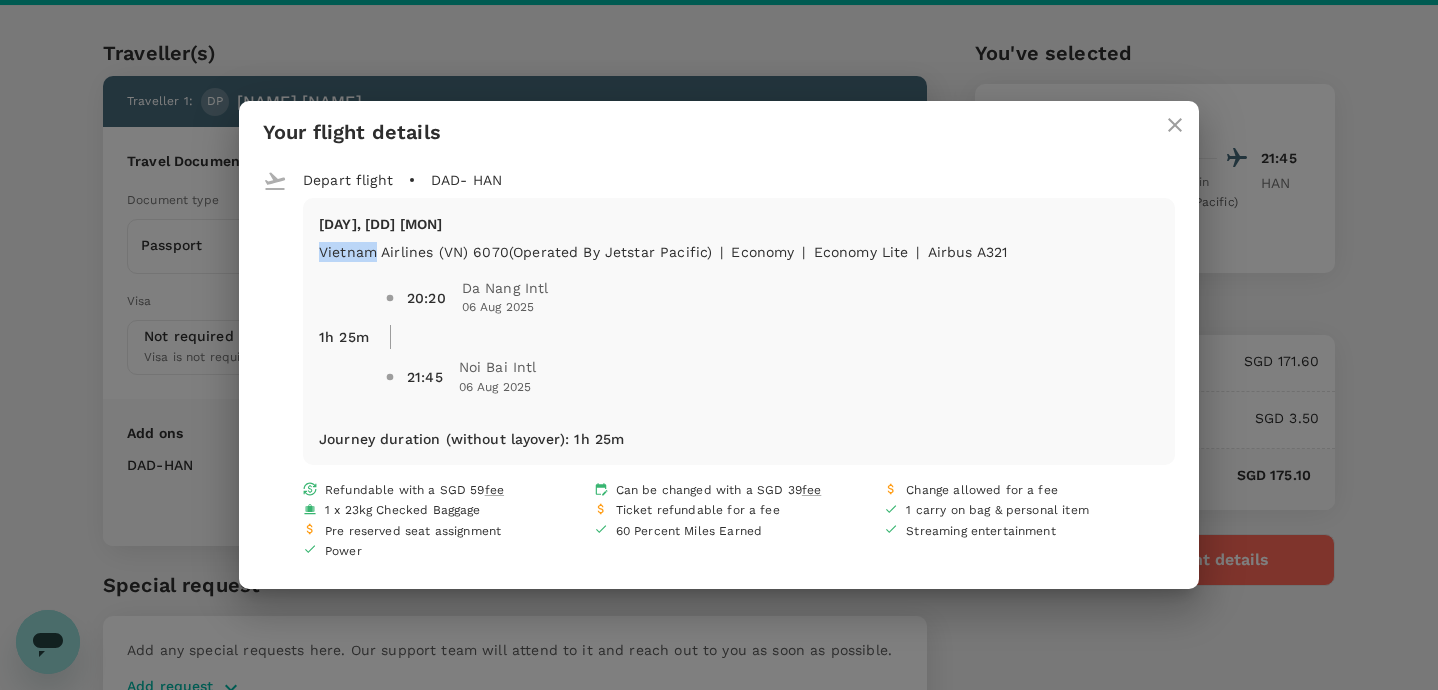 click on "Vietnam Airlines (VN) 6070   (Operated by Jetstar Pacific)" at bounding box center (511, 248) 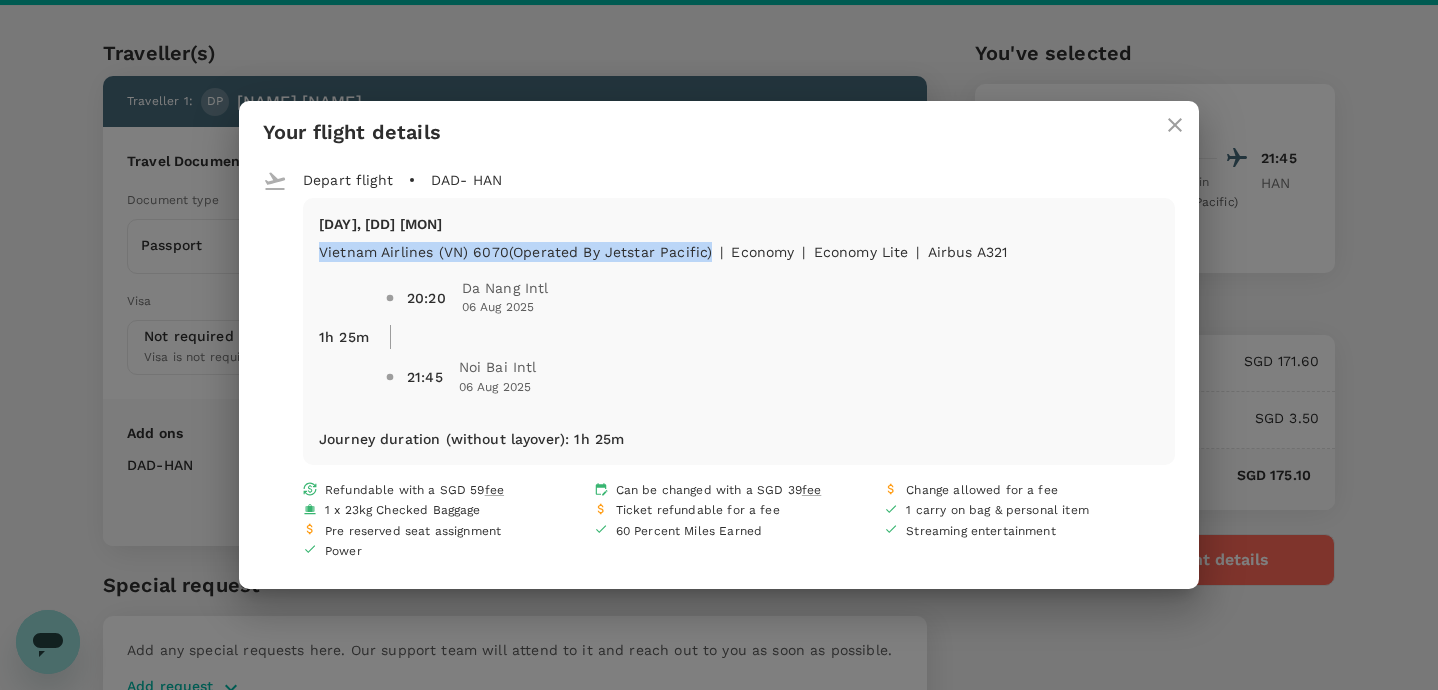 click on "20:20" at bounding box center [434, 298] 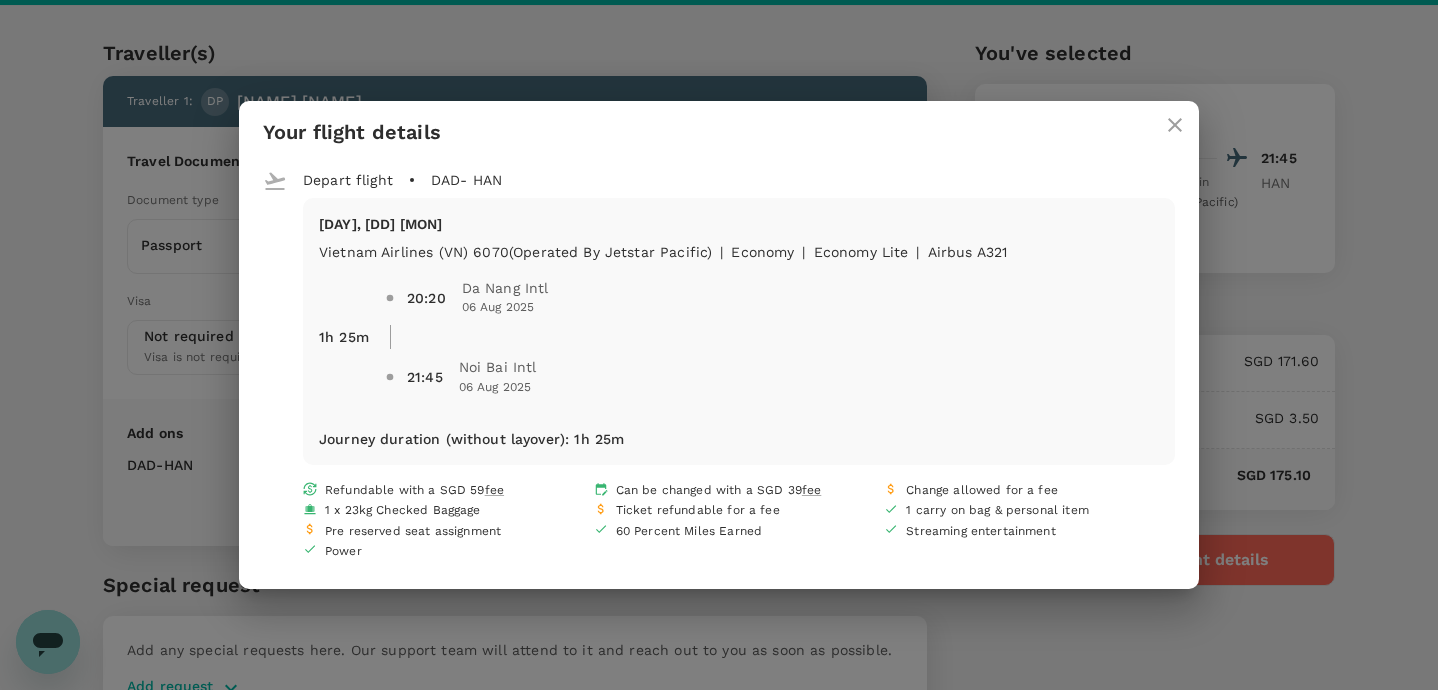 click on "20:20" at bounding box center (434, 298) 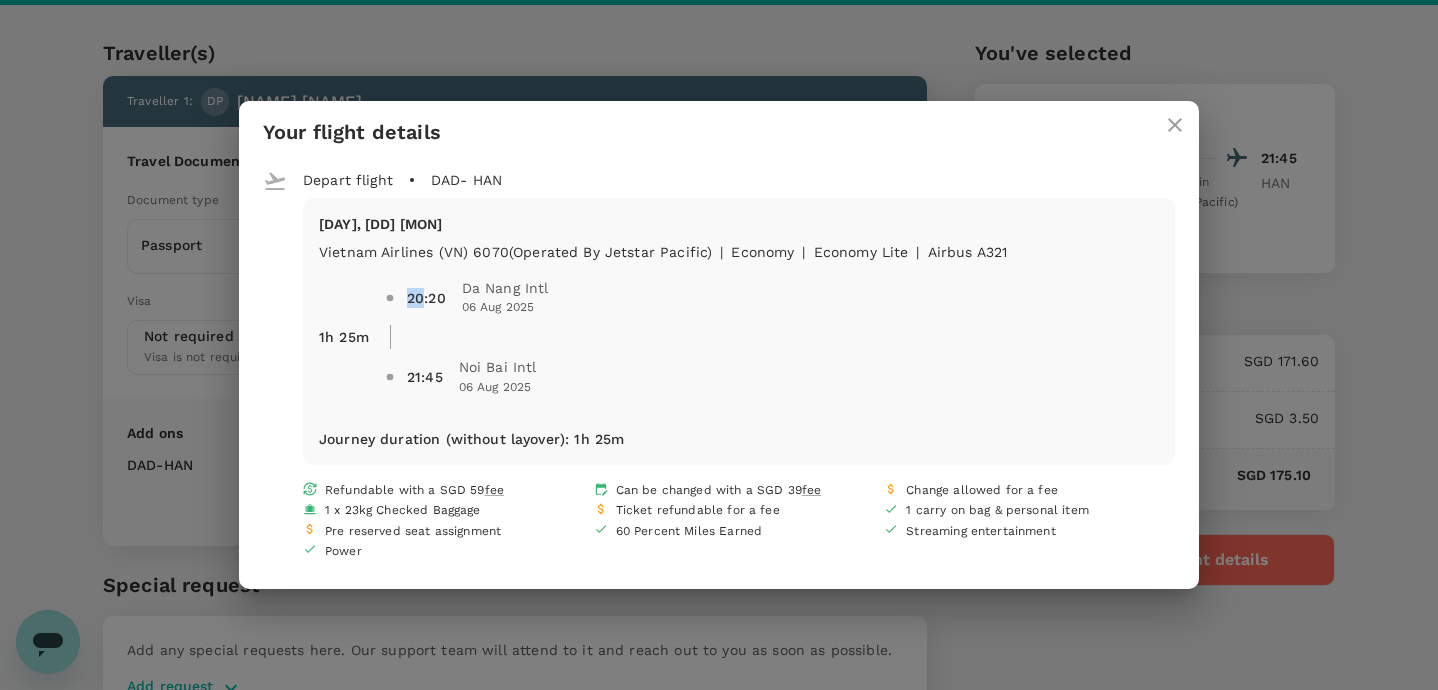 click on "20:20" at bounding box center [434, 298] 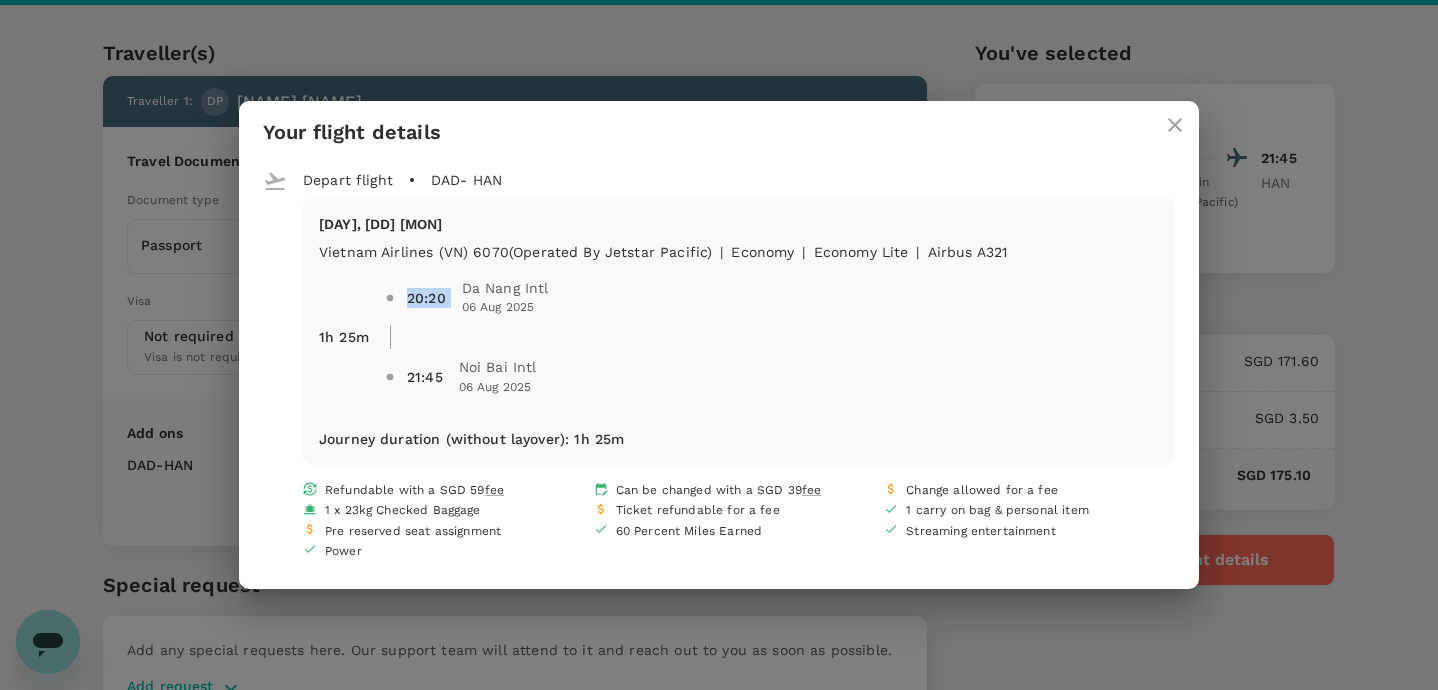 click on "Da Nang Intl" at bounding box center (505, 288) 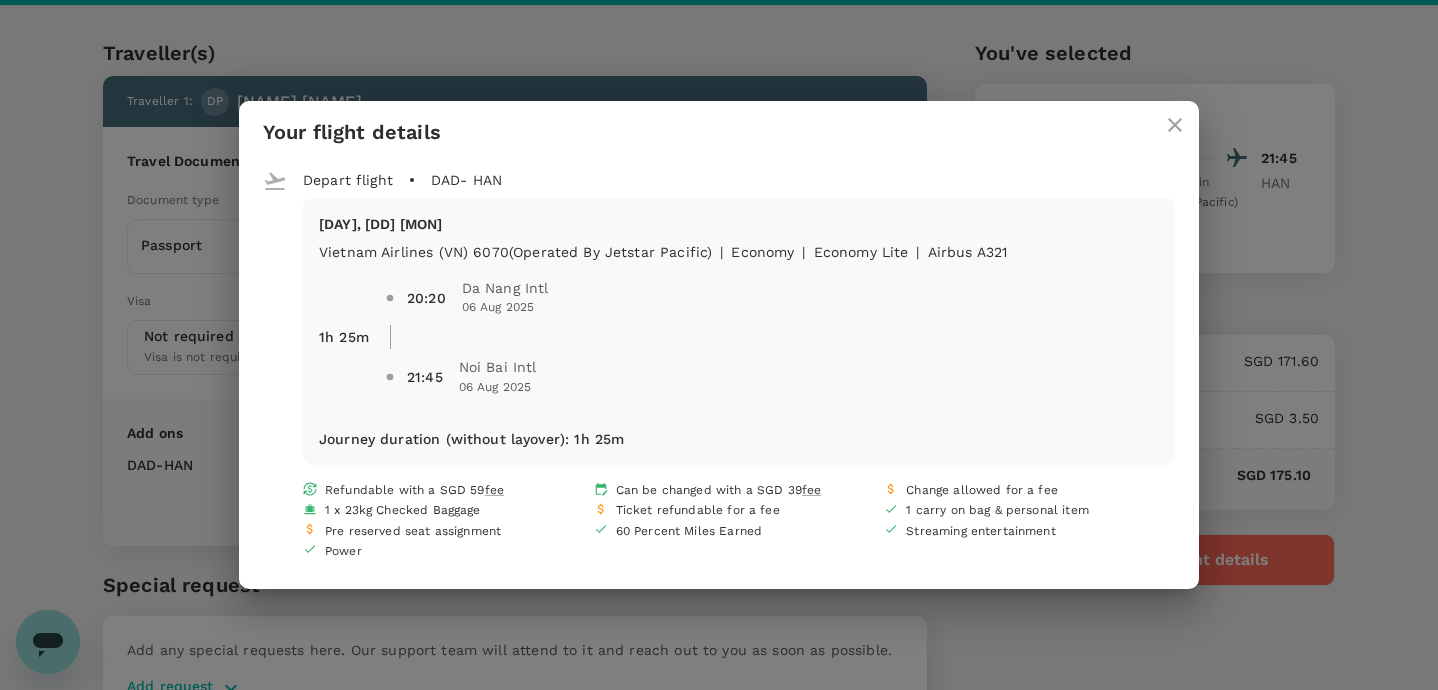 click on "Da Nang Intl" at bounding box center (505, 288) 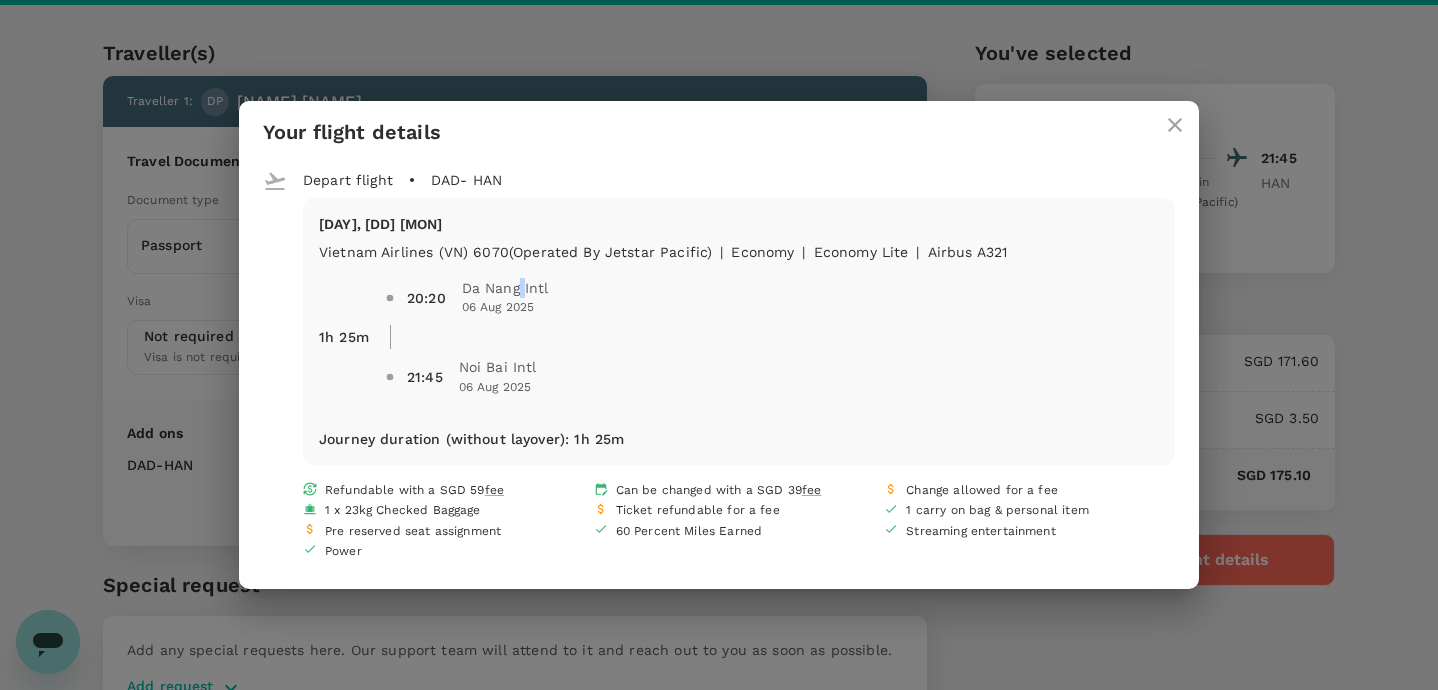 click on "Da Nang Intl" at bounding box center [505, 288] 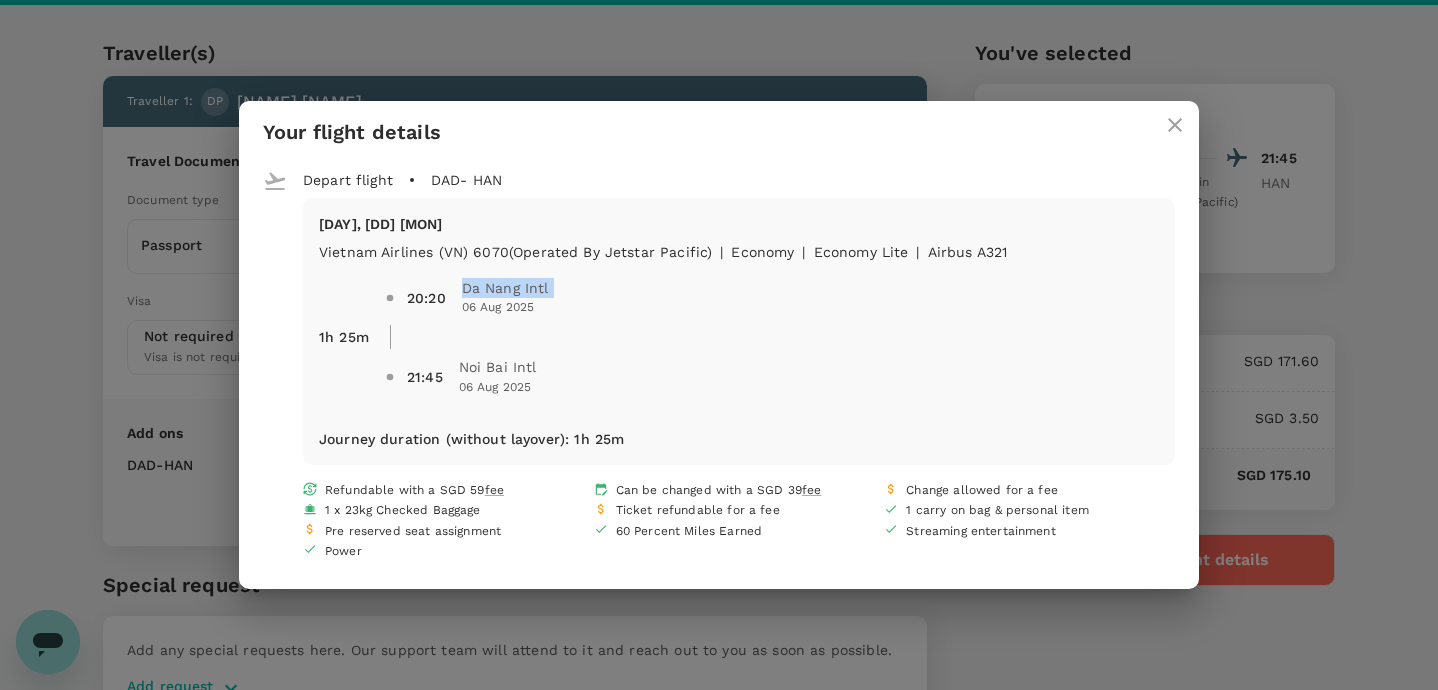 click on "[HH]:[MM] [CITY] [DD] [MON] [YYYY]" at bounding box center (772, 298) 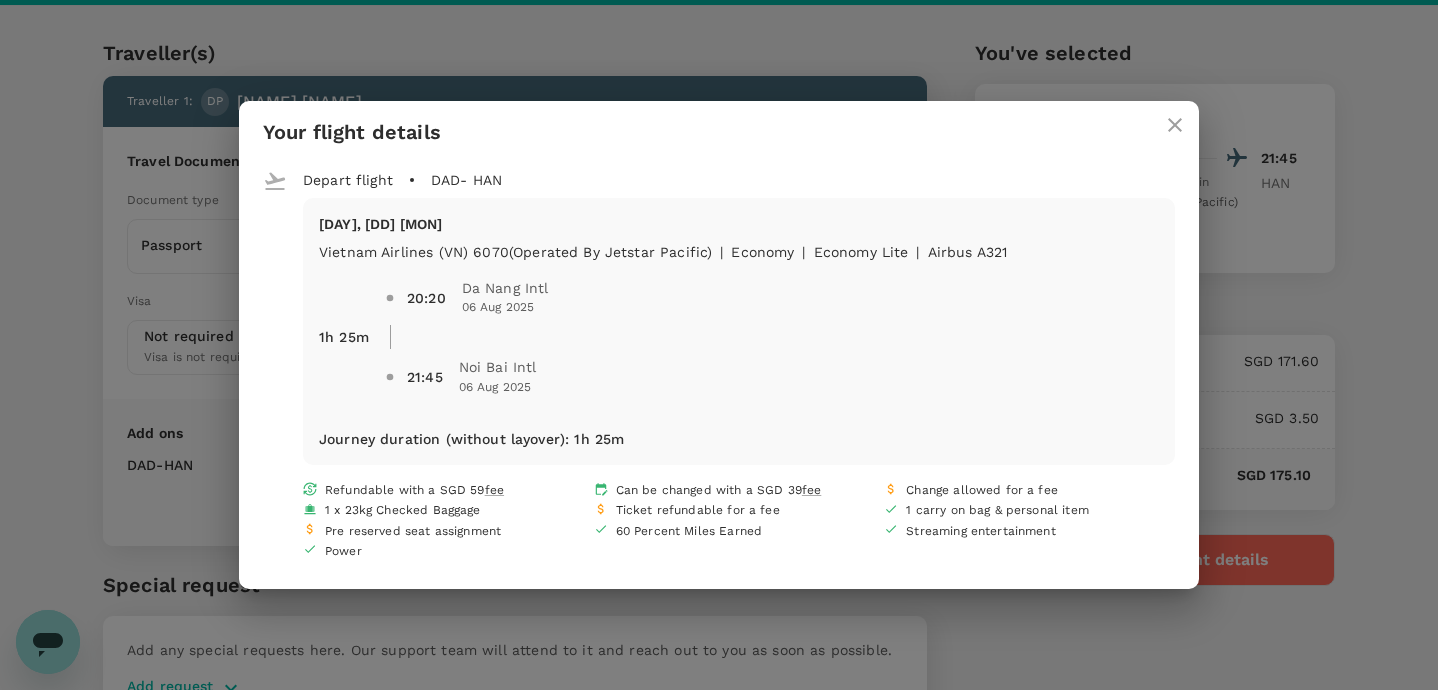 click on "[HH]:[MM] [CITY] [DD] [MON] [YYYY]" at bounding box center [772, 298] 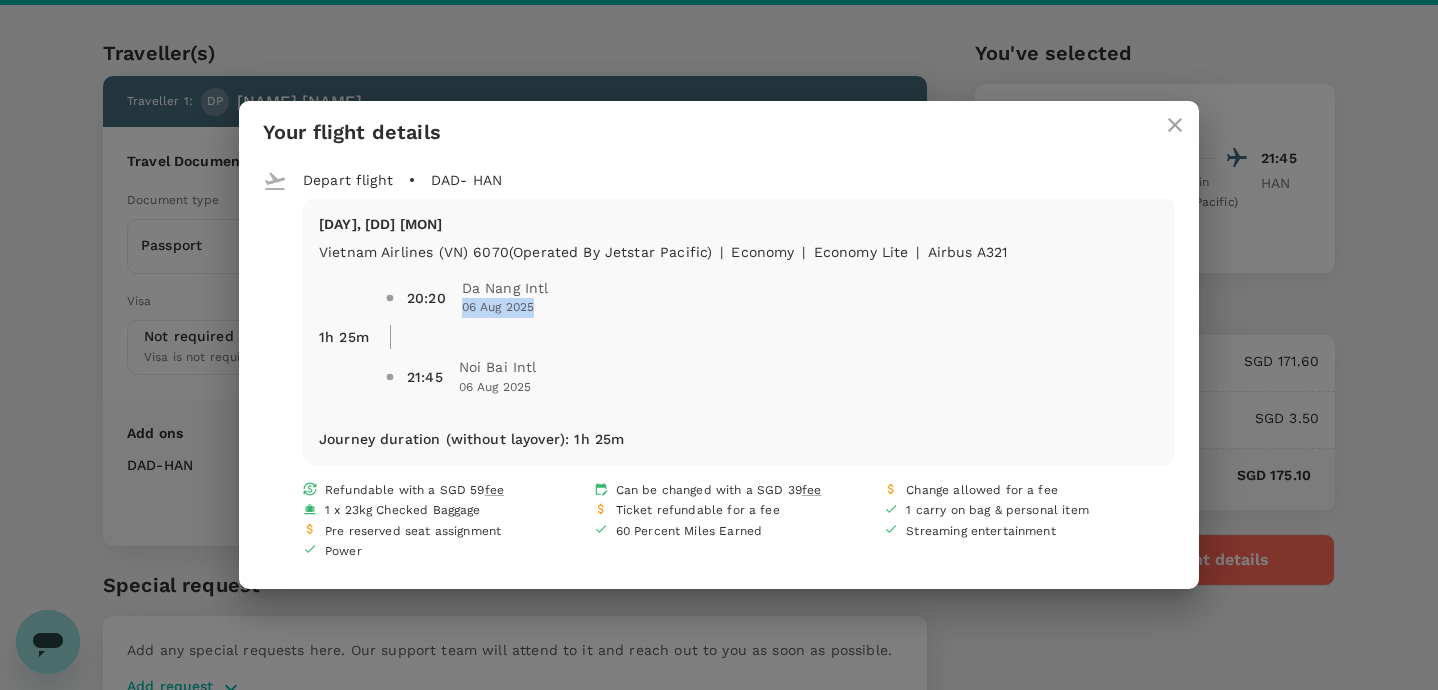 click at bounding box center (1175, 125) 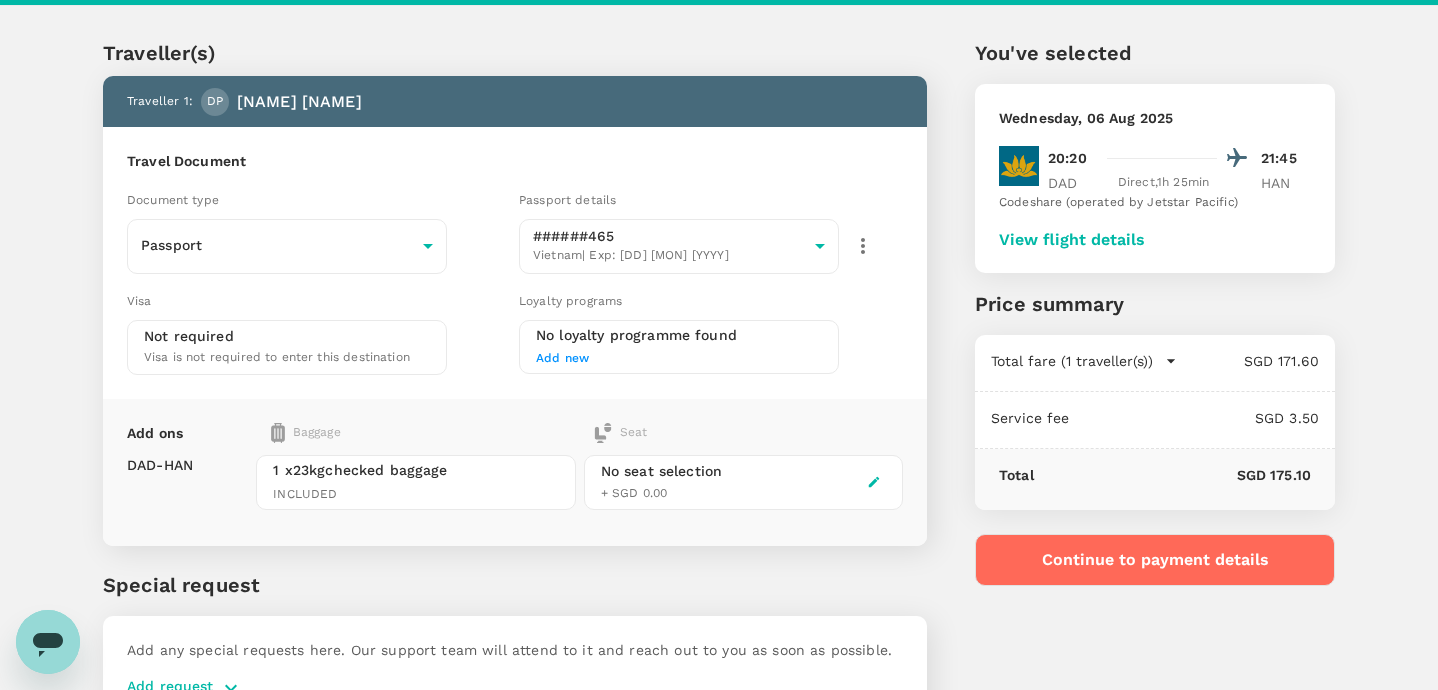 click on "View flight details" at bounding box center (1072, 240) 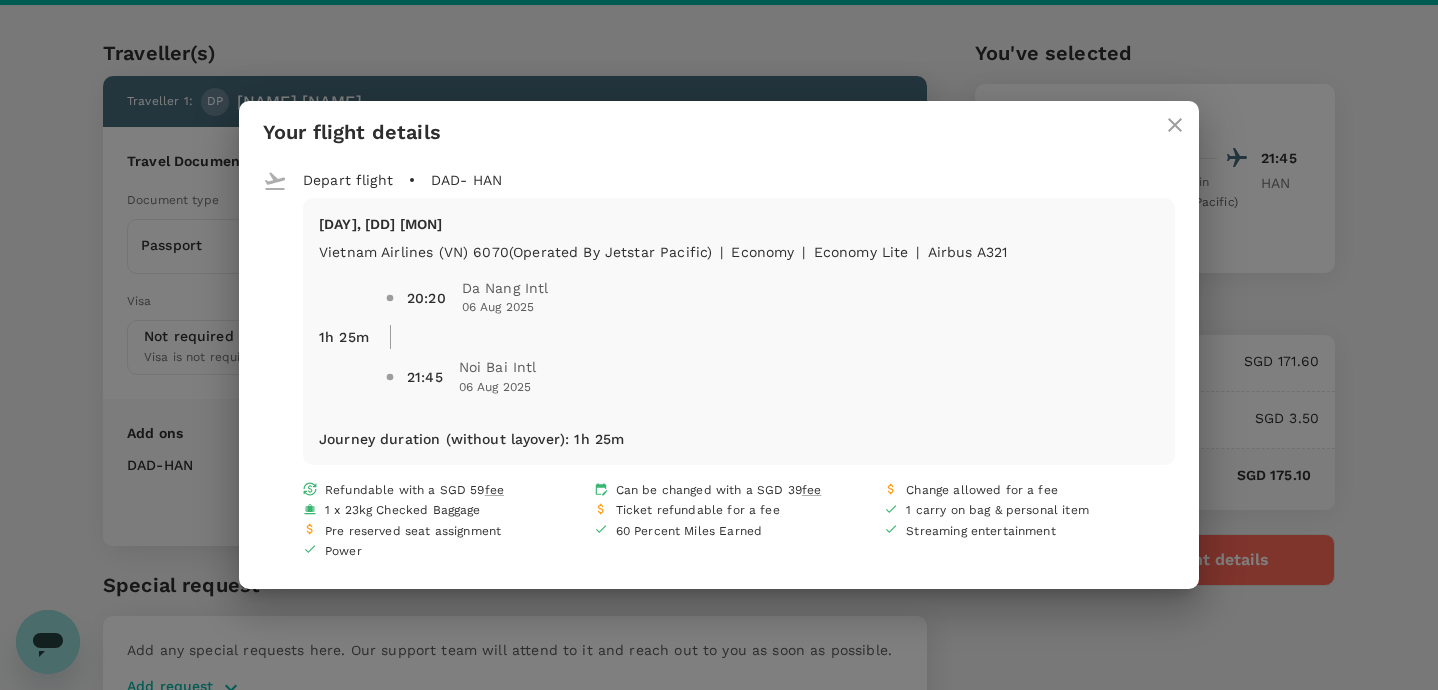 click 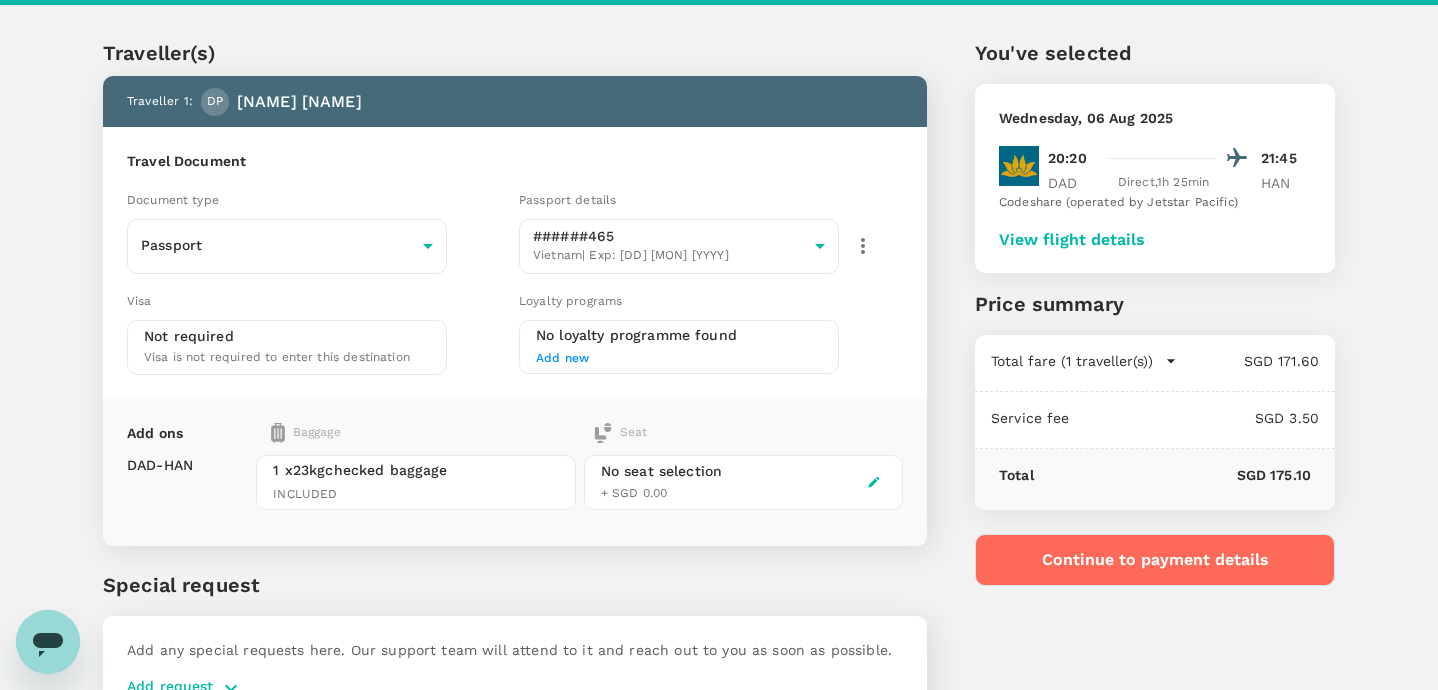 click on "Continue to payment details" at bounding box center [1155, 560] 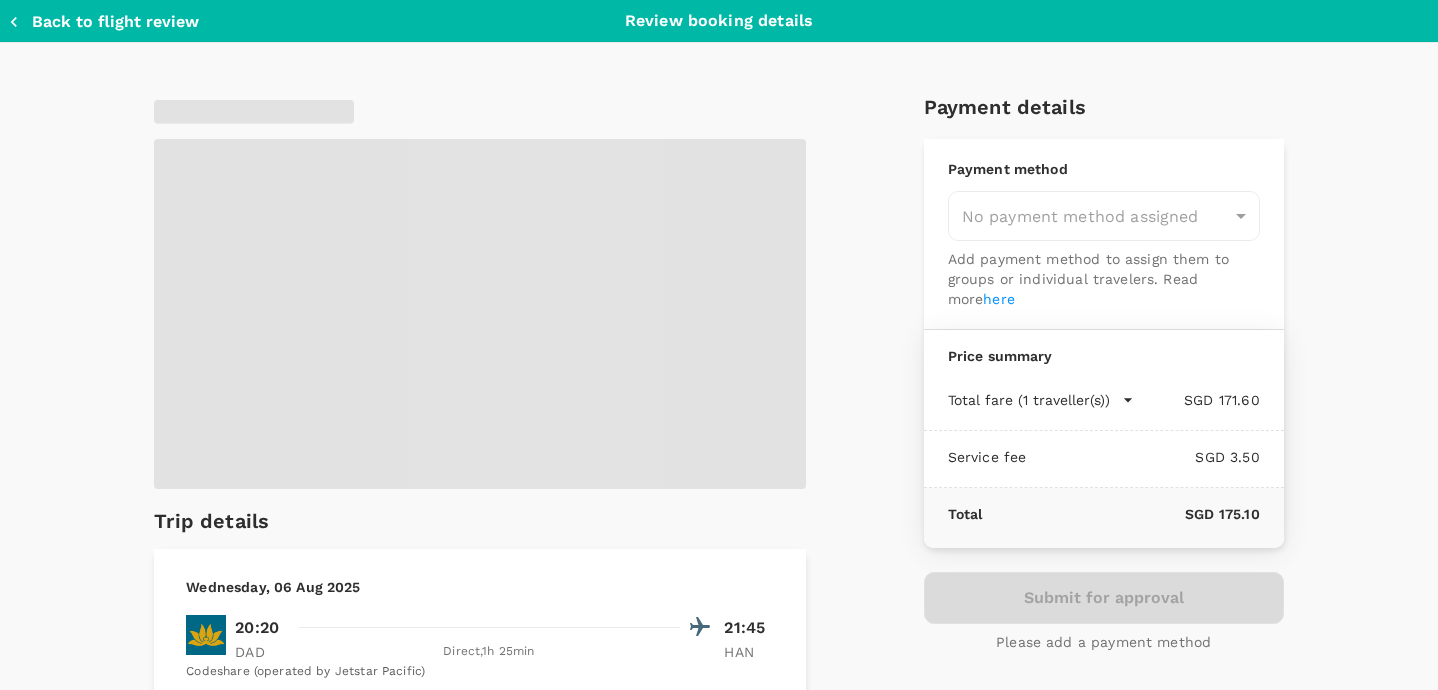 type on "9e3f84f6-e8e2-4b84-9802-540fead0bac2" 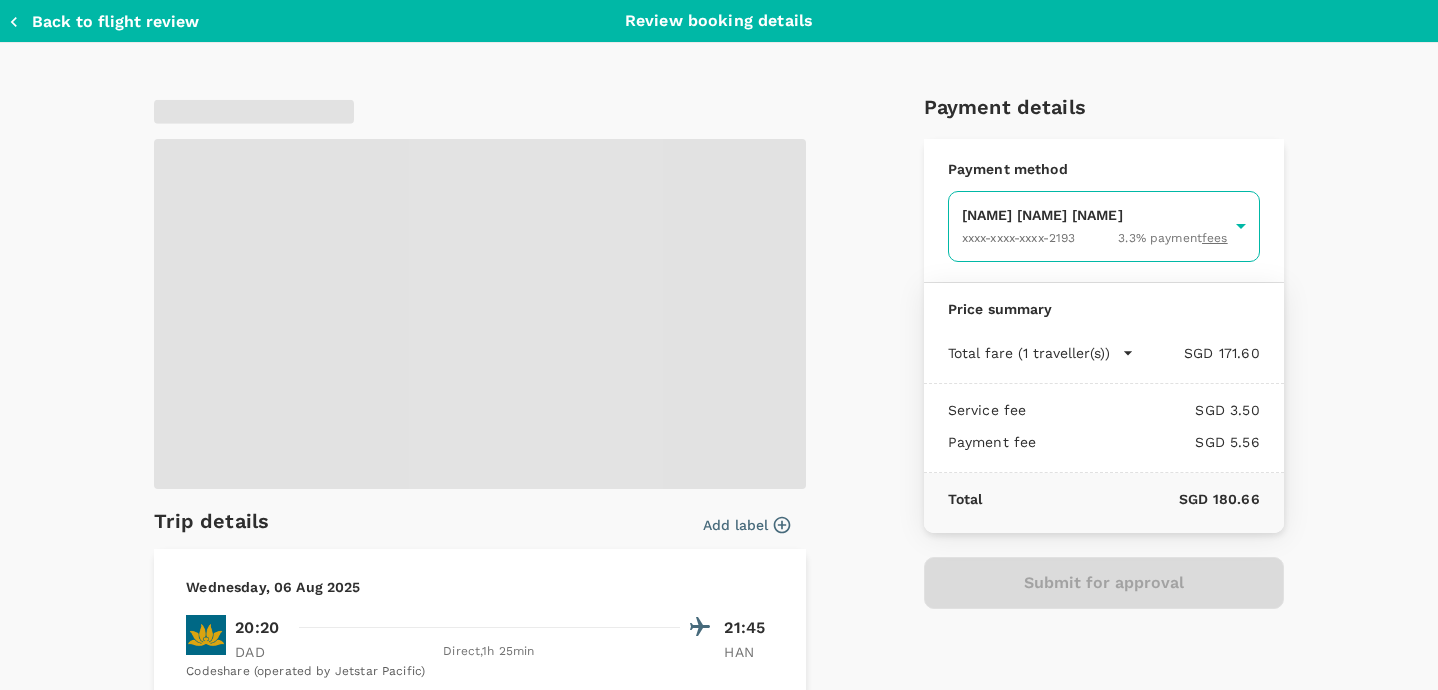 click on "Back to flight results Flight review Traveller(s) Traveller   1 : DP [NAME]   [NAME] Travel Document Document type Passport Passport ​ Passport details ######465 [COUNTRY]  | Exp:   [DD] [MON] [YYYY] b0240ef8-d3d0-4cfa-8138-29ade55002df ​ Visa Not required Visa is not required to enter this destination Loyalty programs No loyalty programme found Add new Add ons Baggage Seat DAD  -  HAN 1 x  23kg  checked baggage INCLUDED No seat selection + SGD 0.00 Special request Add any special requests here. Our support team will attend to it and reach out to you as soon as possible. Add request You've selected Wednesday, 06 Aug 2025 20:20 21:45 DAD Direct ,  1h 25min HAN Codeshare (operated by Jetstar Pacific) View flight details Price summary Total fare (1 traveller(s)) SGD 171.60 Air fare SGD 171.60 Baggage fee SGD 0.00 Seat fee SGD 0.00 Service fee SGD 3.50 Payment fee SGD 5.56 Total SGD 180.66 Continue to payment details Version 3.48.3 Privacy Policy Terms of Use Help Centre View details Edit Add new Back to flight review DAD" at bounding box center [719, 382] 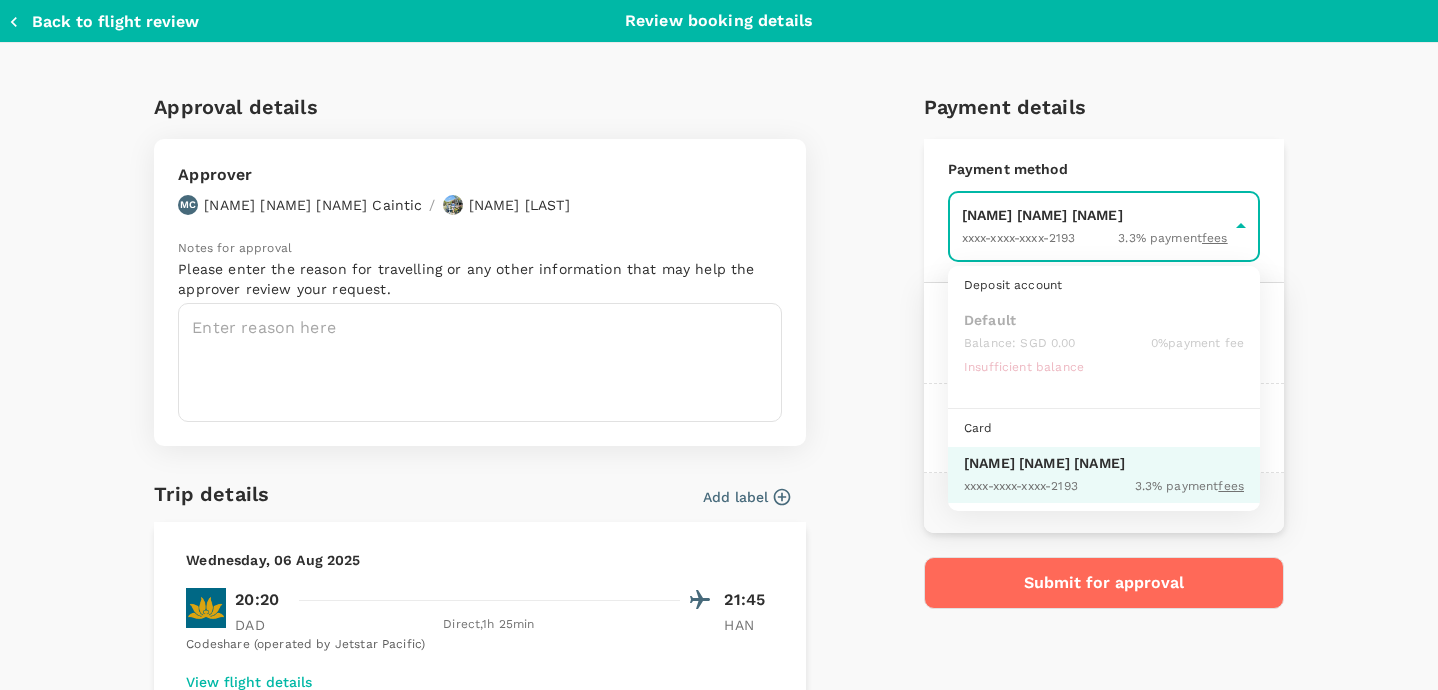 click at bounding box center [719, 345] 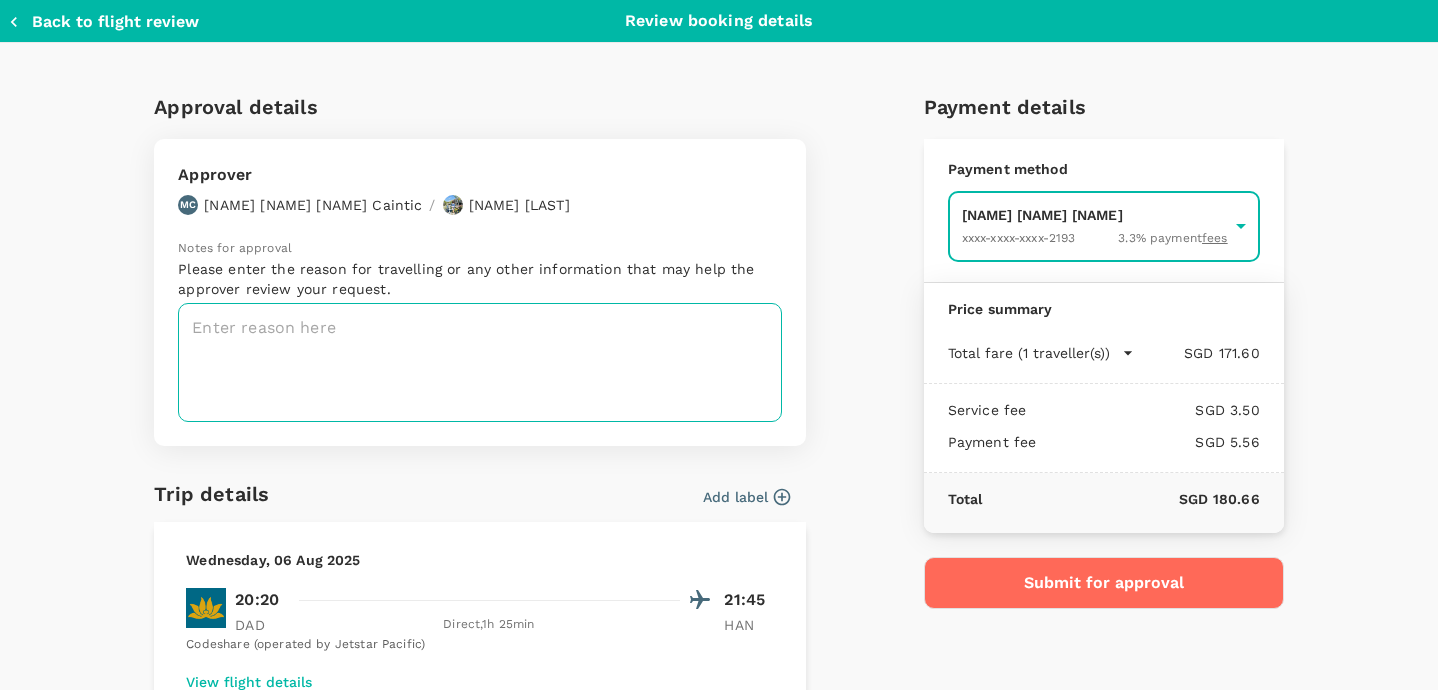 click at bounding box center (480, 362) 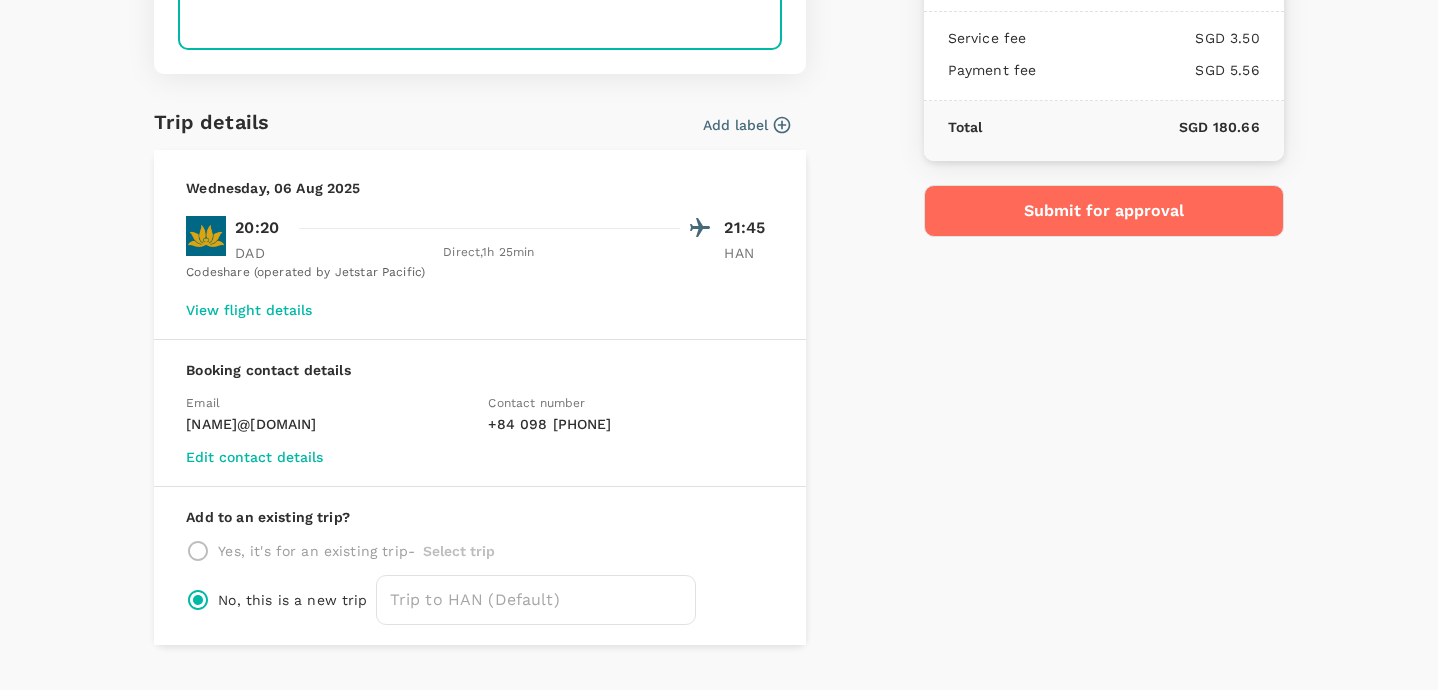 scroll, scrollTop: 310, scrollLeft: 0, axis: vertical 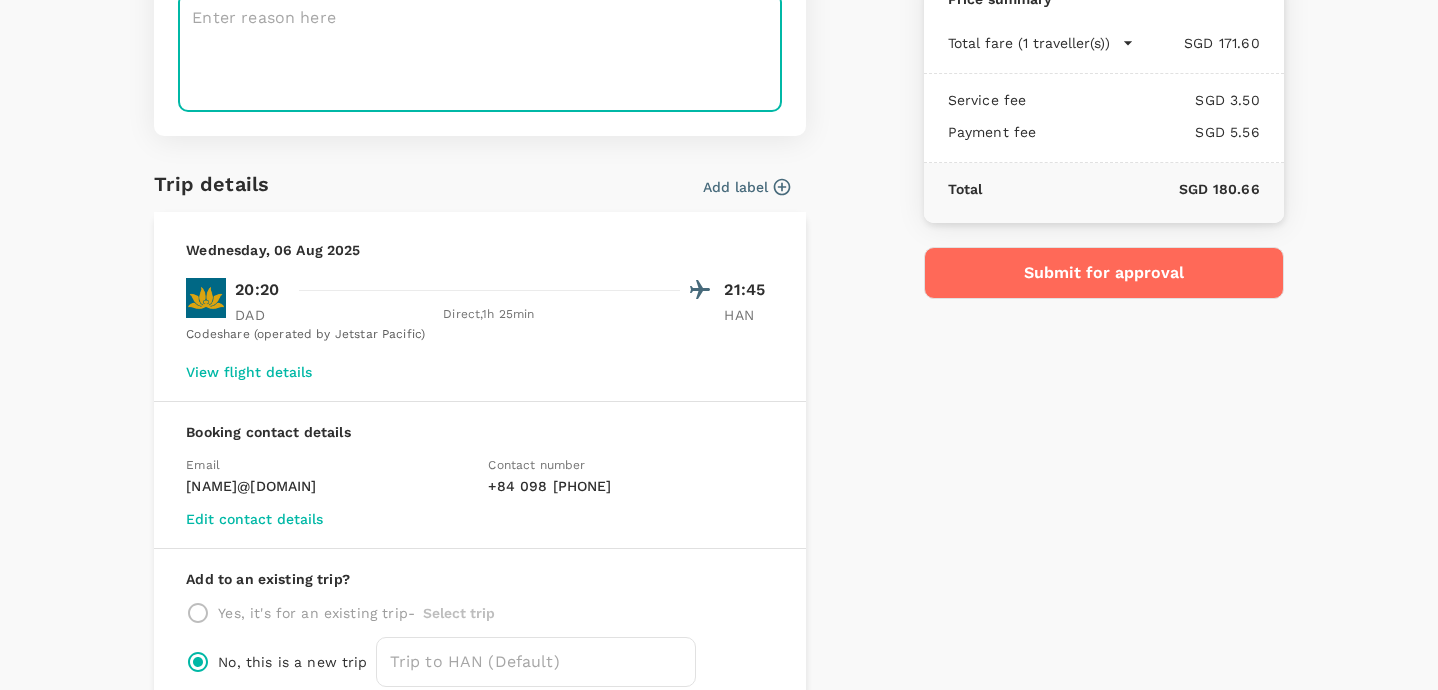 click on "Submit for approval" at bounding box center (1104, 273) 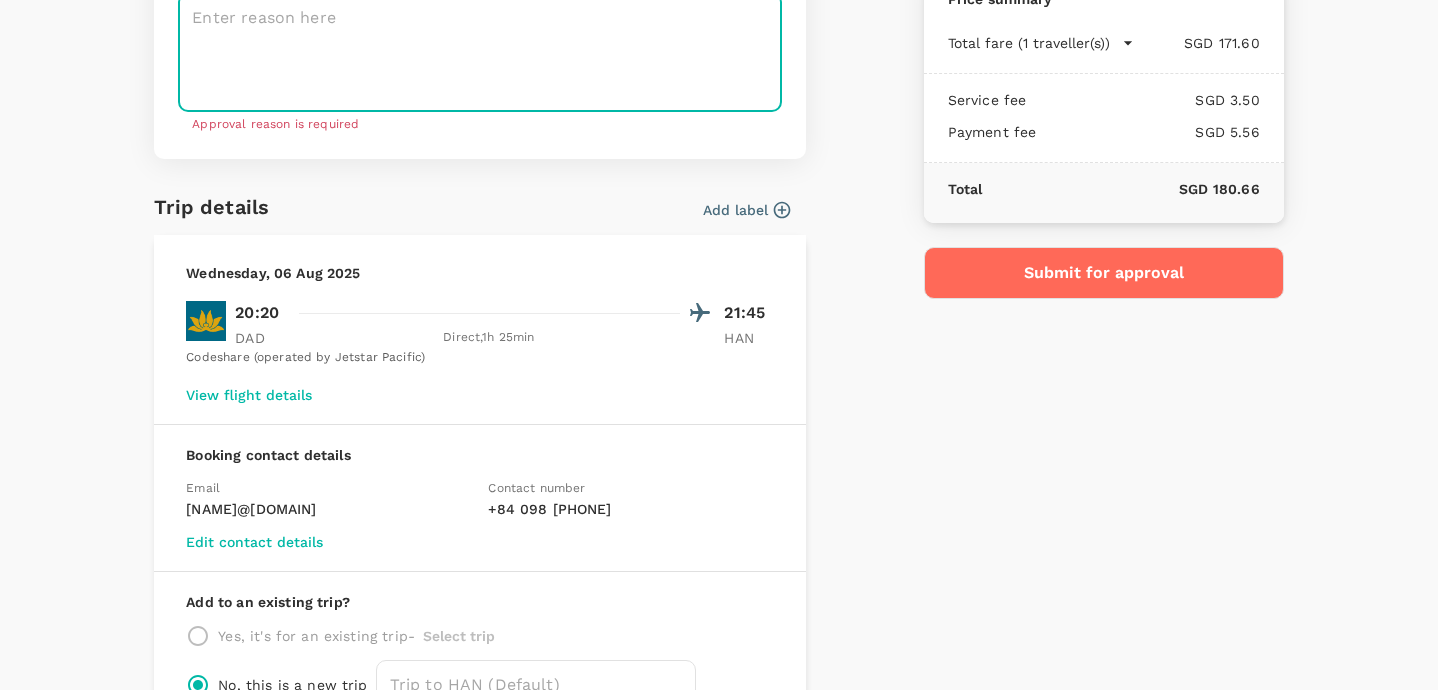 scroll, scrollTop: 0, scrollLeft: 0, axis: both 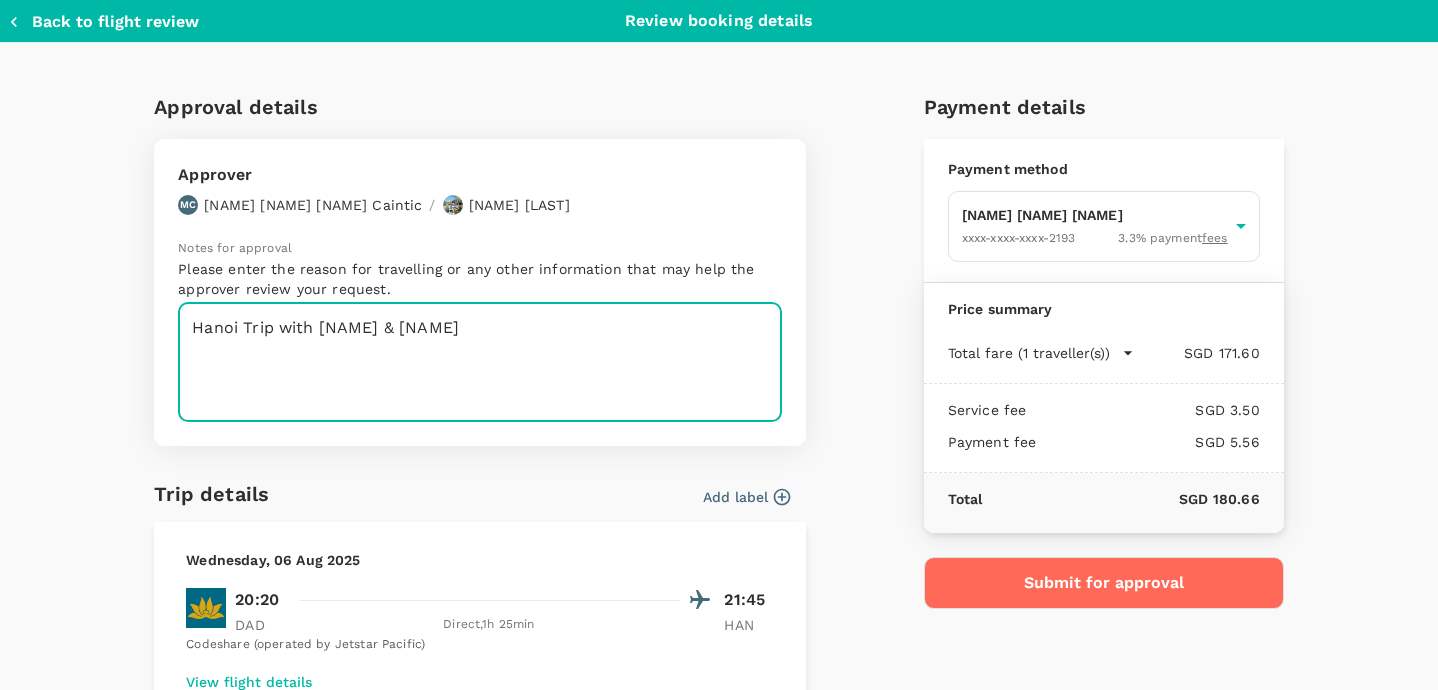 type on "Hanoi Trip with [NAME] & [NAME]" 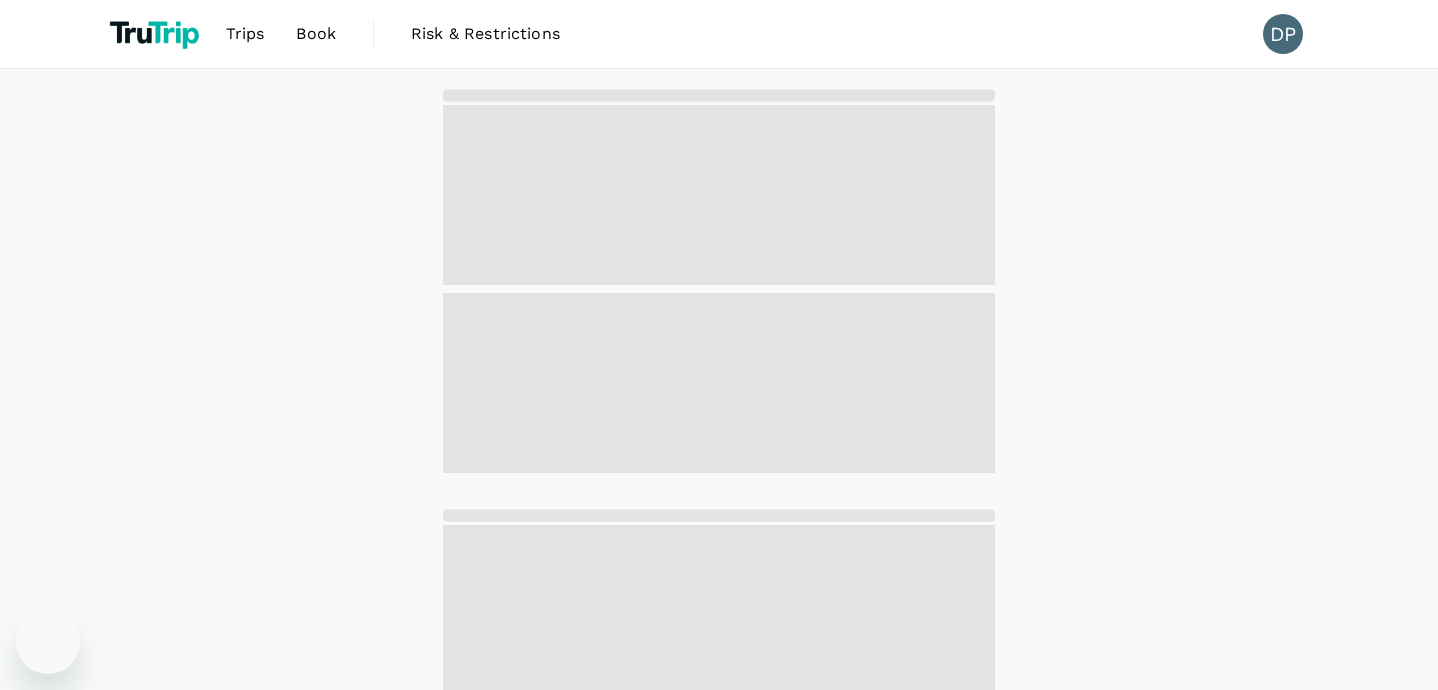 scroll, scrollTop: 0, scrollLeft: 0, axis: both 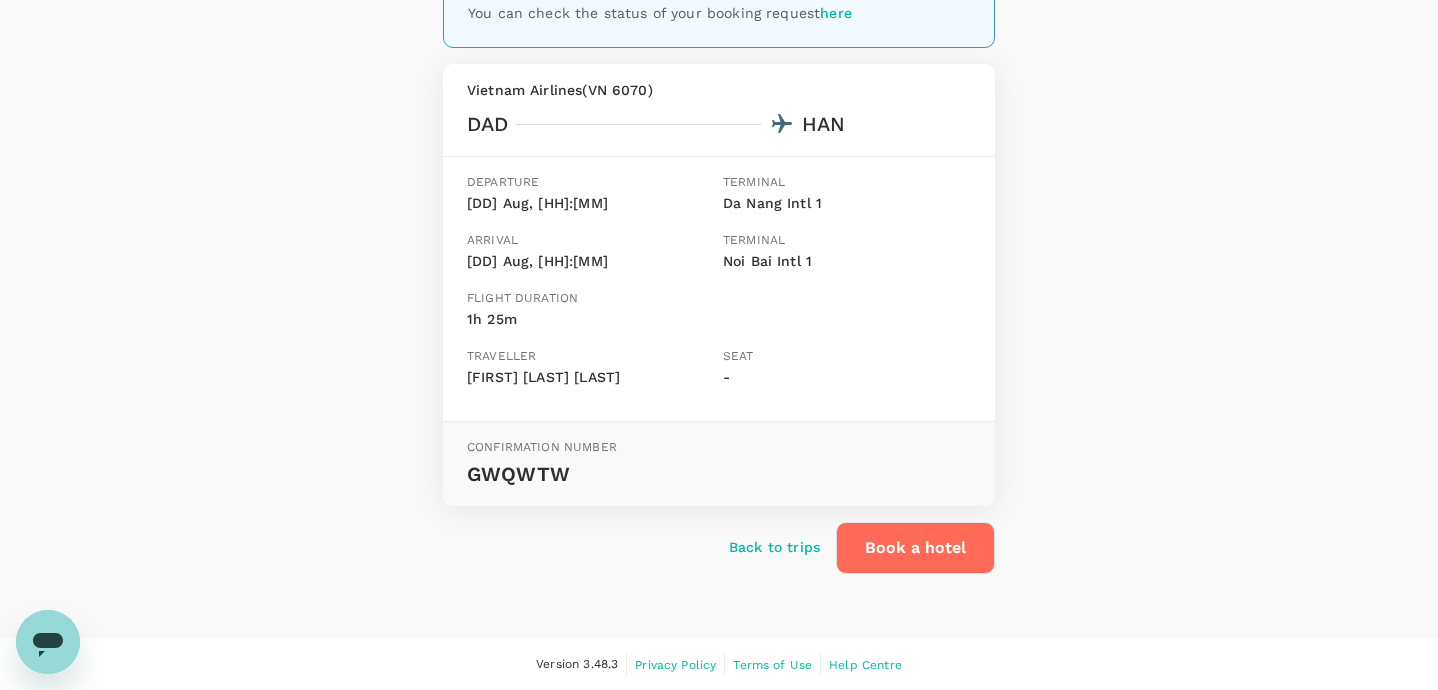 click on "Back to trips" at bounding box center [774, 547] 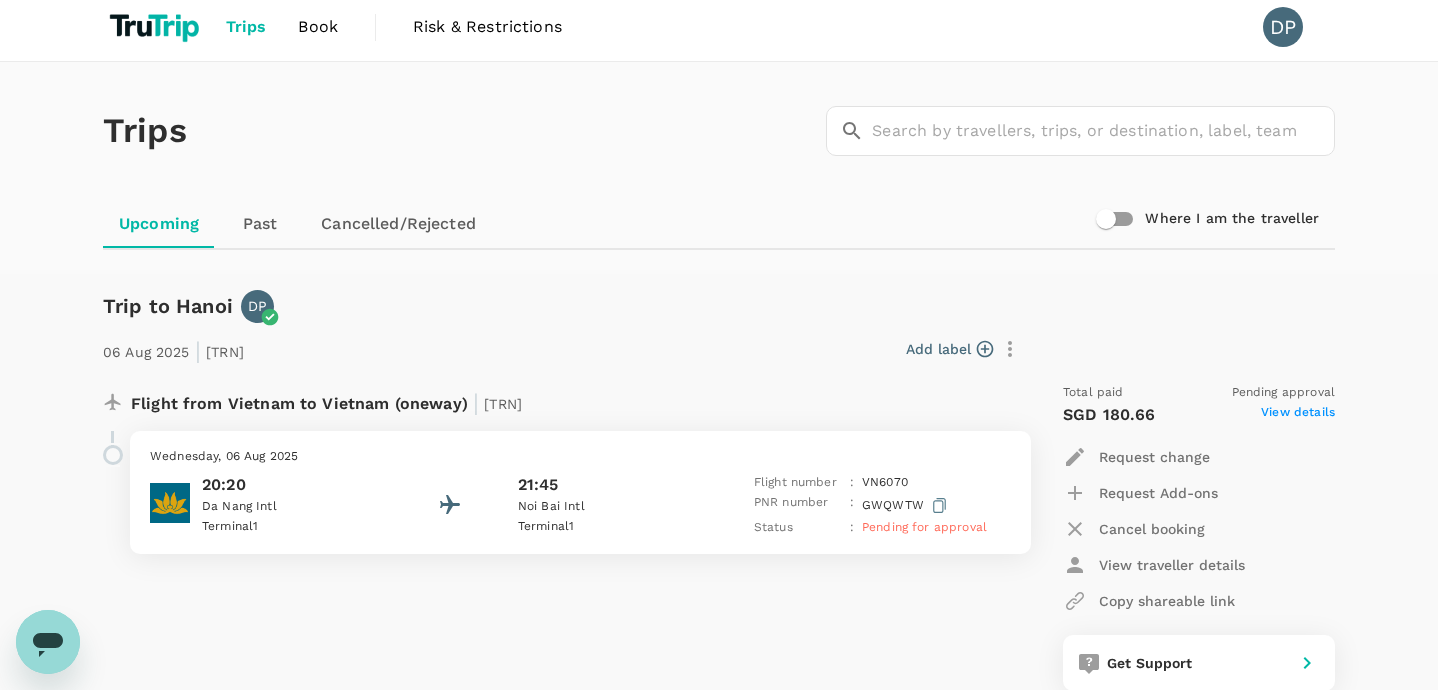 scroll, scrollTop: 0, scrollLeft: 0, axis: both 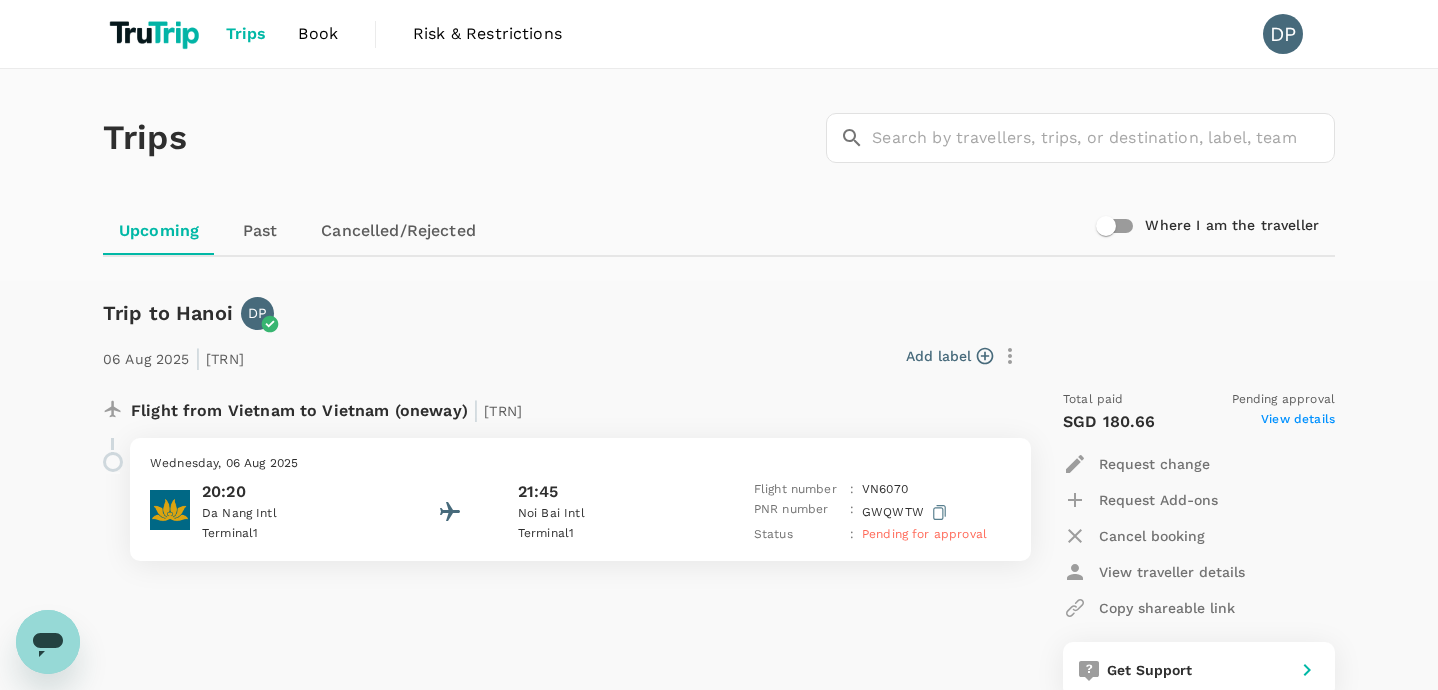 click on "Trips" at bounding box center (246, 34) 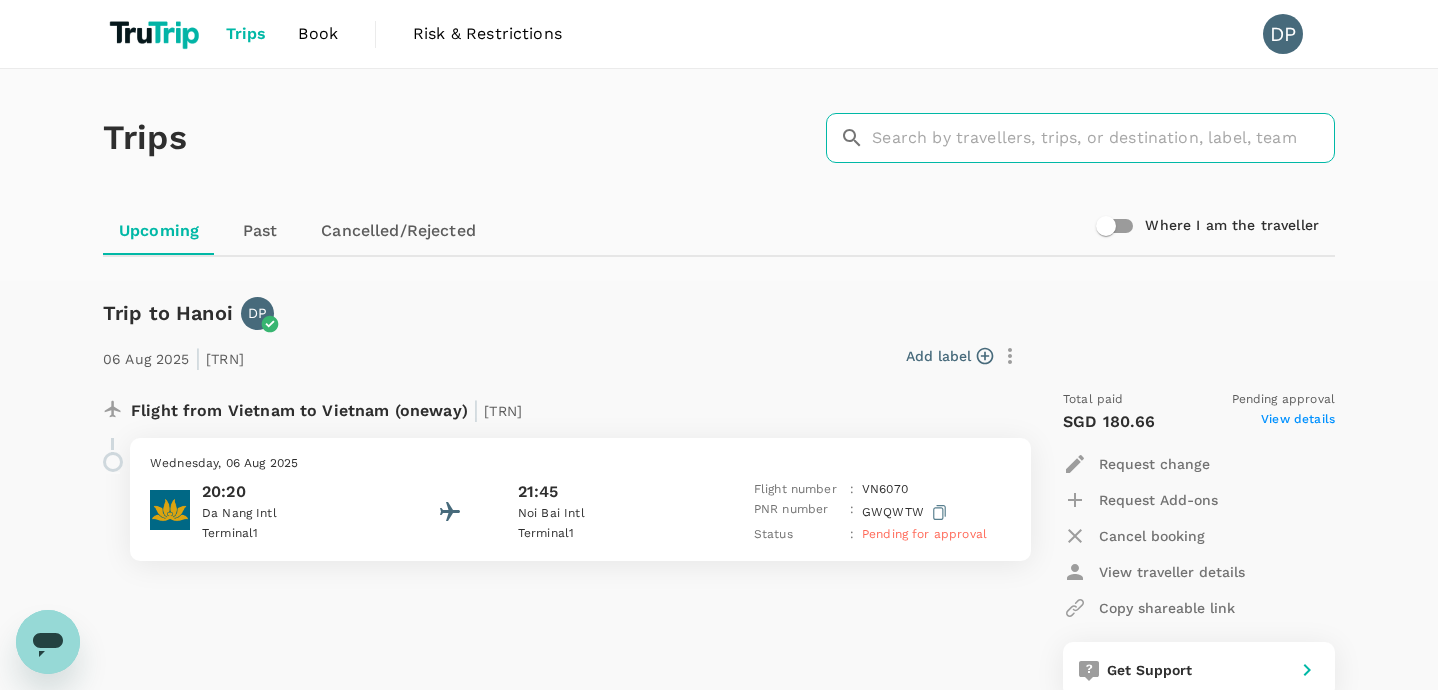click at bounding box center (1103, 138) 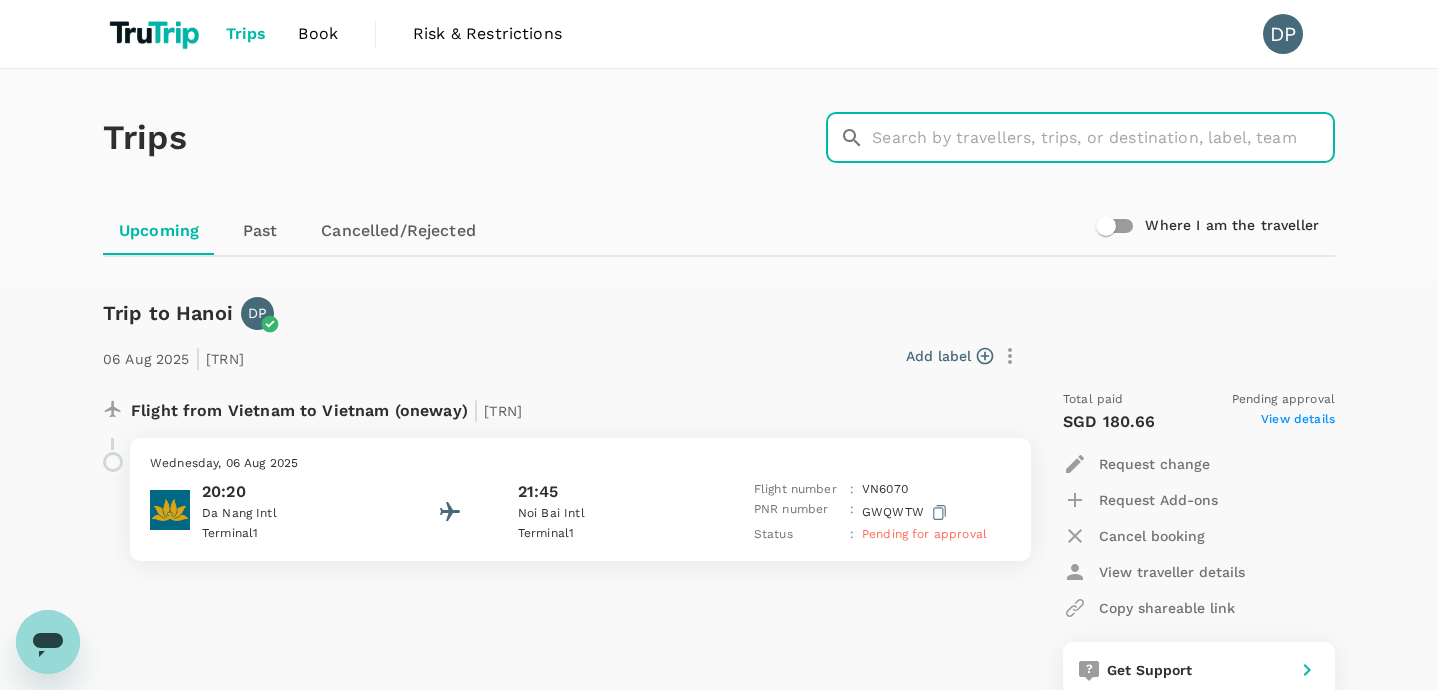 click at bounding box center (156, 34) 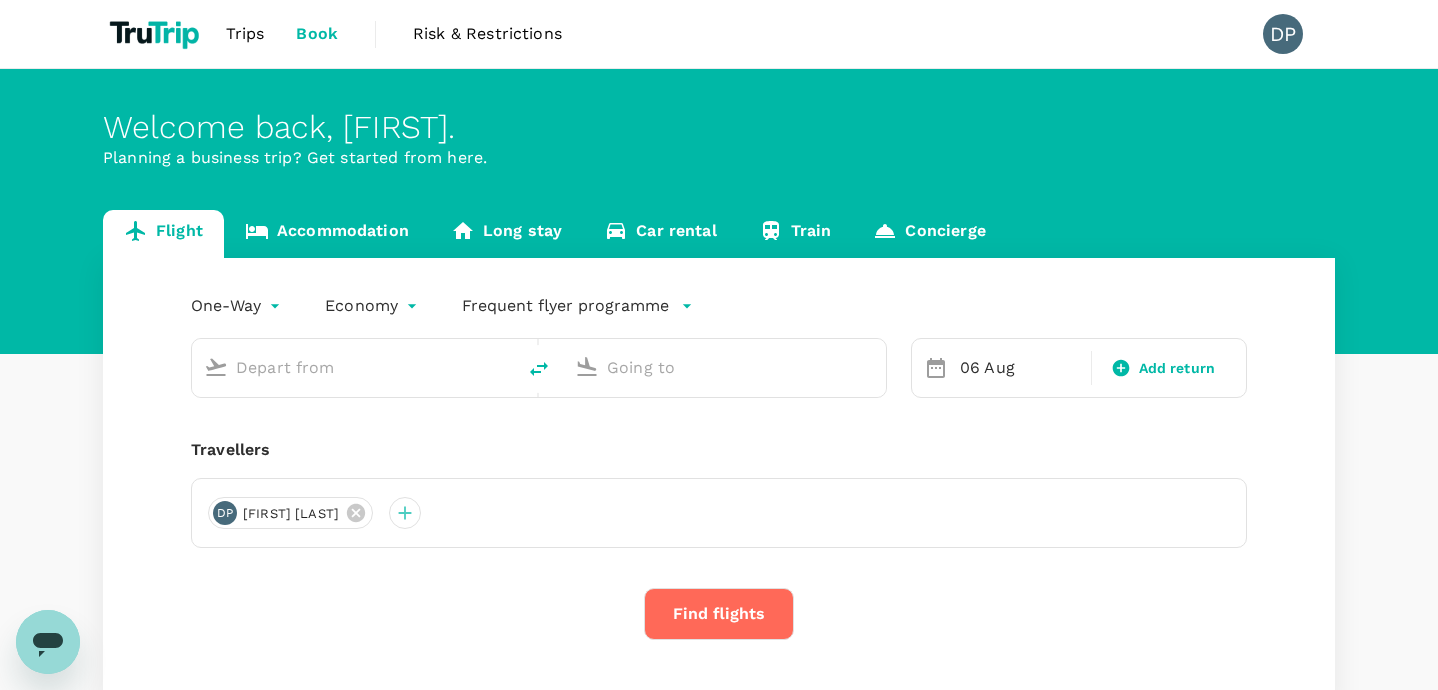 type on "[CITY], [COUNTRY] (any)" 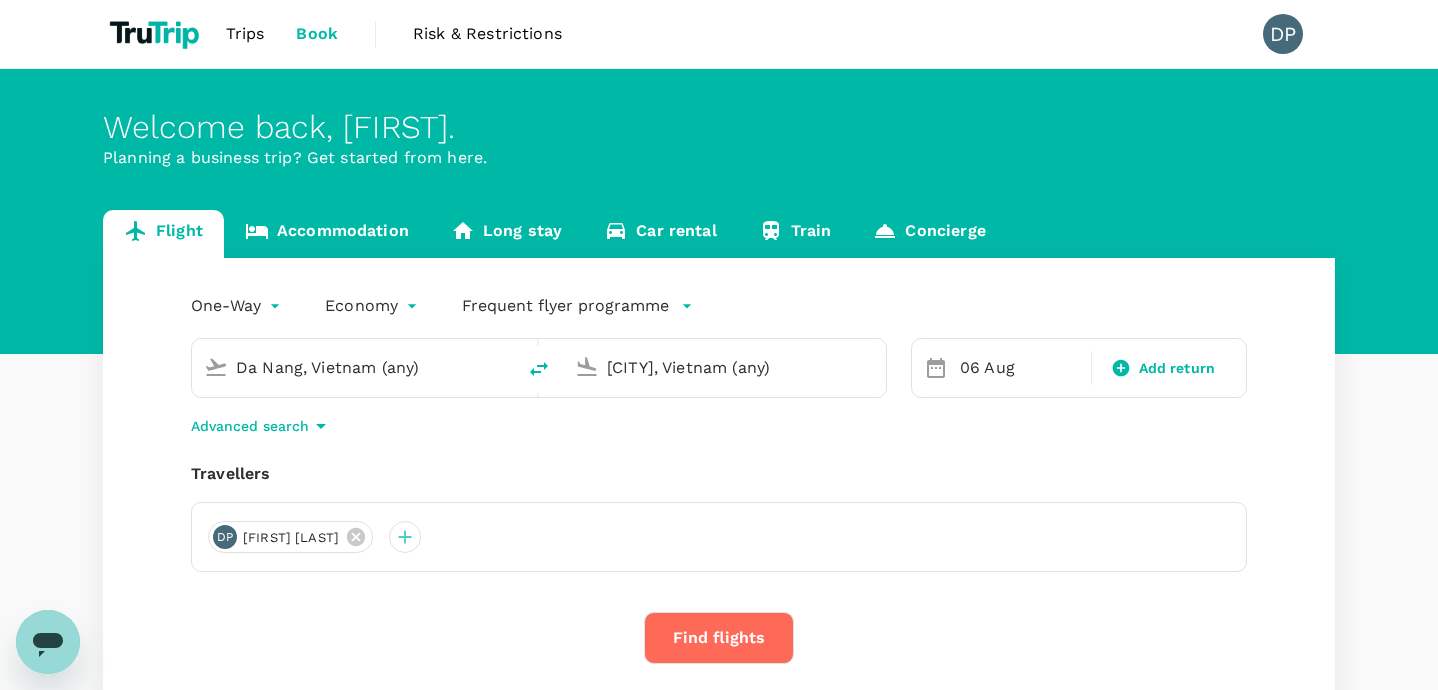 type 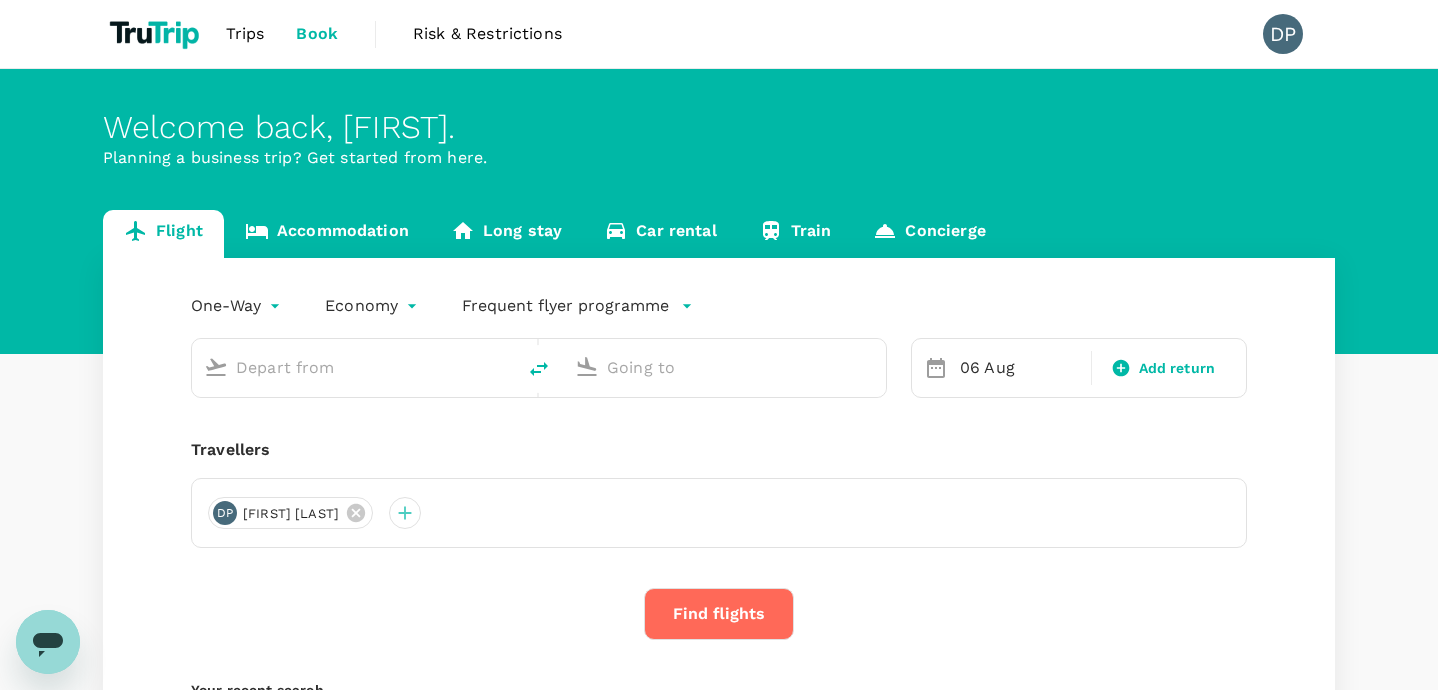 type on "[CITY], [COUNTRY] (any)" 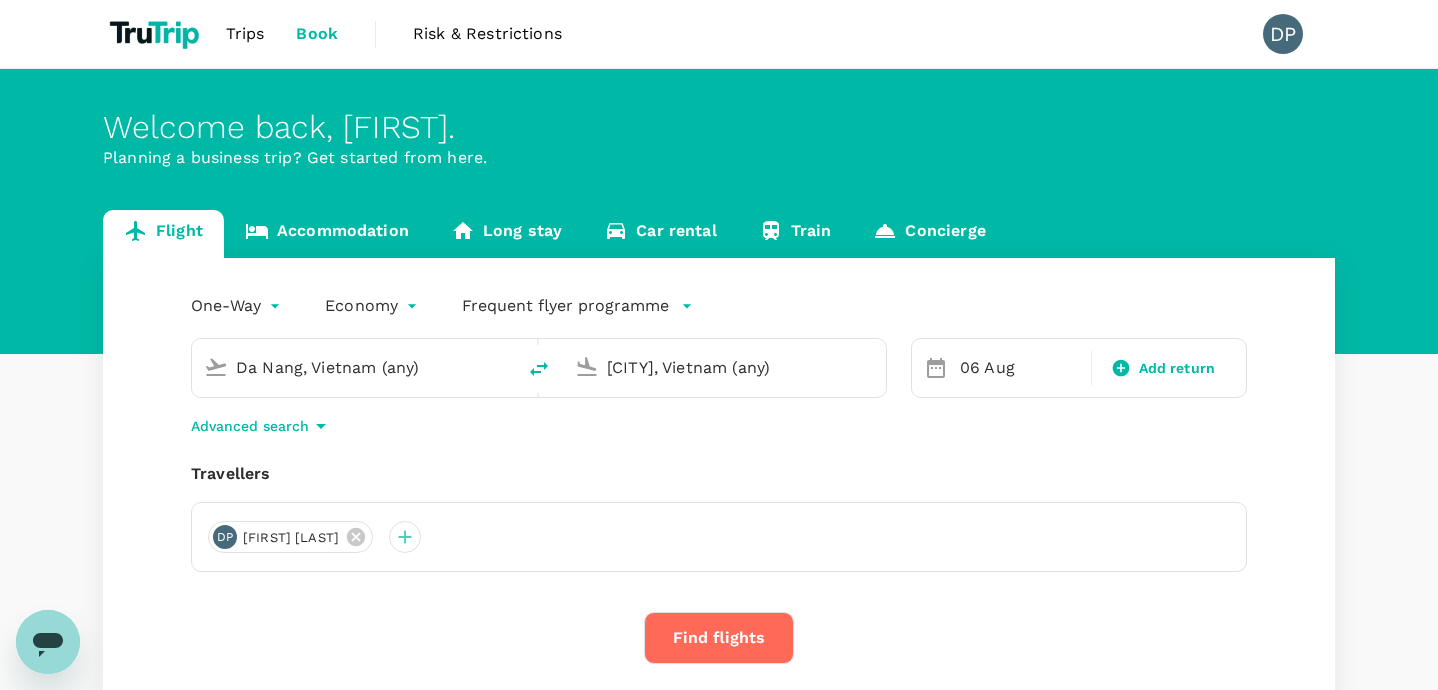 click 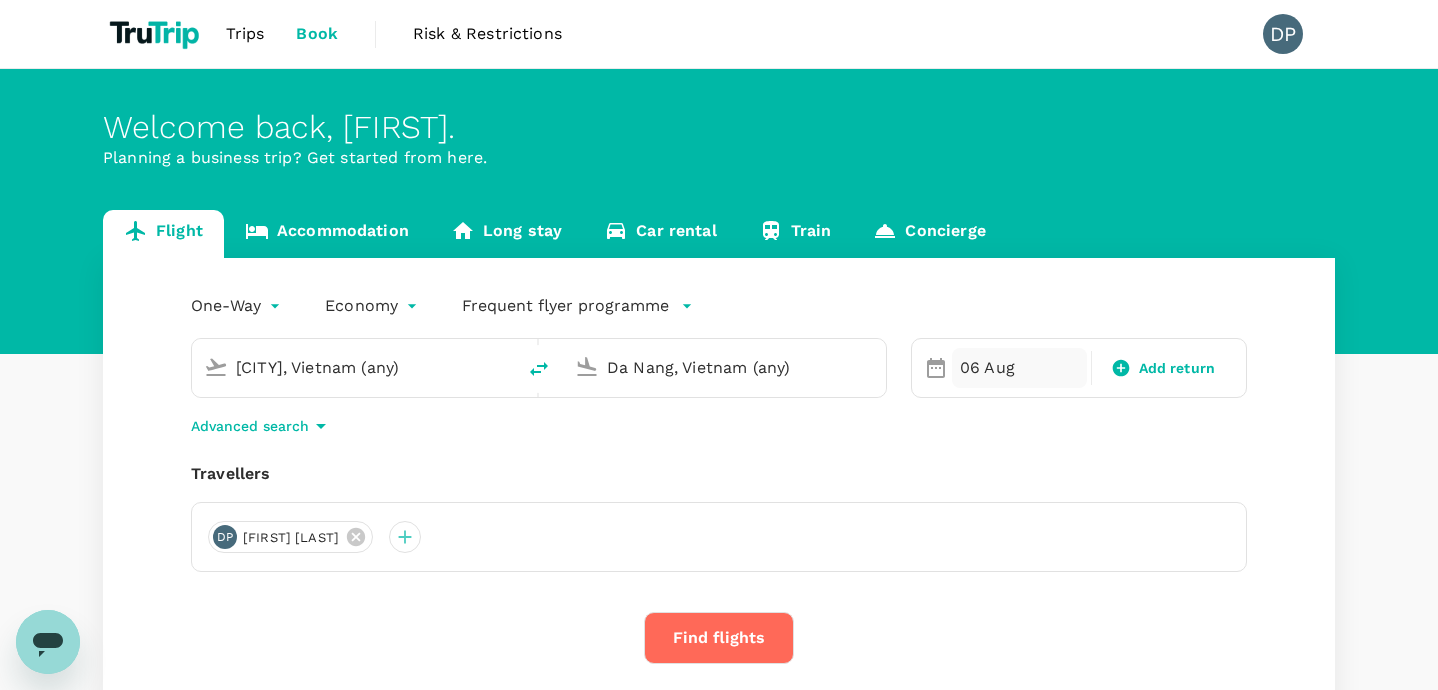 click on "06 Aug" at bounding box center (1019, 368) 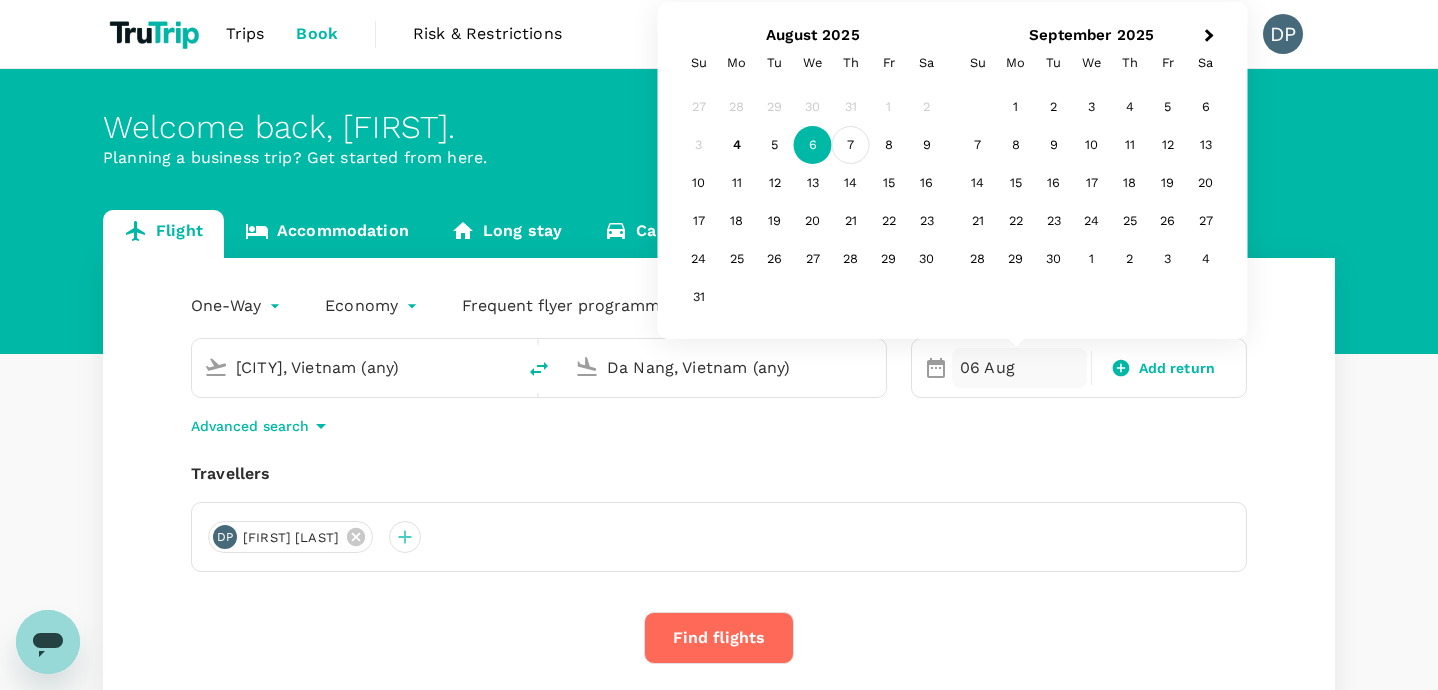 click on "7" at bounding box center [851, 145] 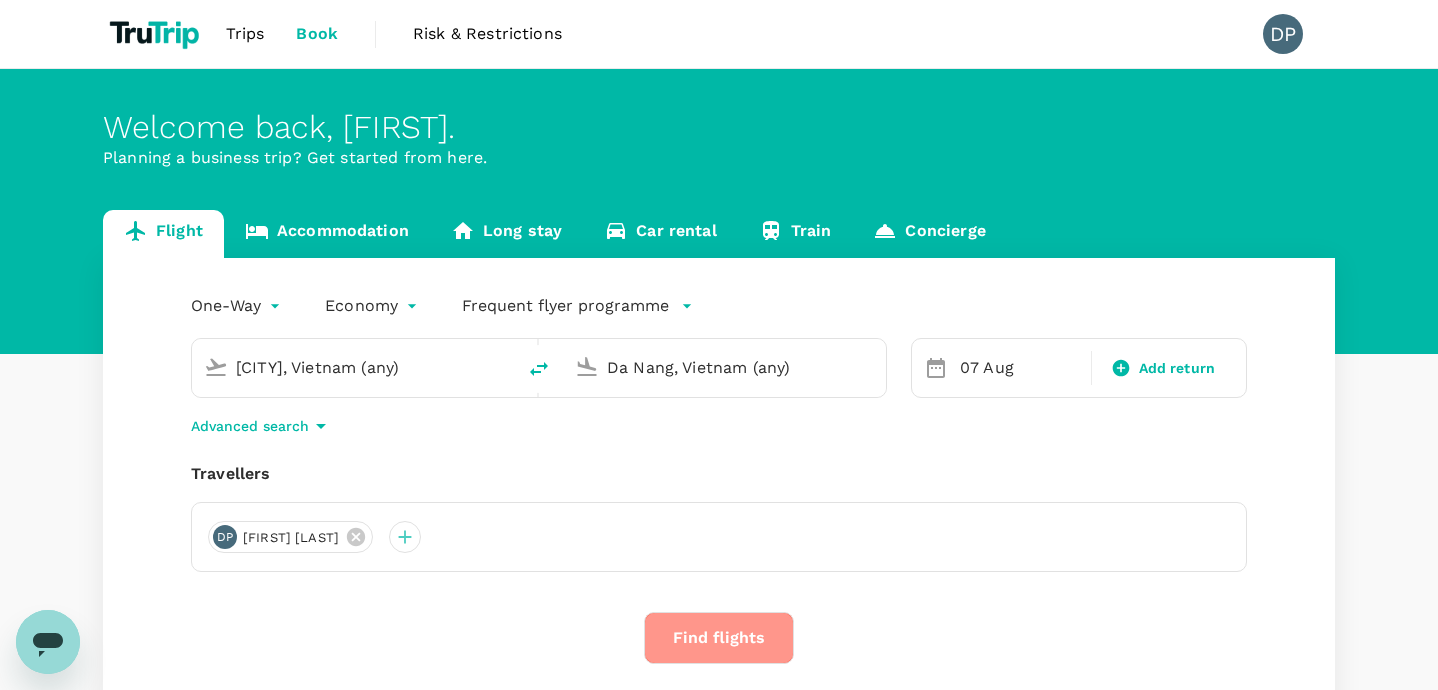 click on "Find flights" at bounding box center (719, 638) 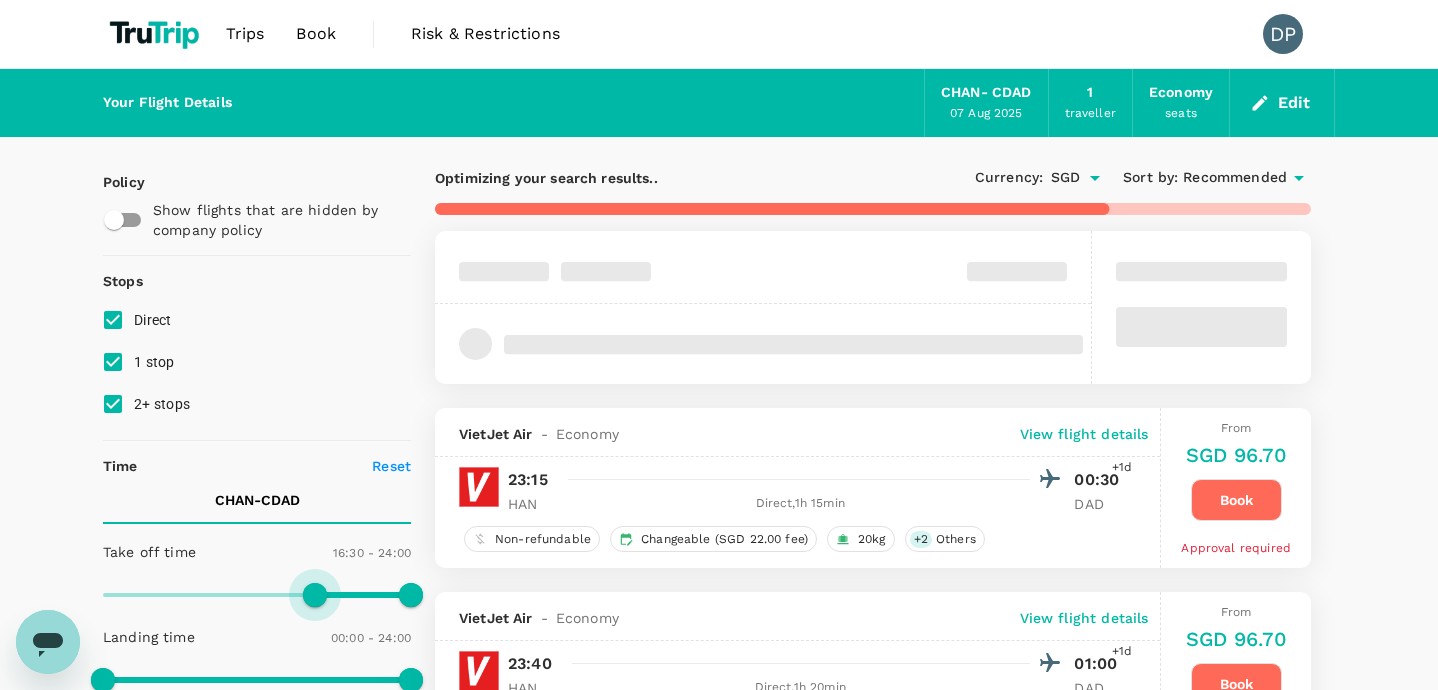 type on "1080" 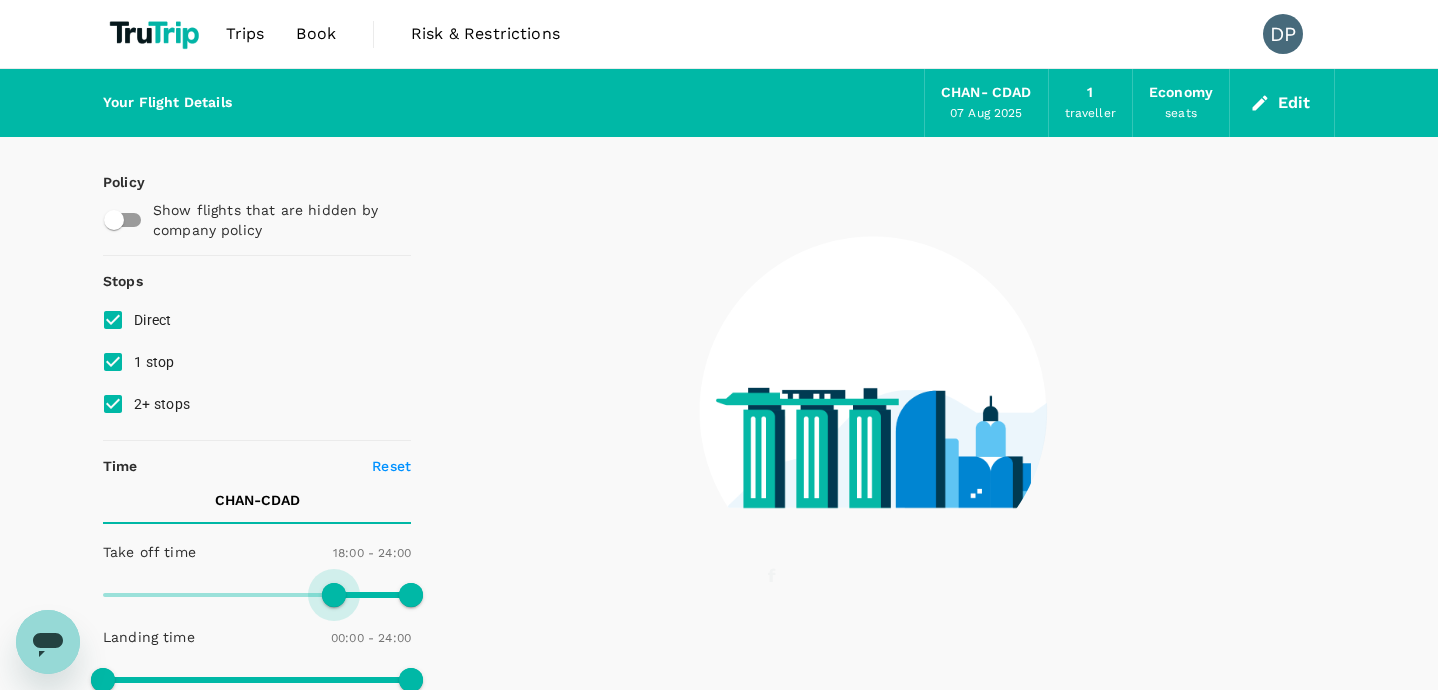 drag, startPoint x: 107, startPoint y: 589, endPoint x: 335, endPoint y: 599, distance: 228.2192 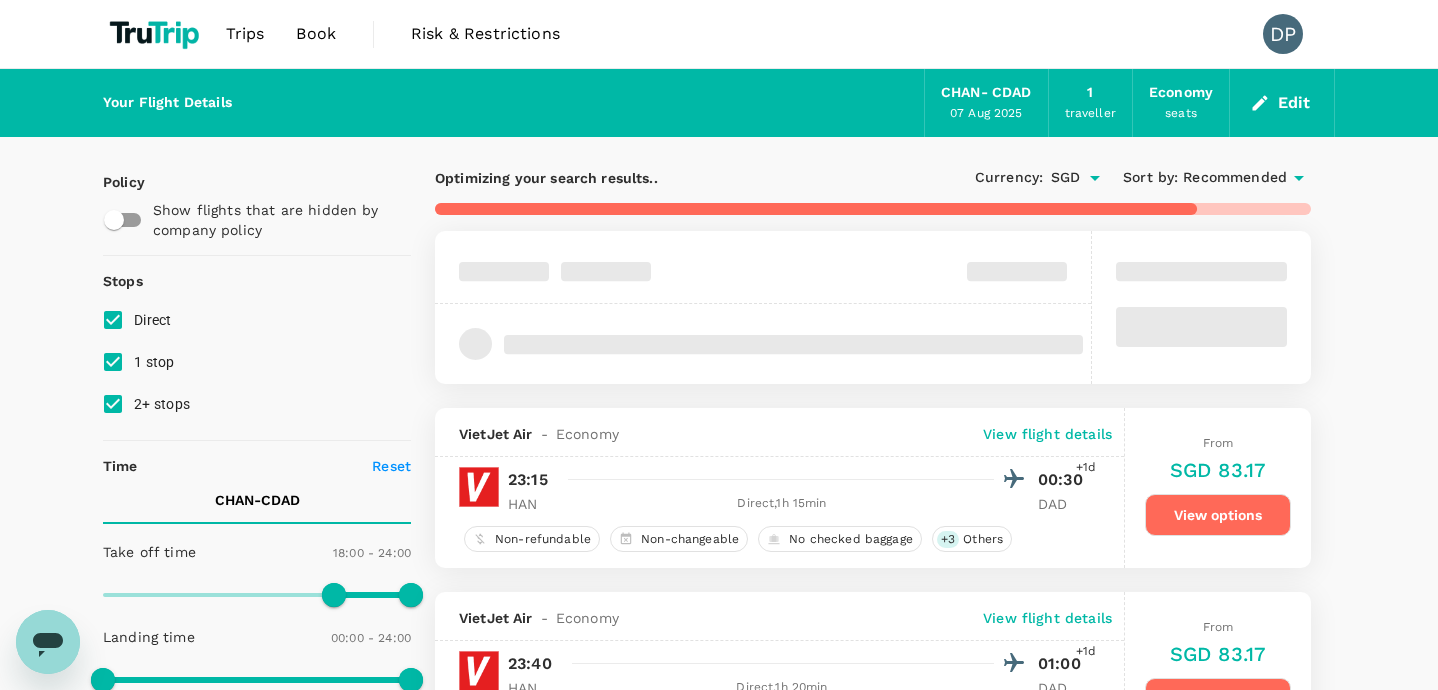 click on "Recommended" at bounding box center [1235, 178] 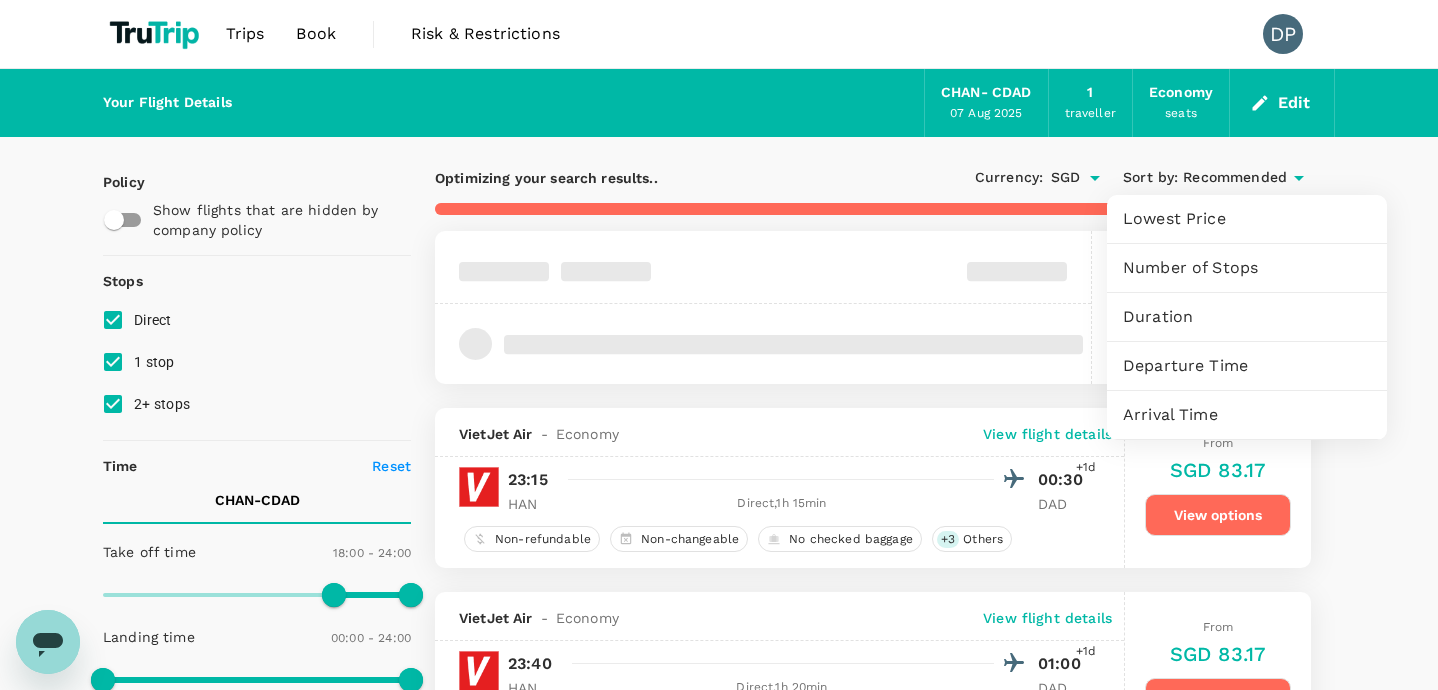 click on "Departure Time" at bounding box center (1247, 366) 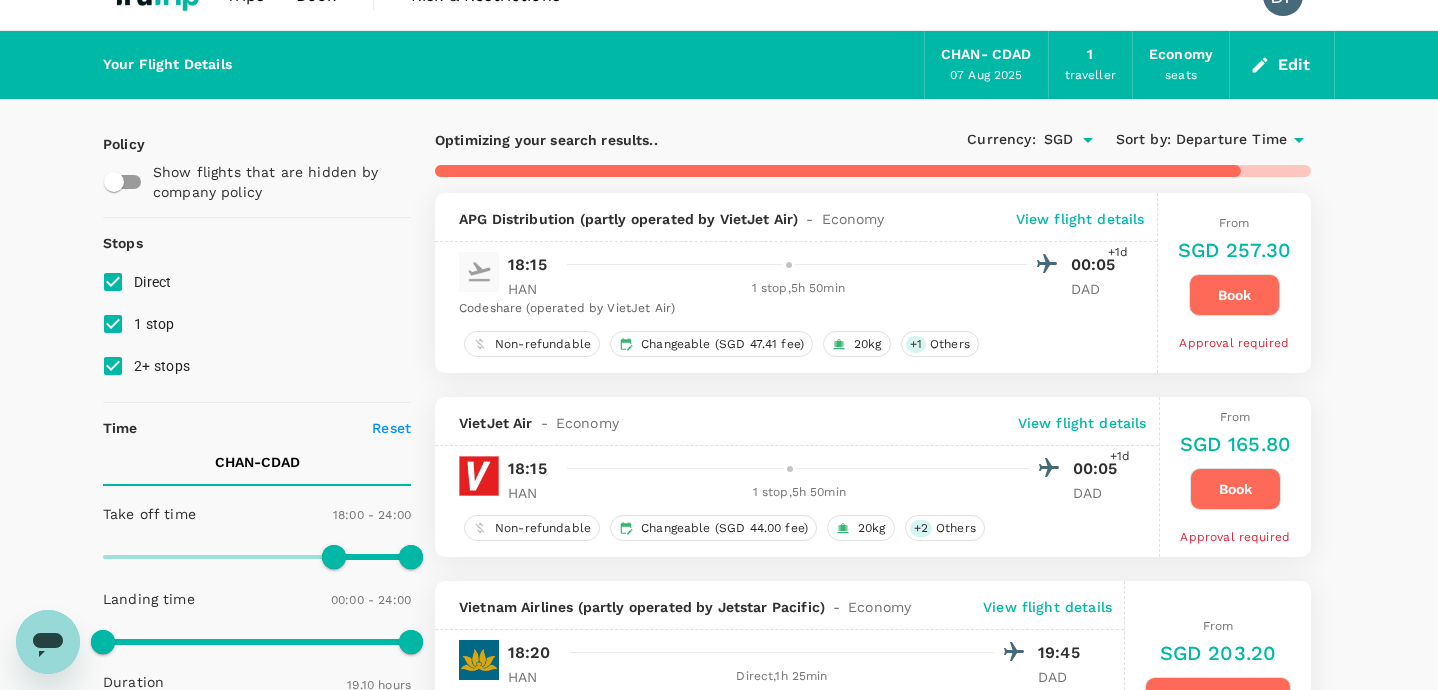 scroll, scrollTop: 68, scrollLeft: 0, axis: vertical 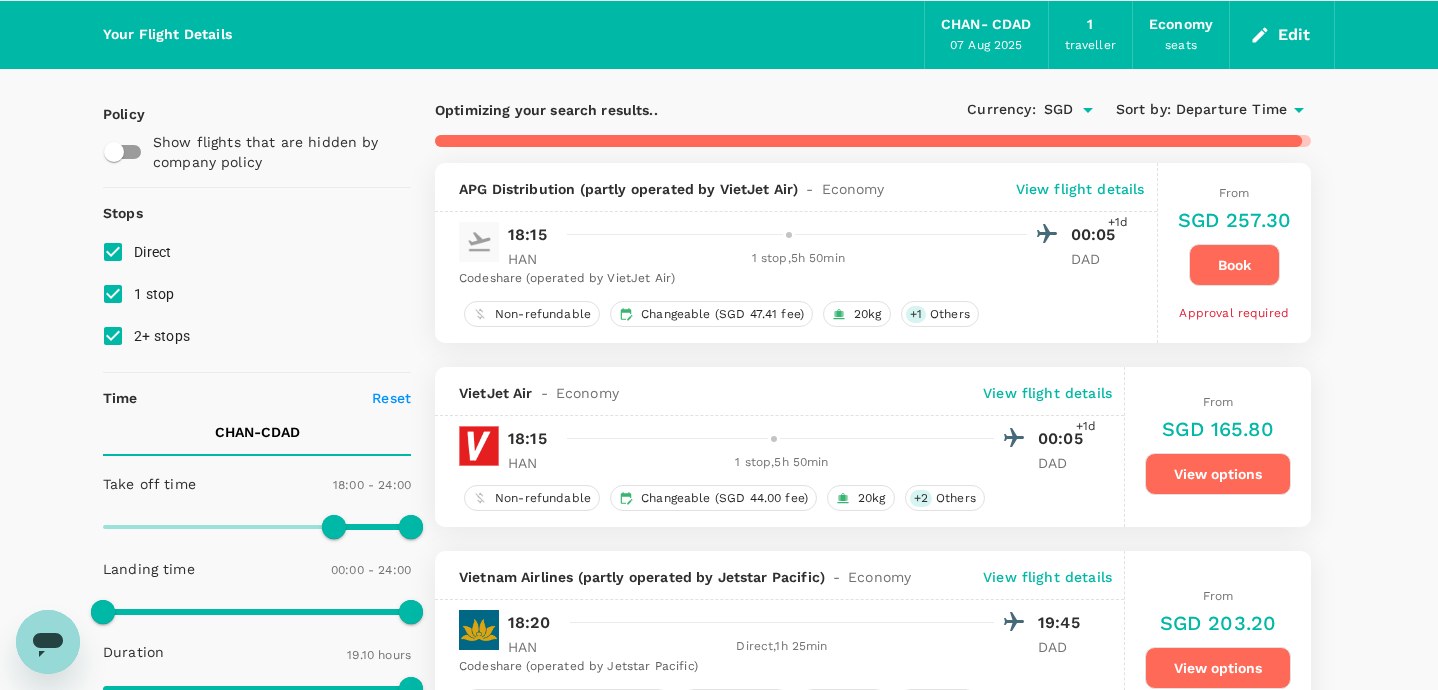 click at bounding box center (792, 438) 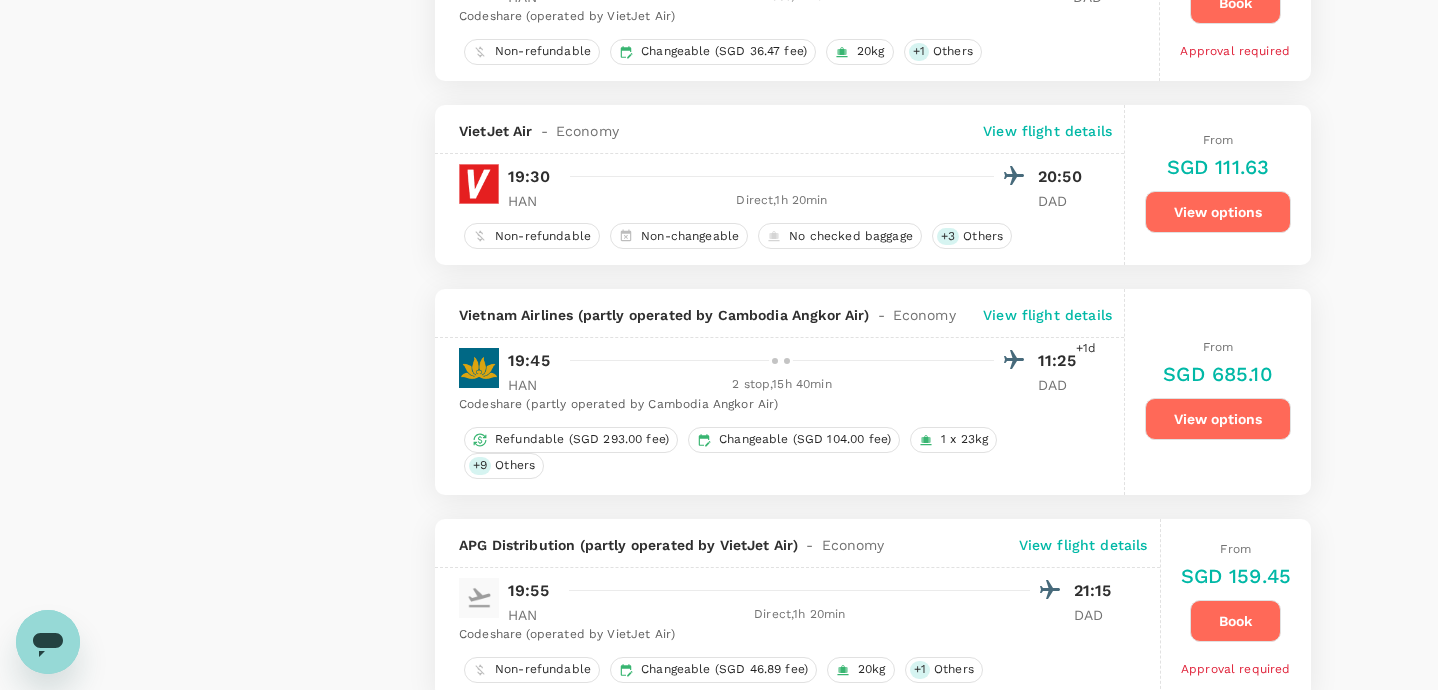 scroll, scrollTop: 1771, scrollLeft: 0, axis: vertical 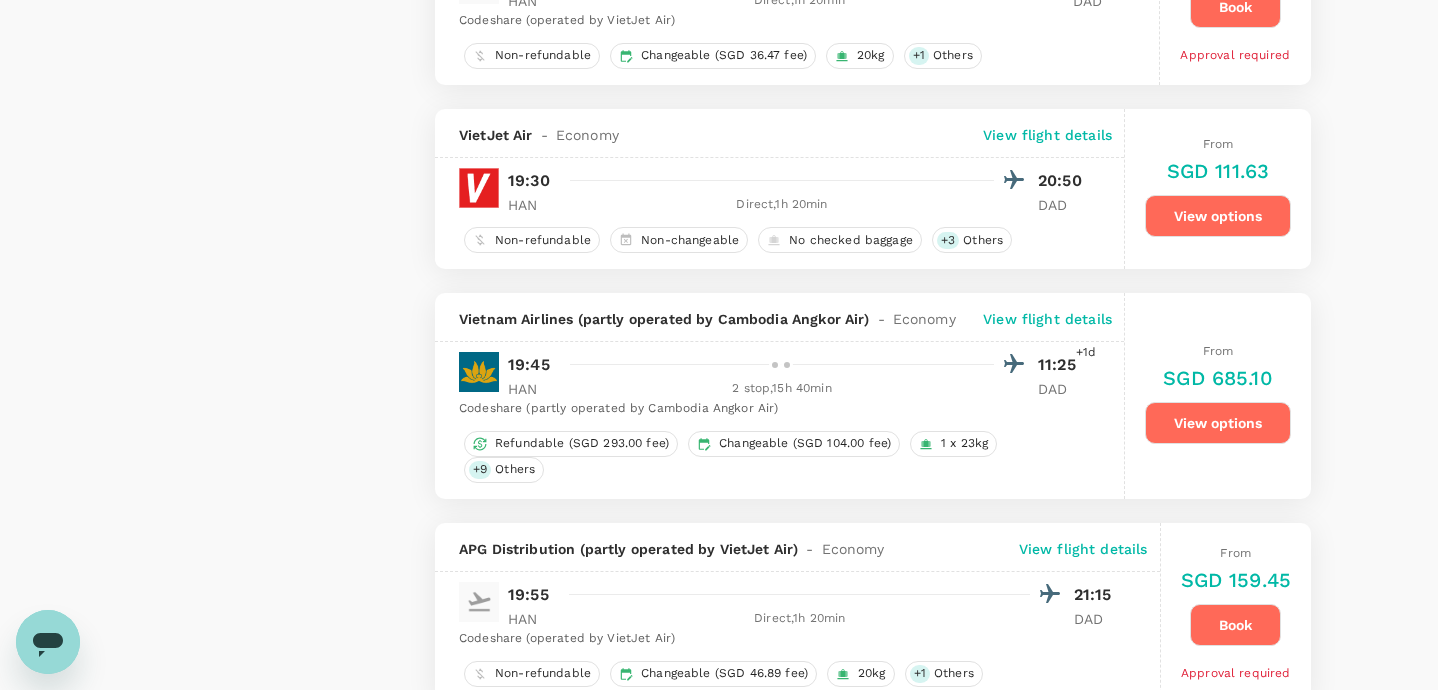 click at bounding box center (794, 180) 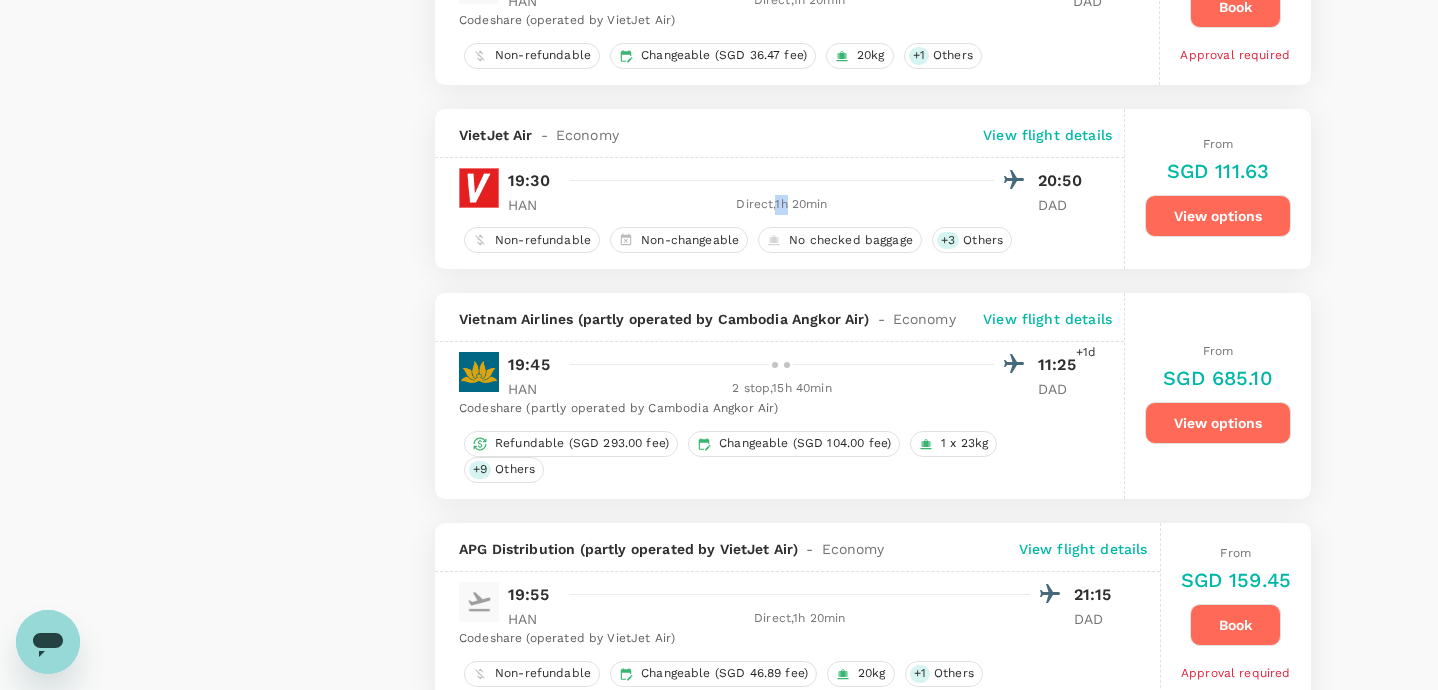 click on "Direct ,  1h 20min" at bounding box center (782, 205) 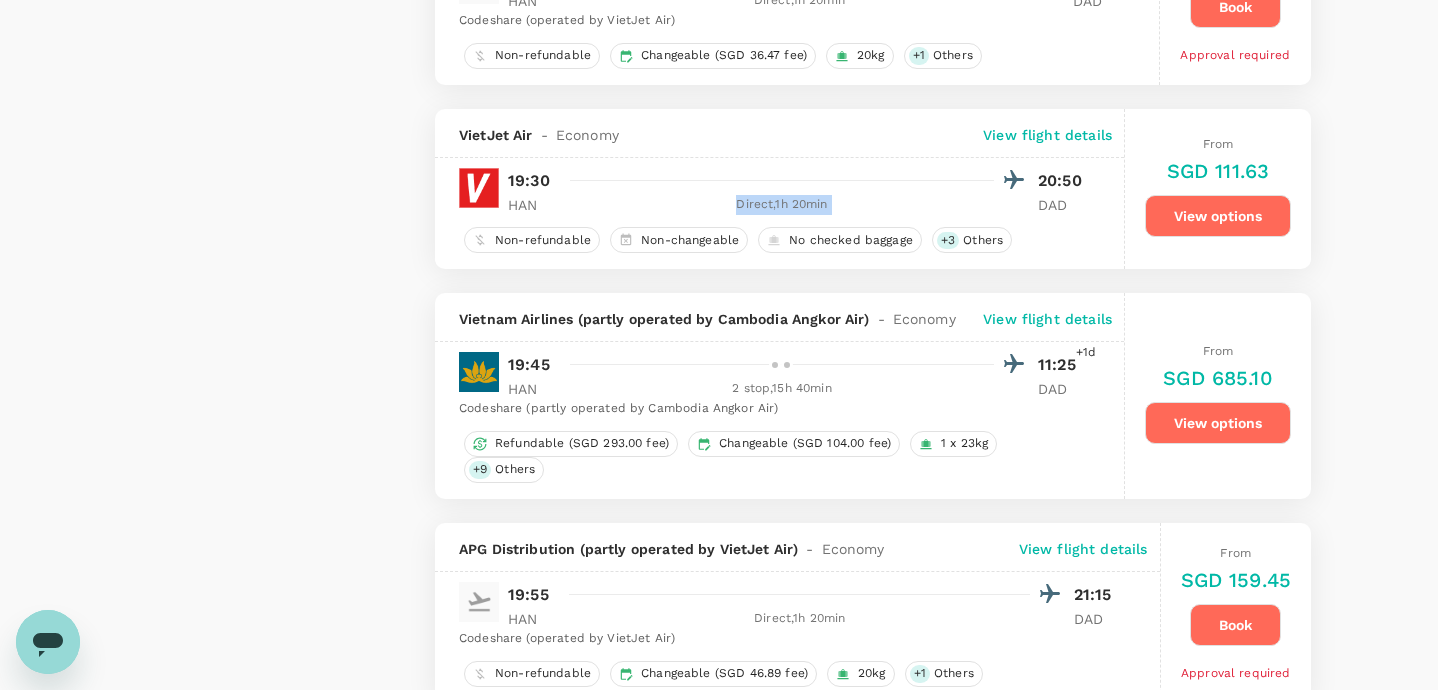 click on "Direct ,  1h 20min" at bounding box center [782, 205] 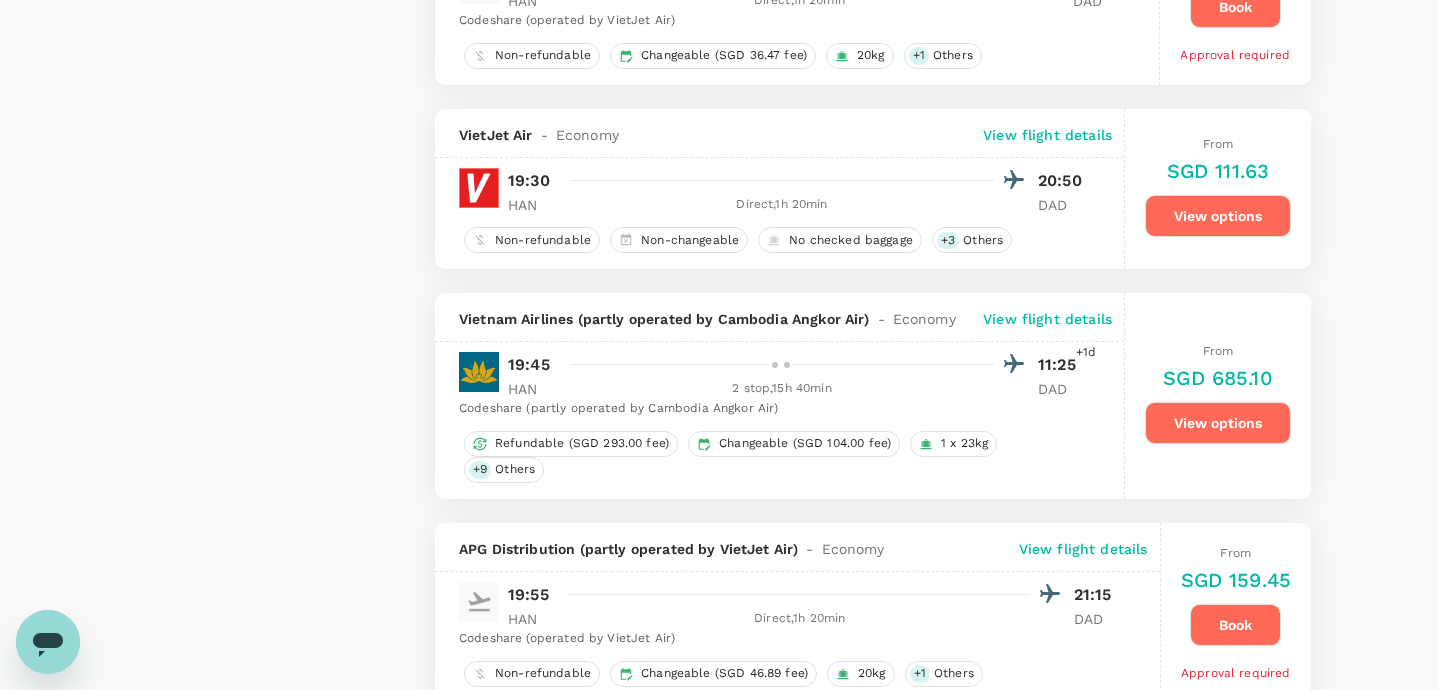 click at bounding box center (794, 180) 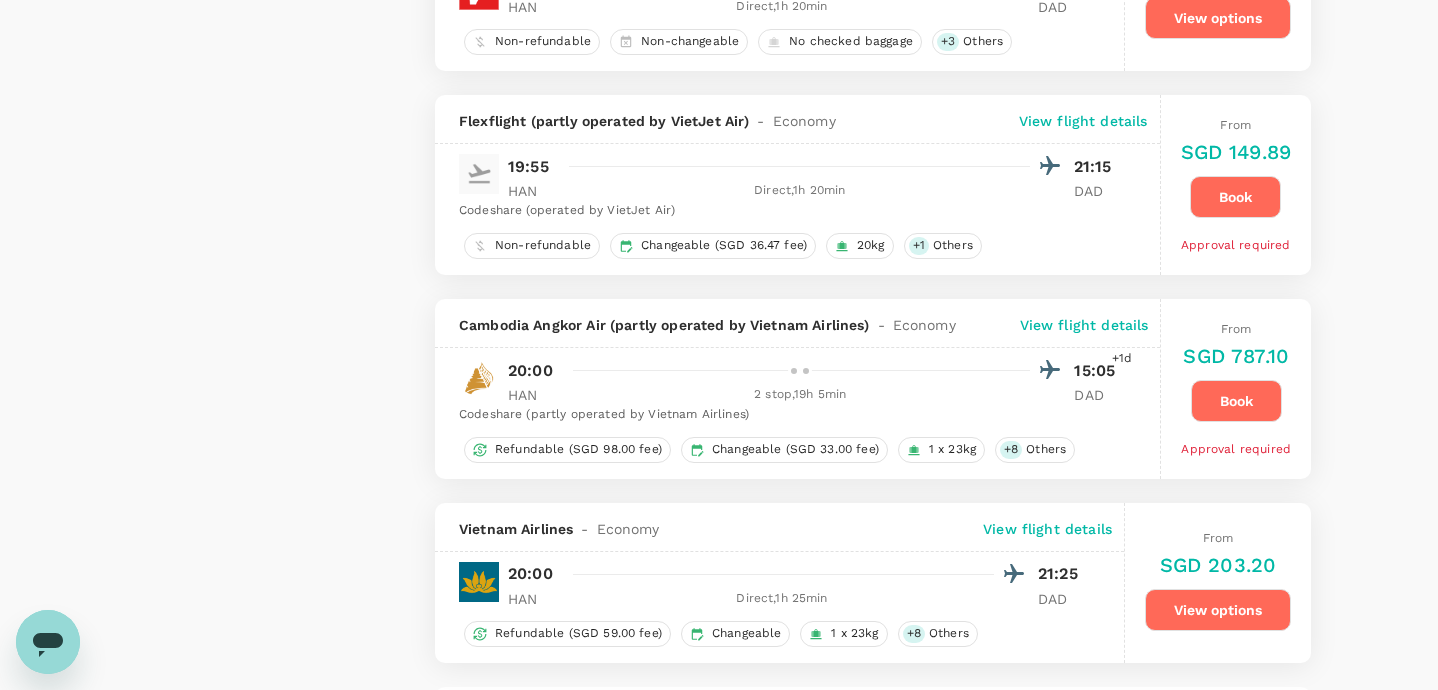 scroll, scrollTop: 3801, scrollLeft: 0, axis: vertical 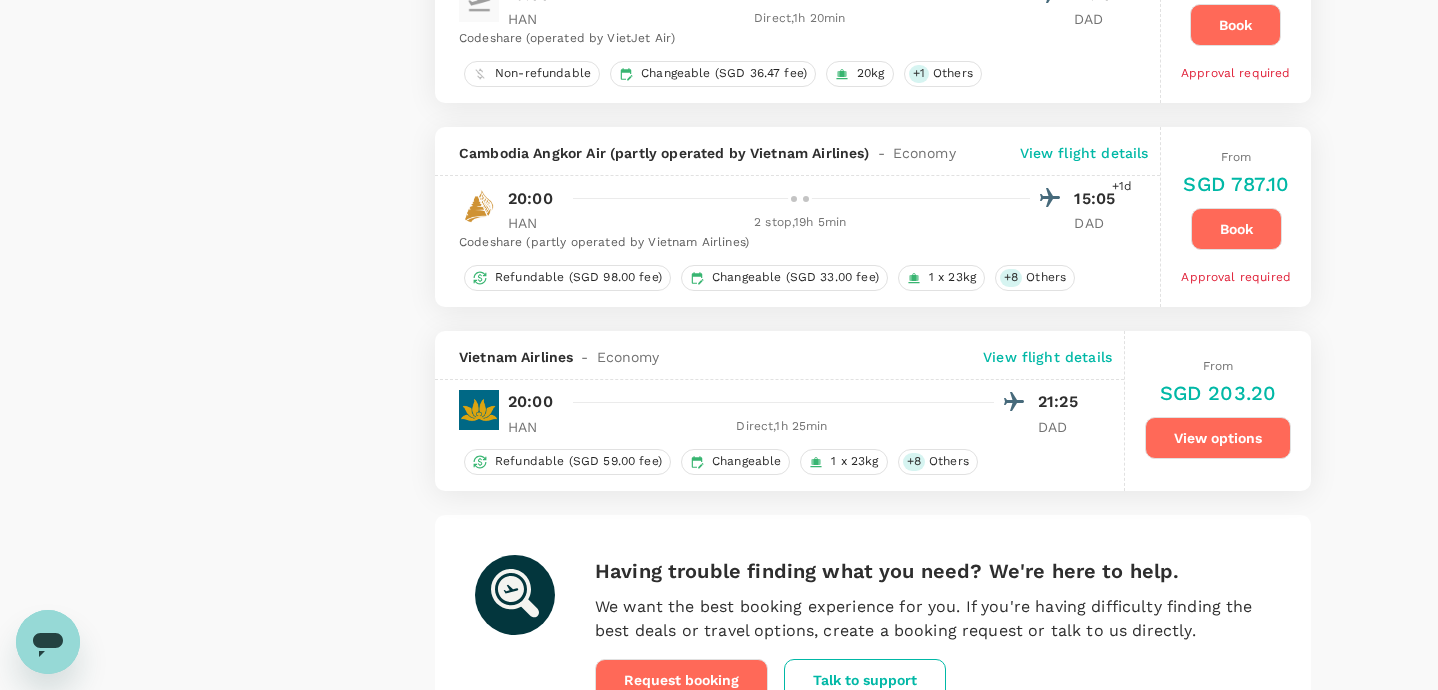 click on "Direct ,  1h 25min" at bounding box center [782, 427] 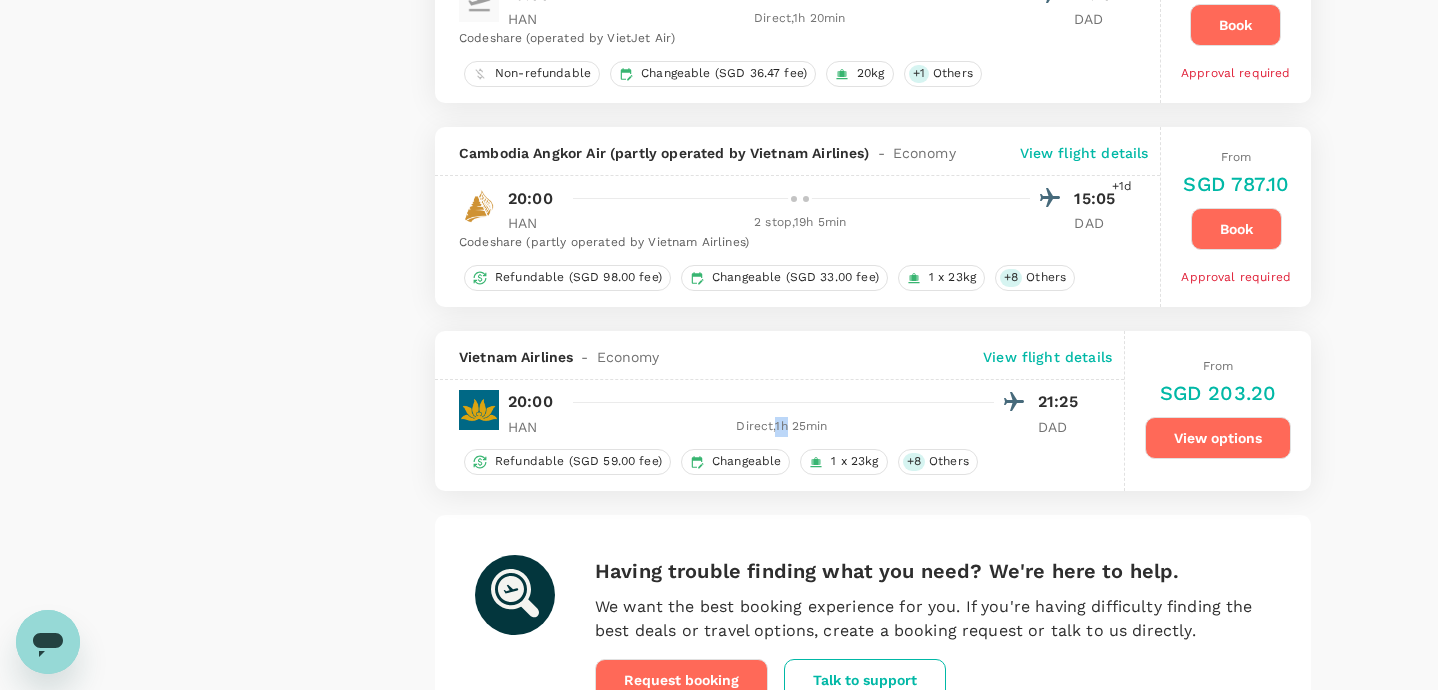 click on "Direct ,  1h 25min" at bounding box center (782, 427) 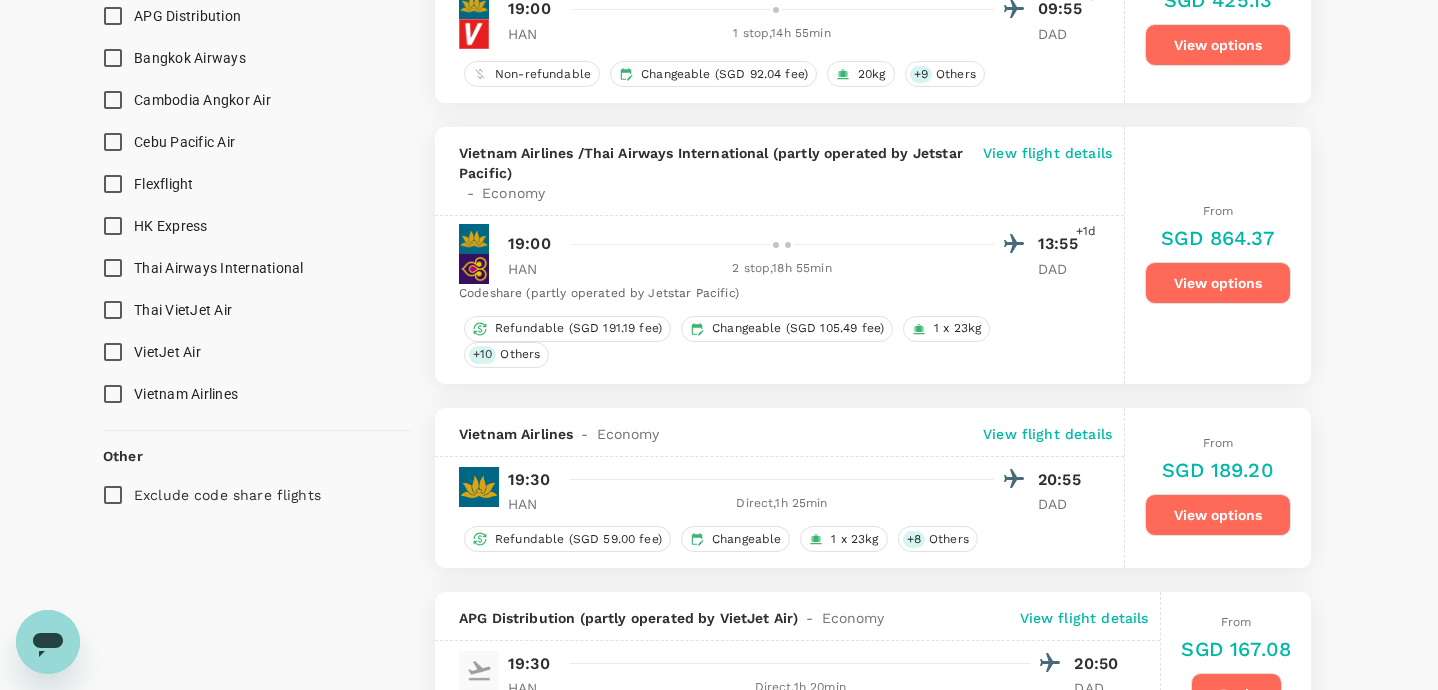 scroll, scrollTop: 815, scrollLeft: 0, axis: vertical 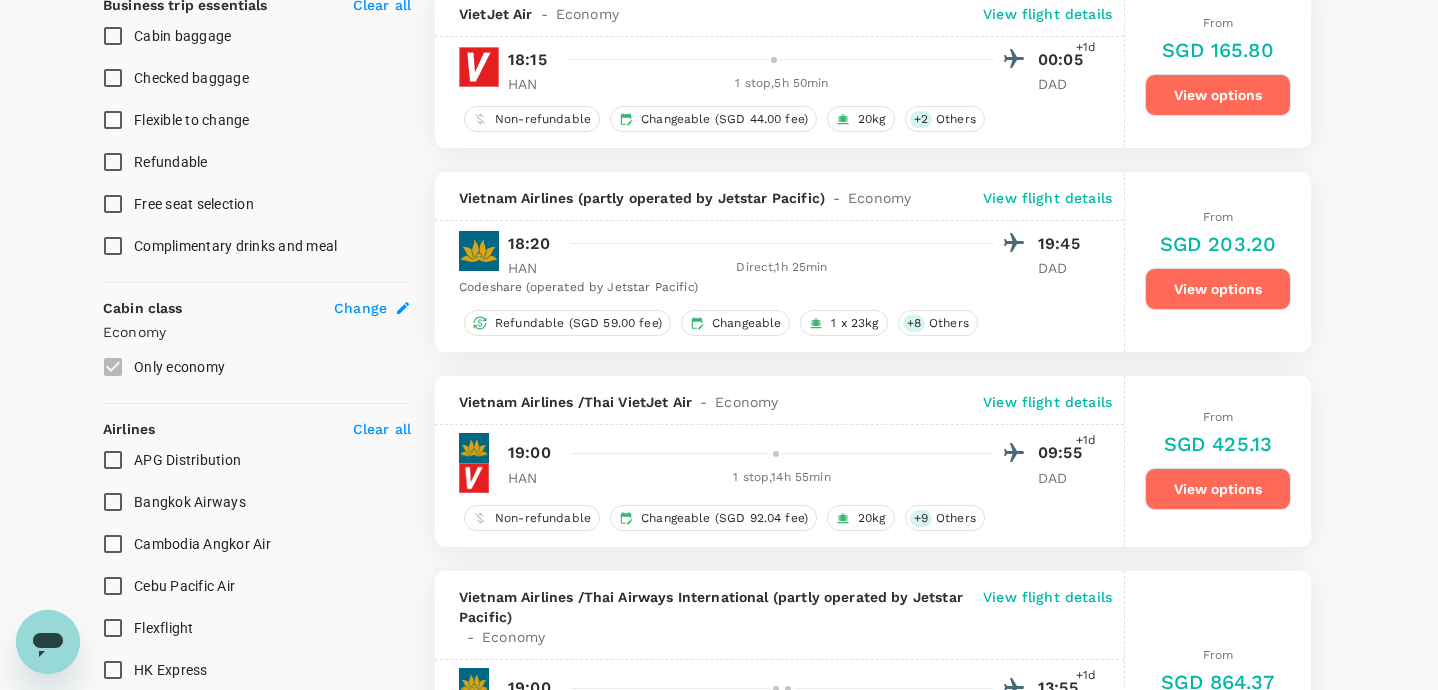 click at bounding box center (794, 453) 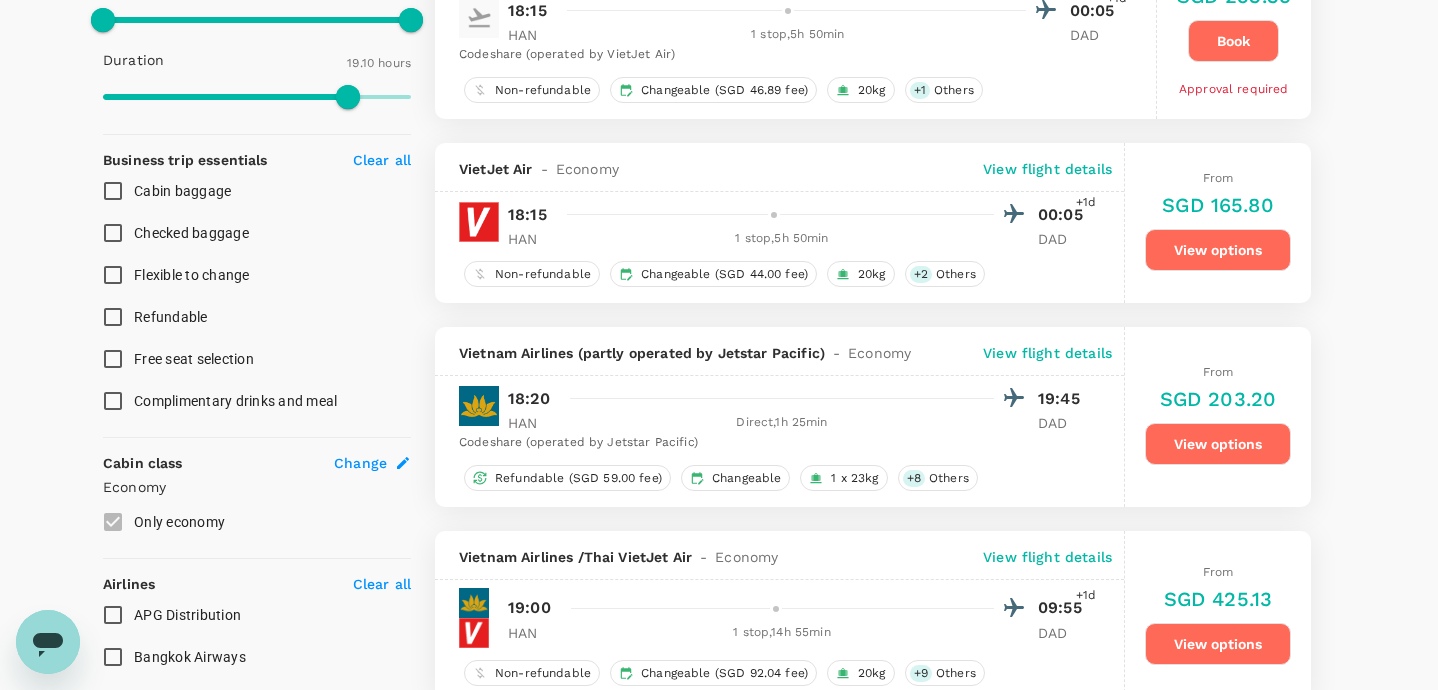 scroll, scrollTop: 625, scrollLeft: 0, axis: vertical 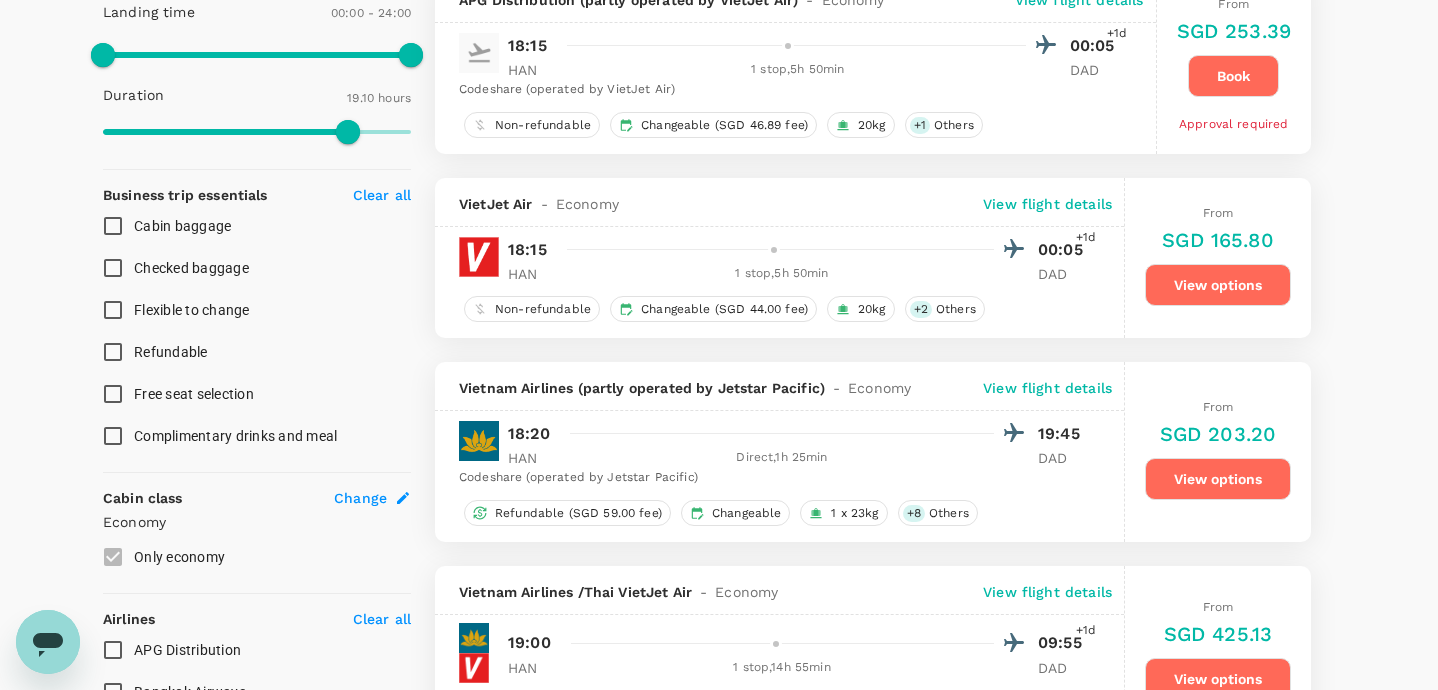 click on "Direct ,  1h 25min" at bounding box center [782, 458] 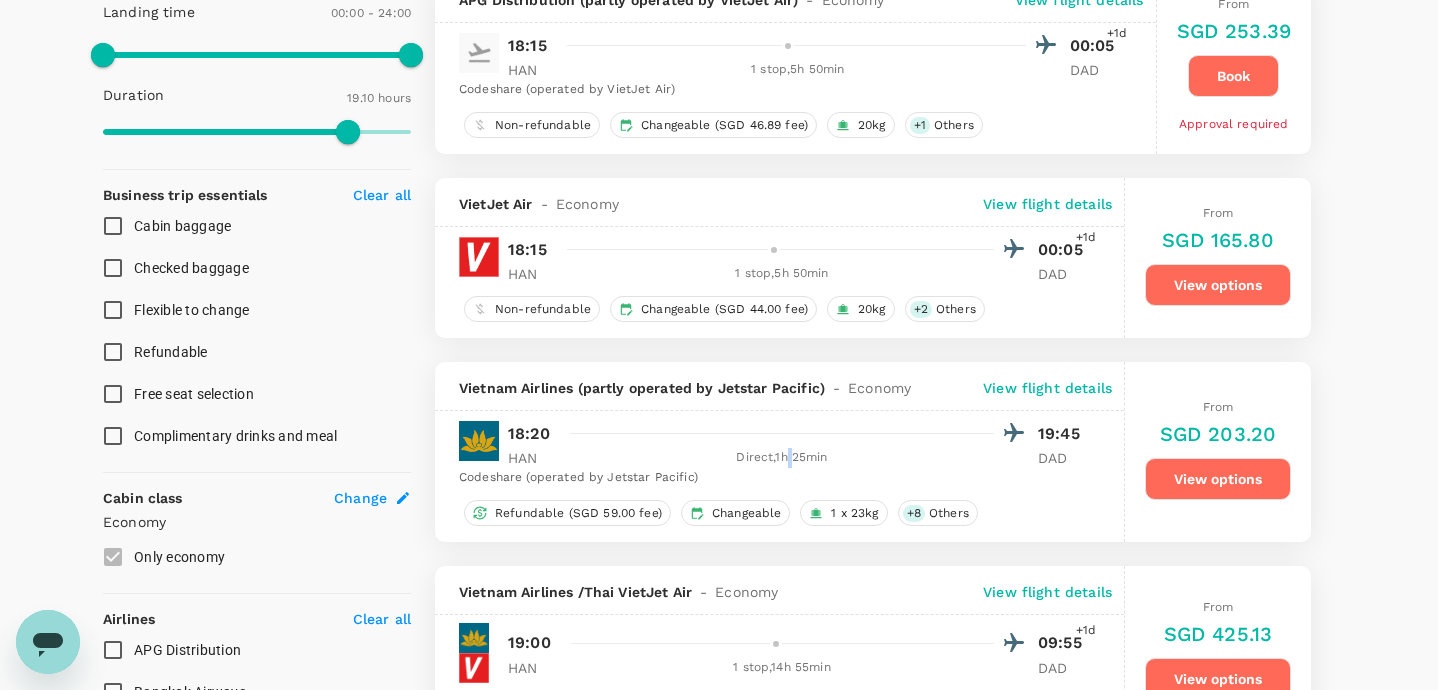 click on "Direct ,  1h 25min" at bounding box center (782, 458) 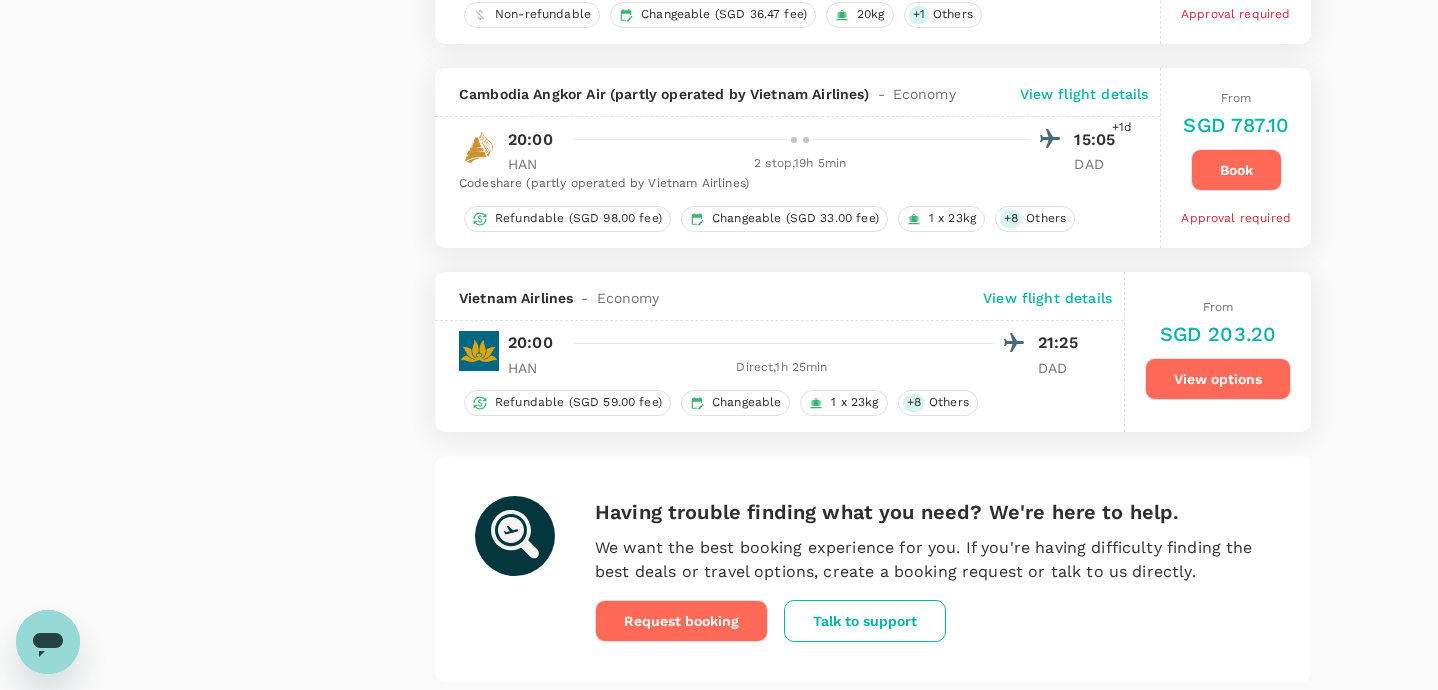 scroll, scrollTop: 4016, scrollLeft: 0, axis: vertical 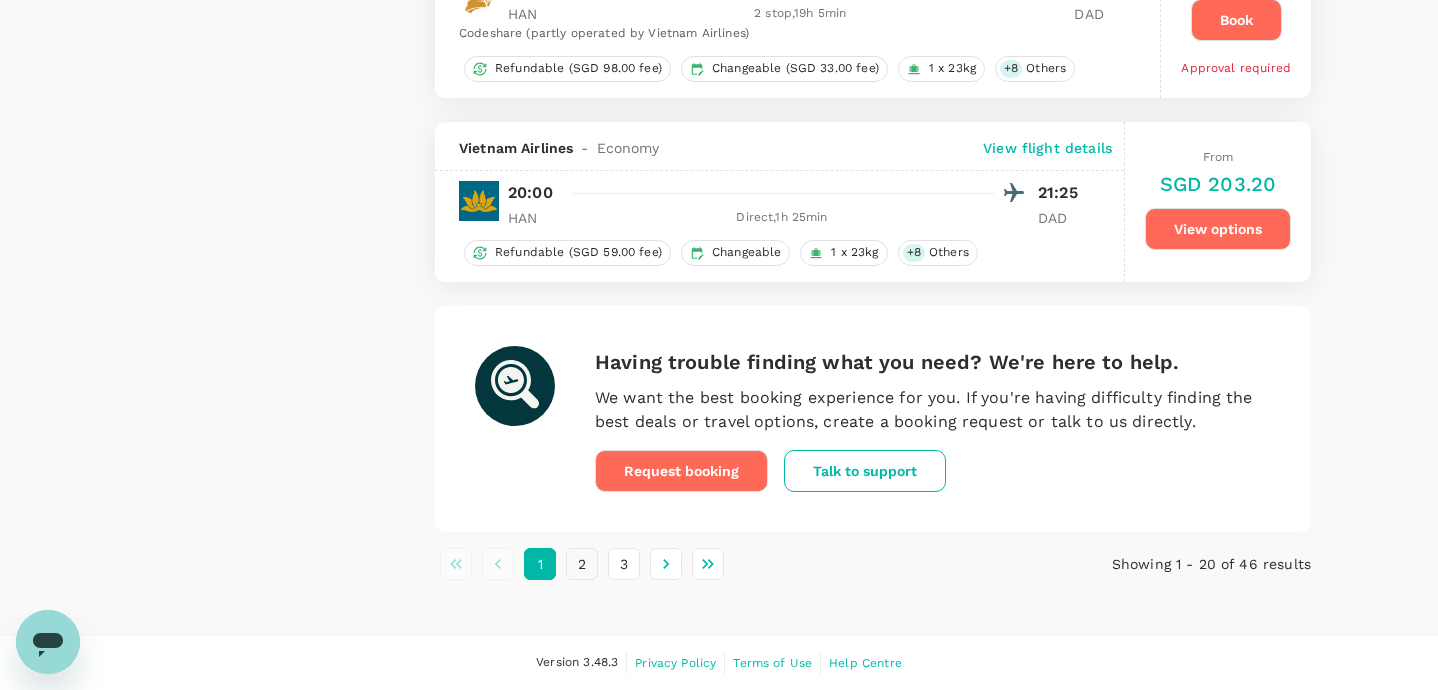 click on "2" at bounding box center (582, 564) 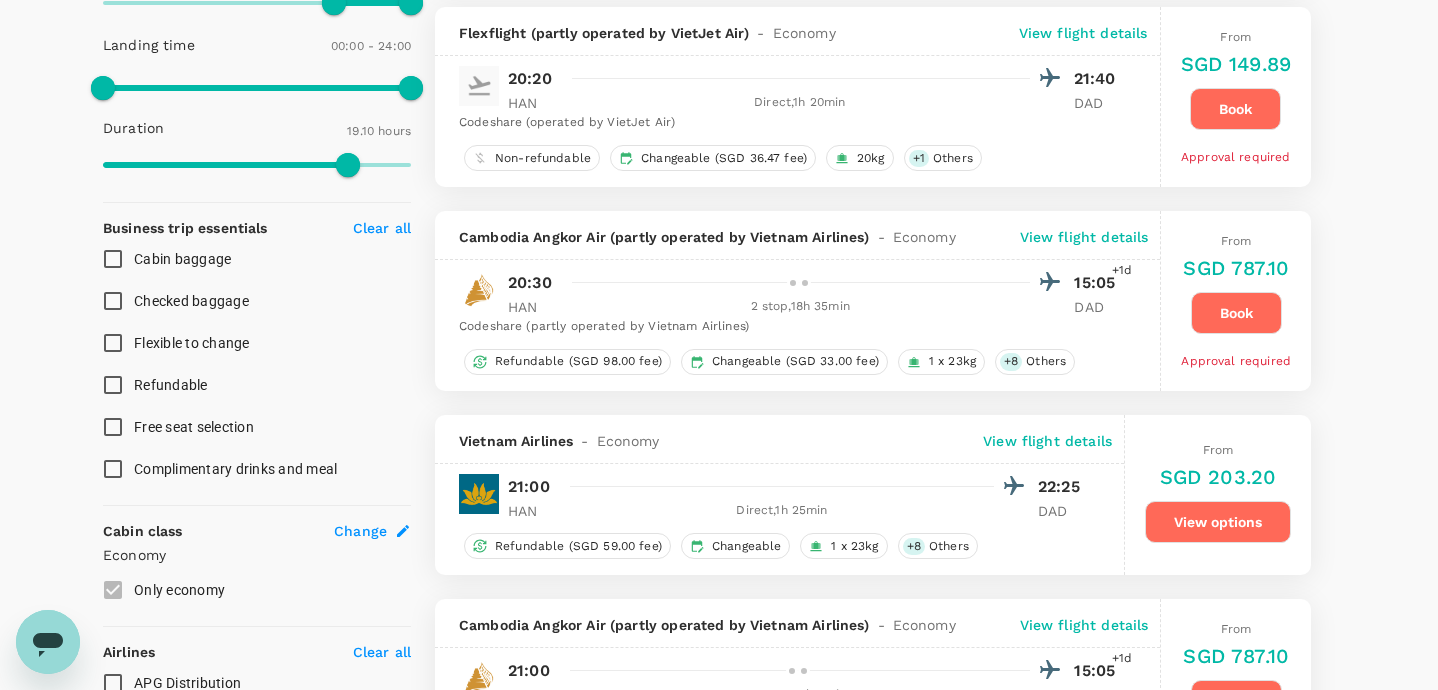 scroll, scrollTop: 615, scrollLeft: 0, axis: vertical 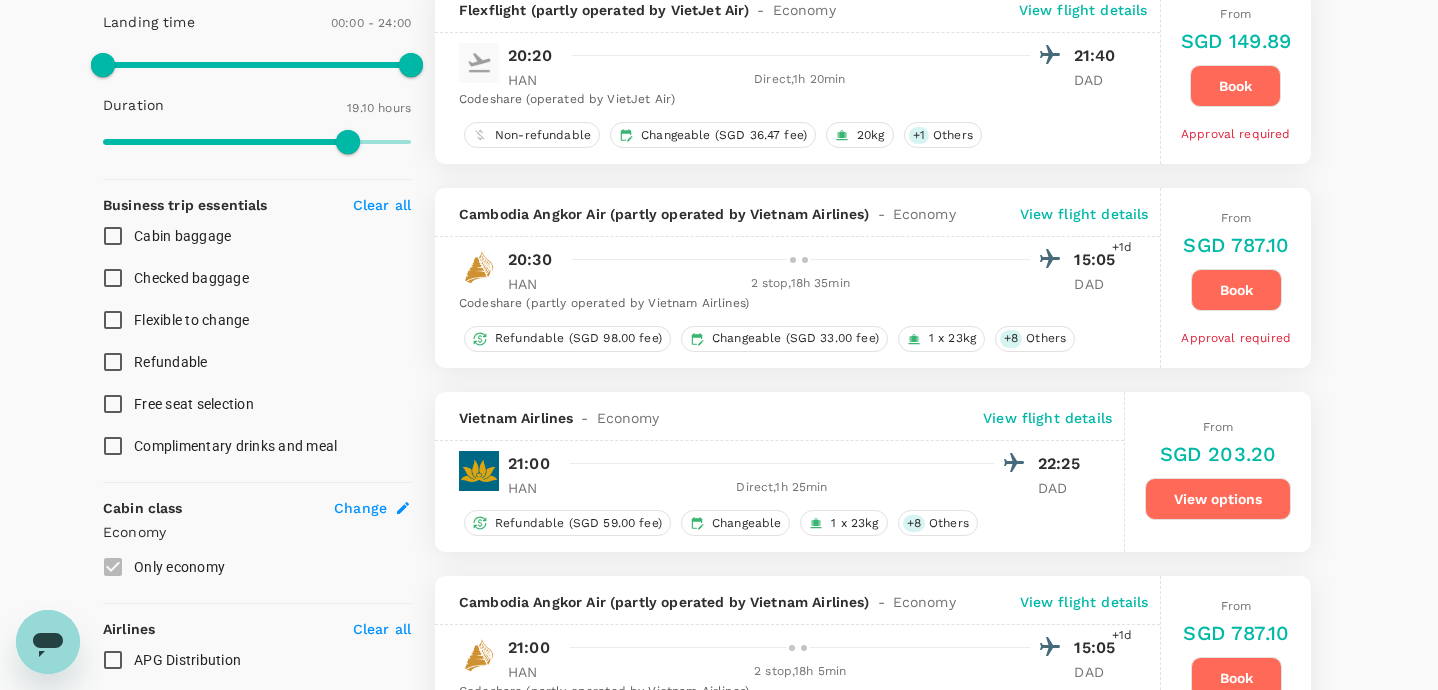 click at bounding box center (794, 463) 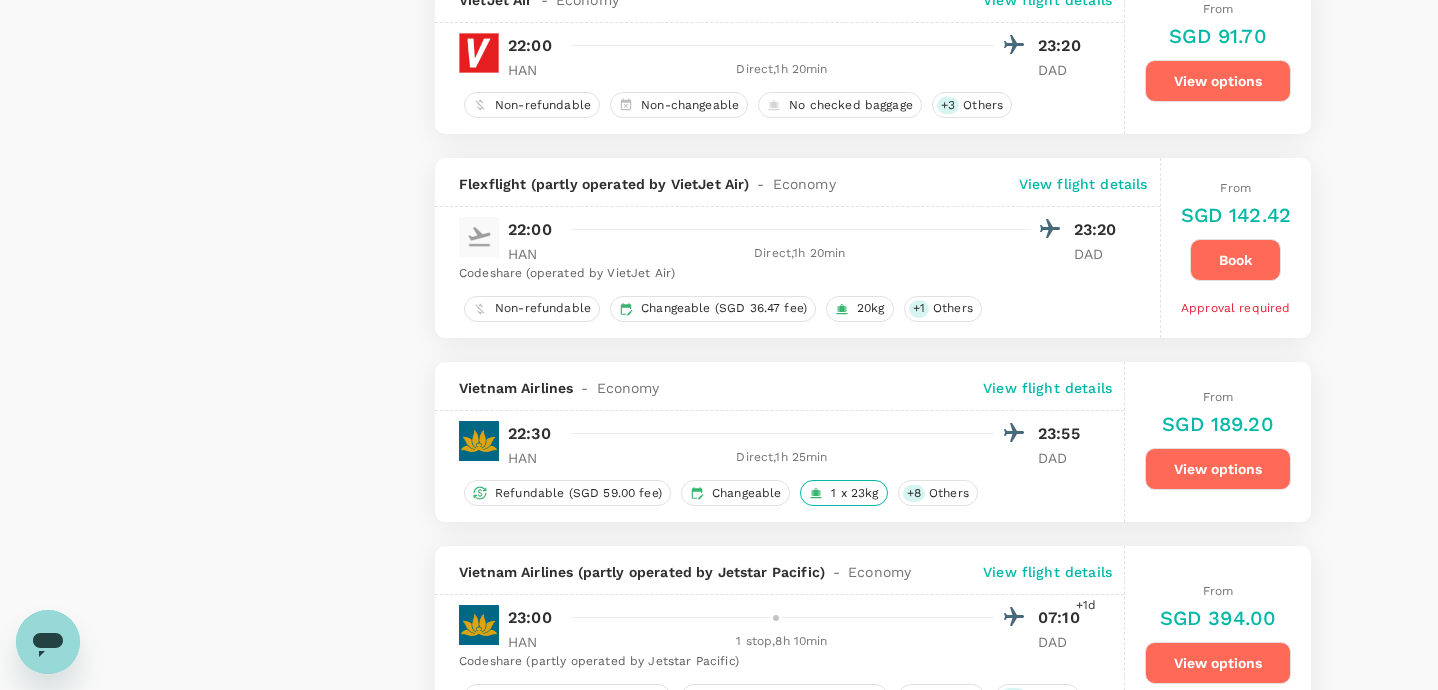 scroll, scrollTop: 3834, scrollLeft: 0, axis: vertical 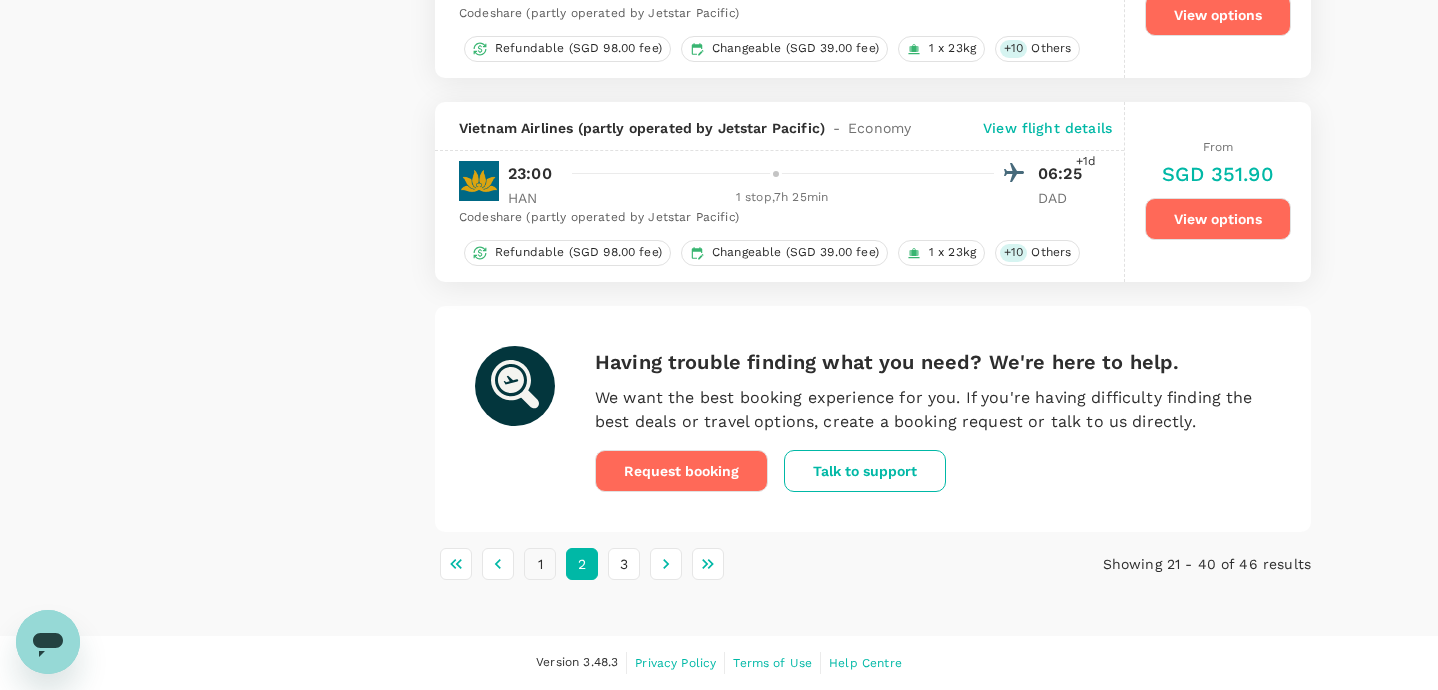 click on "1" at bounding box center [540, 564] 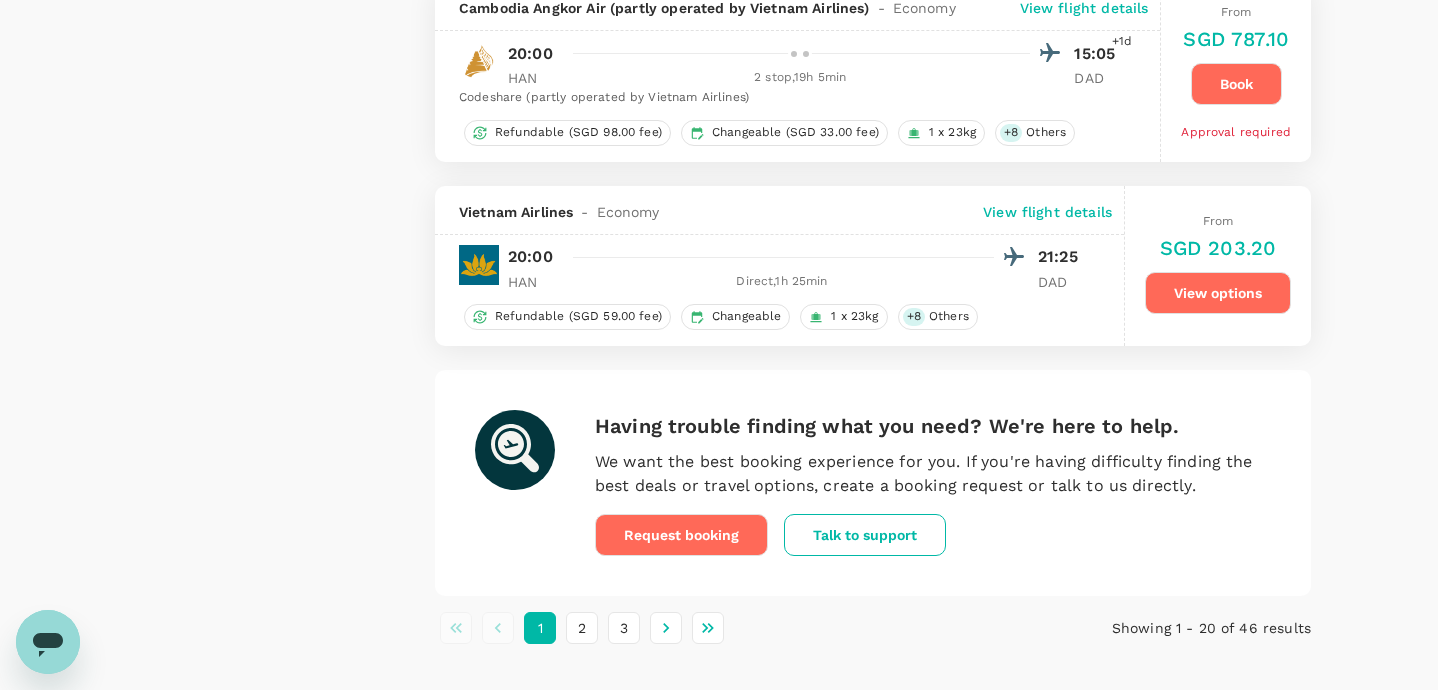 scroll, scrollTop: 3815, scrollLeft: 0, axis: vertical 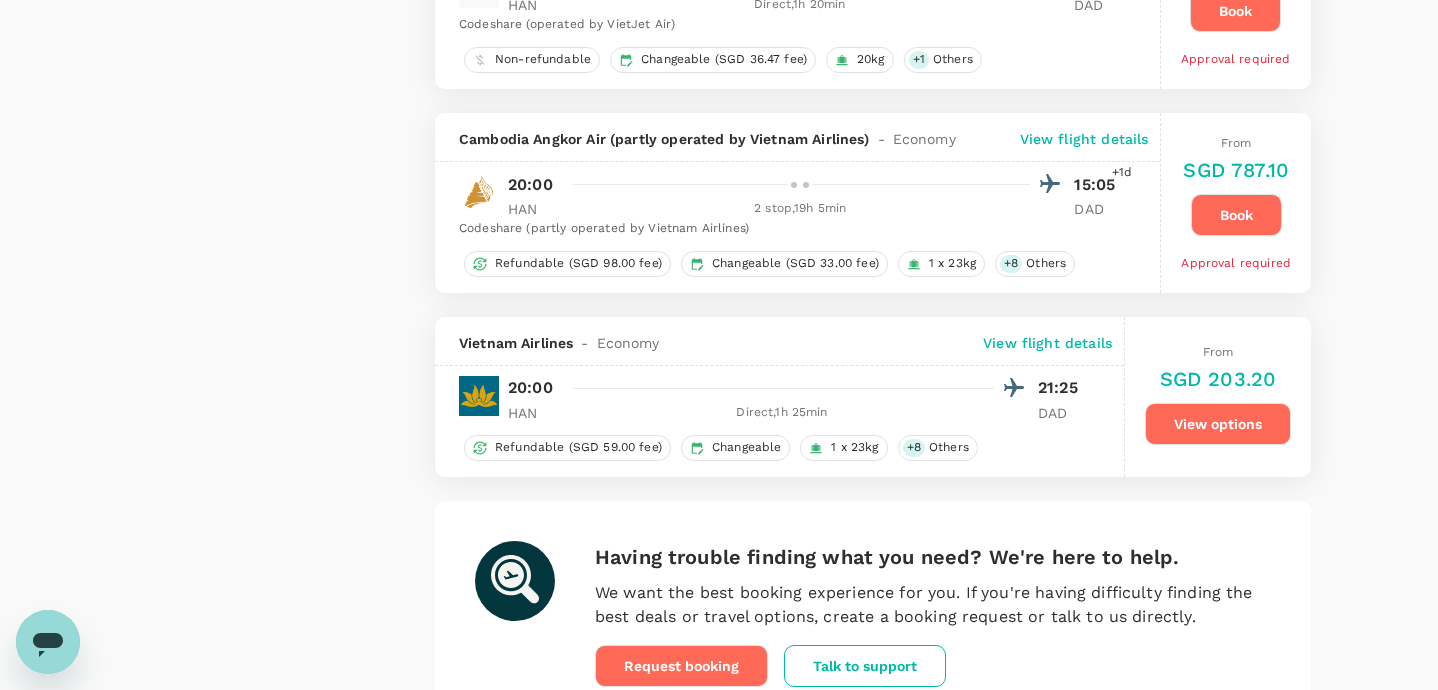 click on "Vietnam Airlines     - Economy   View flight details" at bounding box center (779, 341) 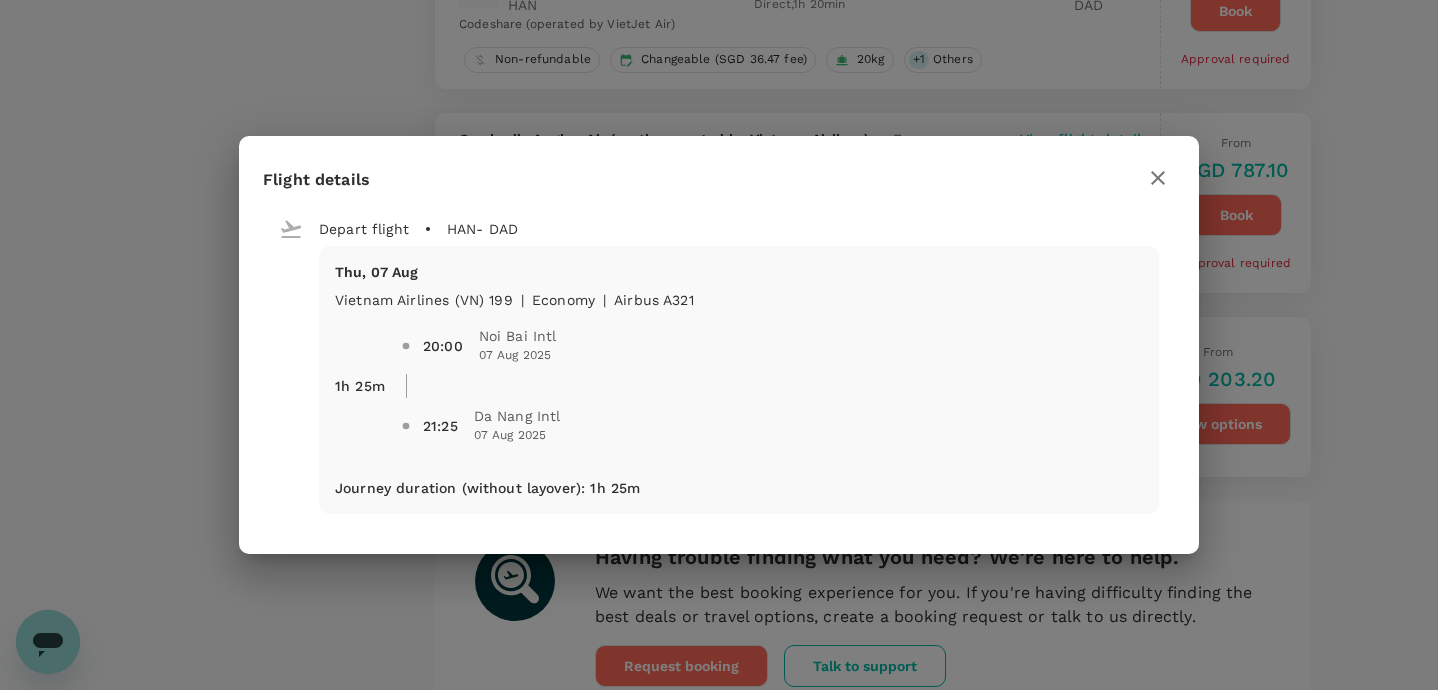 click on "20:00 Noi Bai Intl 07 Aug 2025" at bounding box center (772, 346) 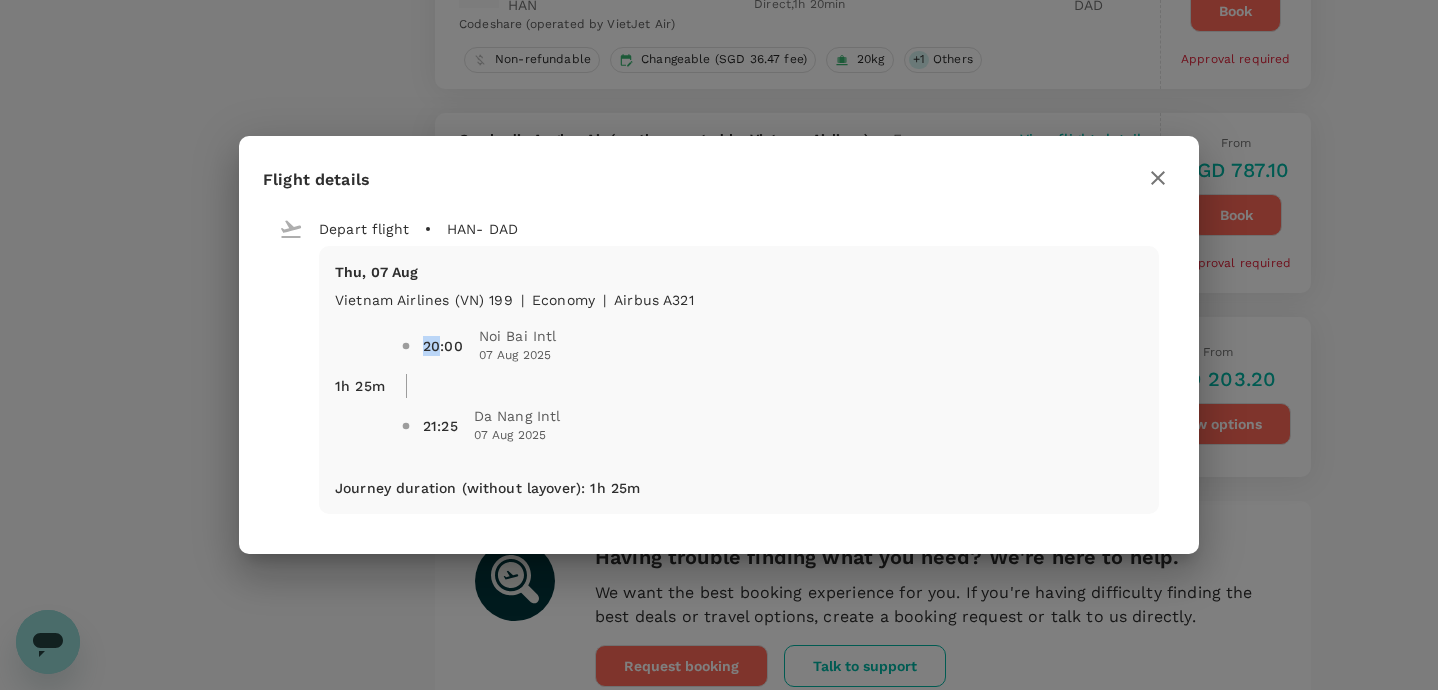 click on "20:00 Noi Bai Intl 07 Aug 2025" at bounding box center (772, 346) 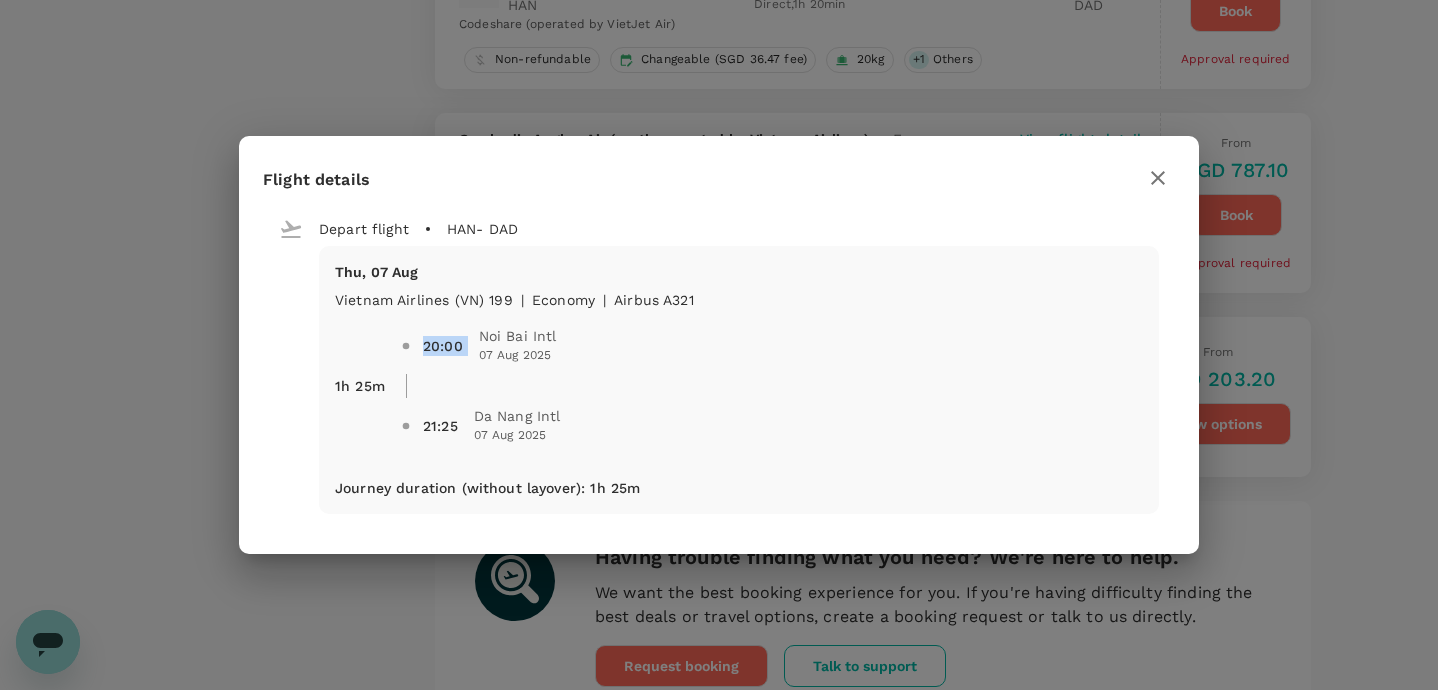 click on "Noi Bai Intl" at bounding box center (518, 336) 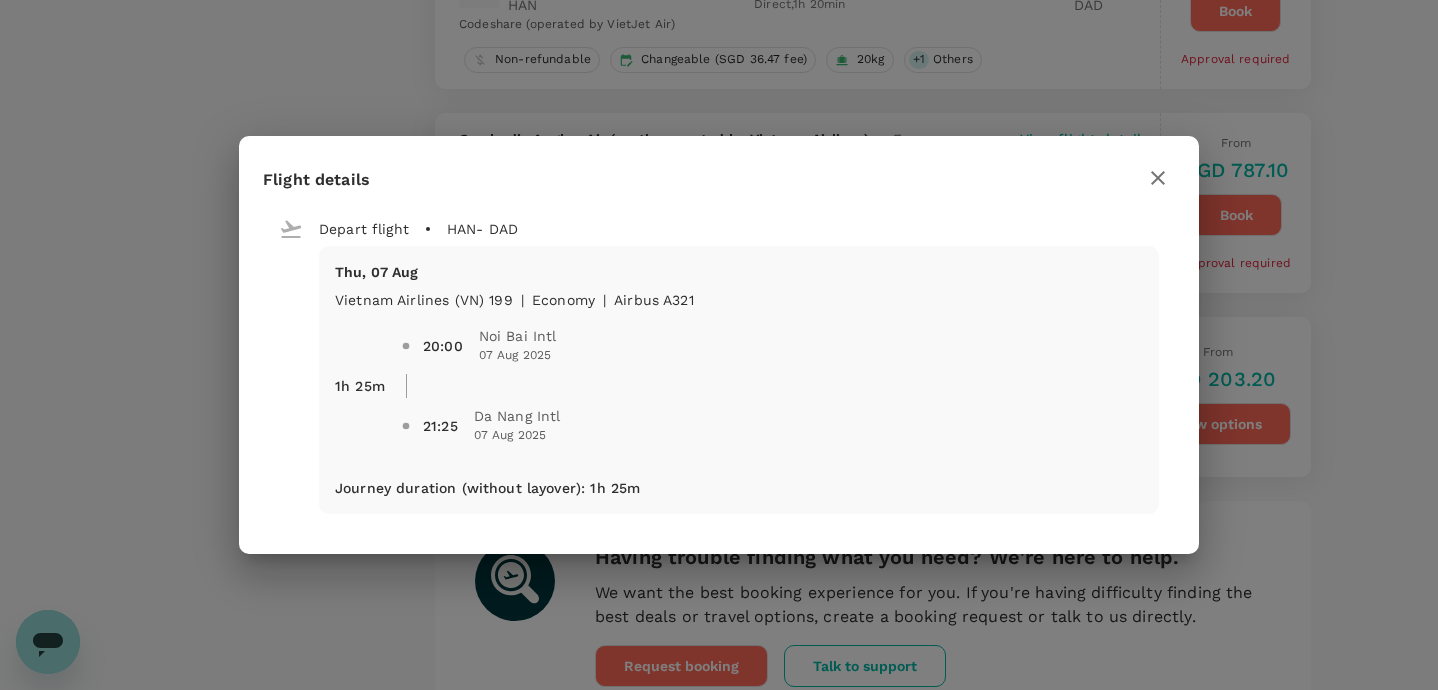 click on "Noi Bai Intl" at bounding box center [518, 336] 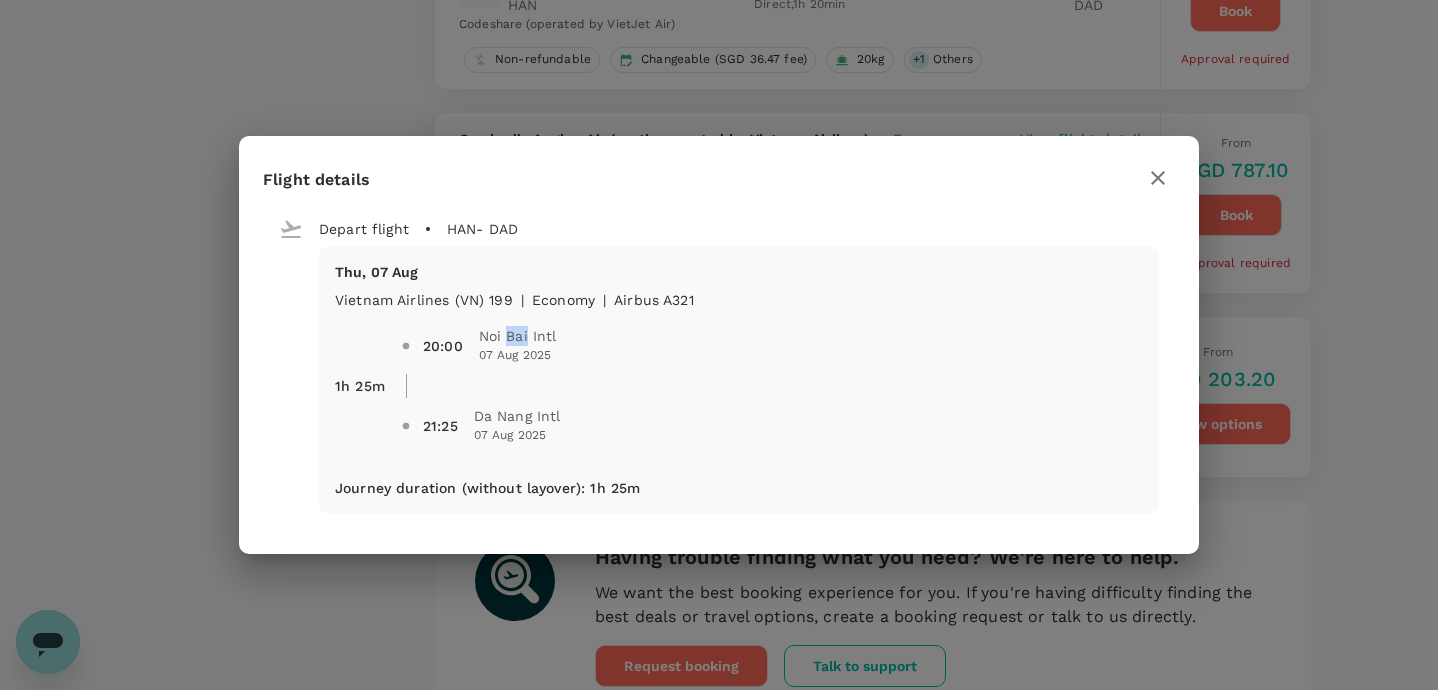 click on "Noi Bai Intl" at bounding box center (518, 336) 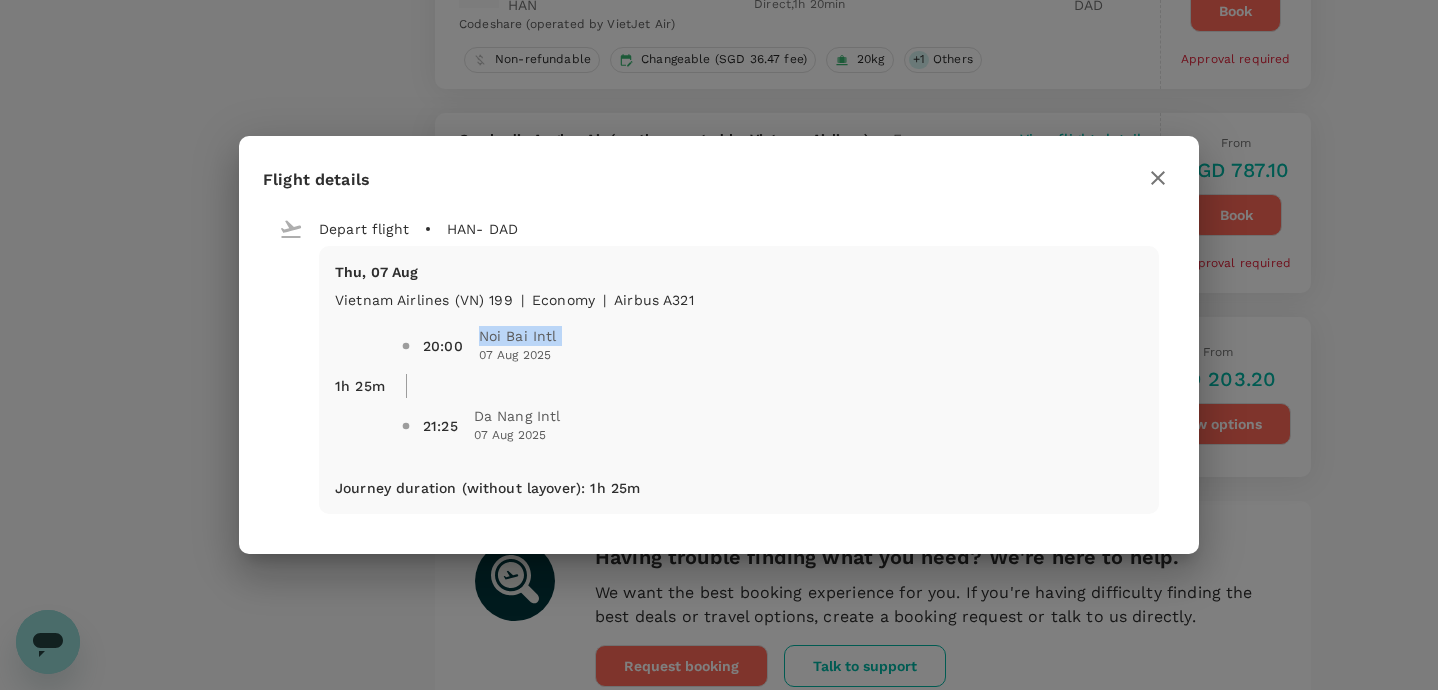 click on "Noi Bai Intl" at bounding box center [518, 336] 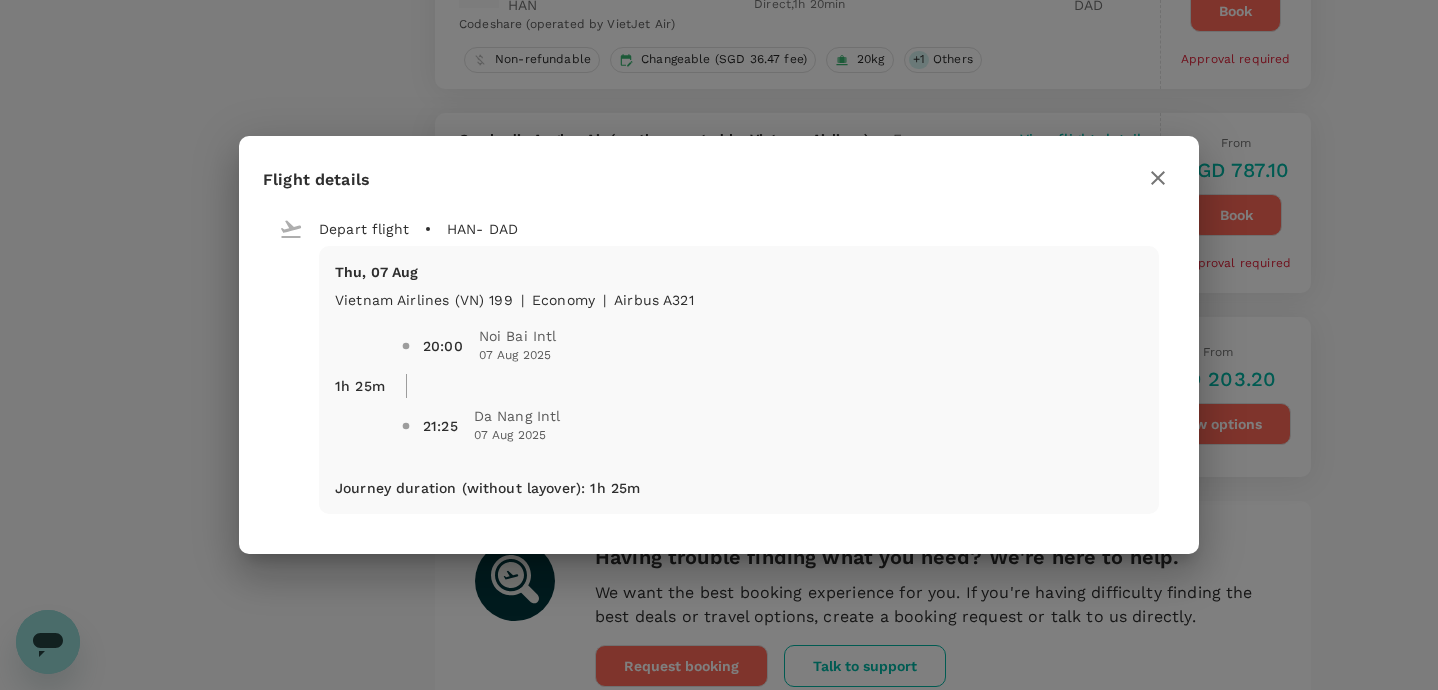 click on "07 Aug 2025" at bounding box center [517, 436] 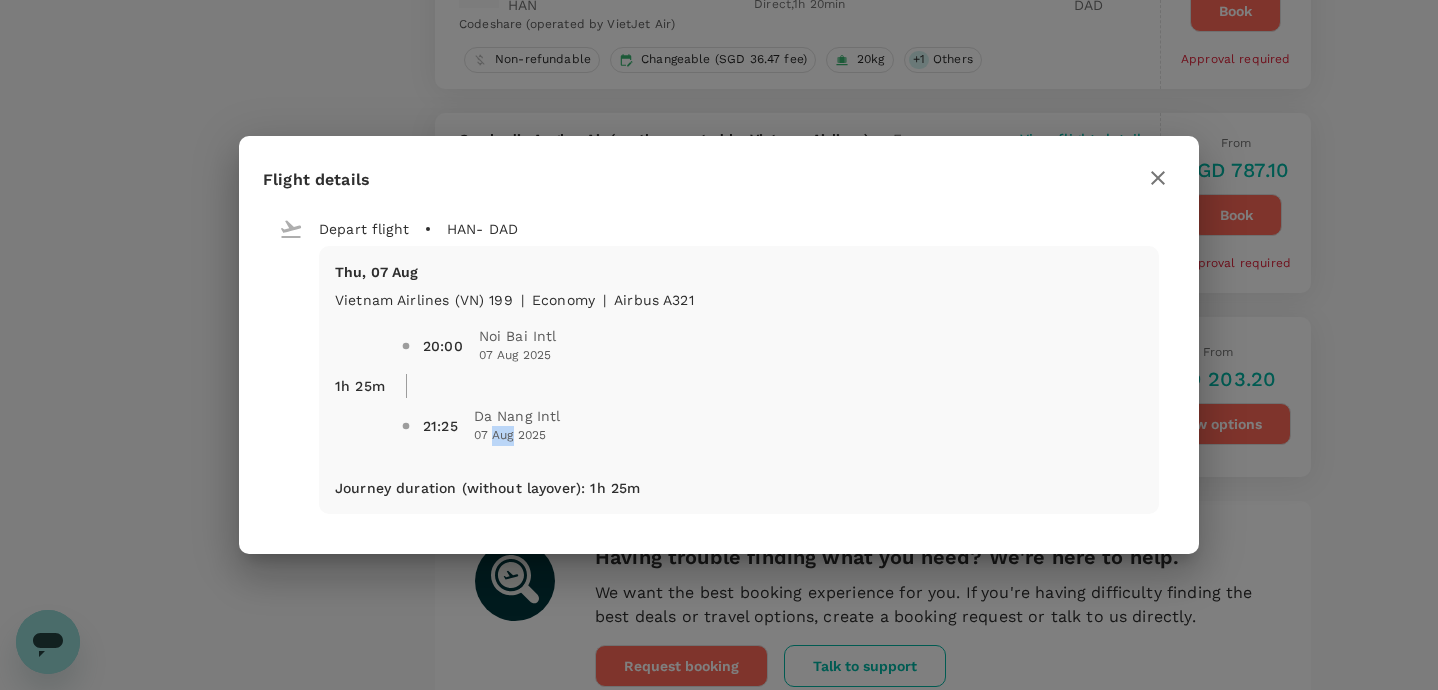 click on "07 Aug 2025" at bounding box center [517, 436] 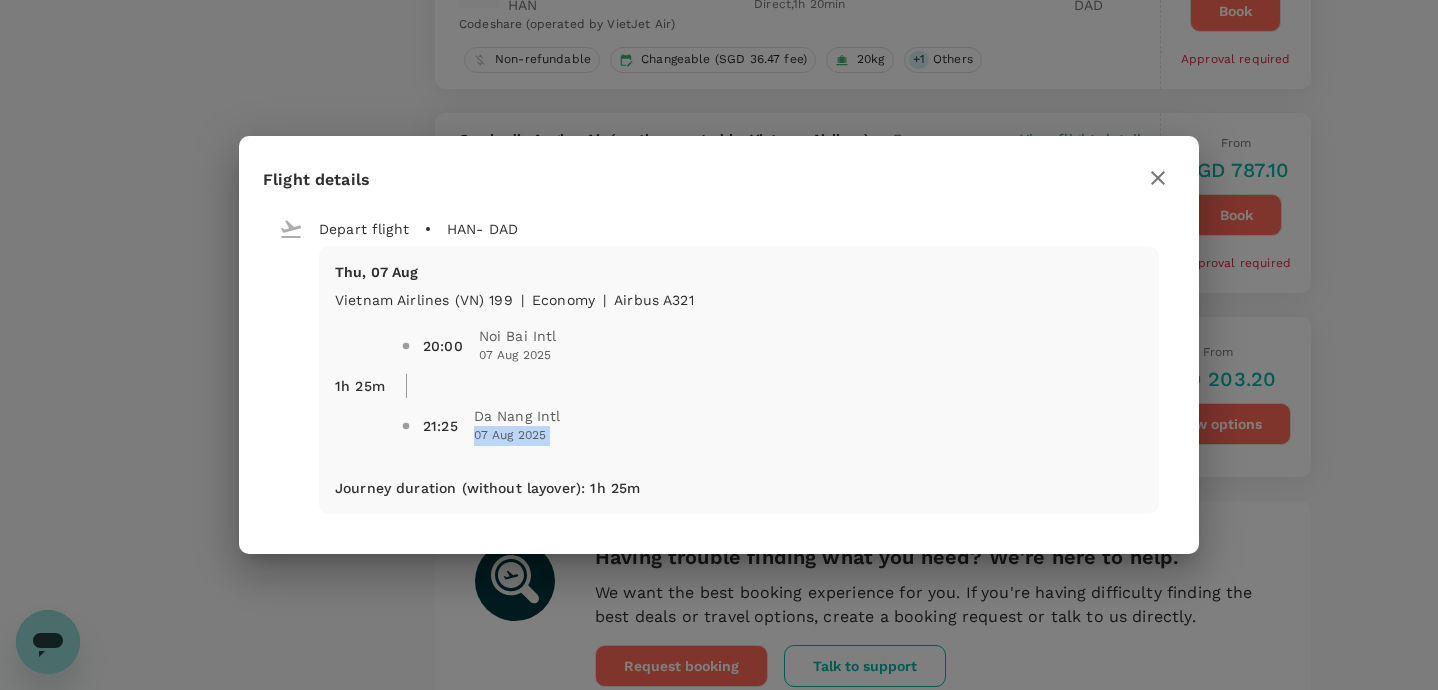 click on "Da Nang Intl" at bounding box center [517, 416] 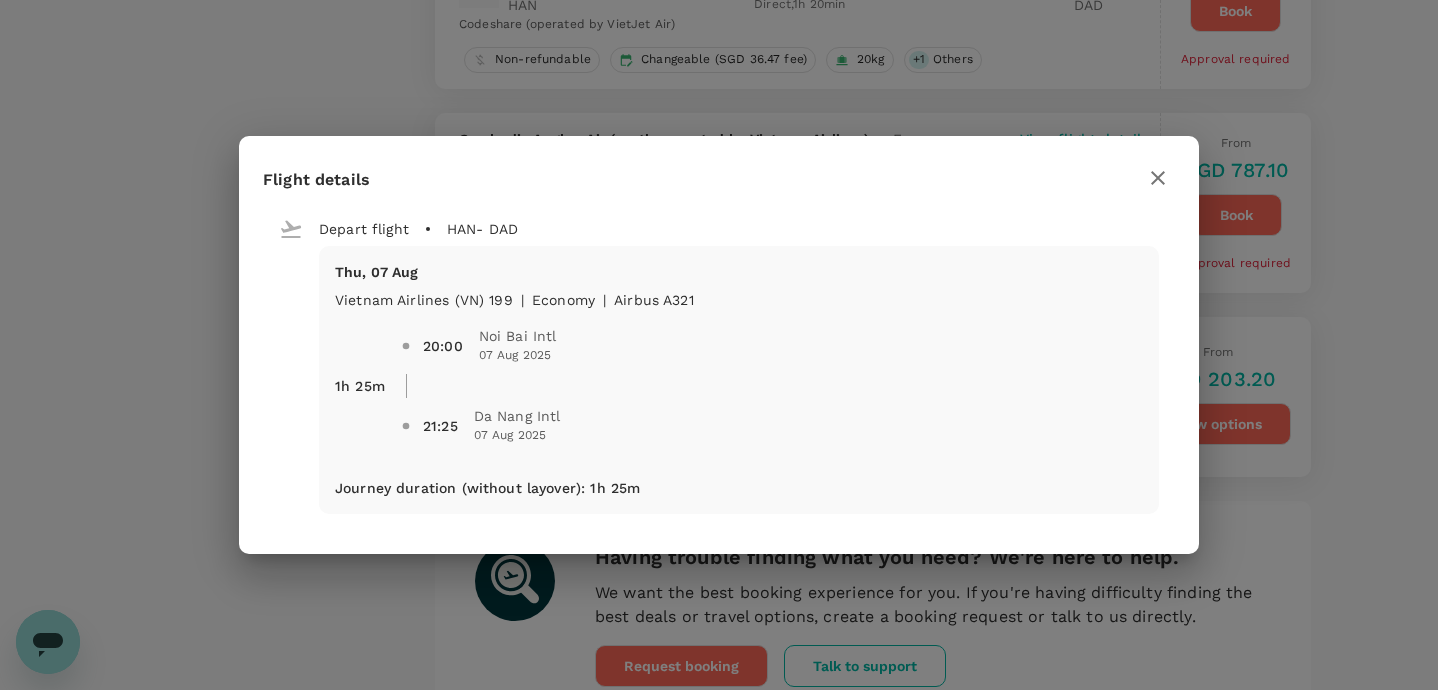 click on "Da Nang Intl" at bounding box center [517, 416] 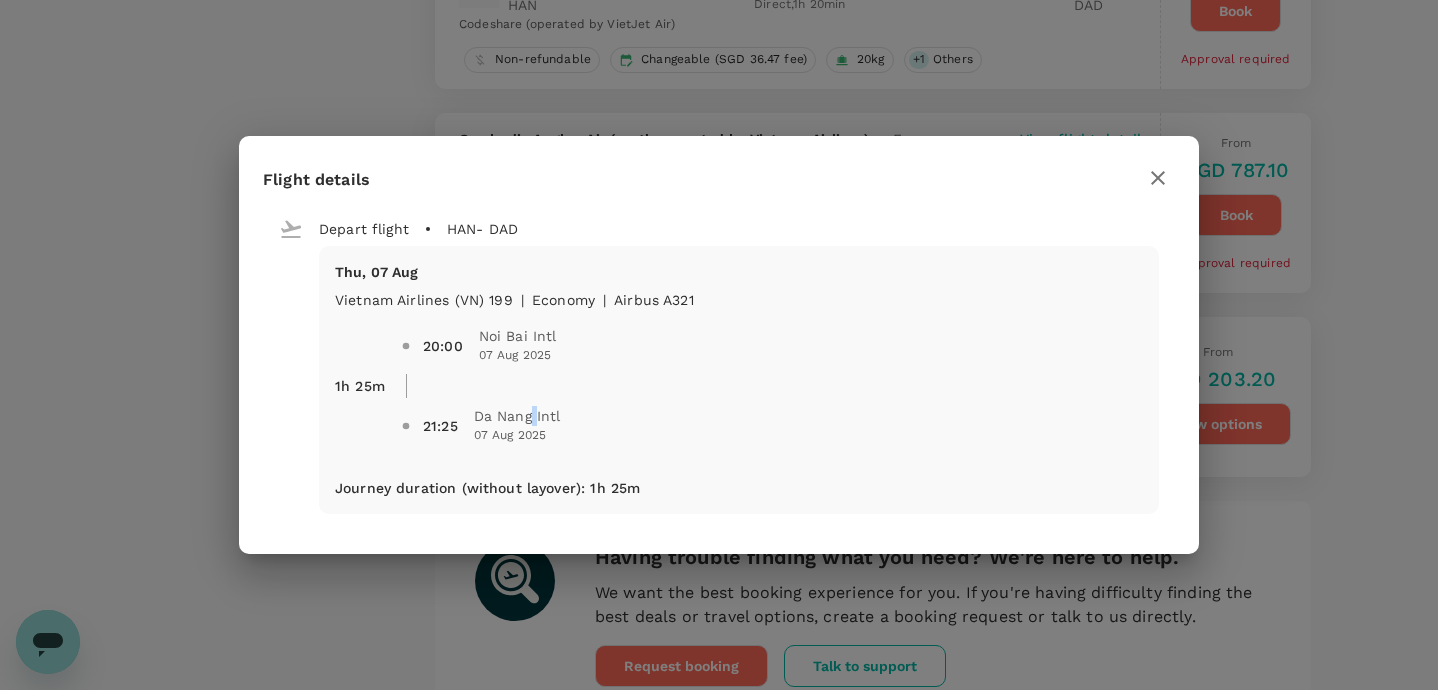 click on "Da Nang Intl" at bounding box center [517, 416] 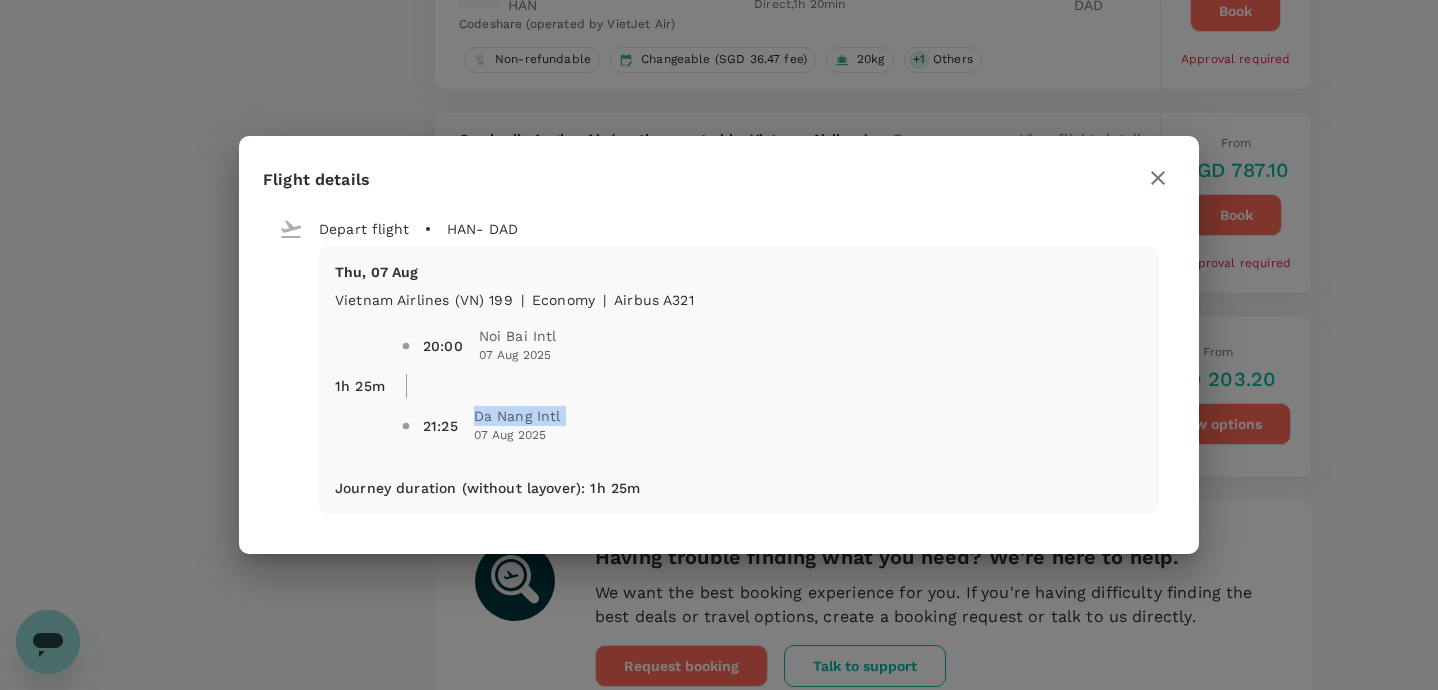 click on "20:00 Noi Bai Intl 07 Aug 2025 21:25 Da Nang Intl 07 Aug 2025" at bounding box center (772, 386) 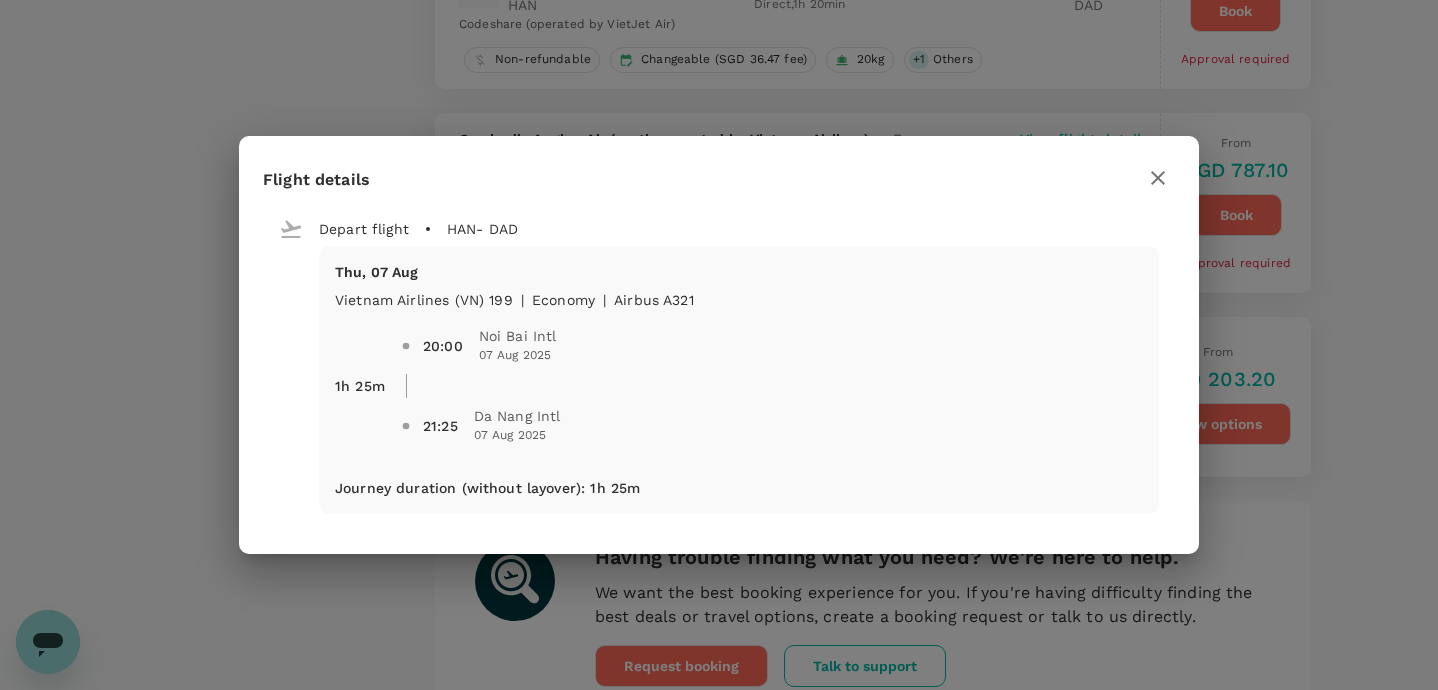 click on "20:00 Noi Bai Intl 07 Aug 2025 21:25 Da Nang Intl 07 Aug 2025" at bounding box center (772, 386) 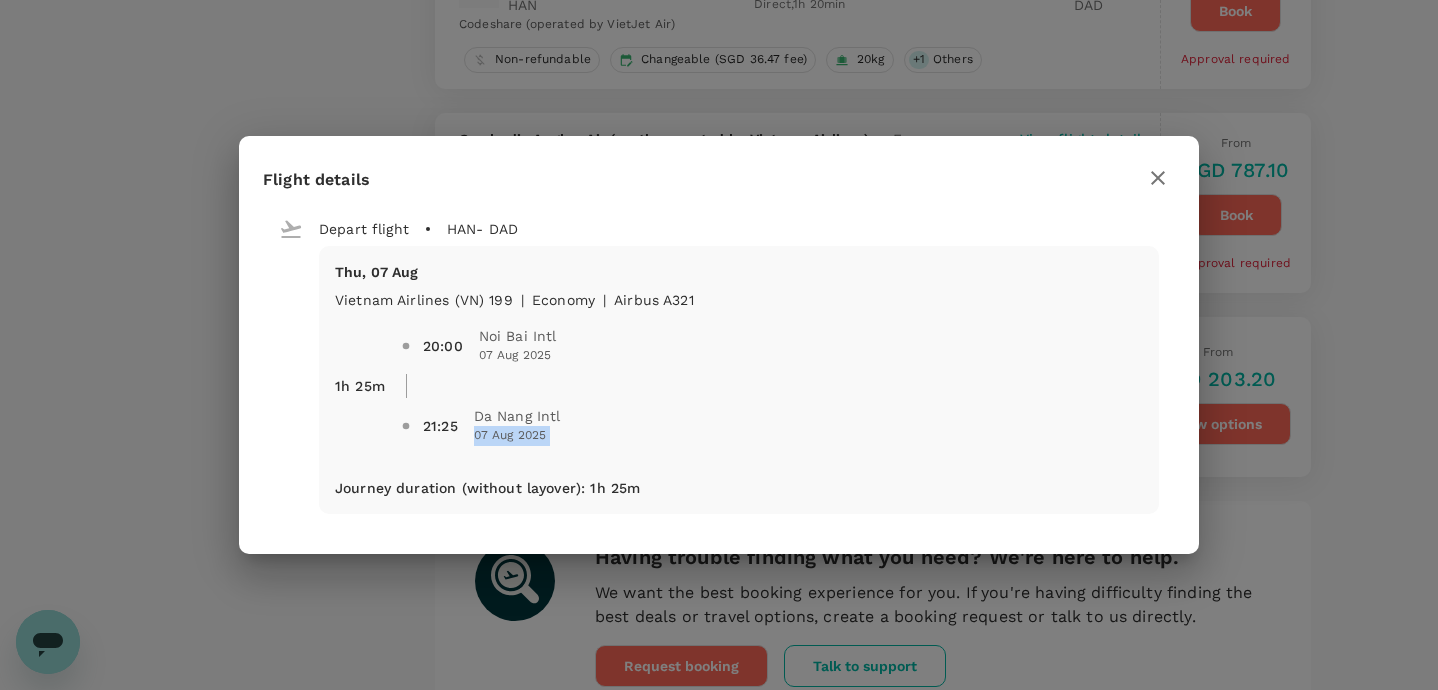 click at bounding box center (496, 444) 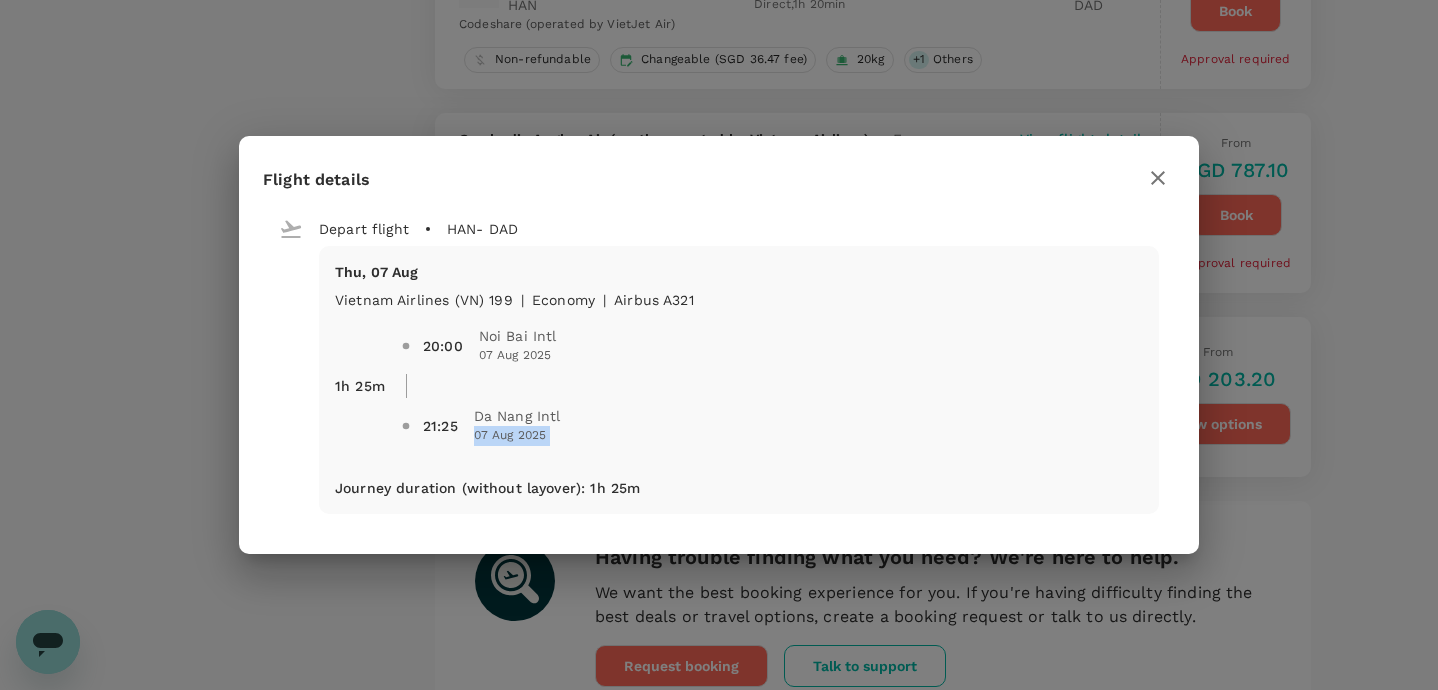 click on "21:25 Da Nang Intl 07 Aug 2025" at bounding box center (772, 426) 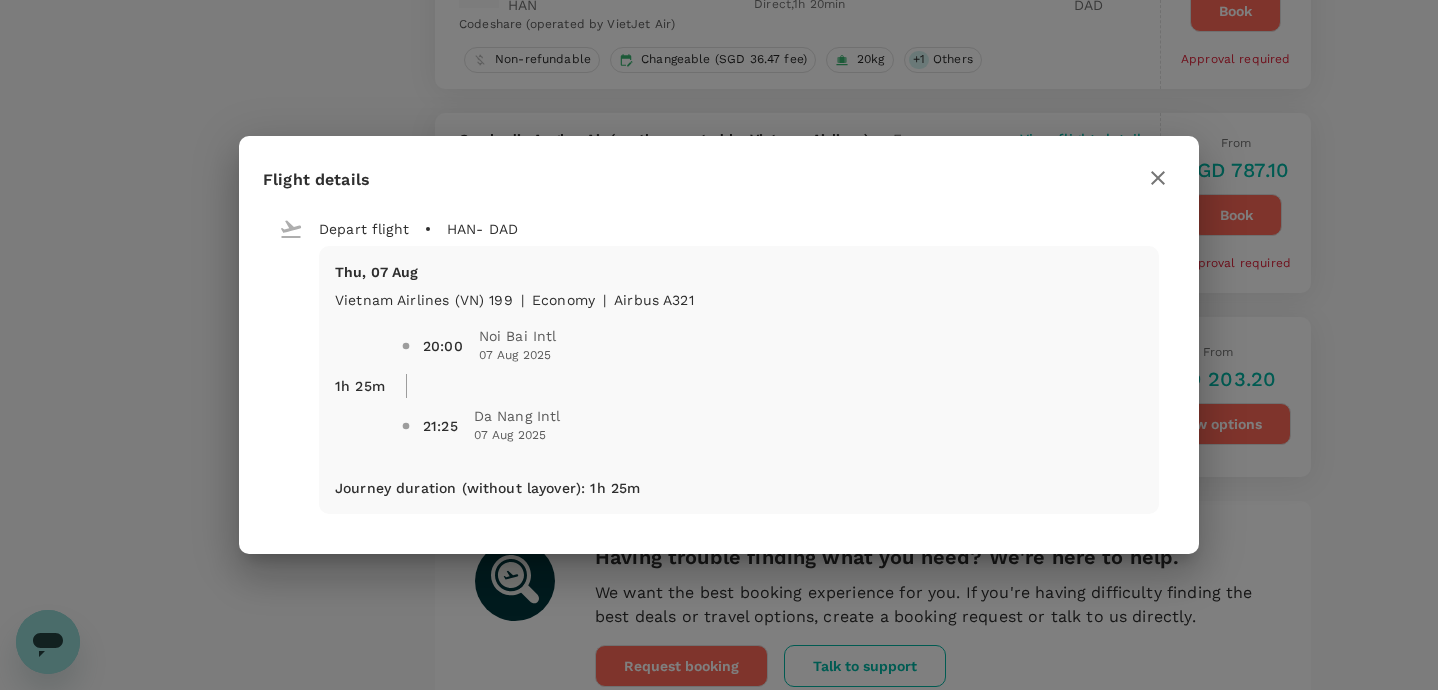 click 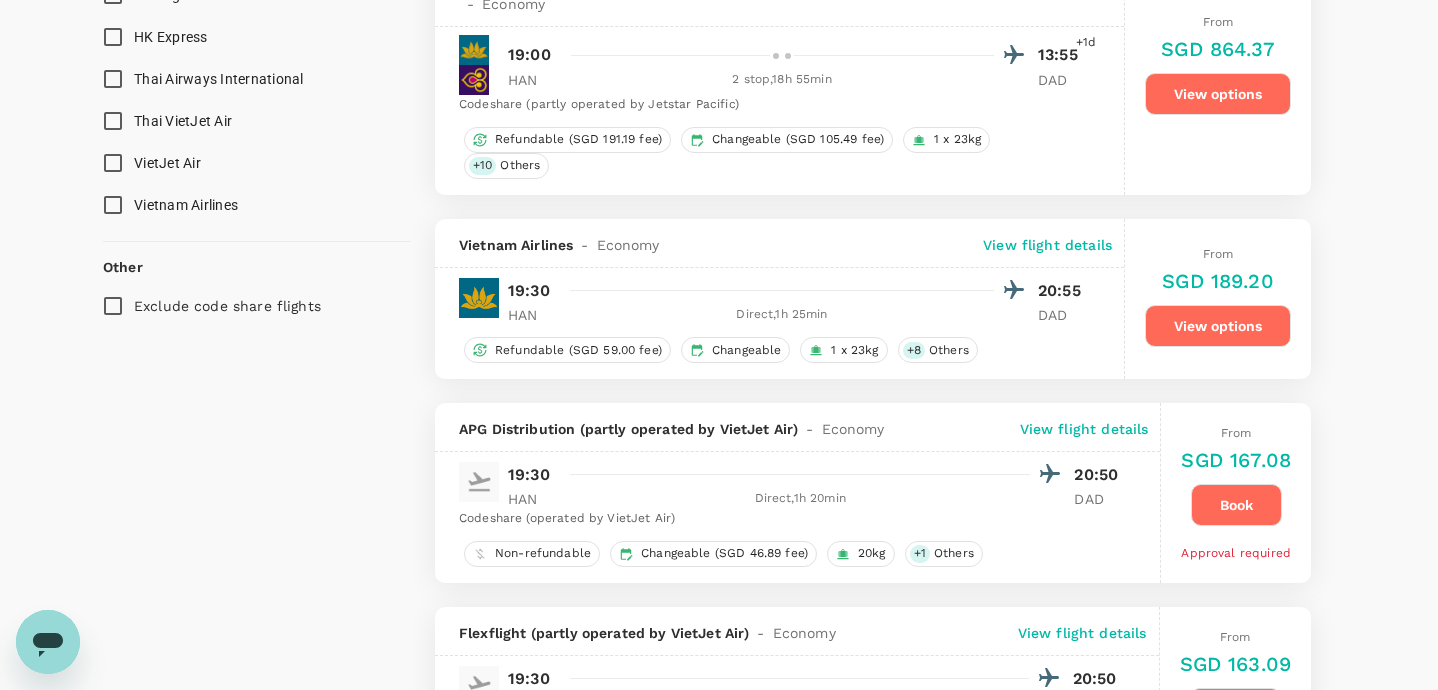 scroll, scrollTop: 1407, scrollLeft: 0, axis: vertical 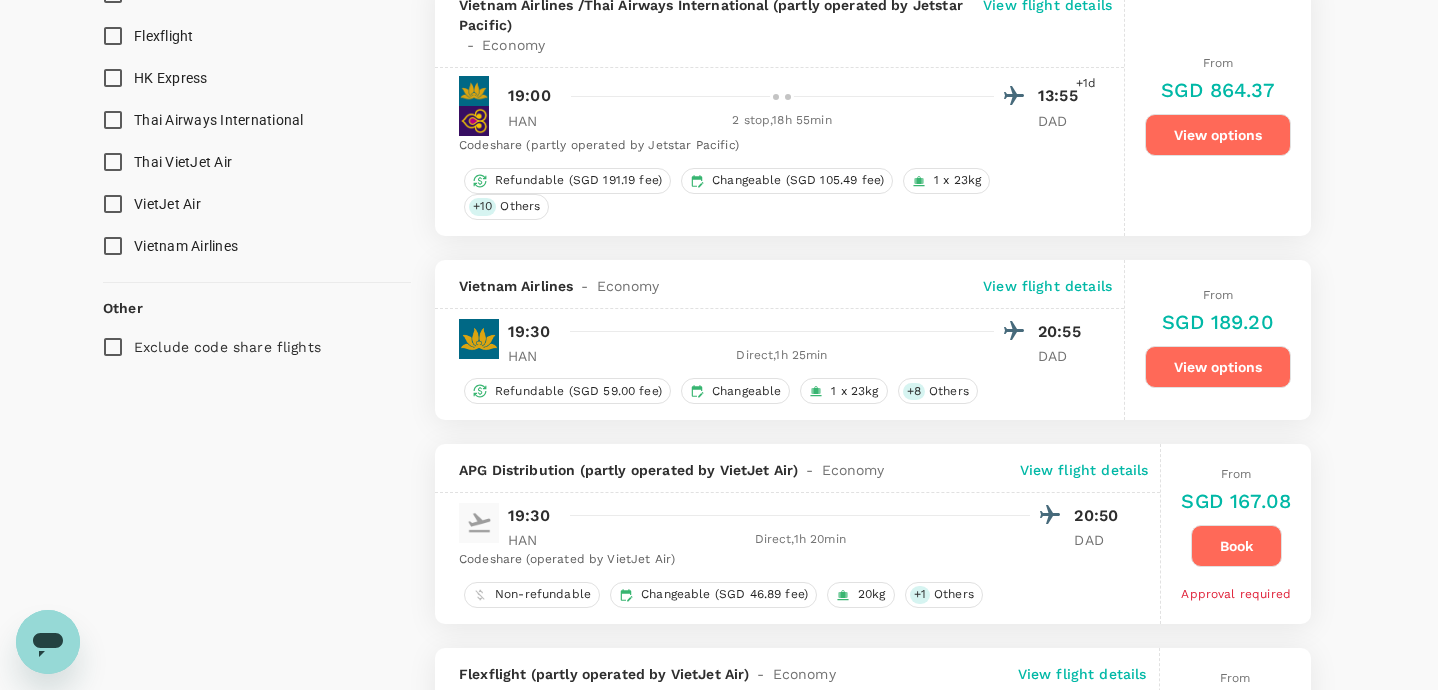 click on "HAN" at bounding box center [533, 356] 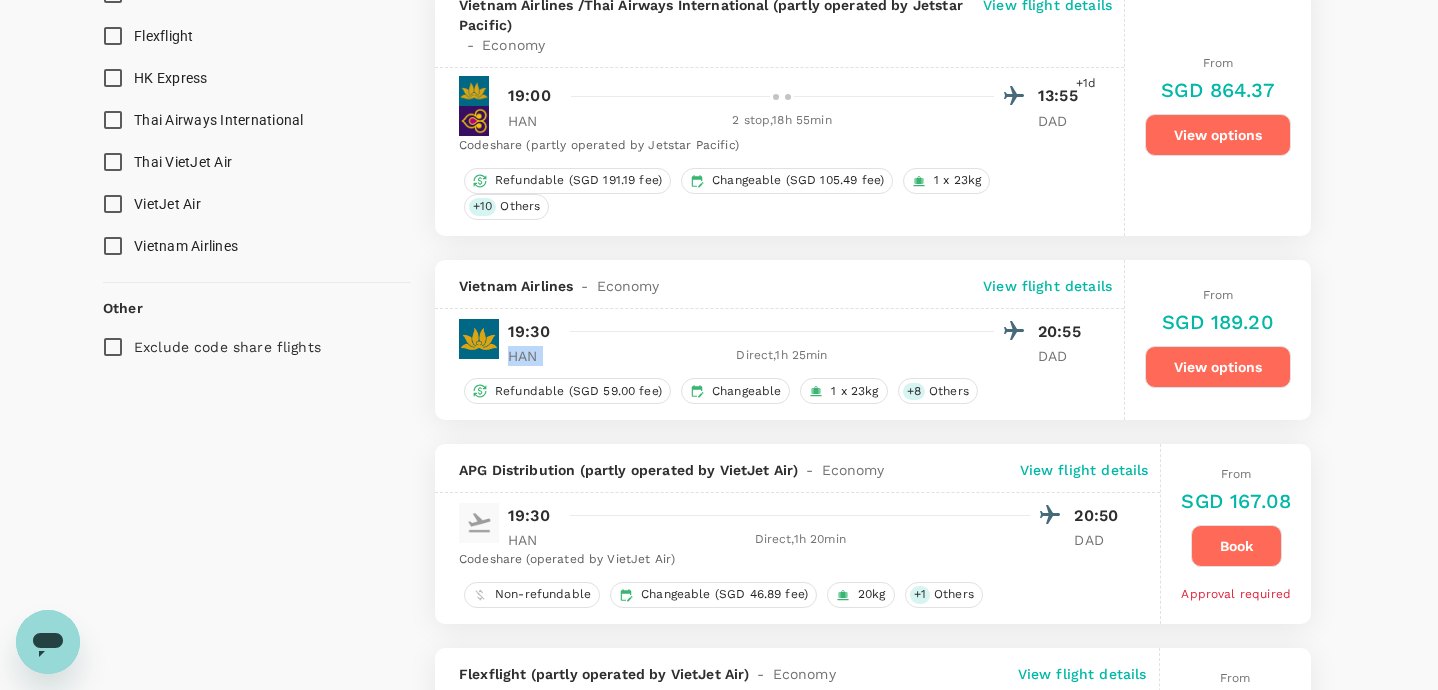 click on "19:30 20:55 HAN Direct ,  1h 25min DAD" at bounding box center (792, 341) 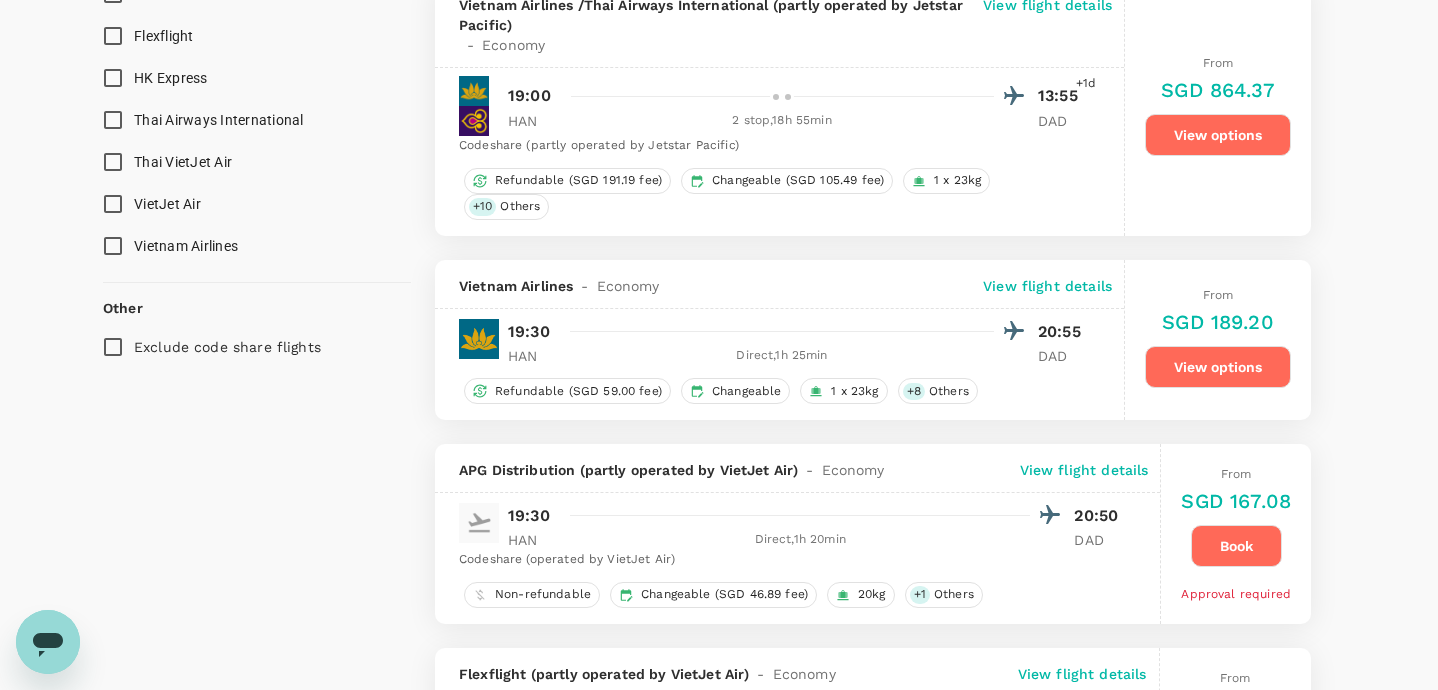 click on "19:30 20:55 HAN Direct ,  1h 25min DAD" at bounding box center [792, 341] 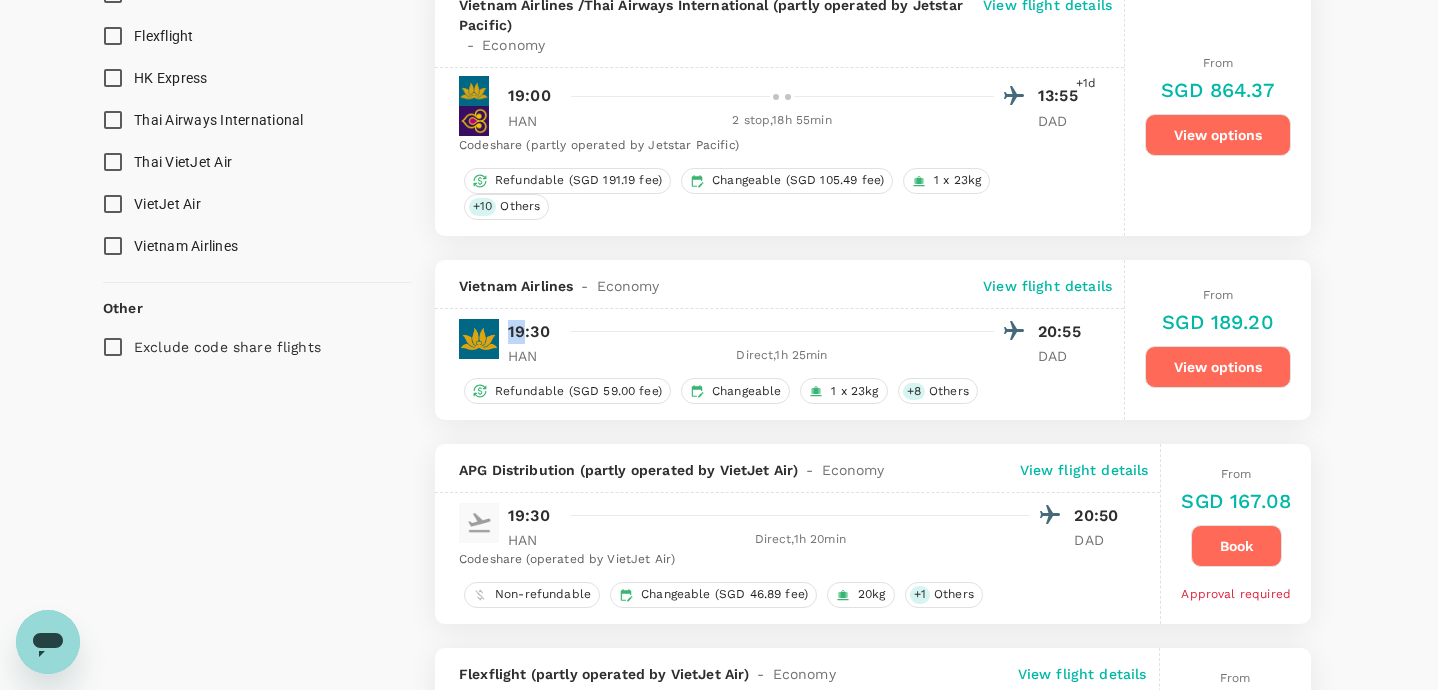 click on "19:30 20:55 HAN Direct ,  1h 25min DAD" at bounding box center (792, 341) 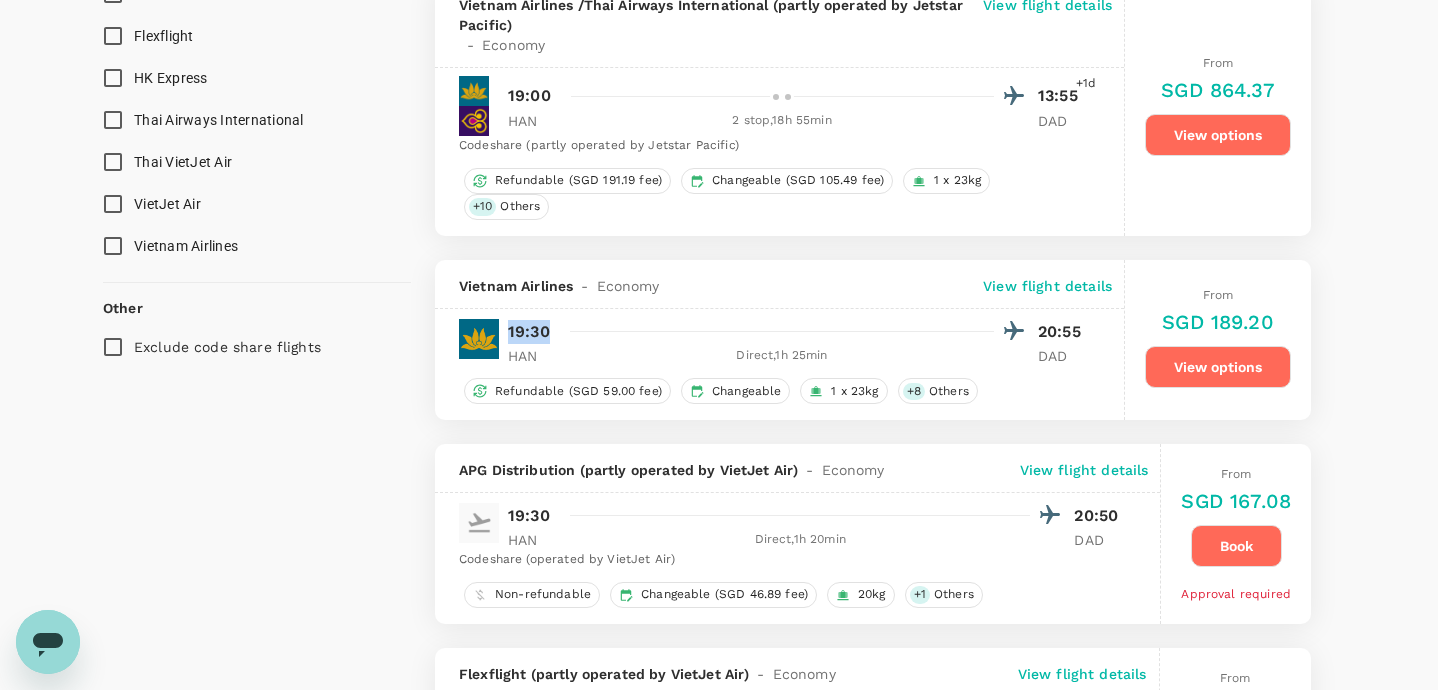 click on "19:30 20:55" at bounding box center (798, 331) 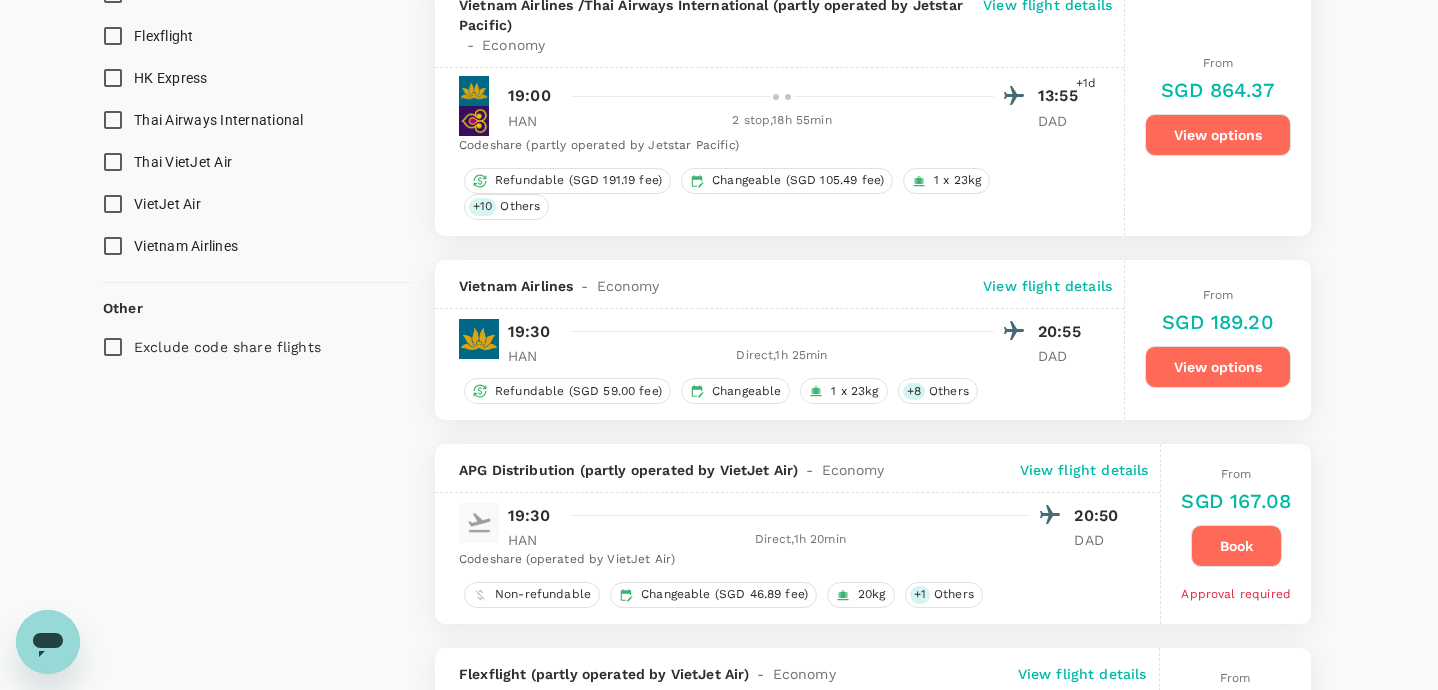 click on "19:30 20:55" at bounding box center (798, 331) 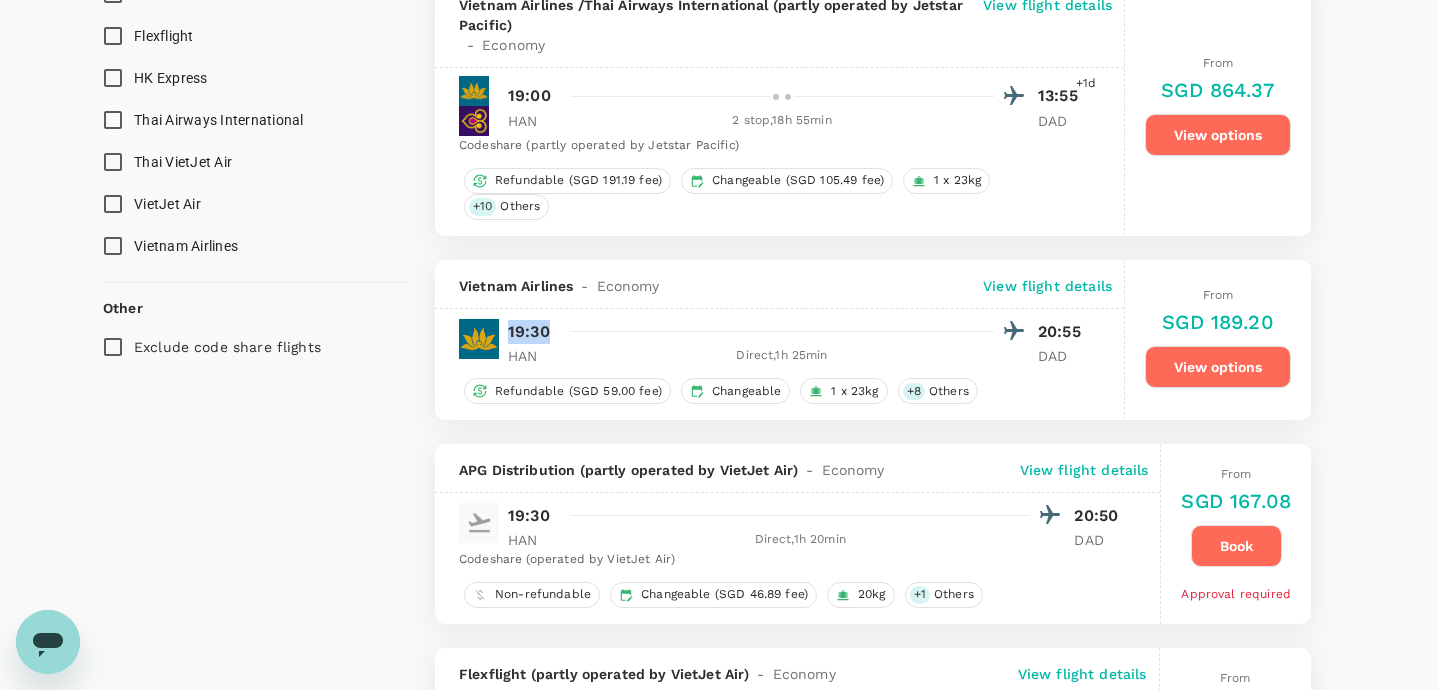 click on "19:30" at bounding box center [529, 332] 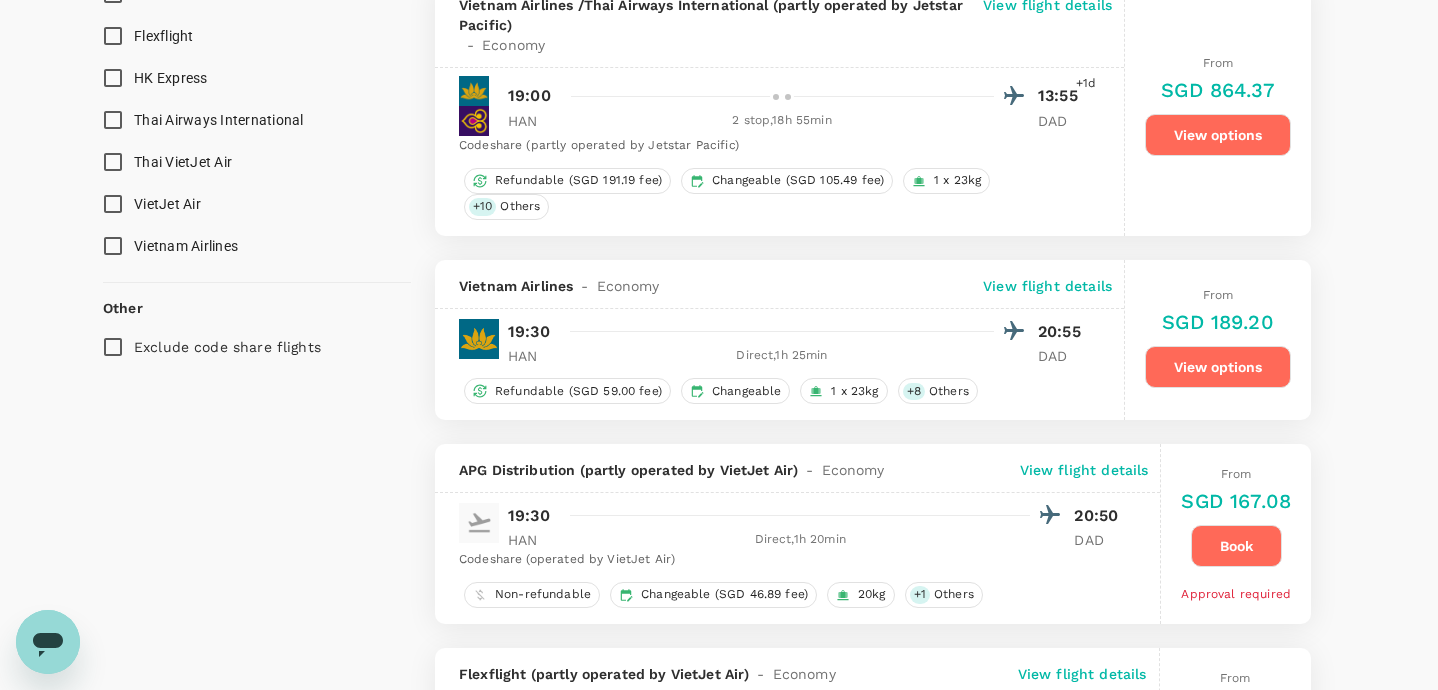 click on "Direct ,  1h 25min" at bounding box center (782, 356) 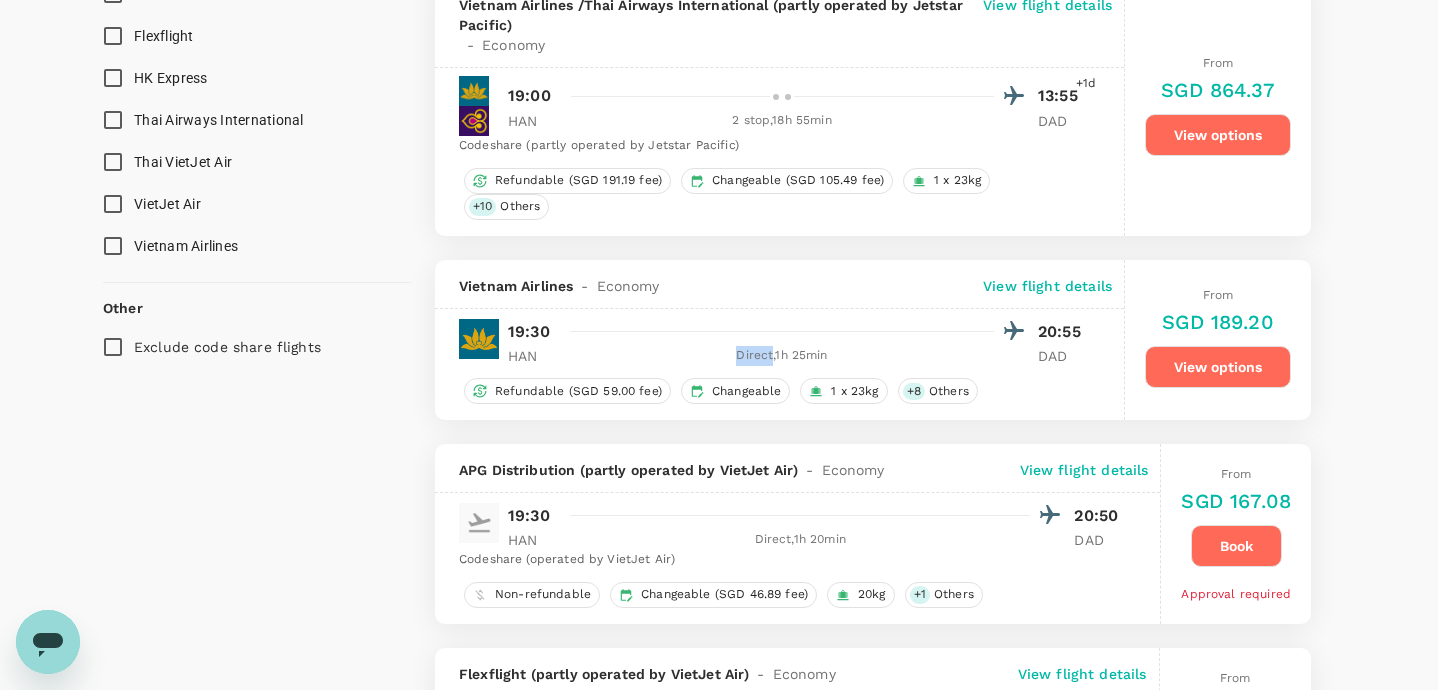 click on "Direct ,  1h 25min" at bounding box center [782, 356] 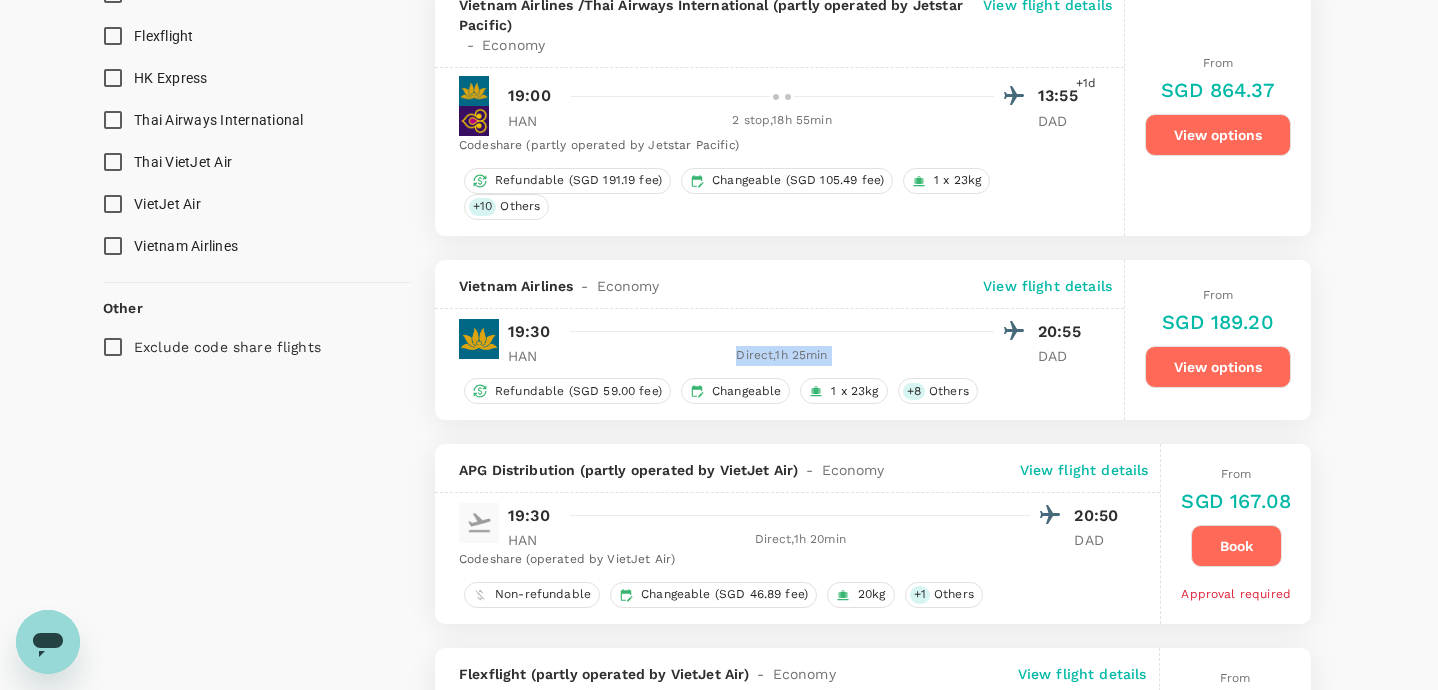 click on "Vietnam Airlines     - Economy   View flight details 19:30 20:55 HAN Direct ,  1h 25min DAD Refundable (SGD 59.00 fee) Changeable 1 x 23kg + 8 Others" at bounding box center (780, 340) 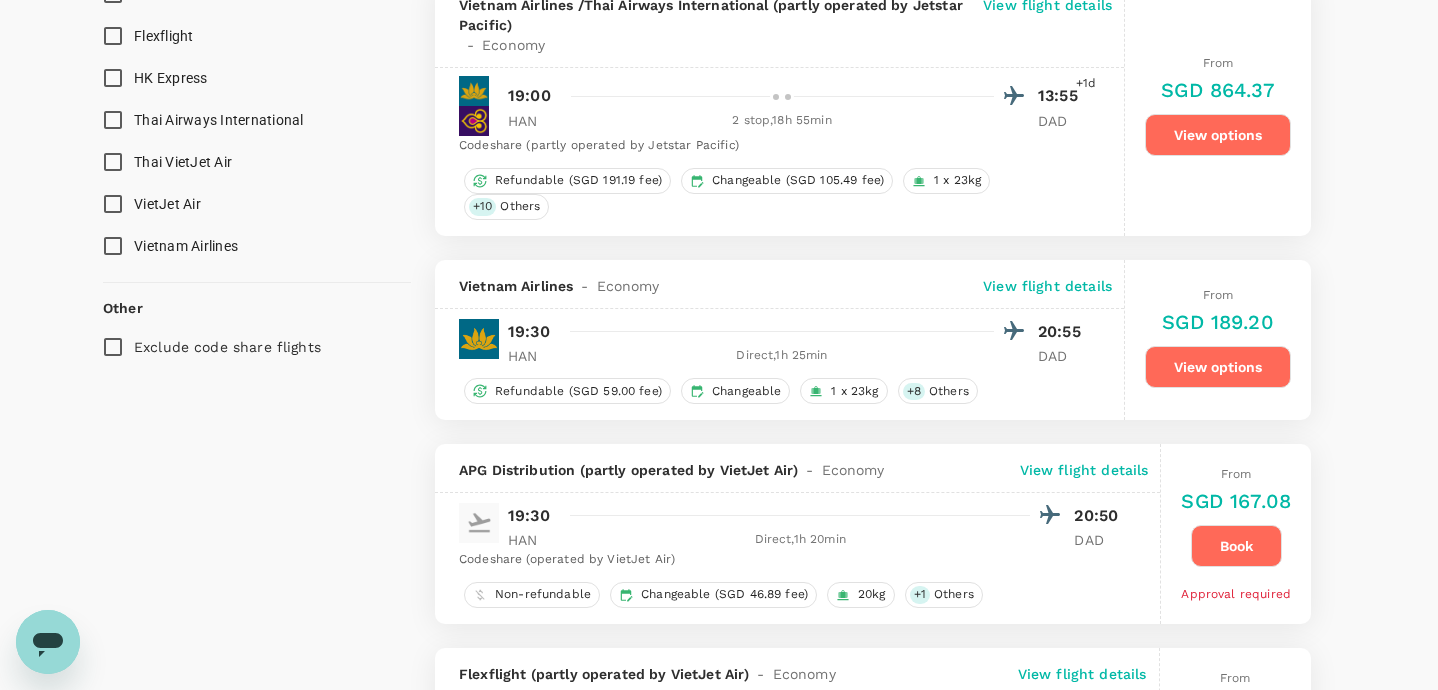 click on "View options" at bounding box center (1218, 367) 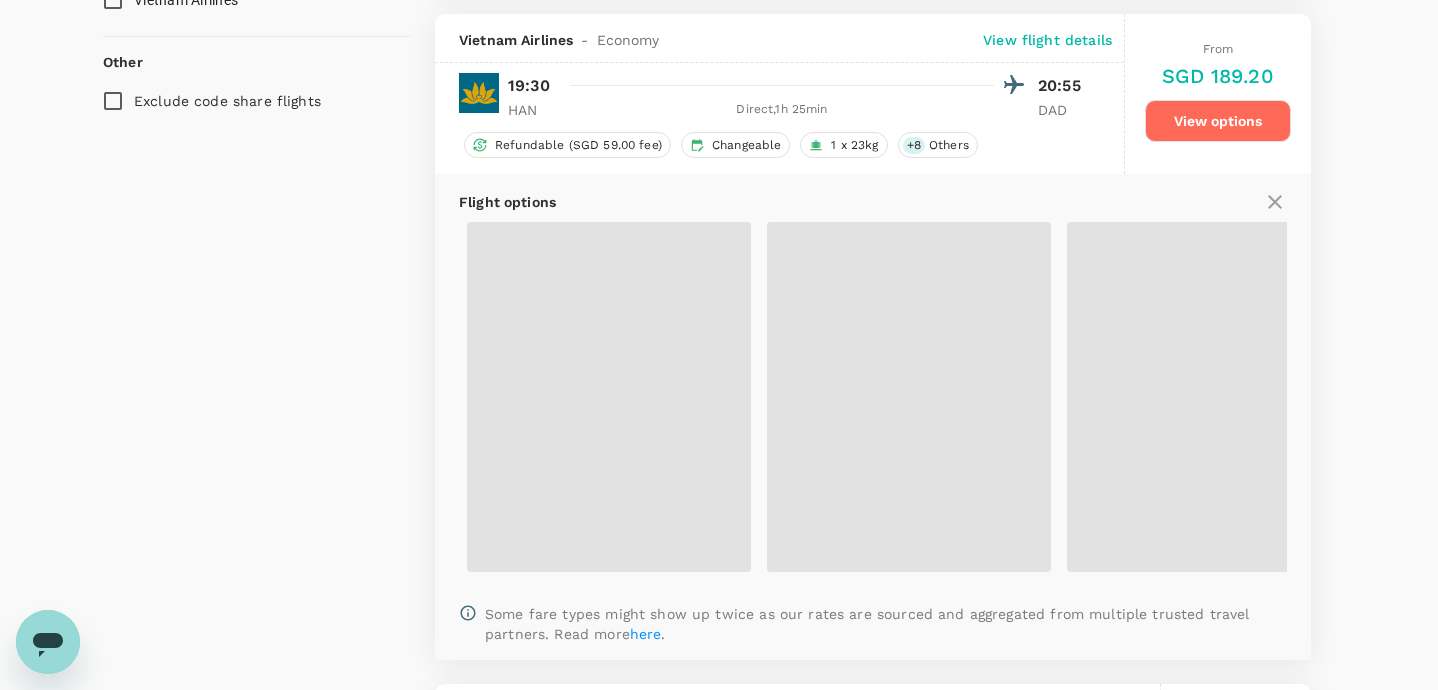 scroll, scrollTop: 1669, scrollLeft: 0, axis: vertical 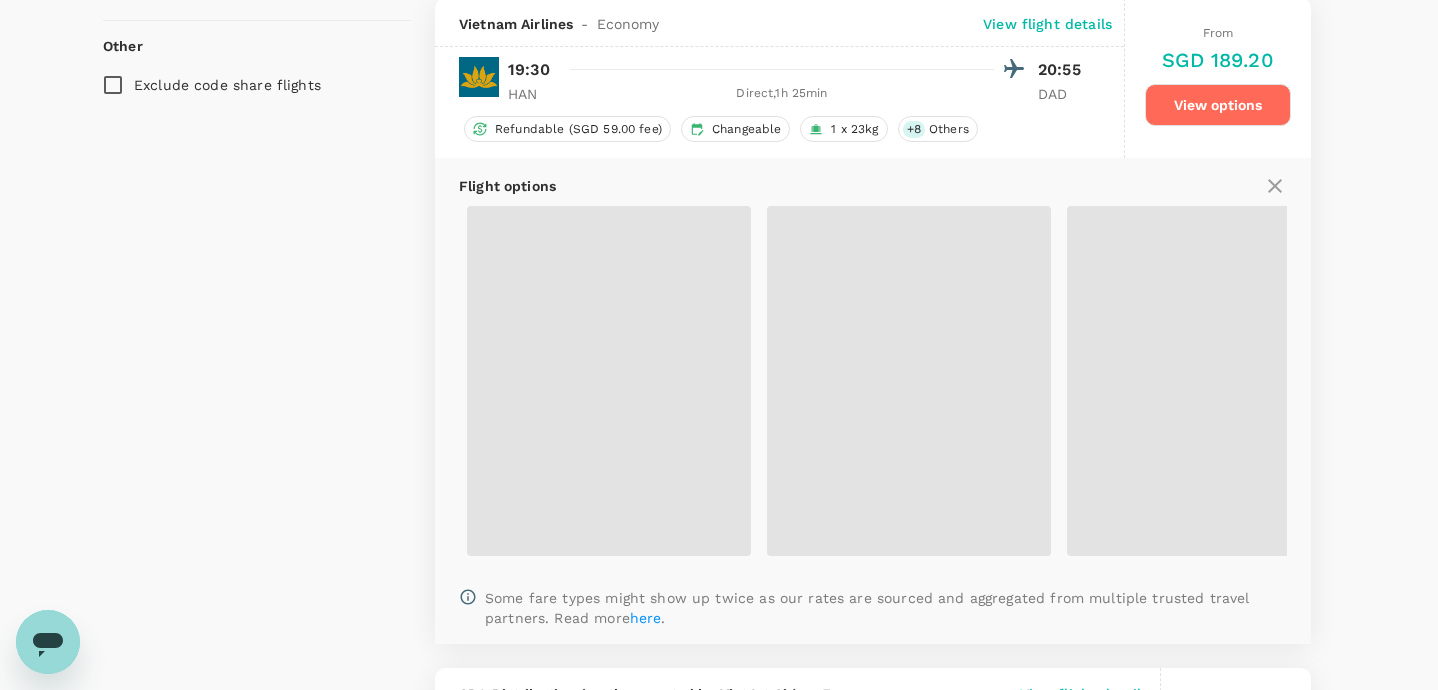 click on "Policy Show flights that are hidden by company policy Stops Direct 1 stop 2+ stops Time Reset CHAN - CDAD Take off time 18:00 - 24:00 Landing time 00:00 - 24:00 Duration 19.10 hours Business trip essentials Clear all Cabin baggage Checked baggage Flexible to change Refundable Free seat selection Complimentary drinks and meal Cabin class Change Economy Only economy Airlines Clear all APG Distribution Bangkok Airways Cambodia Angkor Air Cebu Pacific Air Flexflight HK Express Thai Airways International Thai VietJet Air VietJet Air Vietnam Airlines Other Exclude code share flights" at bounding box center [257, 949] 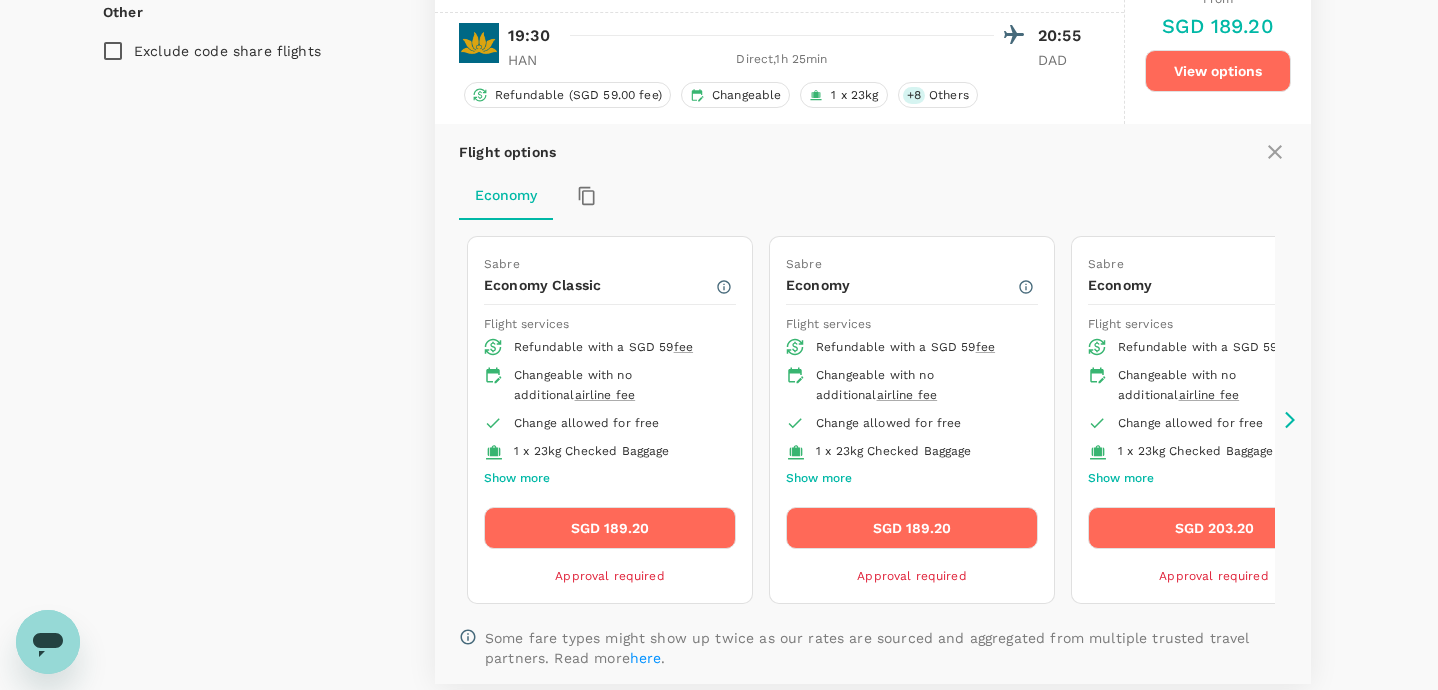 scroll, scrollTop: 1723, scrollLeft: 0, axis: vertical 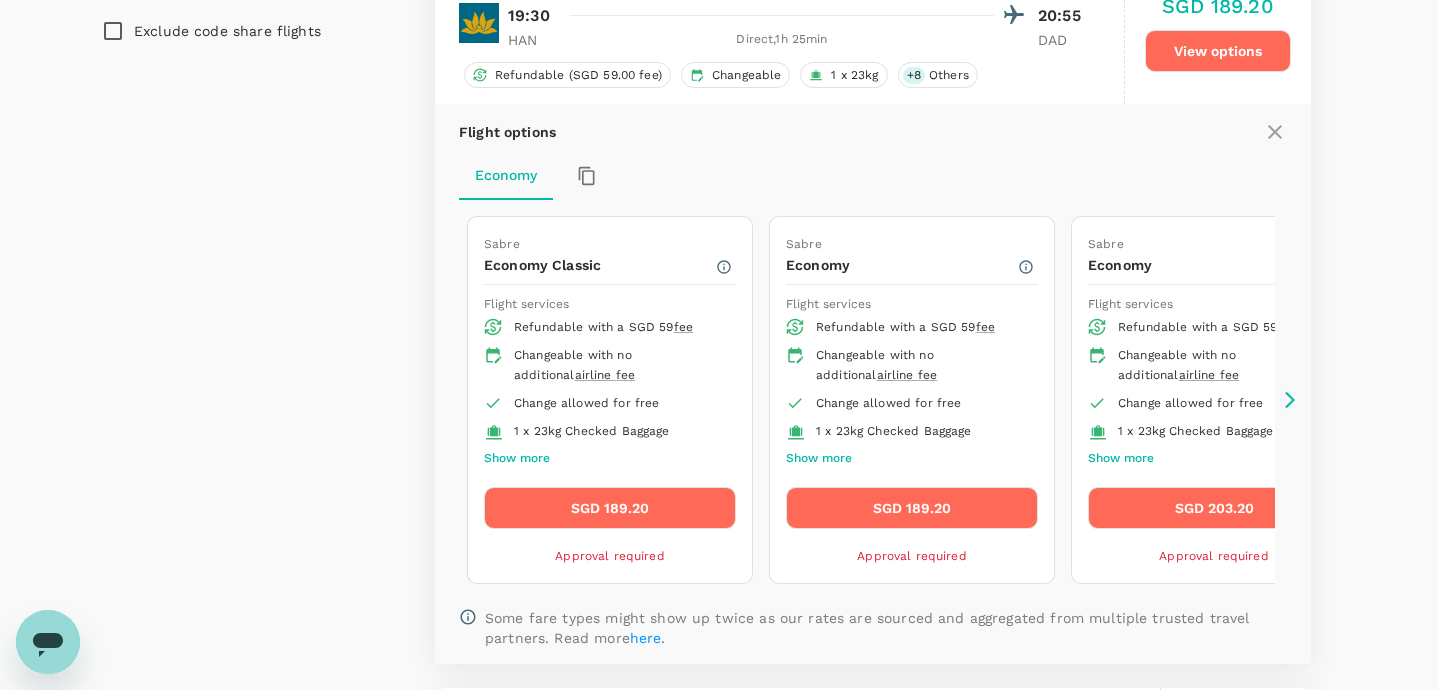 click on "Refundable with a SGD 59  fee" at bounding box center [617, 328] 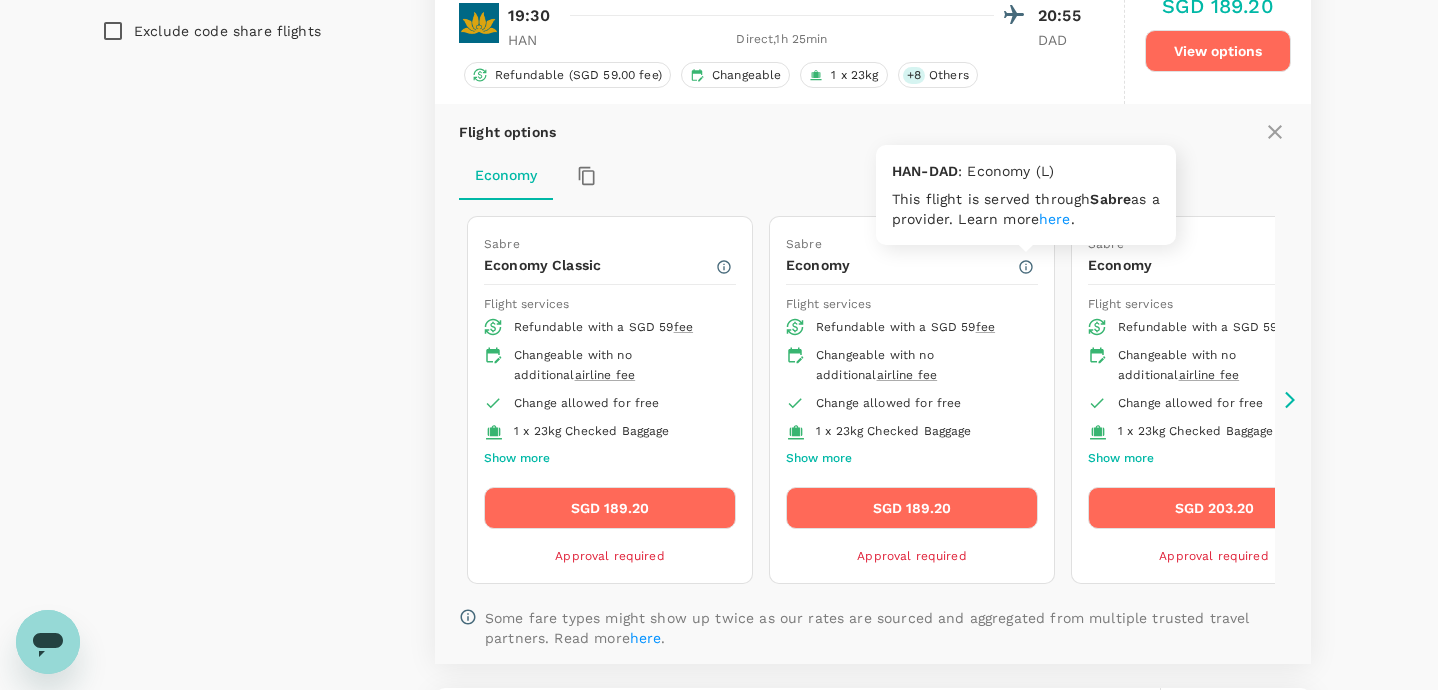 click 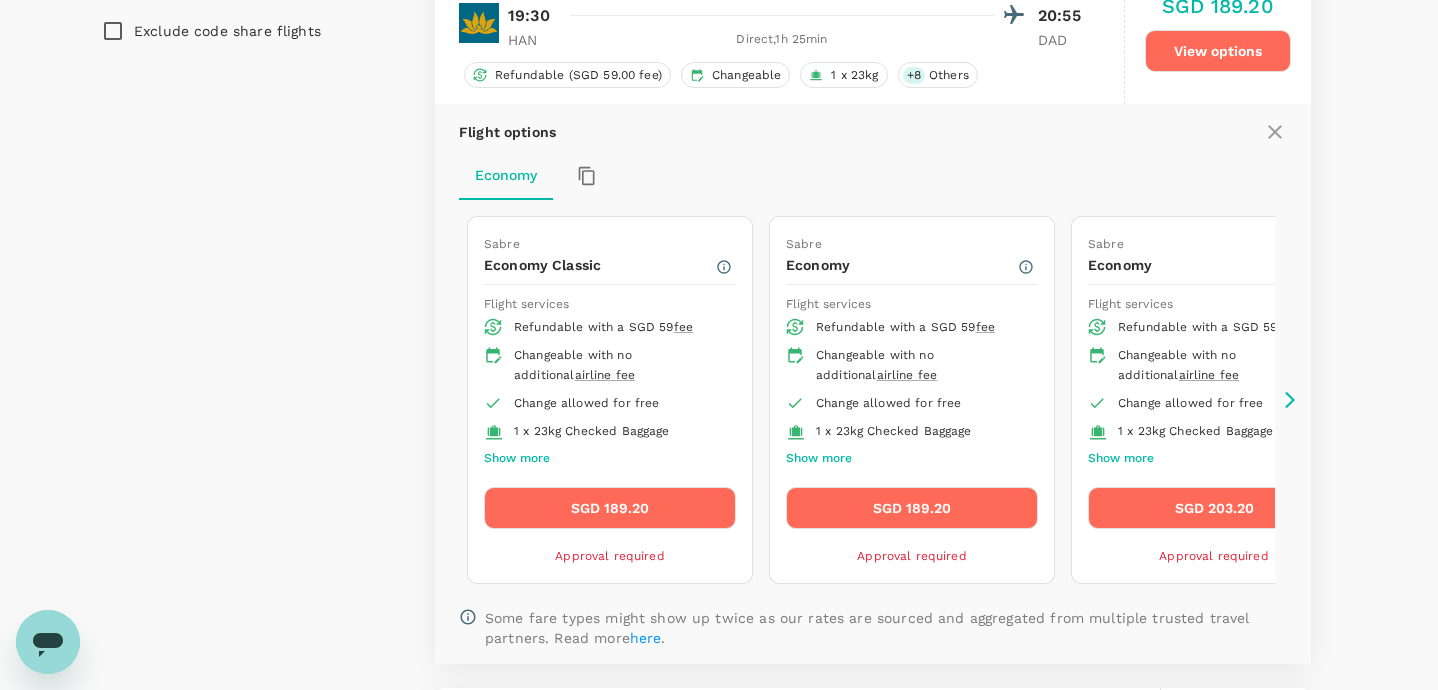 drag, startPoint x: 1281, startPoint y: 406, endPoint x: 1300, endPoint y: 419, distance: 23.021729 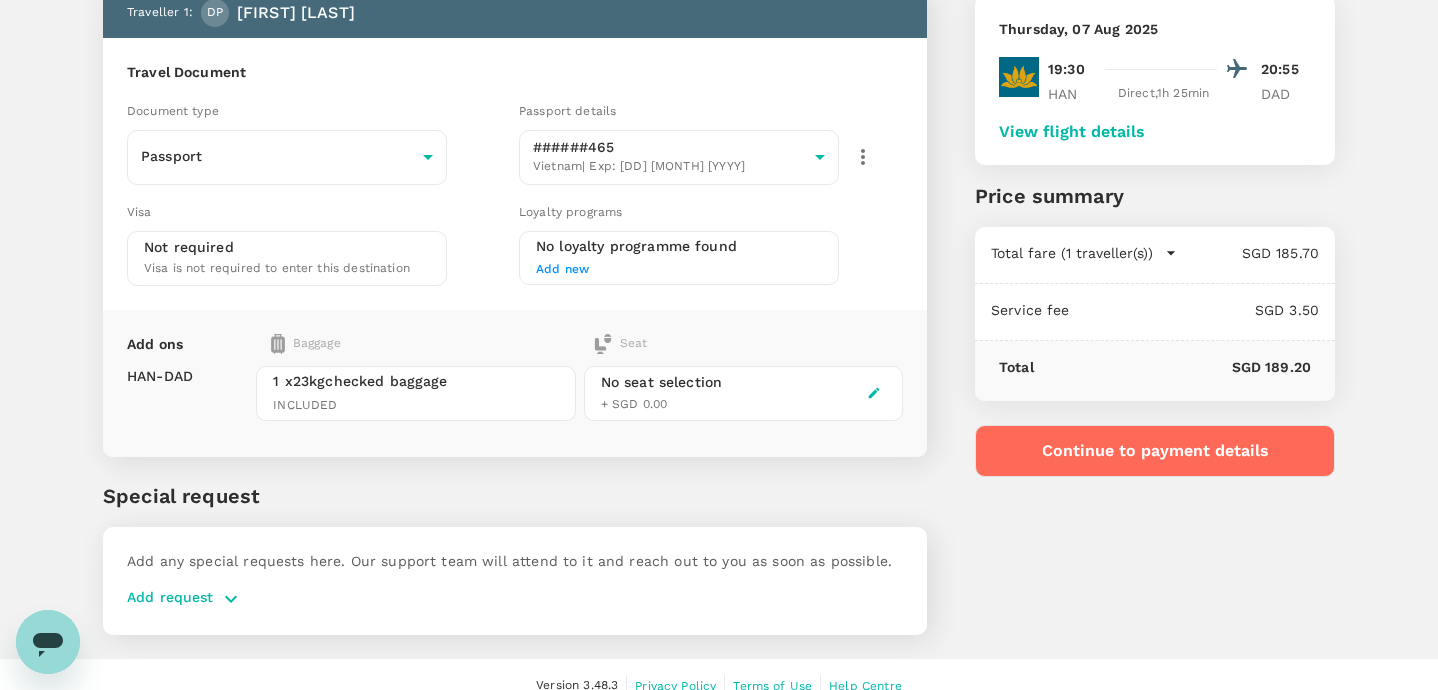 scroll, scrollTop: 147, scrollLeft: 0, axis: vertical 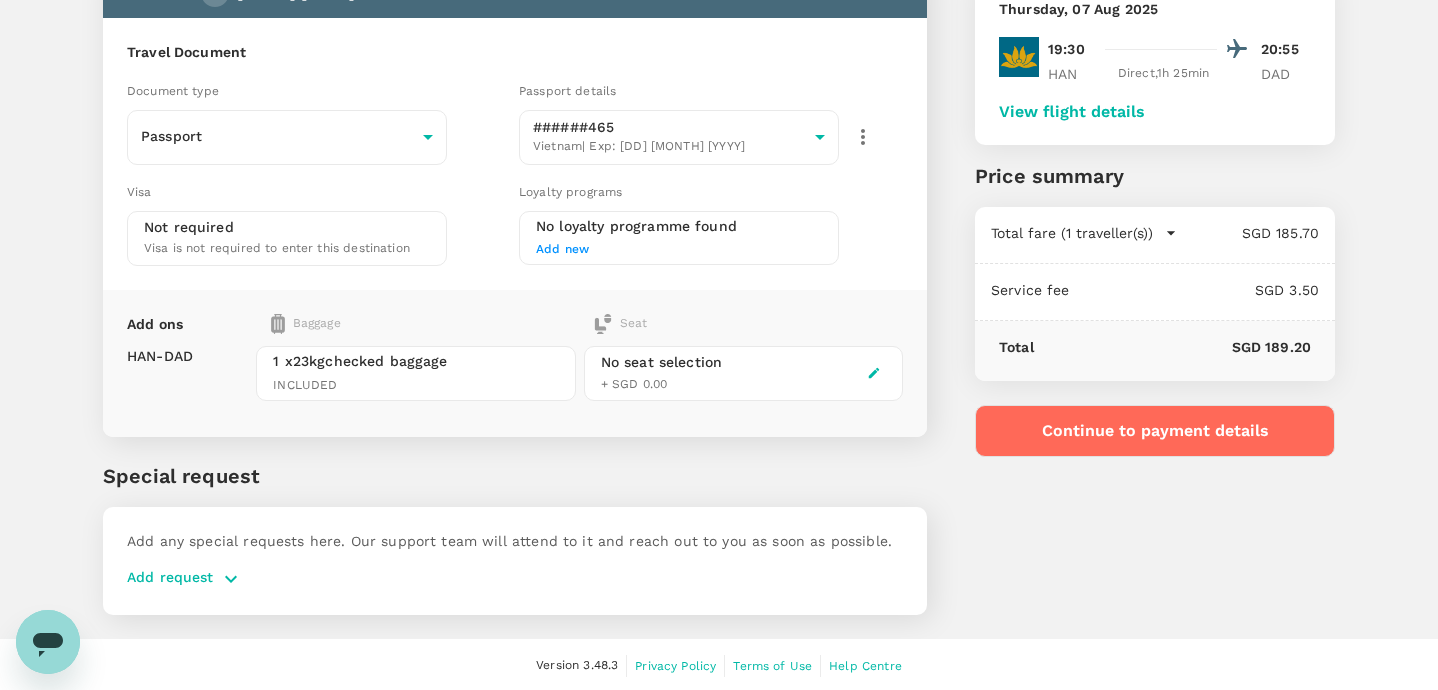 click at bounding box center [863, 137] 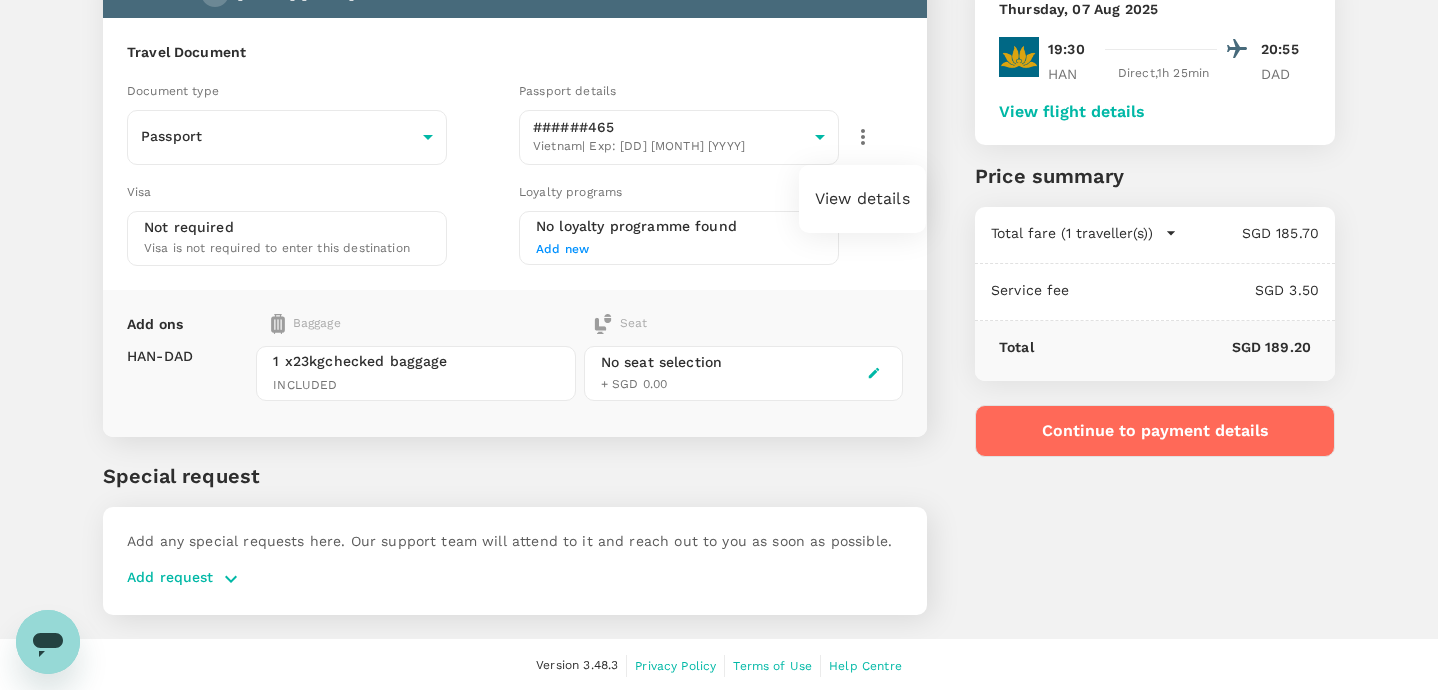 click on "View details" at bounding box center [862, 199] 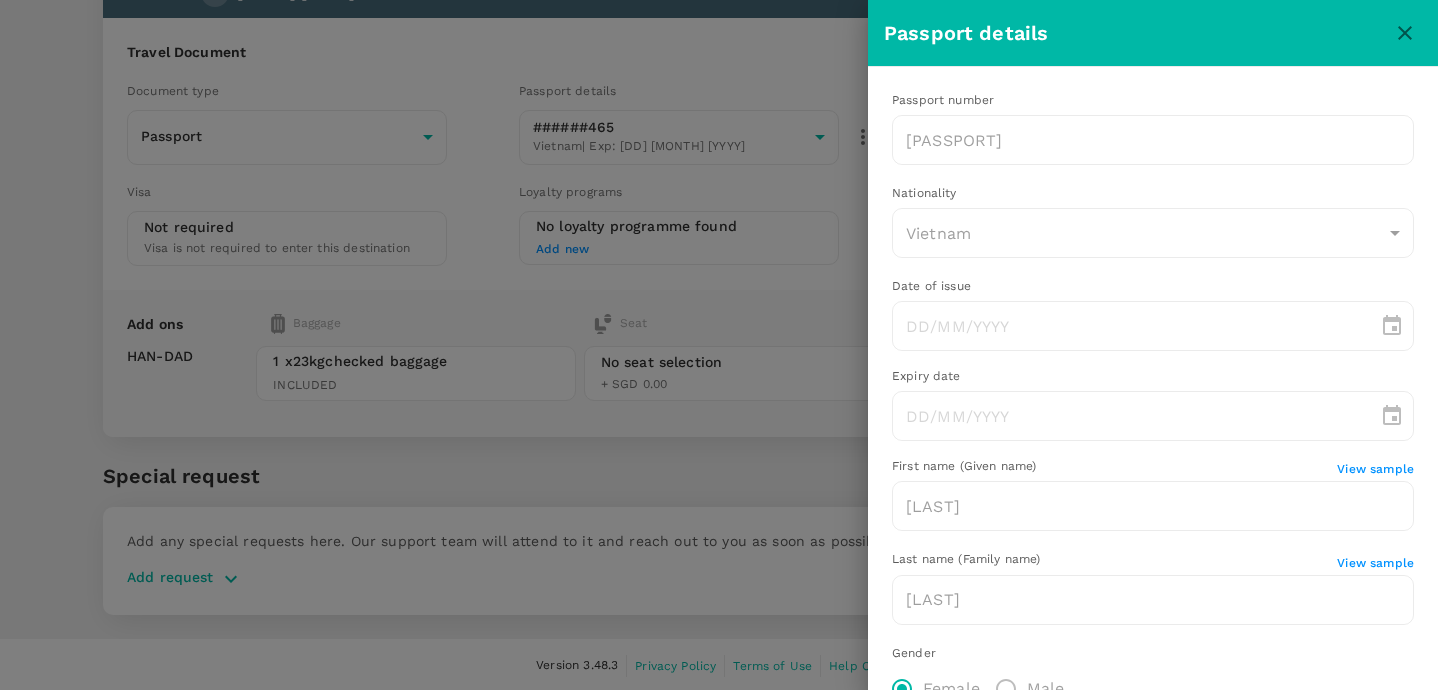 type on "[DD]/[MM]/[YYYY]" 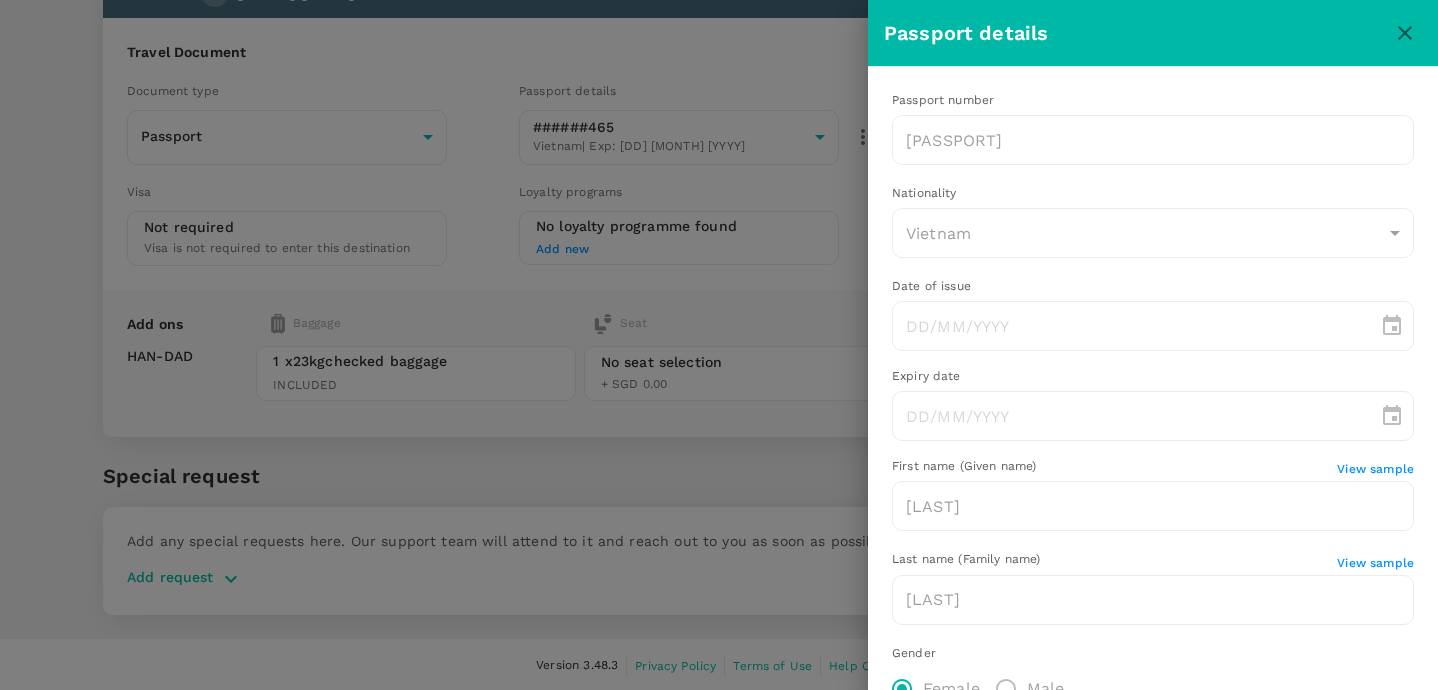 type on "[DD]/[MM]/[YYYY]" 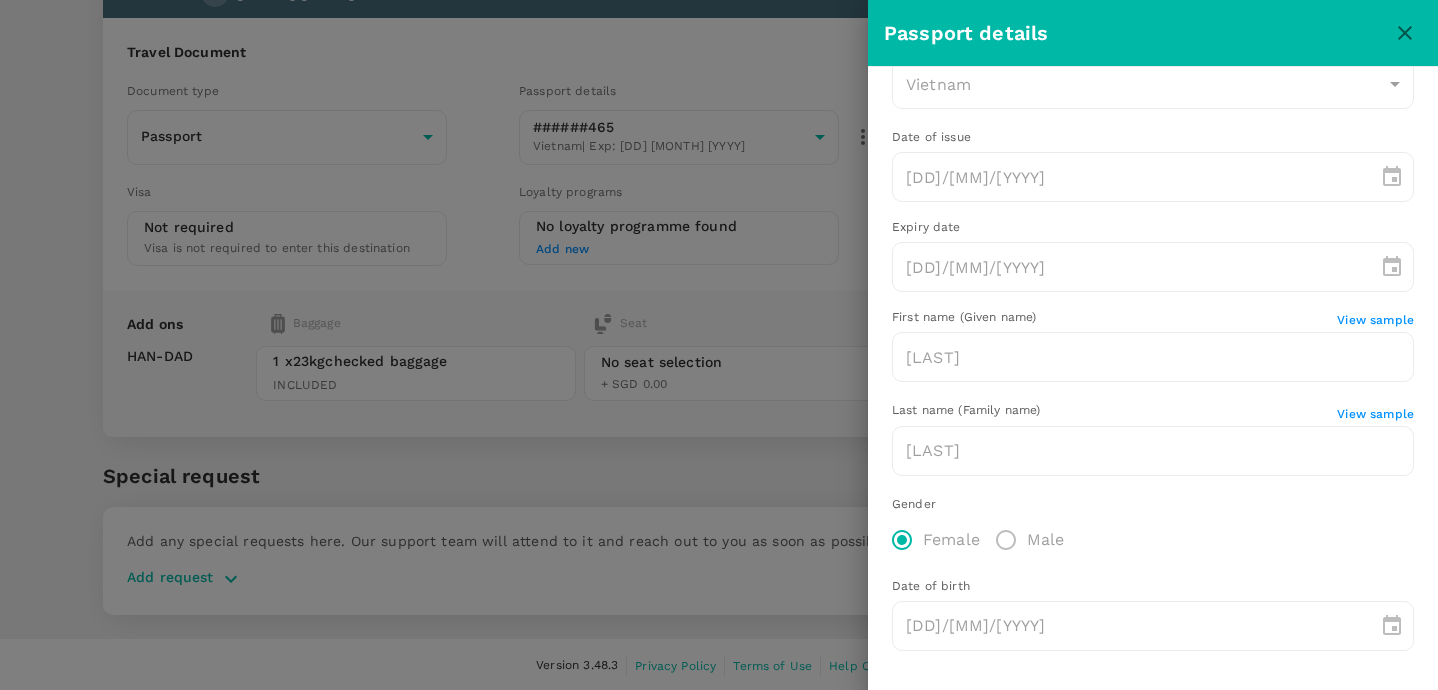 scroll, scrollTop: 150, scrollLeft: 0, axis: vertical 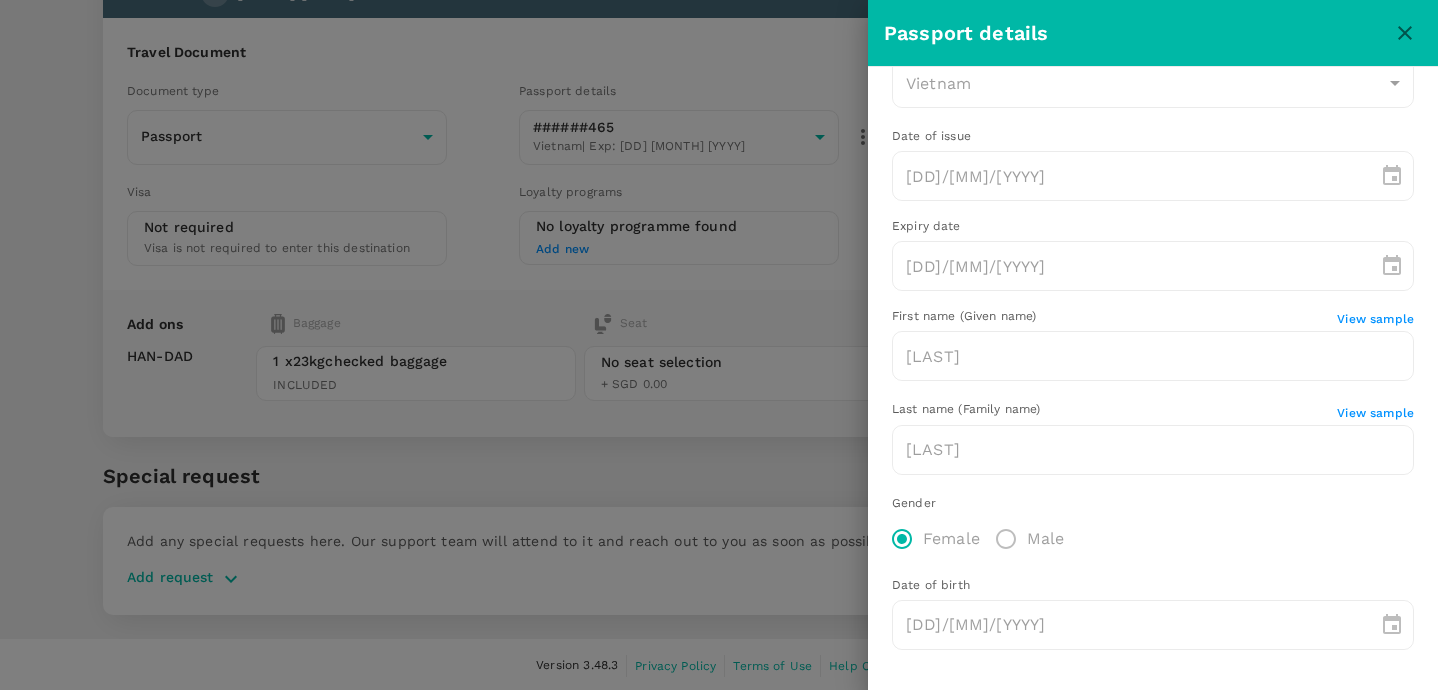 click at bounding box center (719, 345) 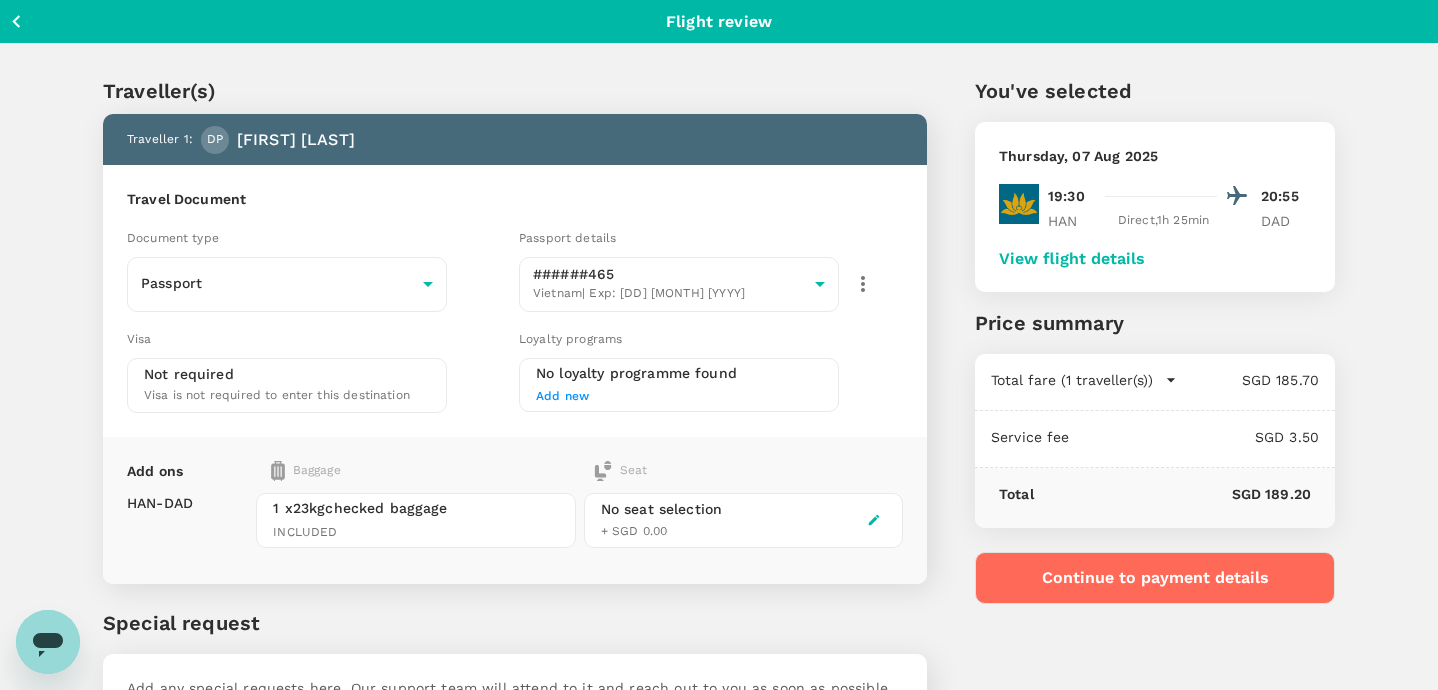 scroll, scrollTop: 147, scrollLeft: 0, axis: vertical 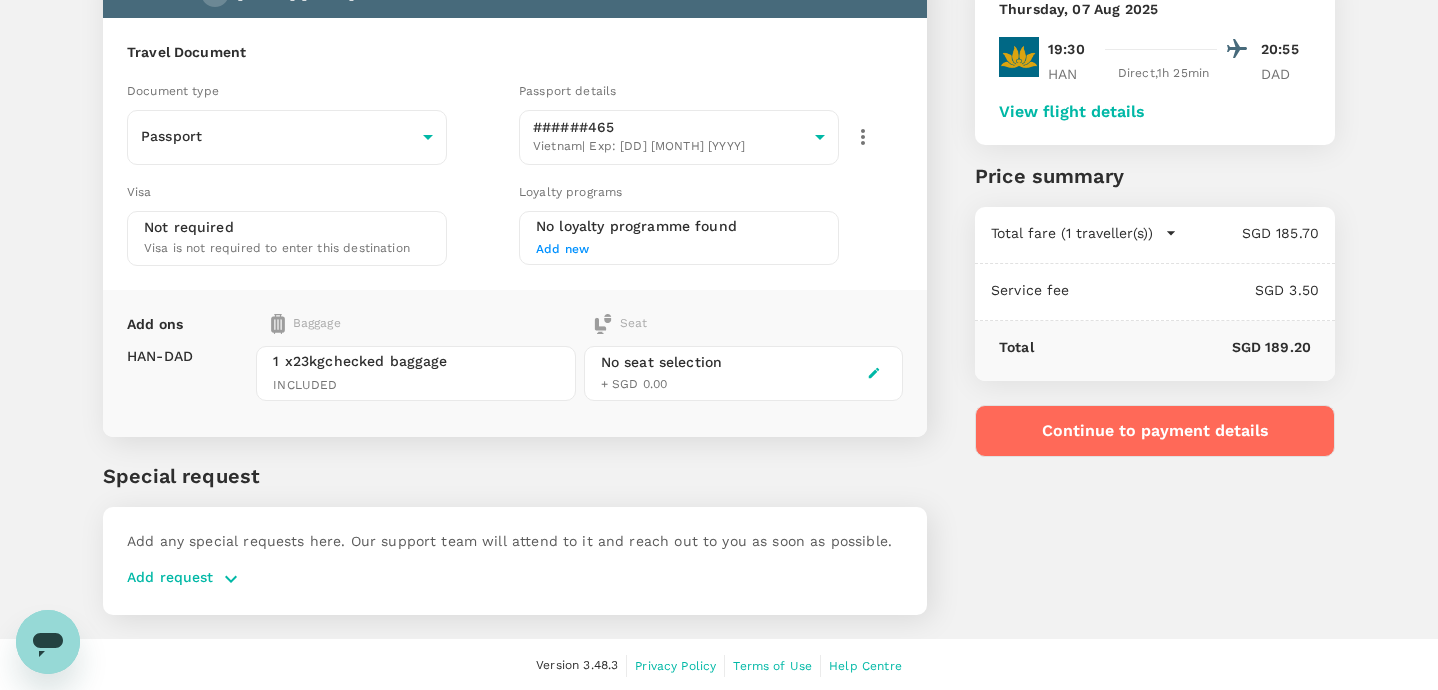 click on "Continue to payment details" at bounding box center (1155, 431) 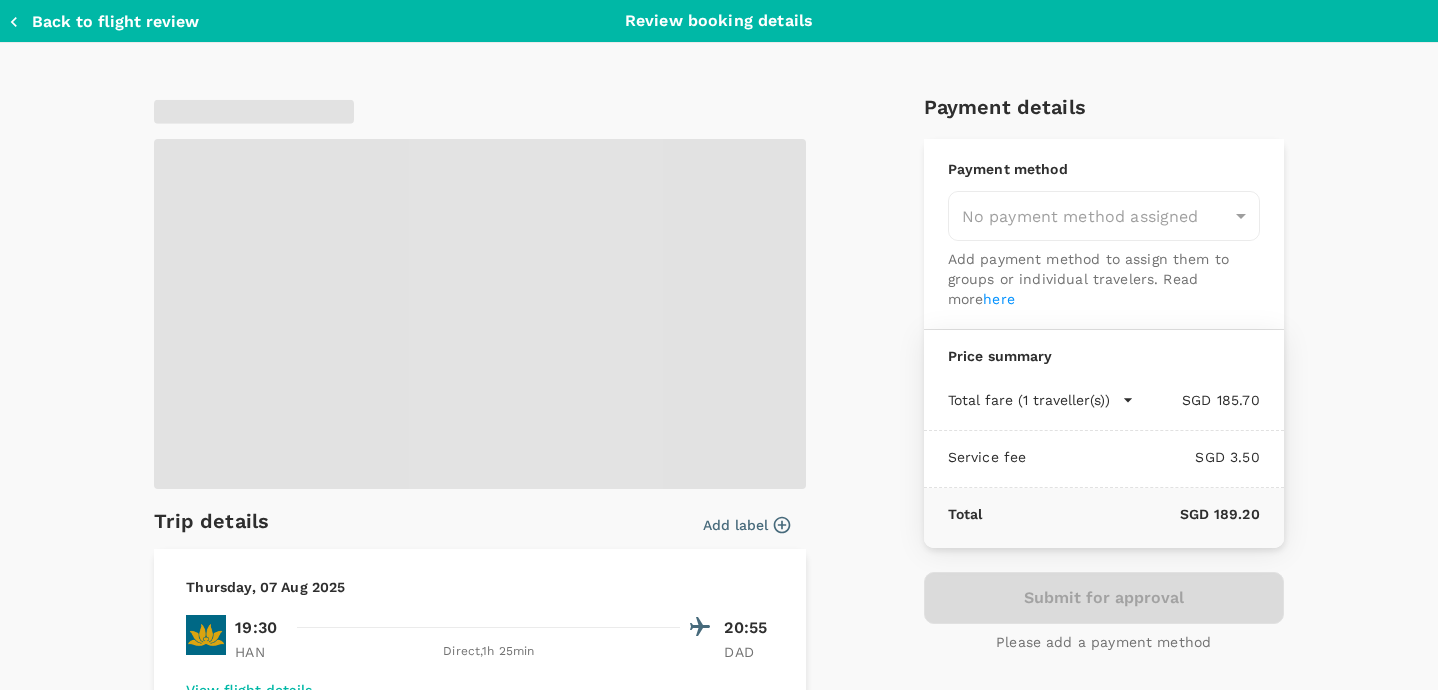 type on "9e3f84f6-e8e2-4b84-9802-540fead0bac2" 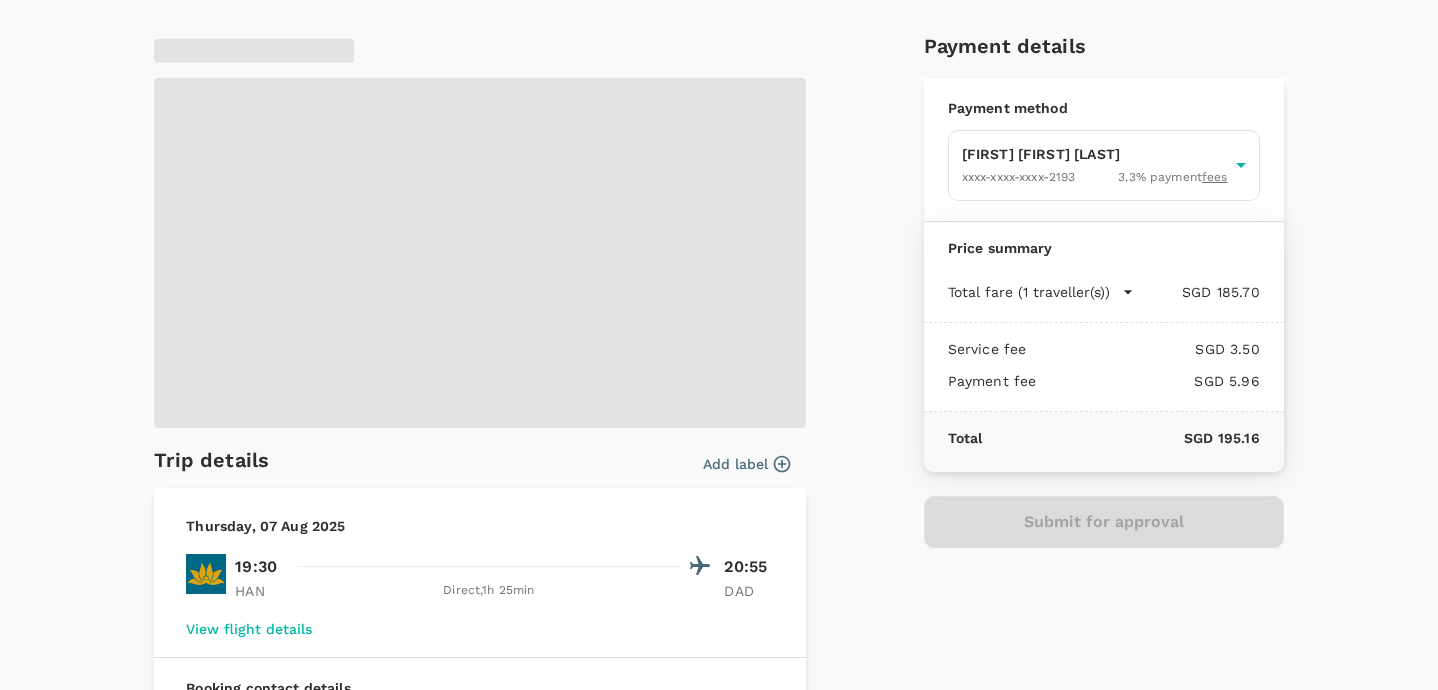 scroll, scrollTop: 27, scrollLeft: 0, axis: vertical 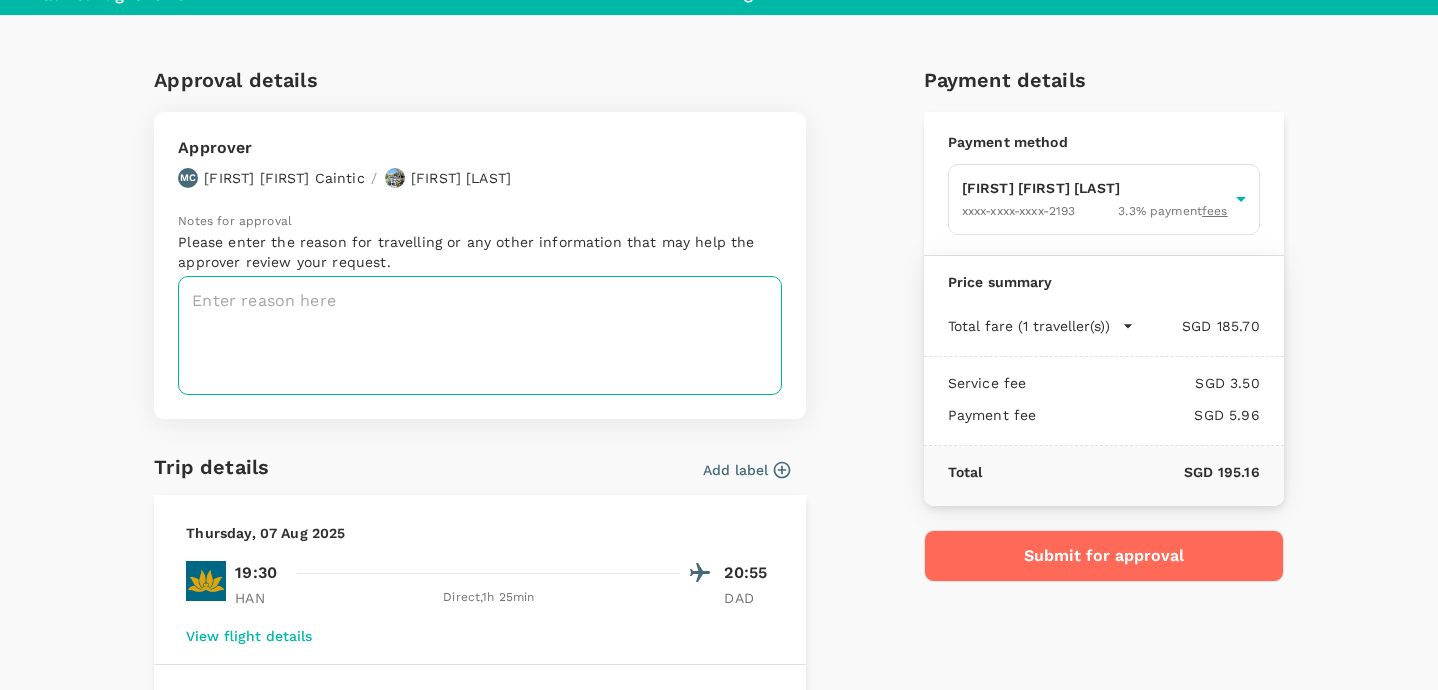 click at bounding box center [480, 335] 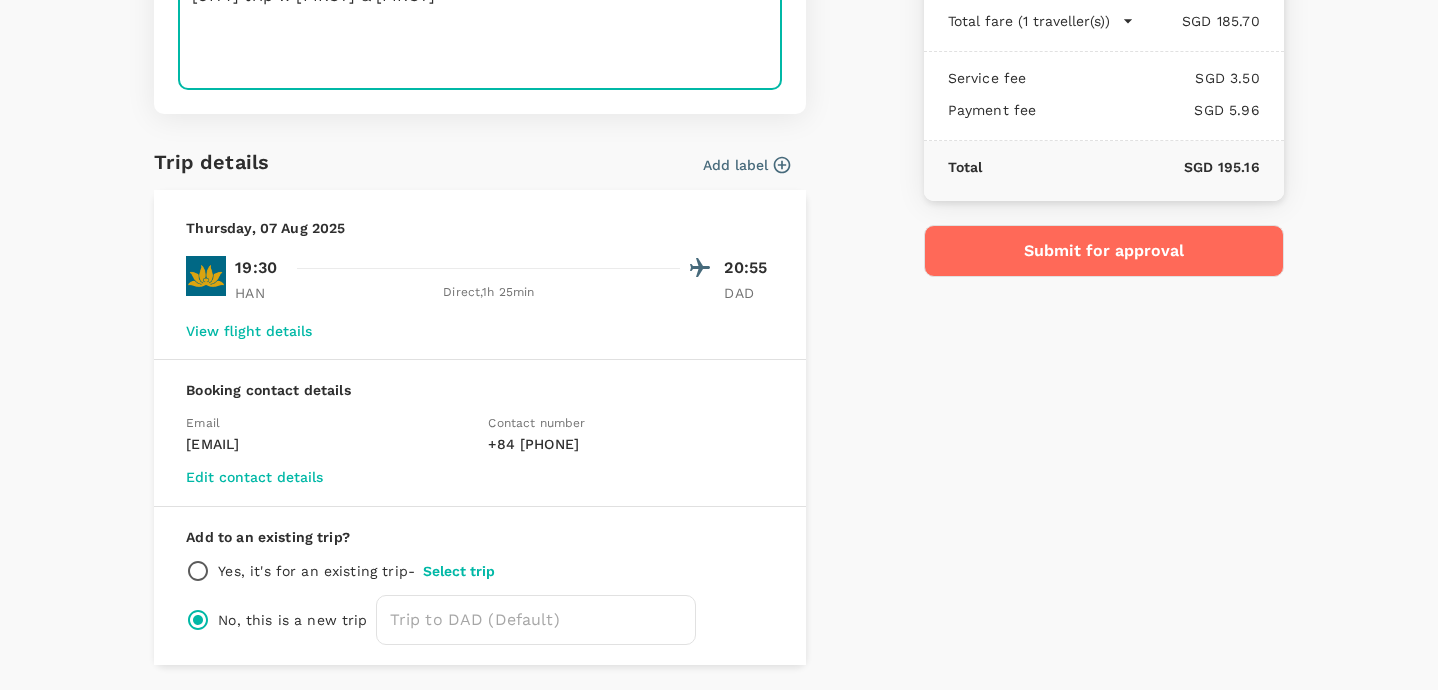 scroll, scrollTop: 356, scrollLeft: 0, axis: vertical 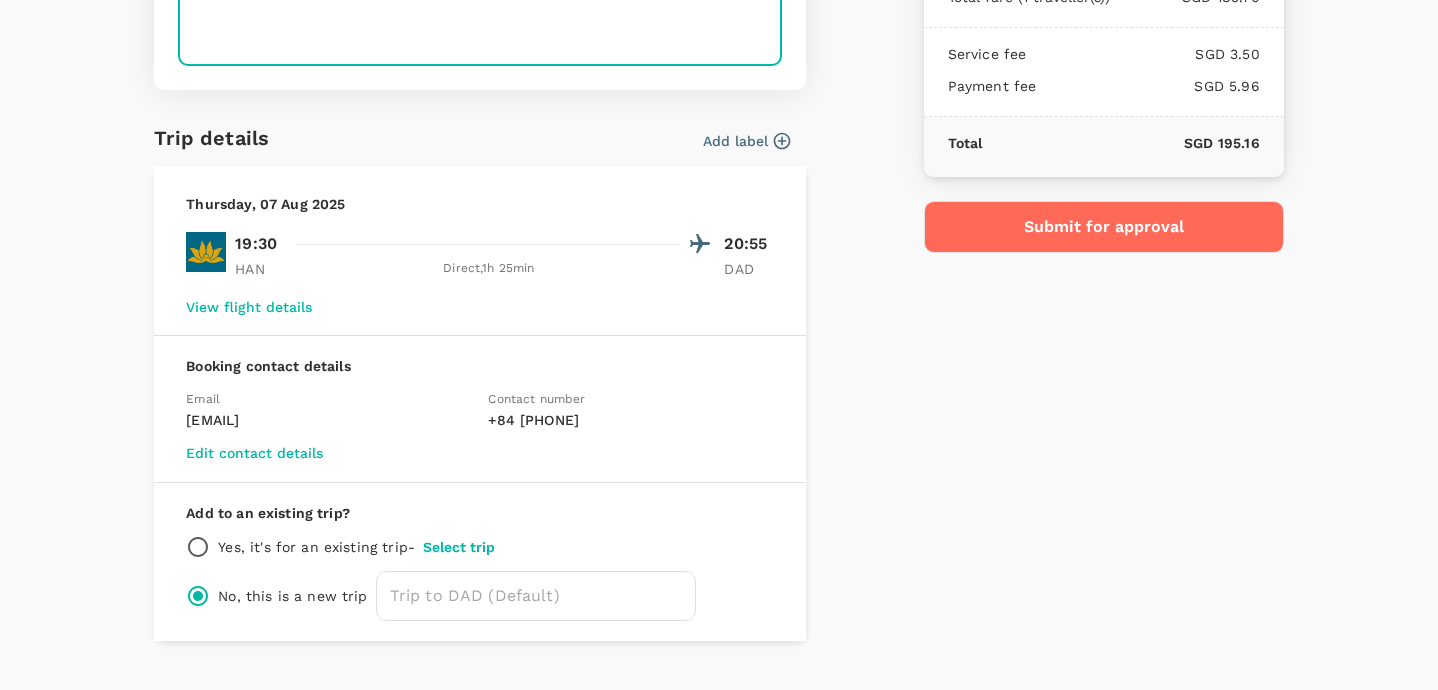 type on "Hanoi trip w Richa & Todd" 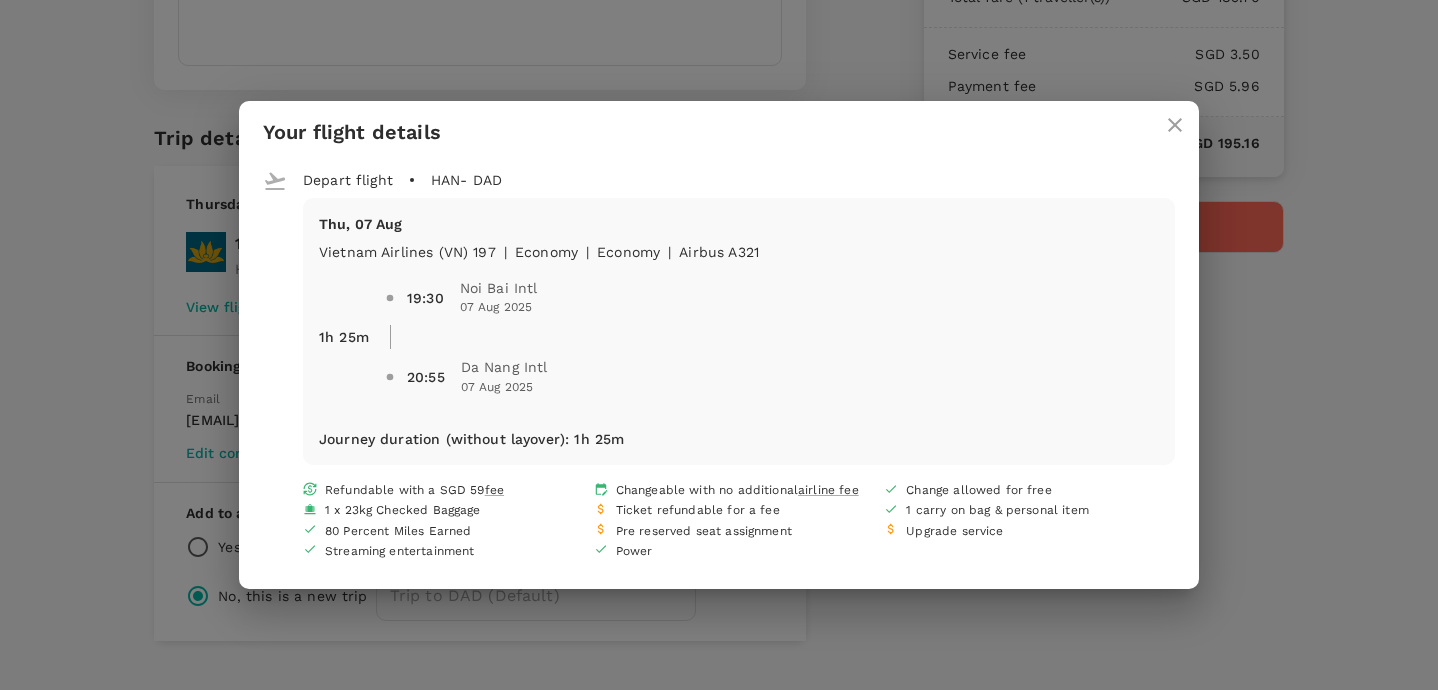 click on "HAN  -   DAD" at bounding box center (466, 180) 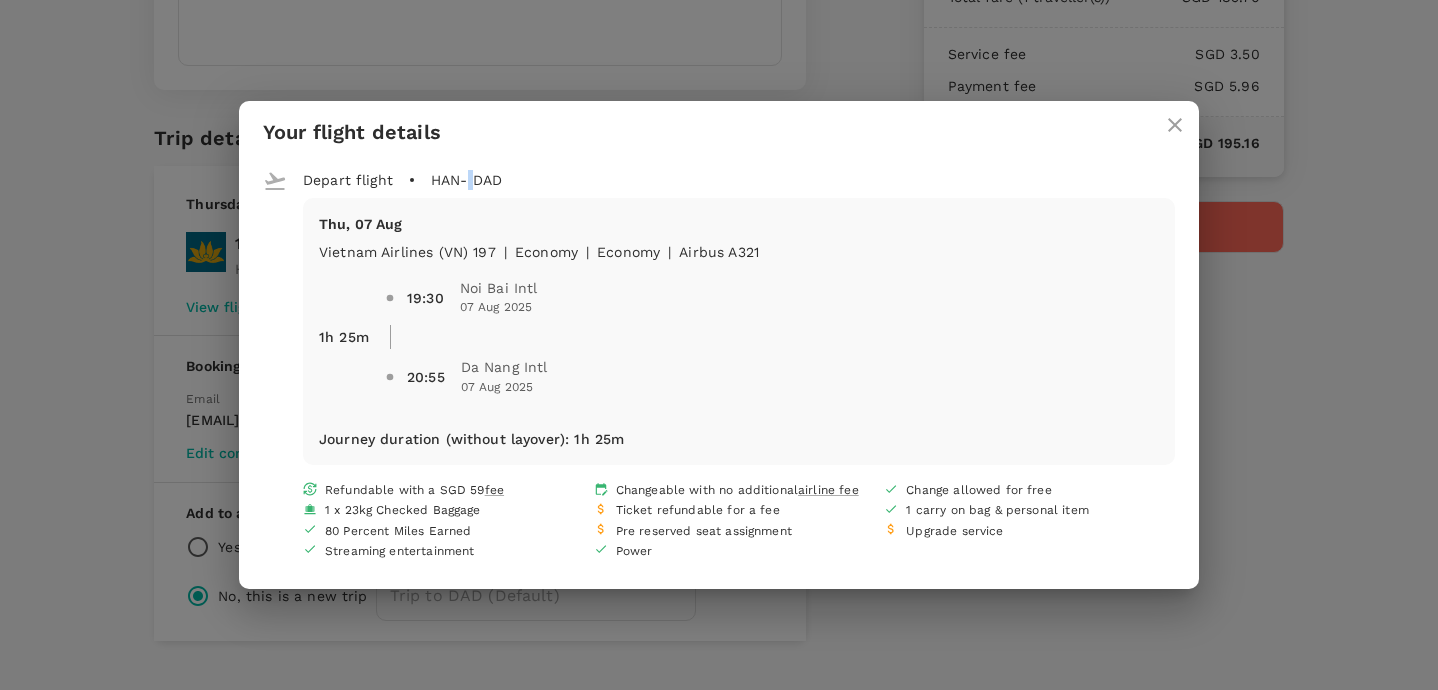 click on "HAN  -   DAD" at bounding box center (466, 180) 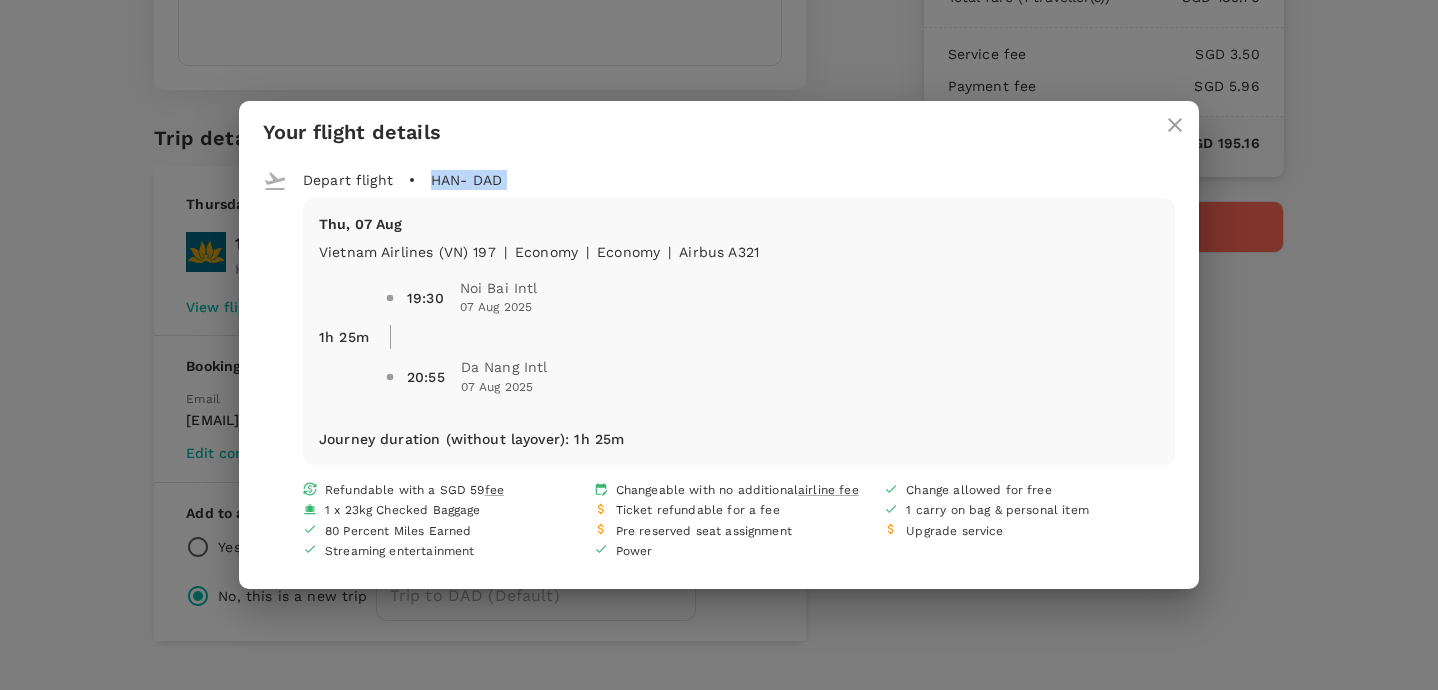 click on "Thu, 07 Aug Vietnam Airlines (VN) 197 | economy | Economy   | Airbus A321 1h 25m 19:30 Noi Bai Intl 07 Aug 2025 20:55 Da Nang Intl 07 Aug 2025 Journey duration (without layover) : 1h 25m" at bounding box center (739, 332) 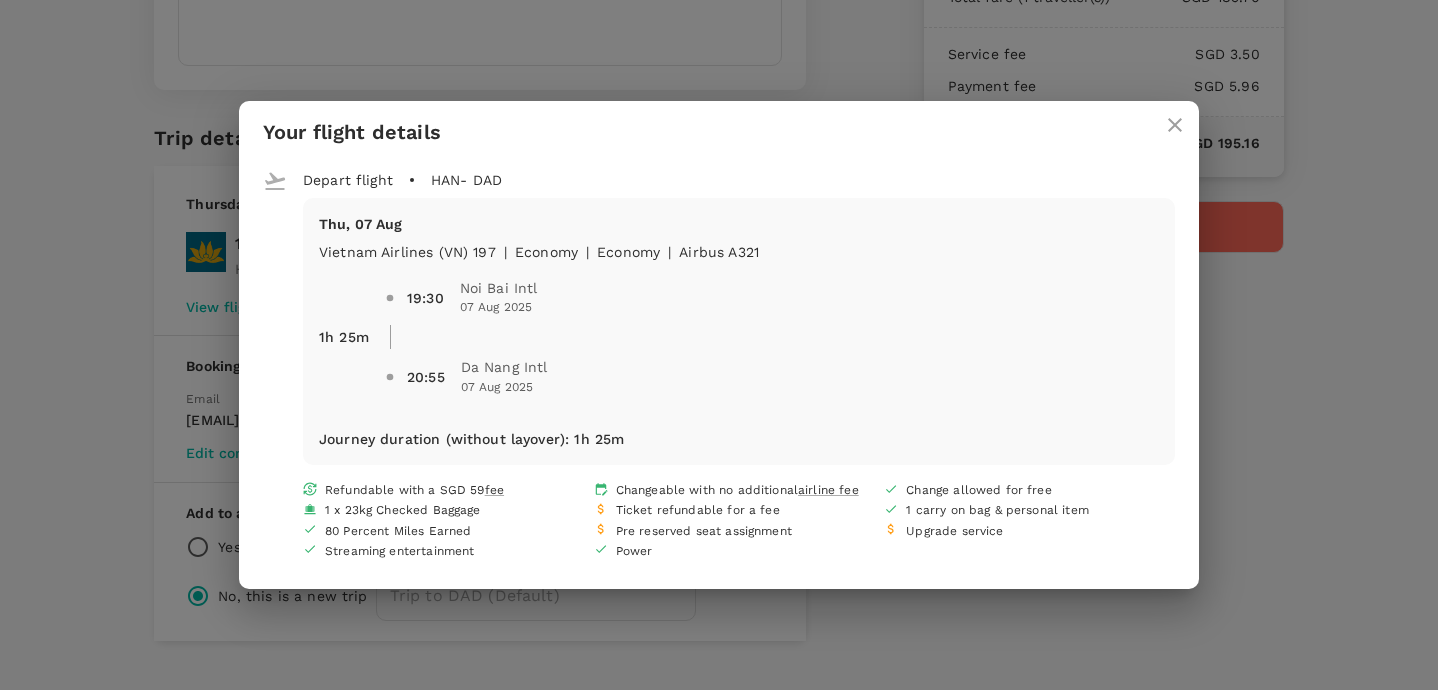 click on "Thu, 07 Aug Vietnam Airlines (VN) 197 | economy | Economy   | Airbus A321 1h 25m 19:30 Noi Bai Intl 07 Aug 2025 20:55 Da Nang Intl 07 Aug 2025 Journey duration (without layover) : 1h 25m" at bounding box center (739, 332) 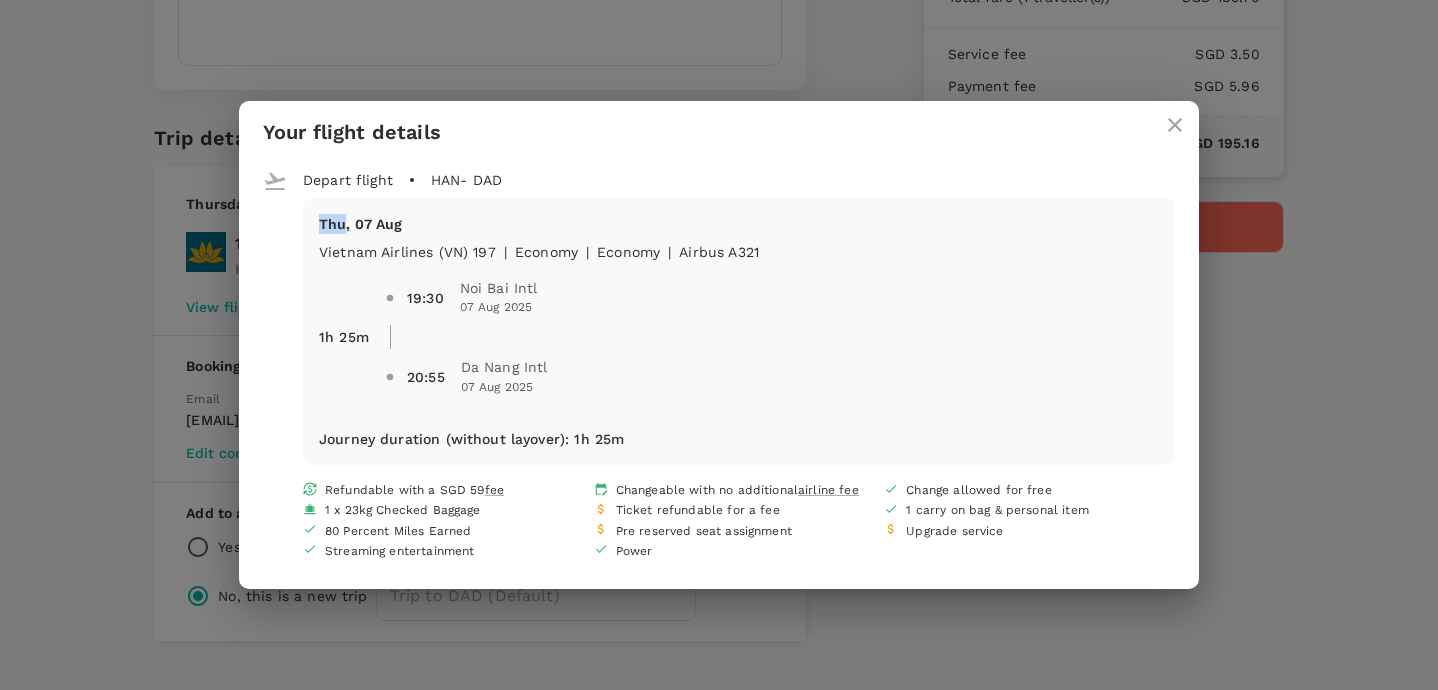 click on "Thu, 07 Aug Vietnam Airlines (VN) 197 | economy | Economy   | Airbus A321 1h 25m 19:30 Noi Bai Intl 07 Aug 2025 20:55 Da Nang Intl 07 Aug 2025 Journey duration (without layover) : 1h 25m" at bounding box center [739, 332] 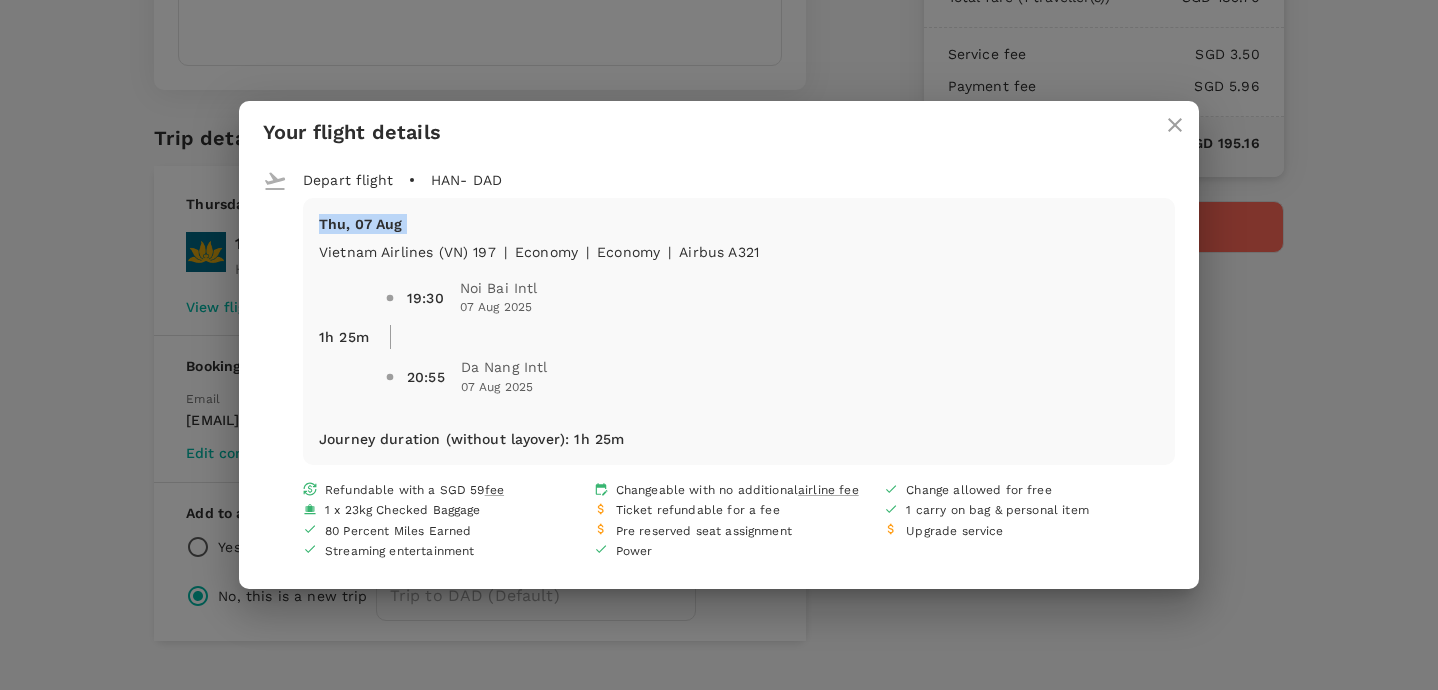click on "Vietnam Airlines (VN) 197" at bounding box center (403, 248) 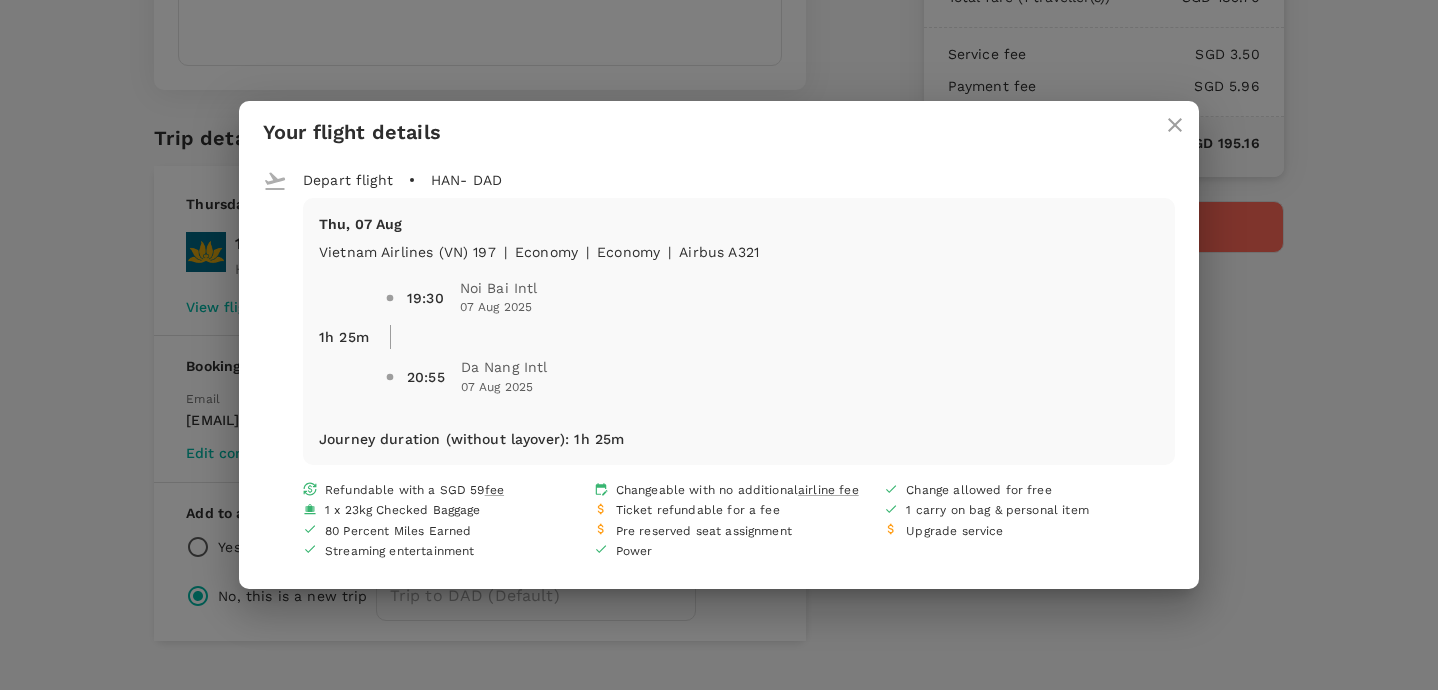 click at bounding box center [1175, 125] 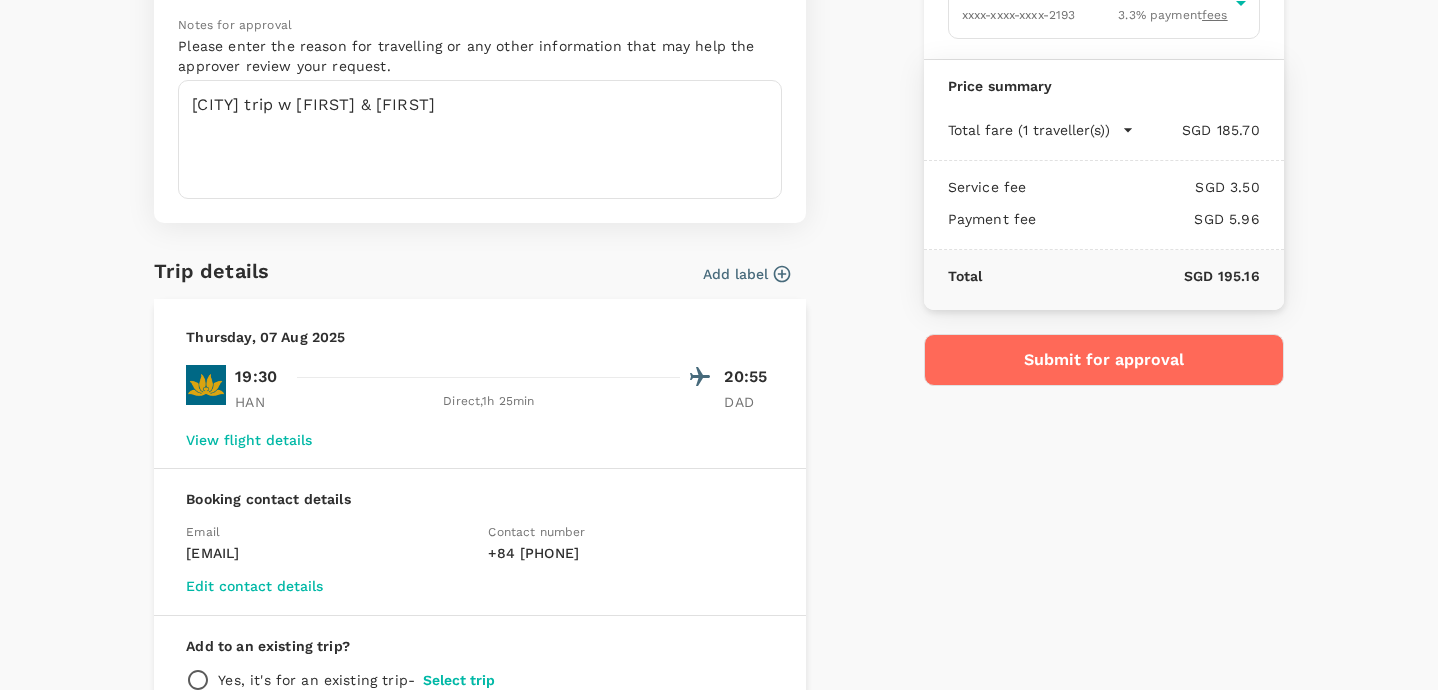 scroll, scrollTop: 0, scrollLeft: 0, axis: both 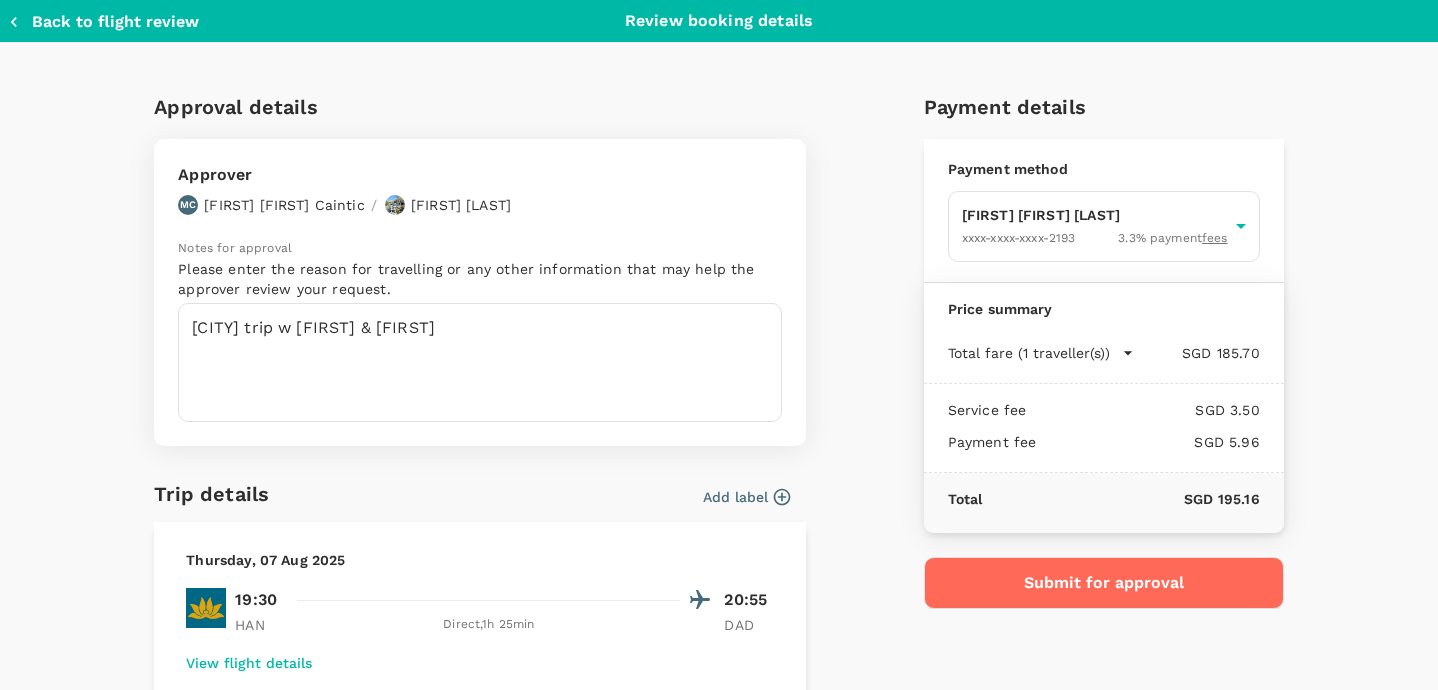 click on "Submit for approval" at bounding box center (1104, 583) 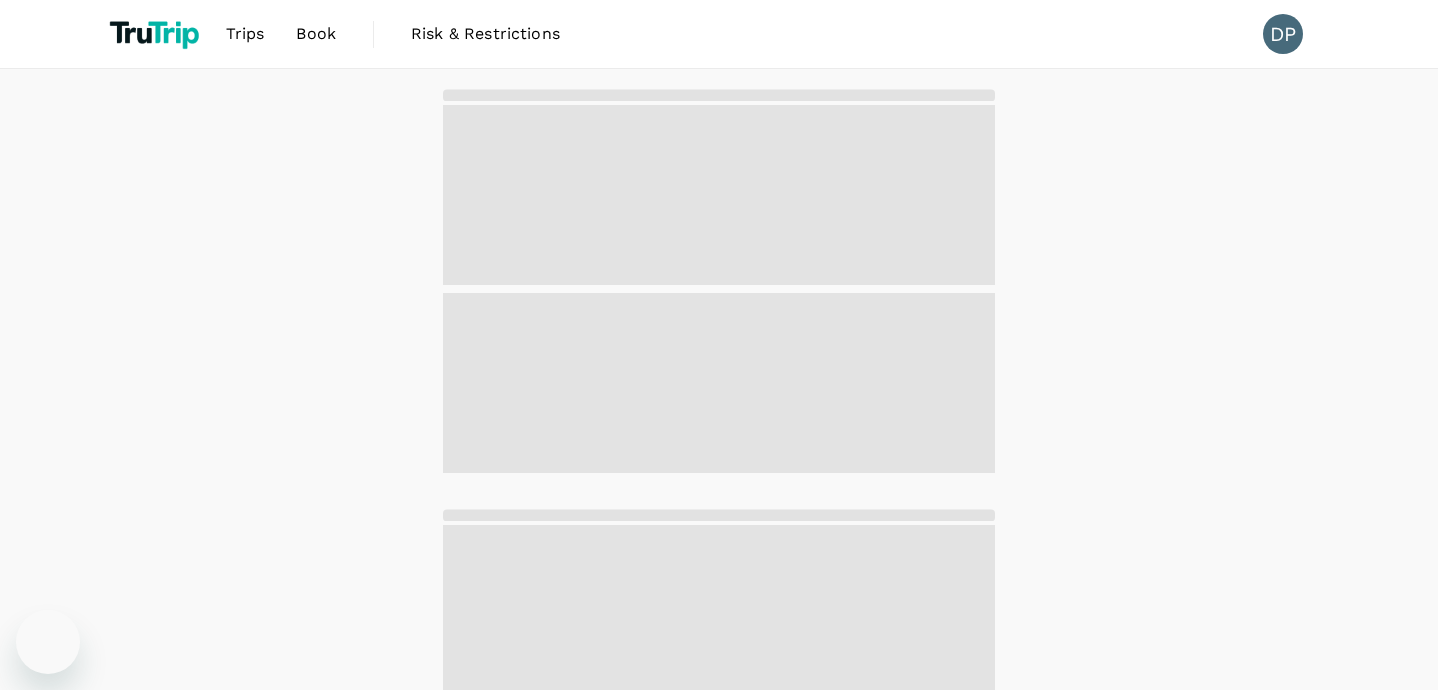 scroll, scrollTop: 0, scrollLeft: 0, axis: both 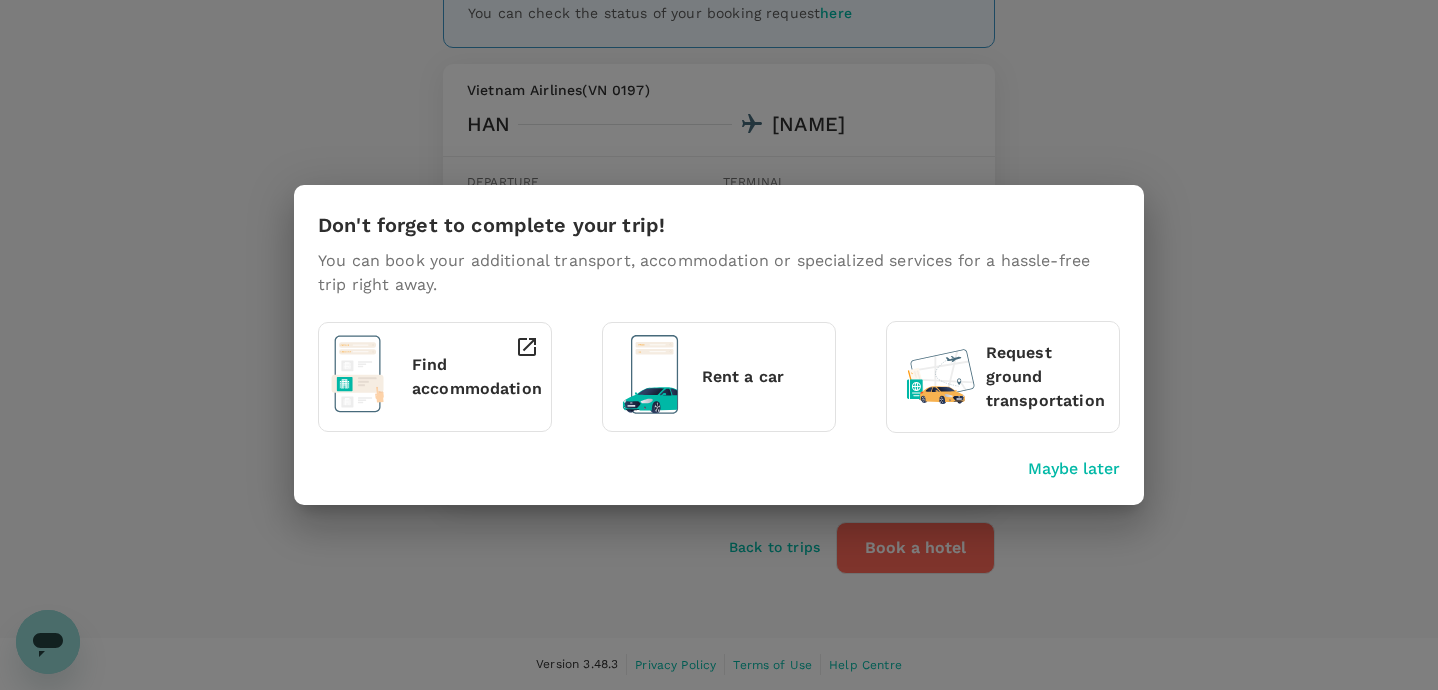 click on "Don't forget to complete your trip! You can book your additional transport, accommodation or specialized services for a hassle-free trip right away. Find accommodation Rent a car Request ground transportation Maybe later" at bounding box center [719, 345] 